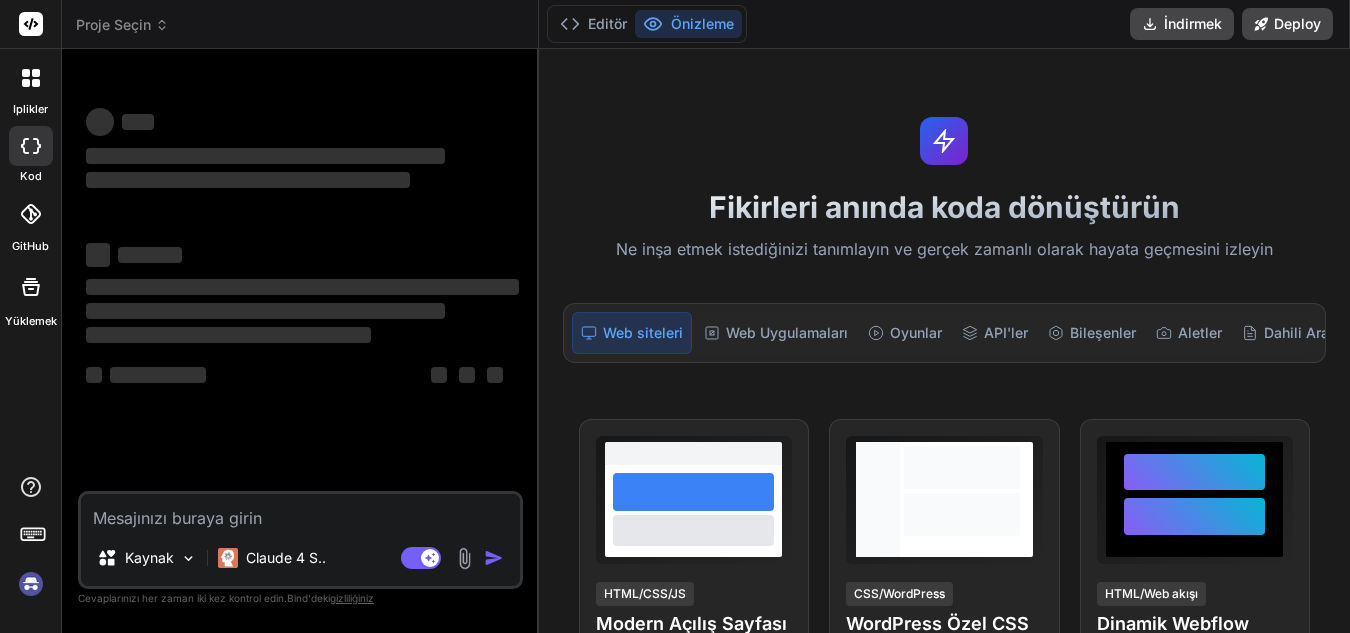 scroll, scrollTop: 0, scrollLeft: 0, axis: both 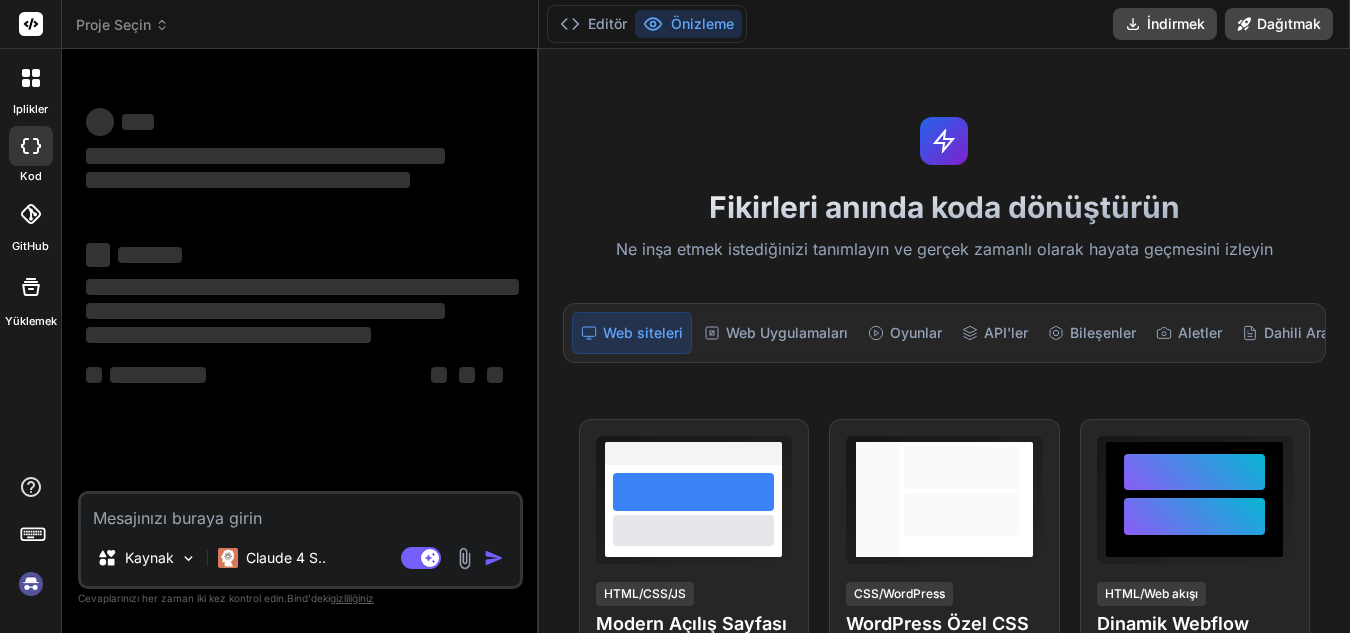 click 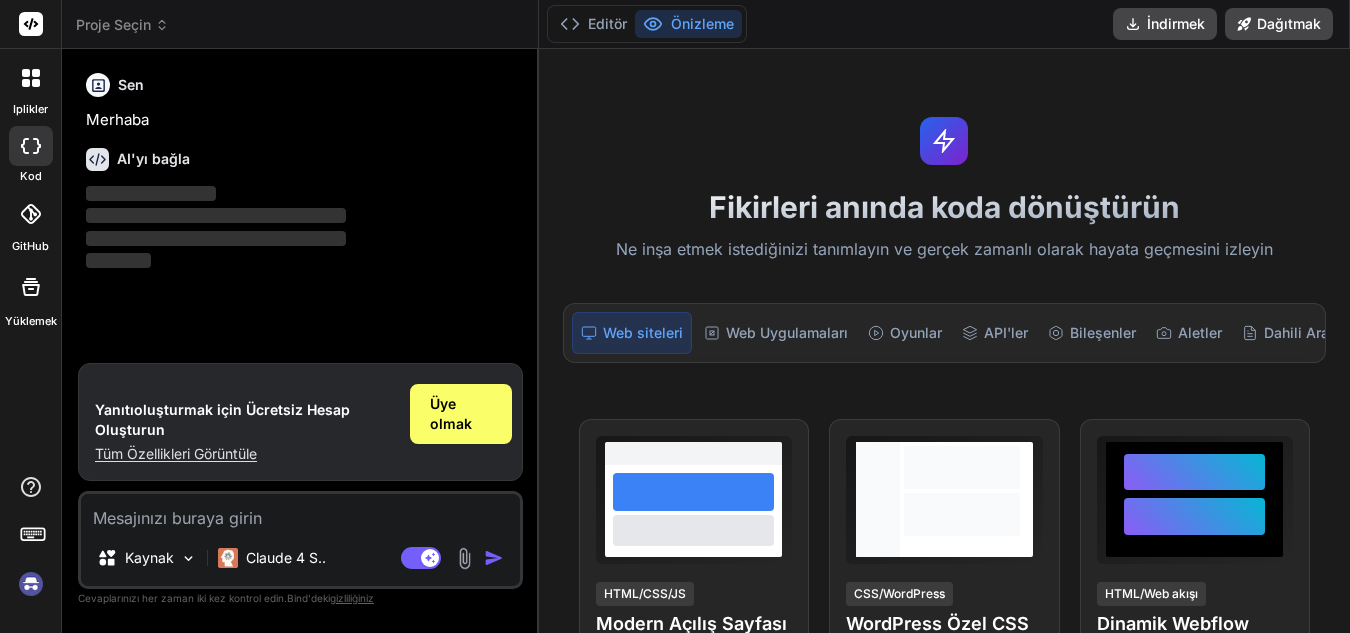 click on "iplikler" at bounding box center [30, 109] 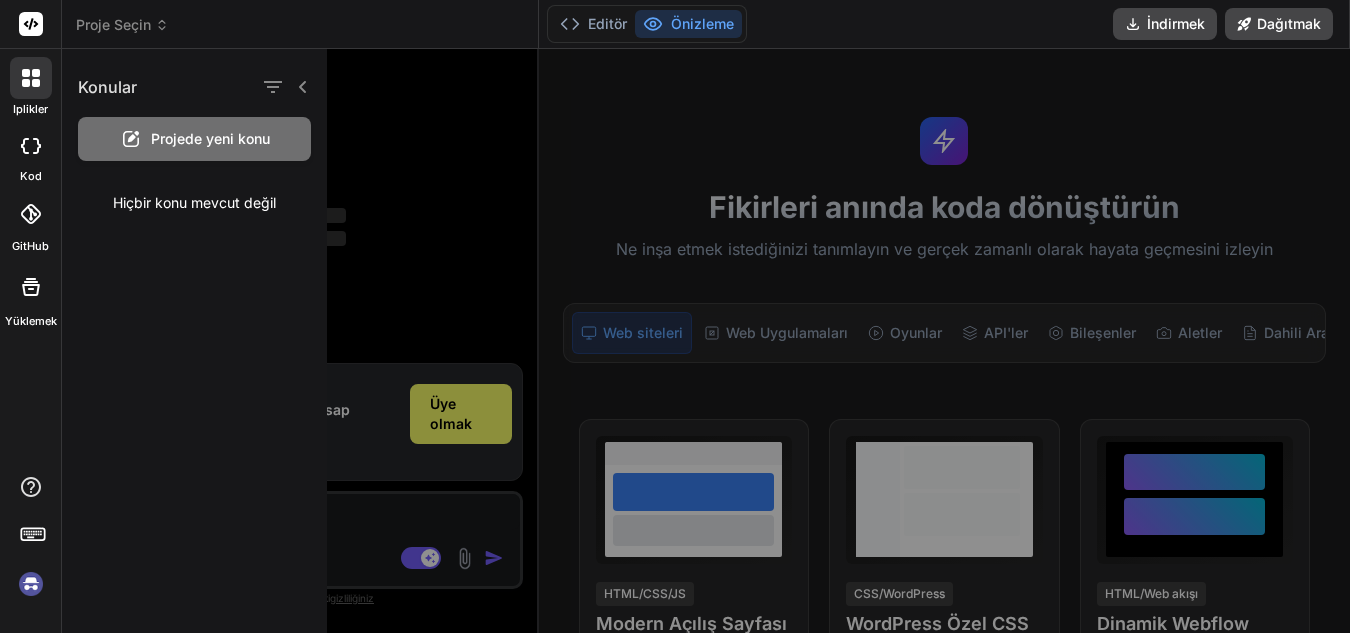 click 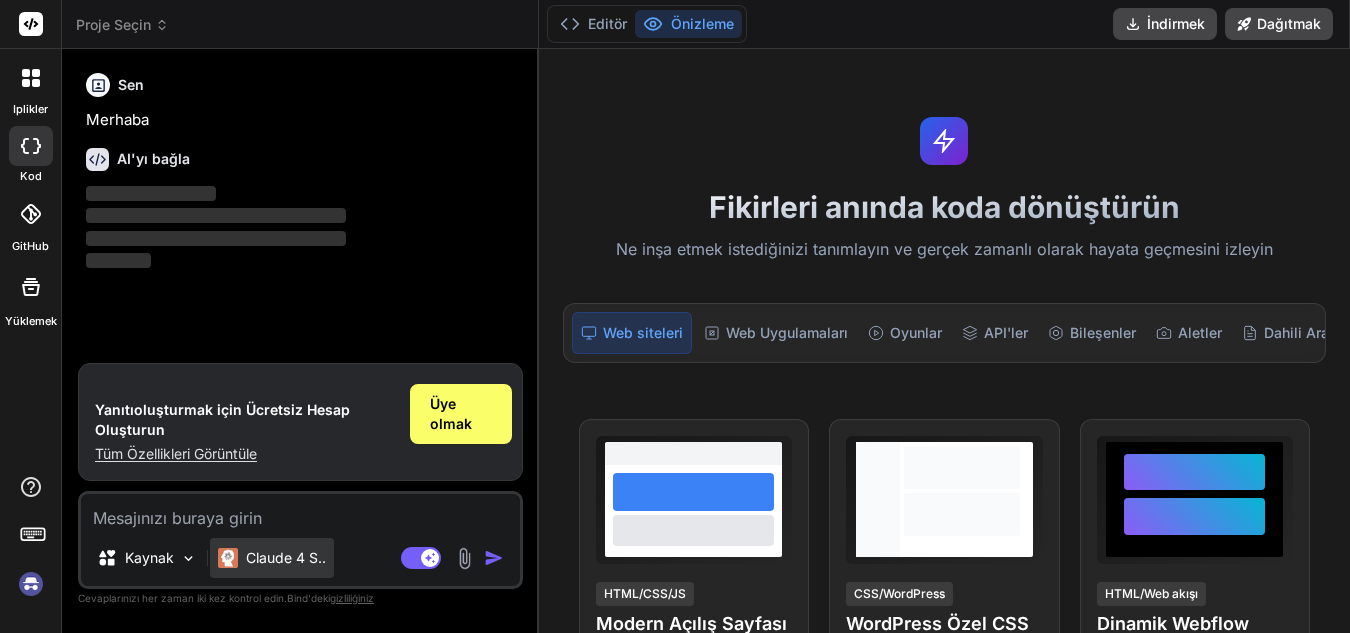 click on "Claude 4 S.." at bounding box center [286, 557] 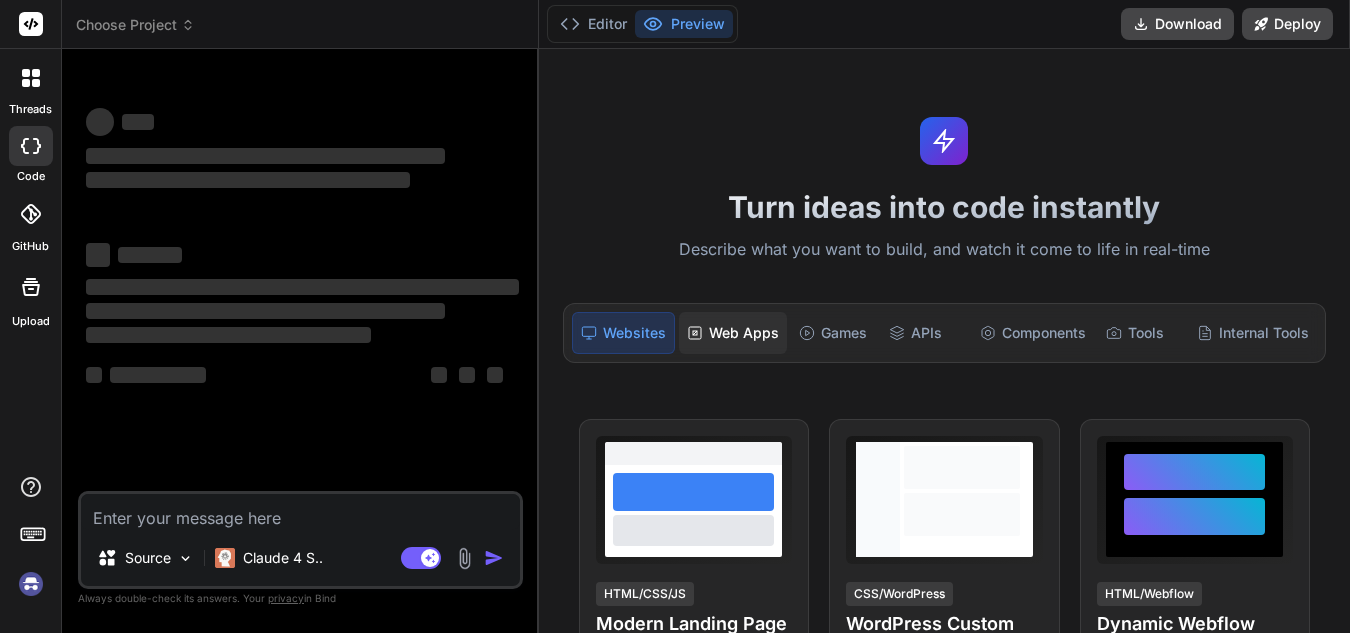 scroll, scrollTop: 0, scrollLeft: 0, axis: both 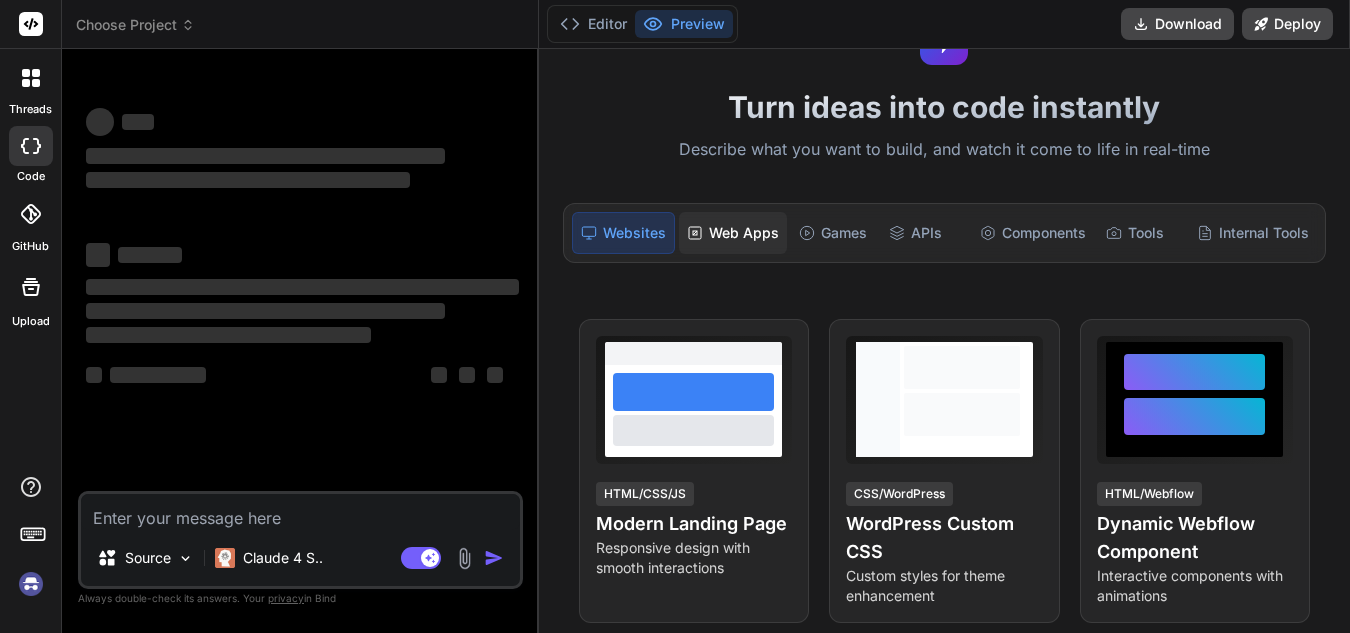 click on "Web Apps" at bounding box center (733, 233) 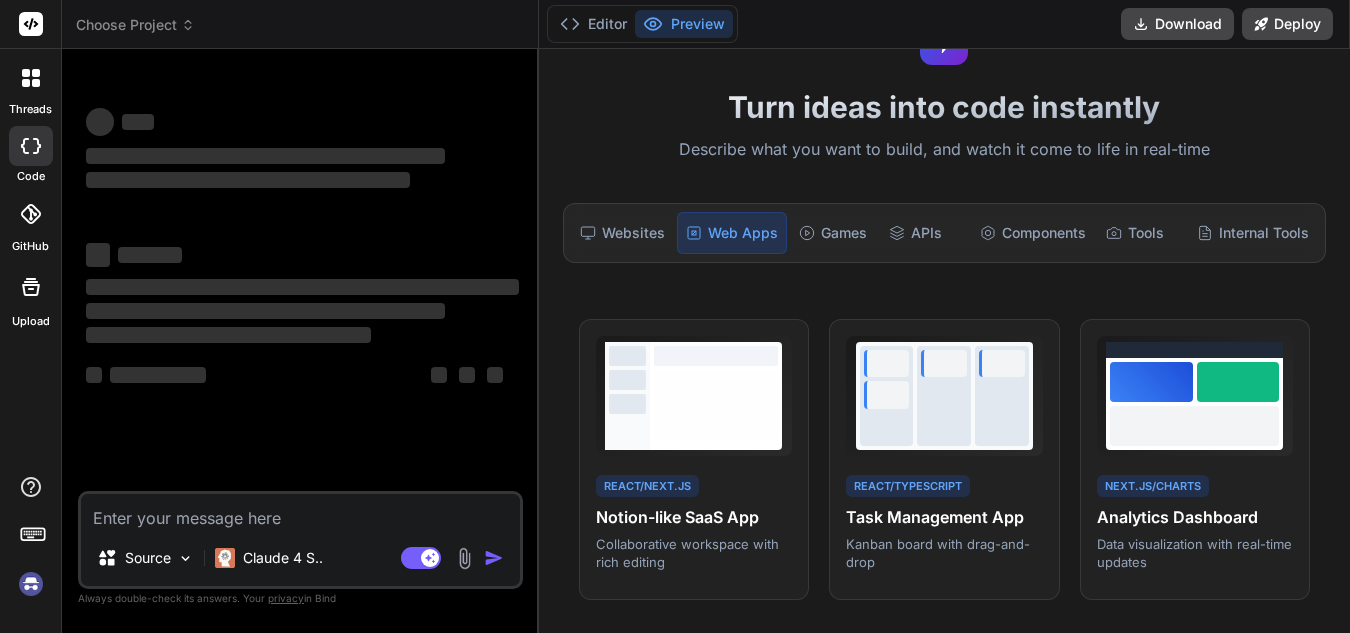 type on "x" 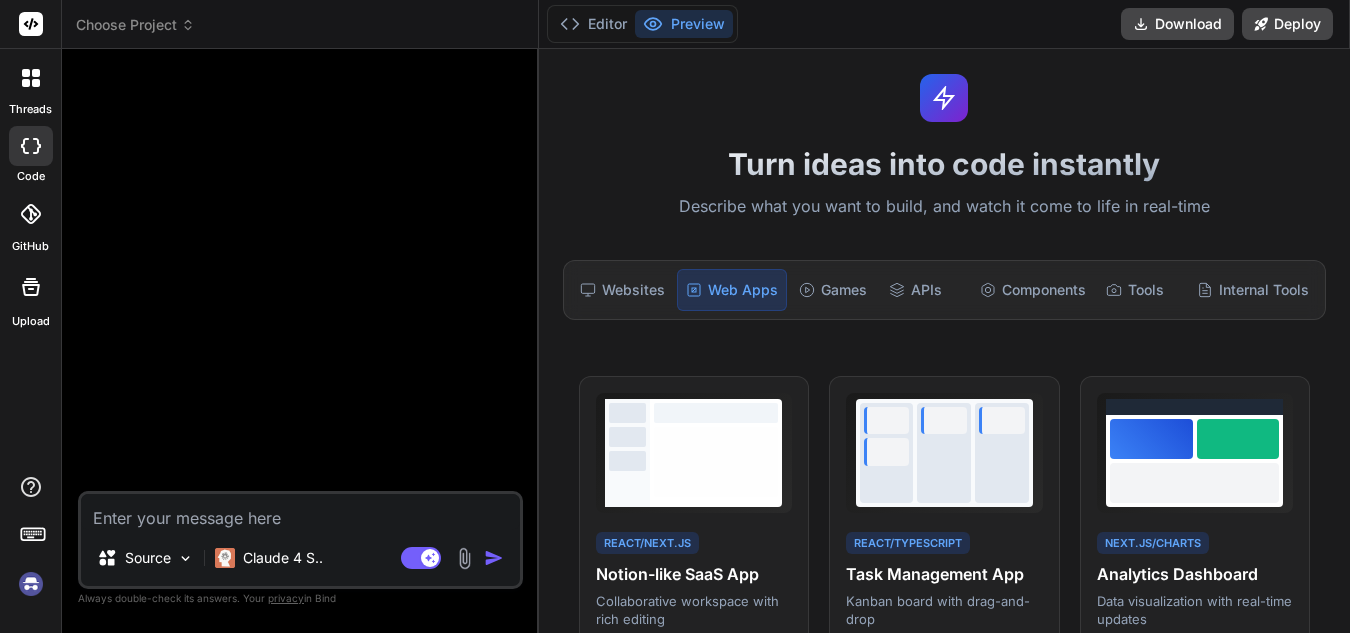 scroll, scrollTop: 0, scrollLeft: 0, axis: both 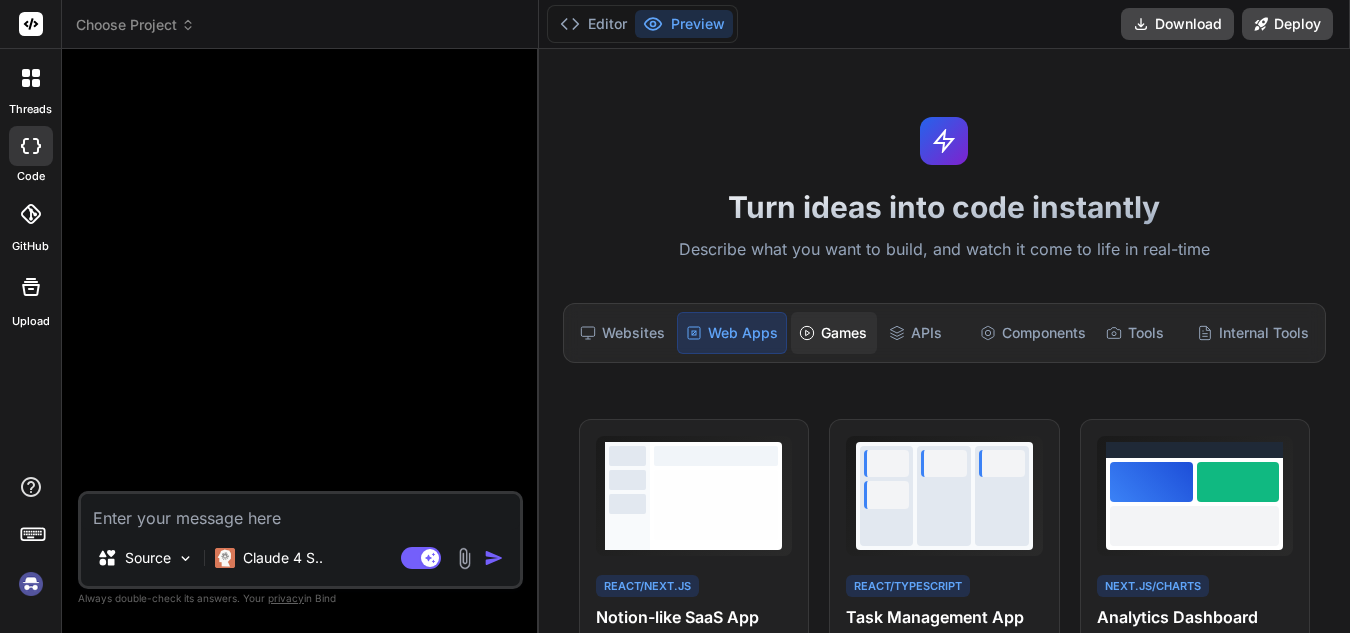 click on "Games" at bounding box center [834, 333] 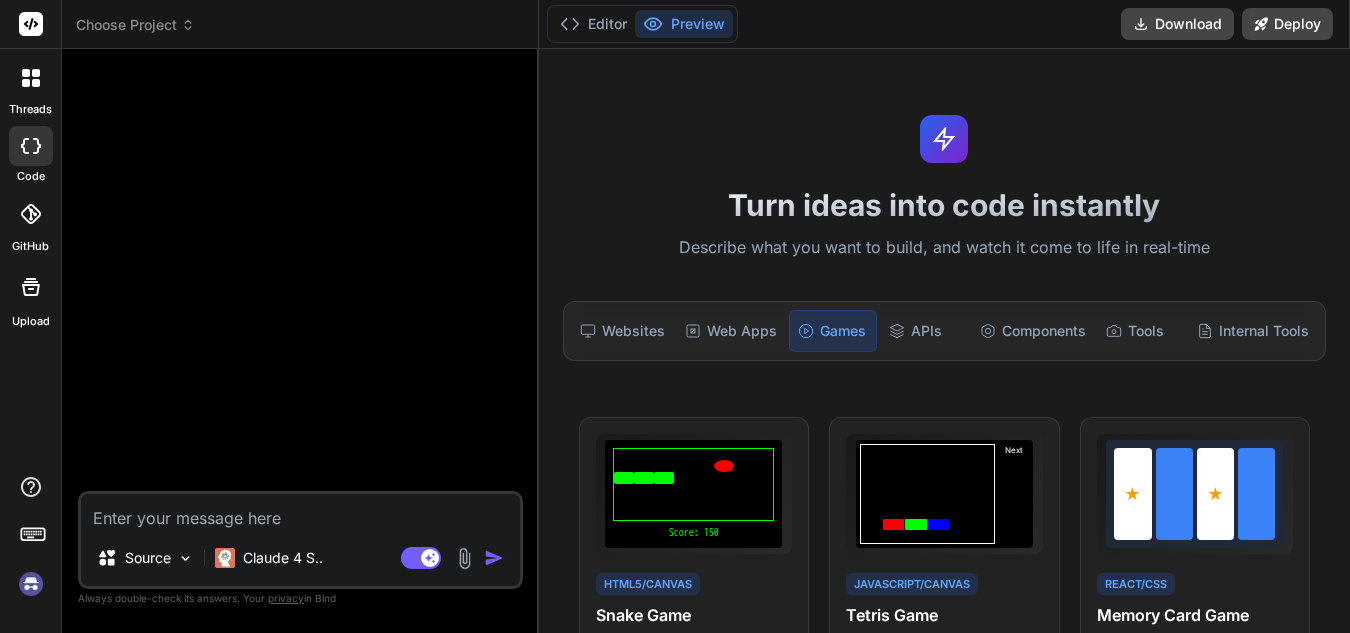 scroll, scrollTop: 0, scrollLeft: 0, axis: both 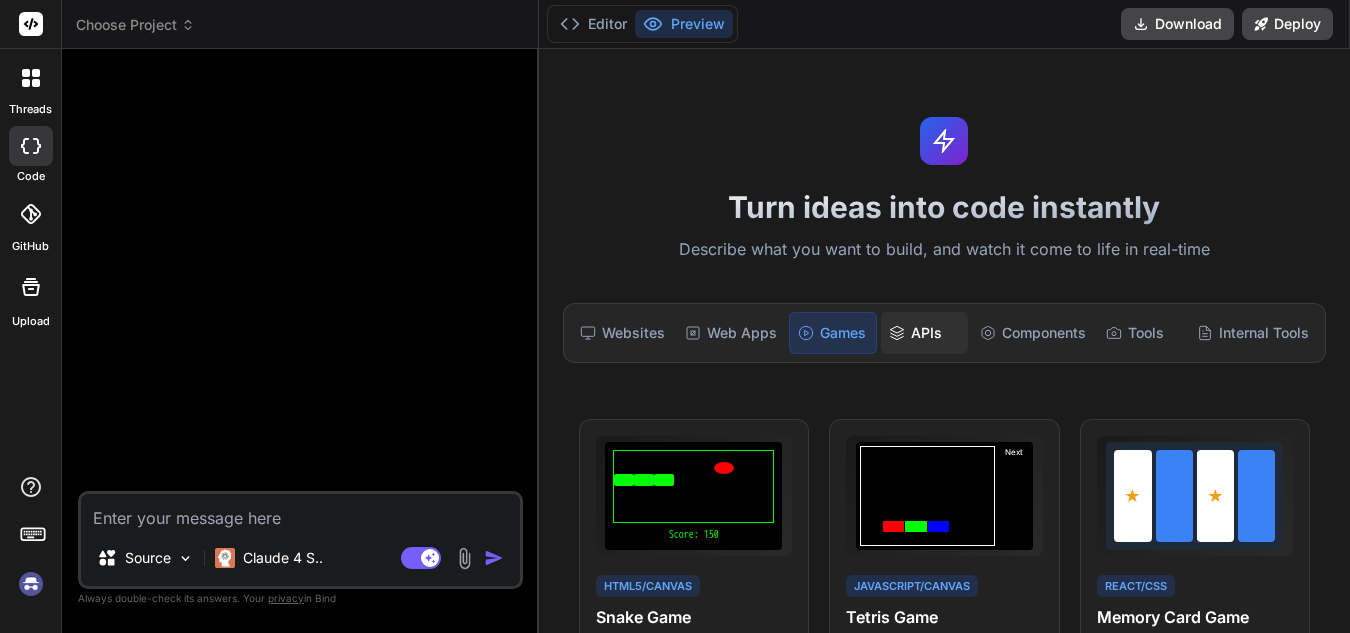click on "APIs" at bounding box center (924, 333) 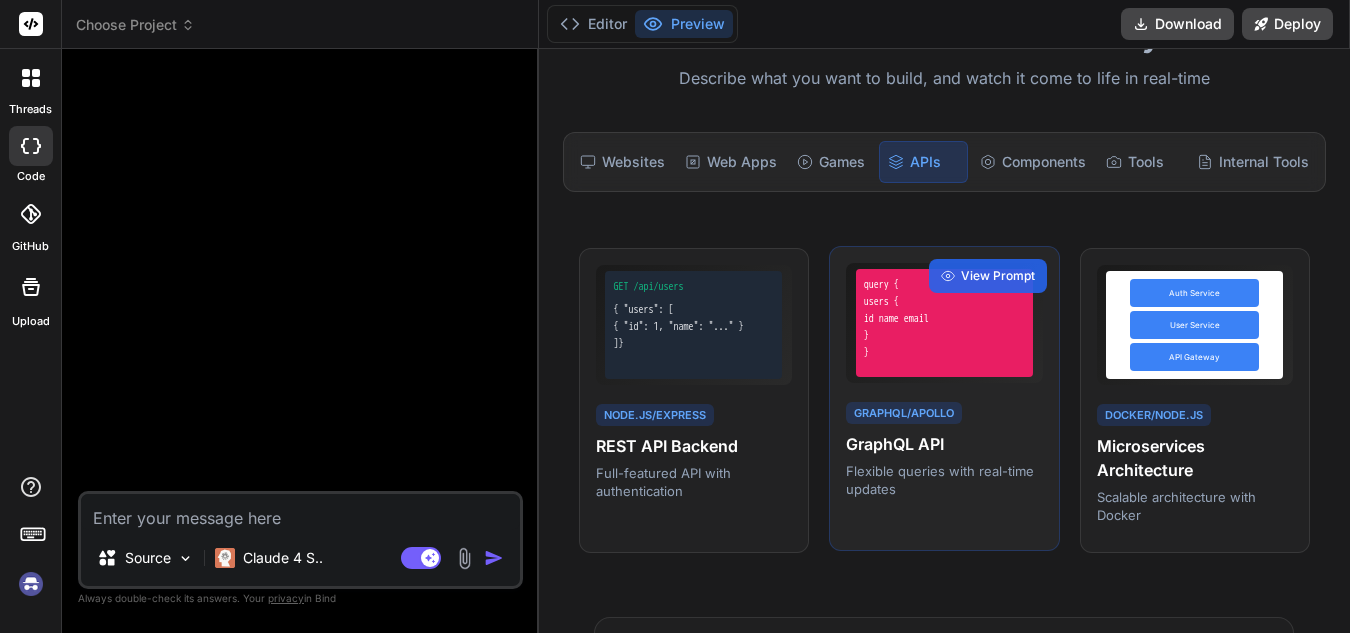 scroll, scrollTop: 0, scrollLeft: 0, axis: both 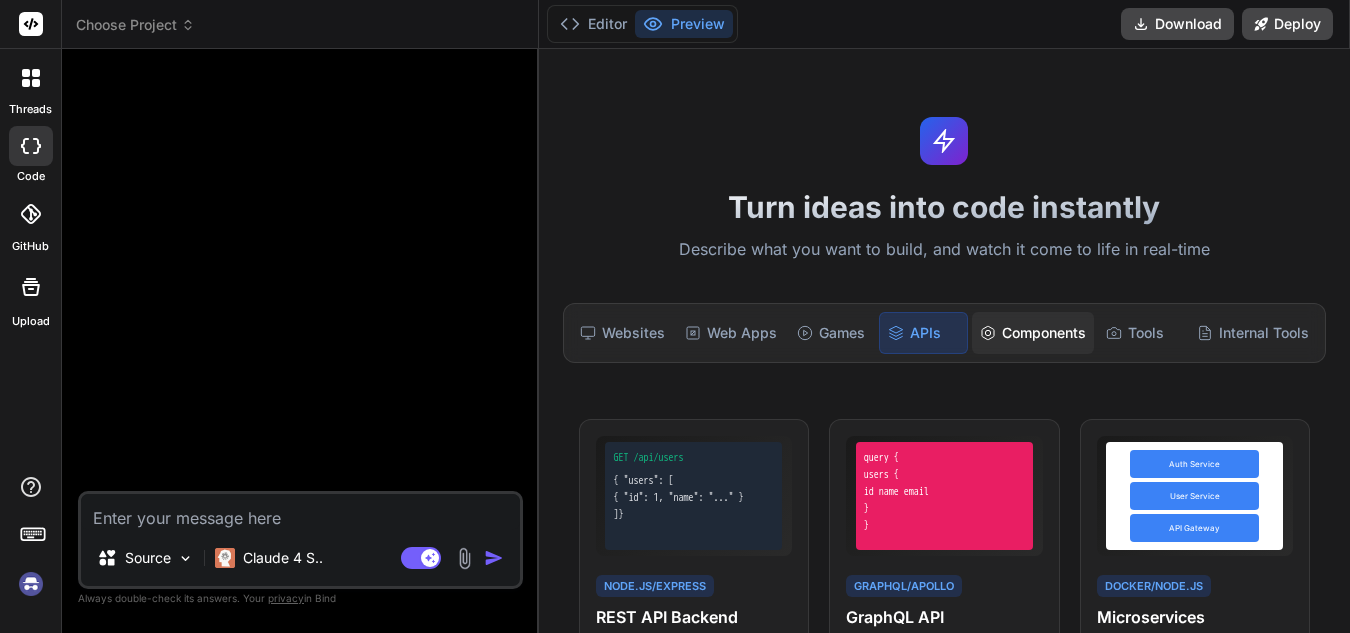 click on "Components" at bounding box center [1033, 333] 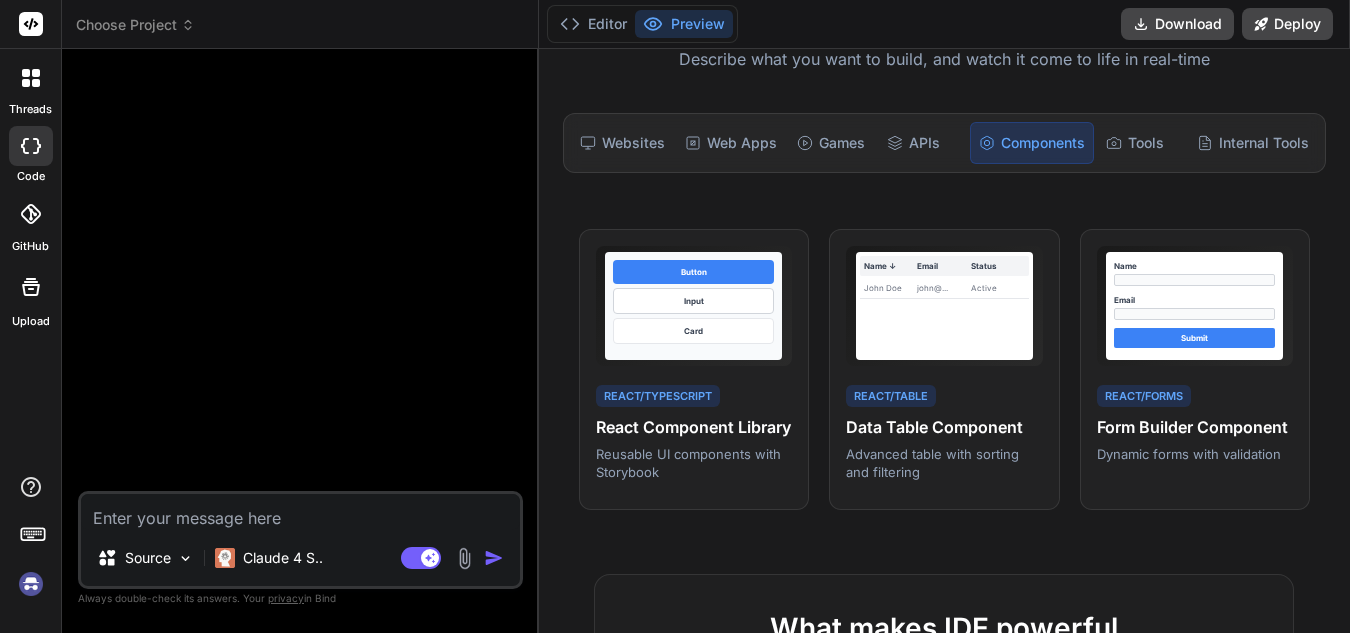 scroll, scrollTop: 0, scrollLeft: 0, axis: both 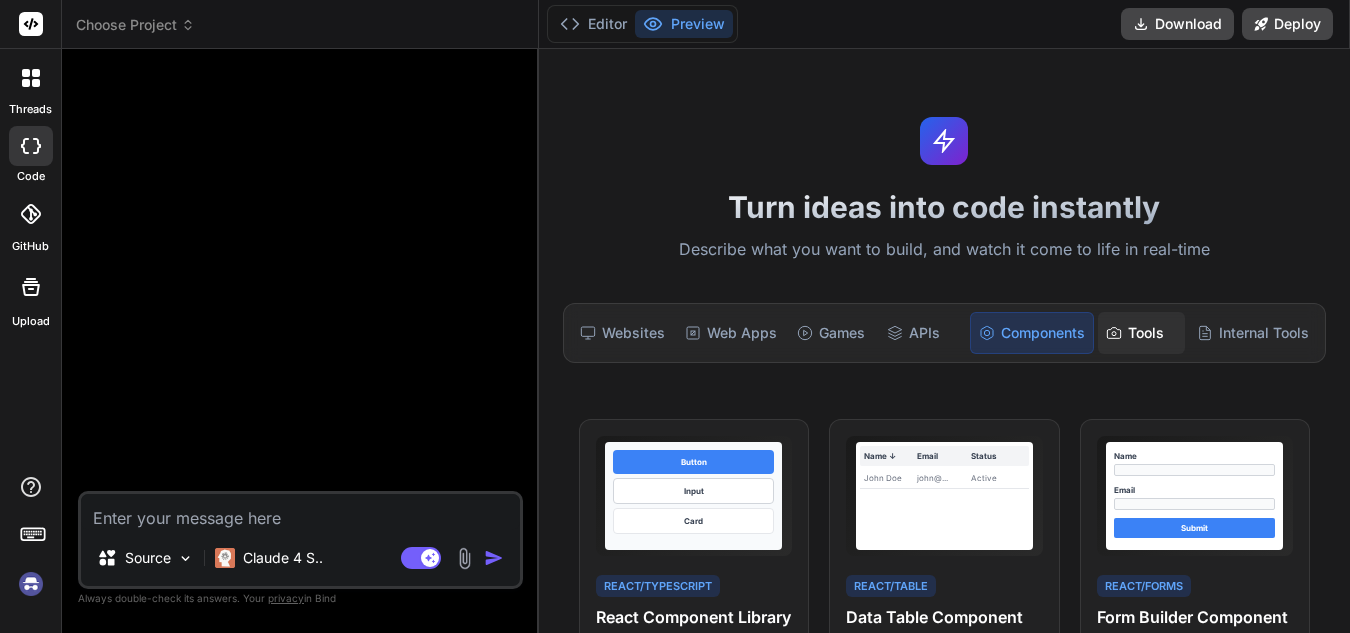 click on "Tools" at bounding box center (1141, 333) 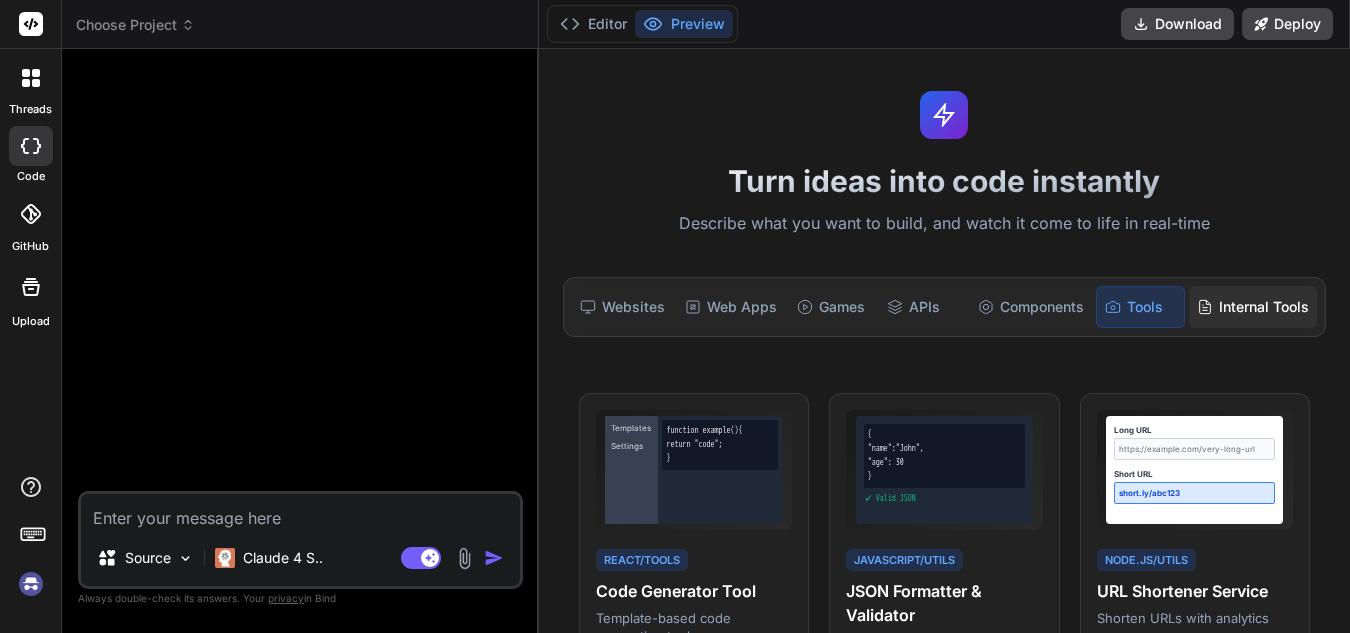 scroll, scrollTop: 0, scrollLeft: 0, axis: both 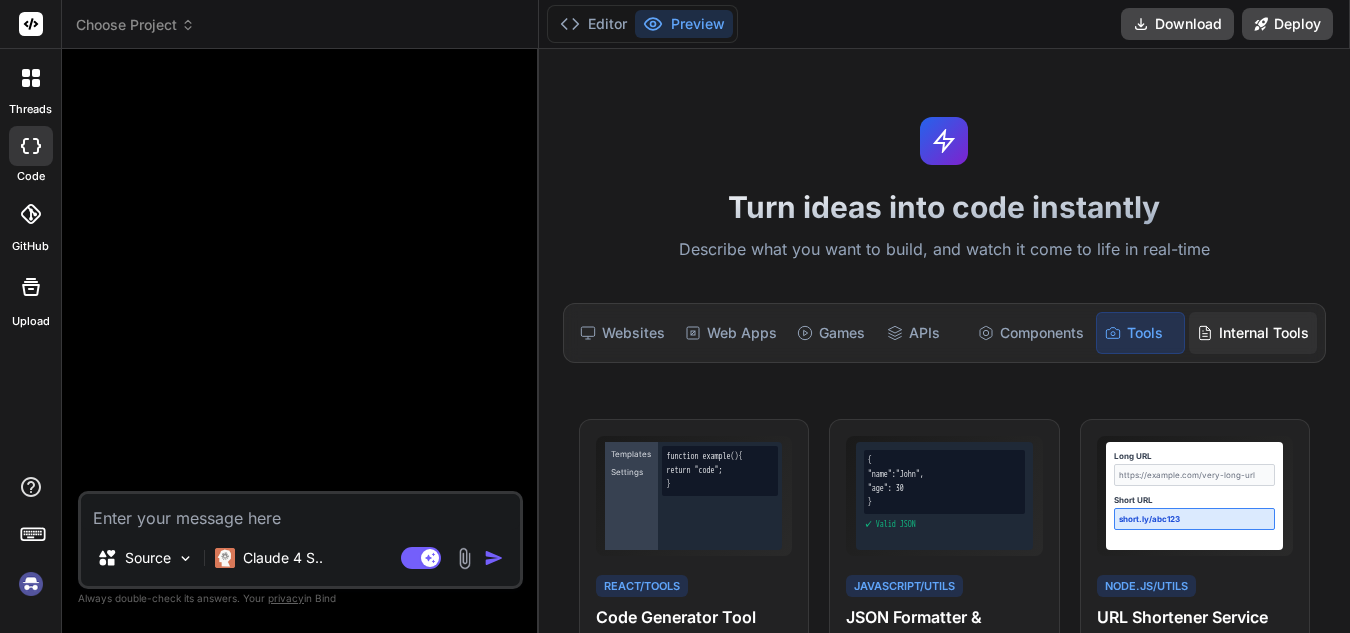 click on "Internal Tools" at bounding box center (1253, 333) 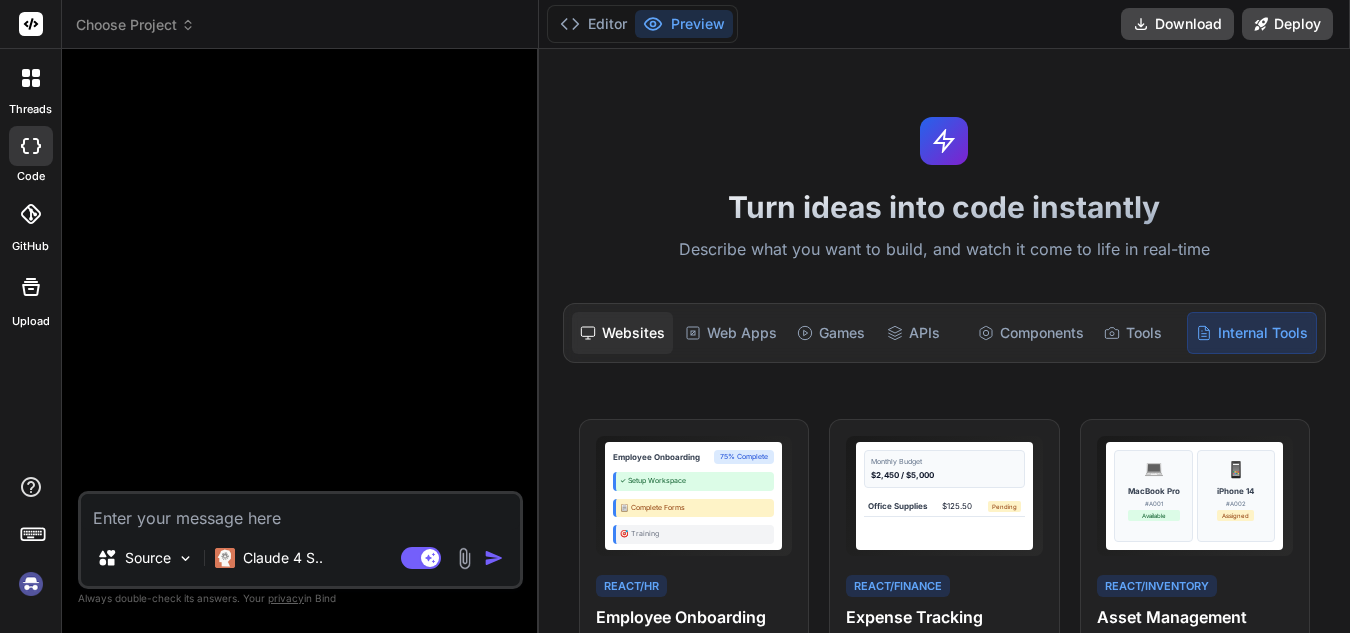 click on "Websites" at bounding box center [622, 333] 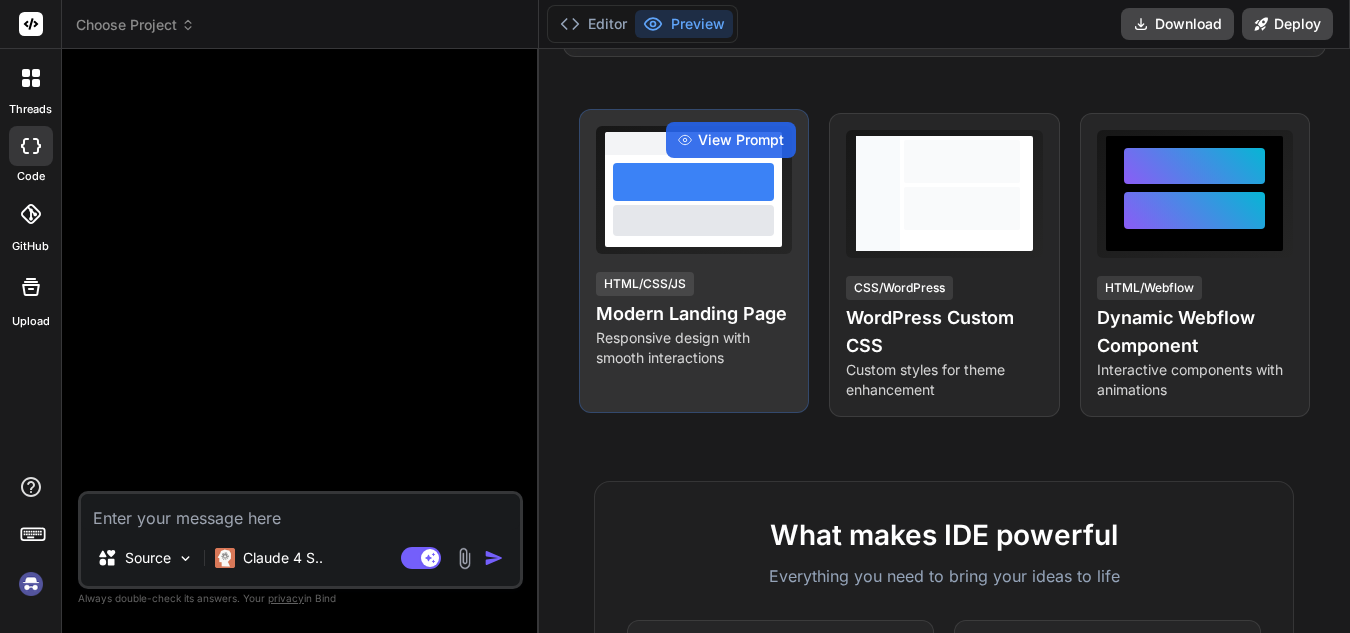 scroll, scrollTop: 200, scrollLeft: 0, axis: vertical 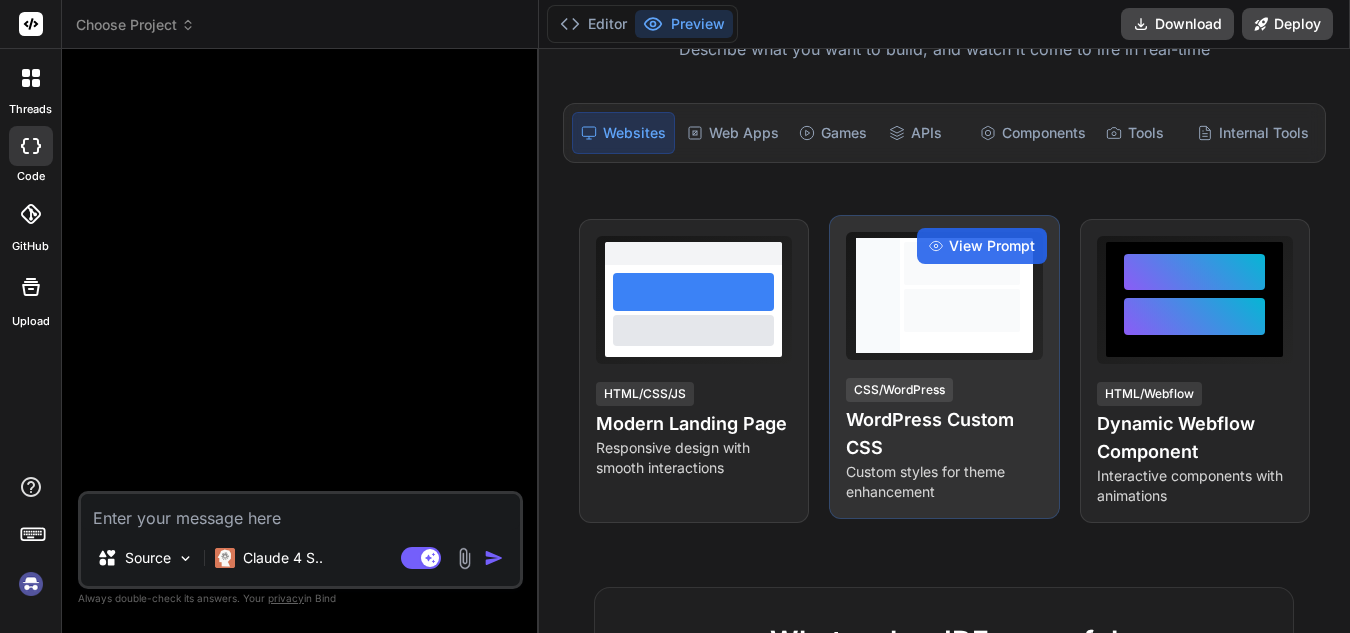 click on "WordPress Custom CSS" at bounding box center (944, 434) 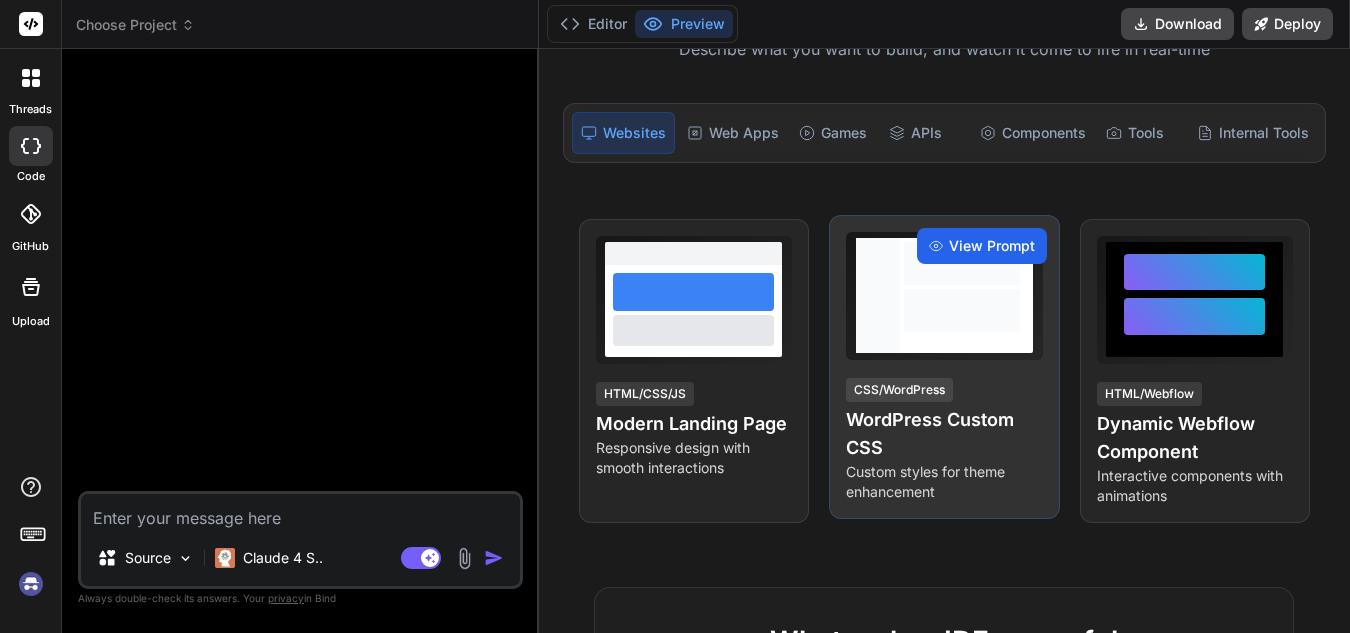 click on "View Prompt" at bounding box center (992, 246) 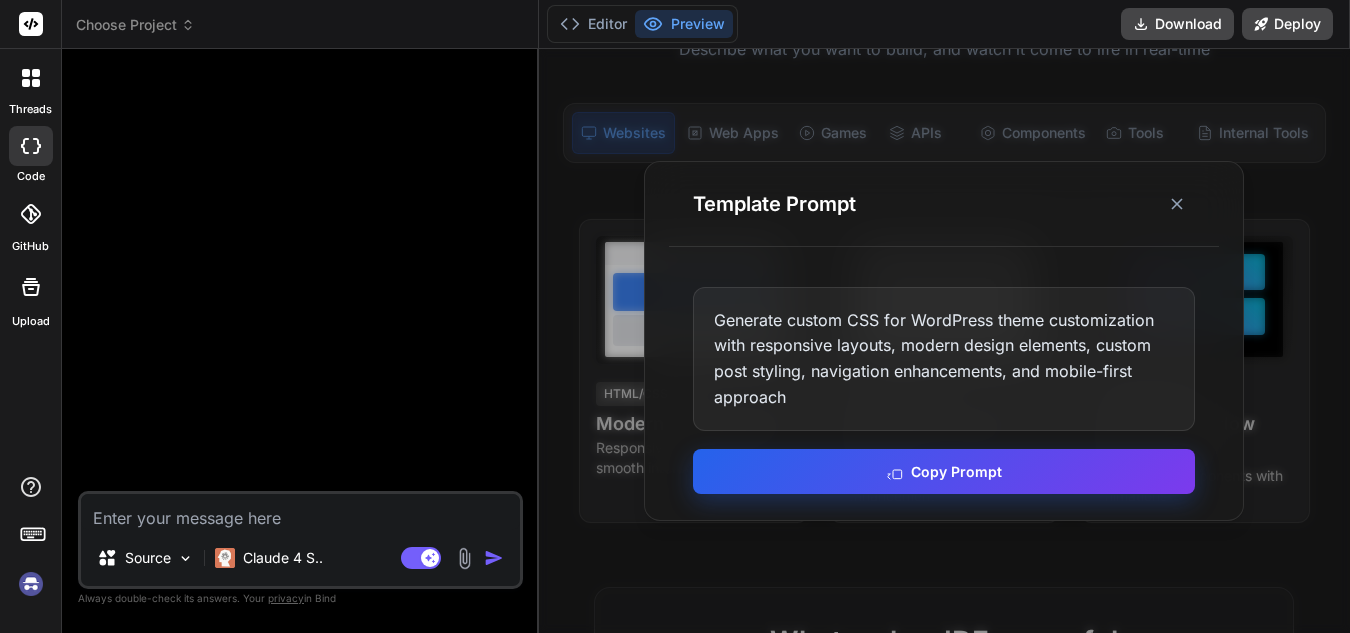 click on "Copy Prompt" at bounding box center (944, 471) 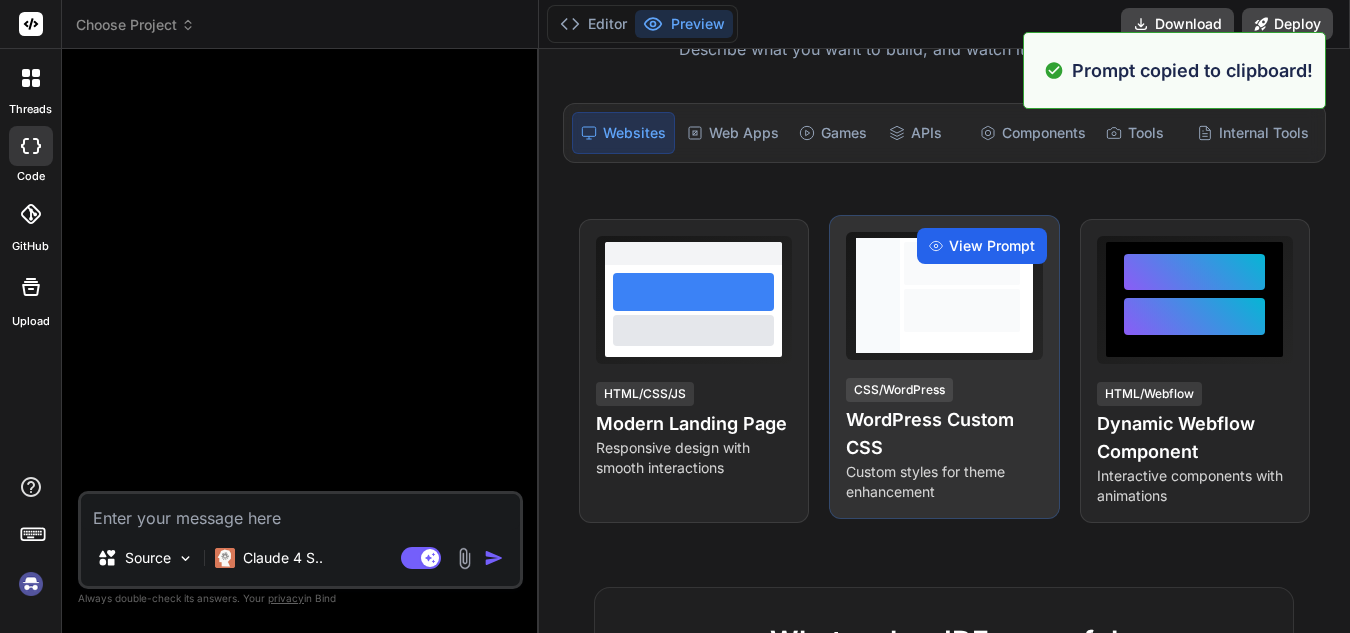 click on "View Prompt" at bounding box center (982, 246) 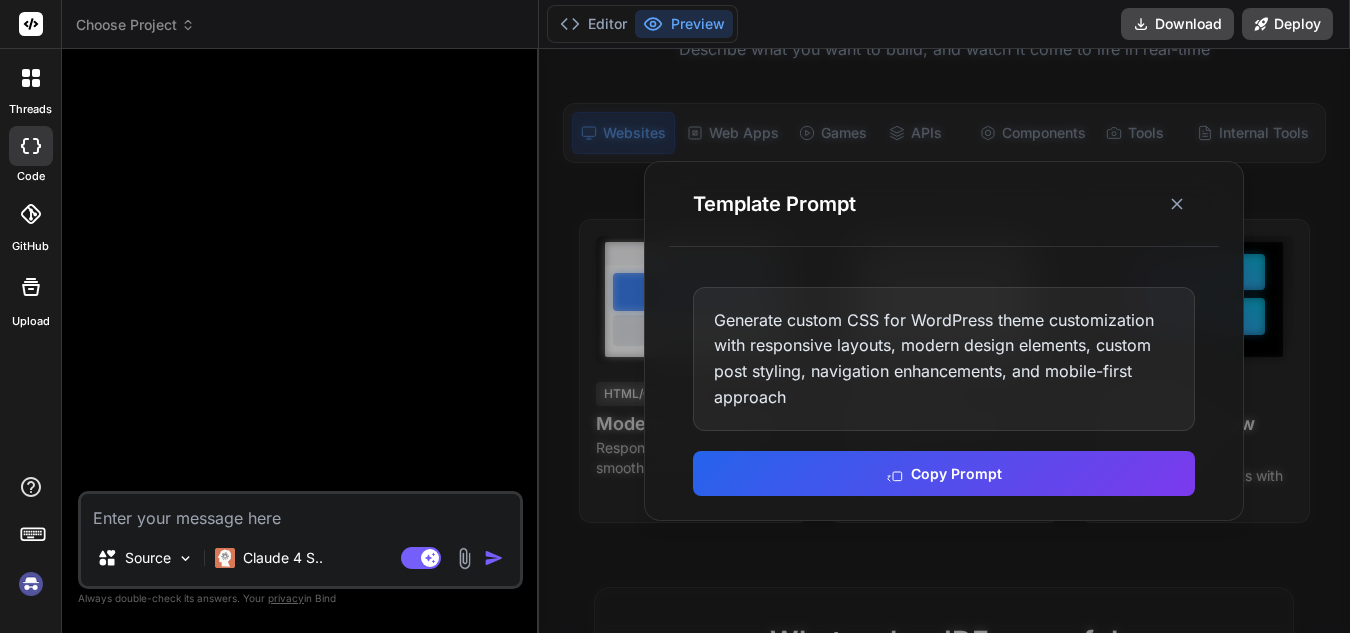 click at bounding box center [300, 512] 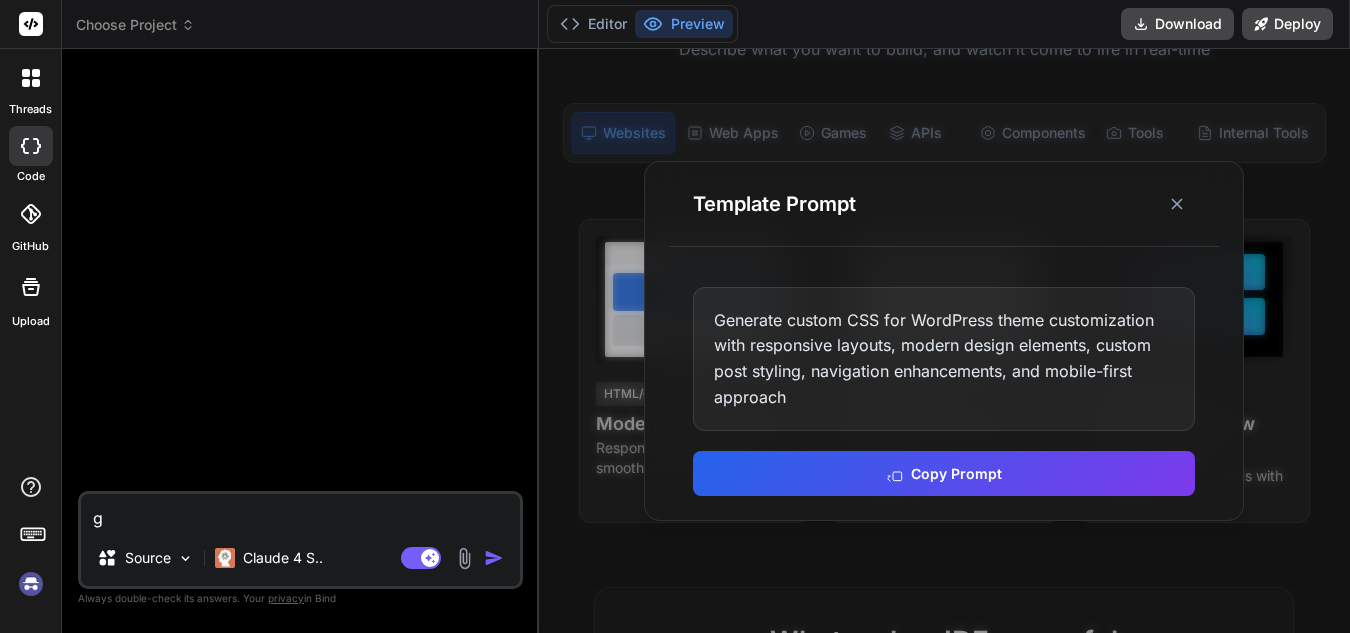 type on "ge" 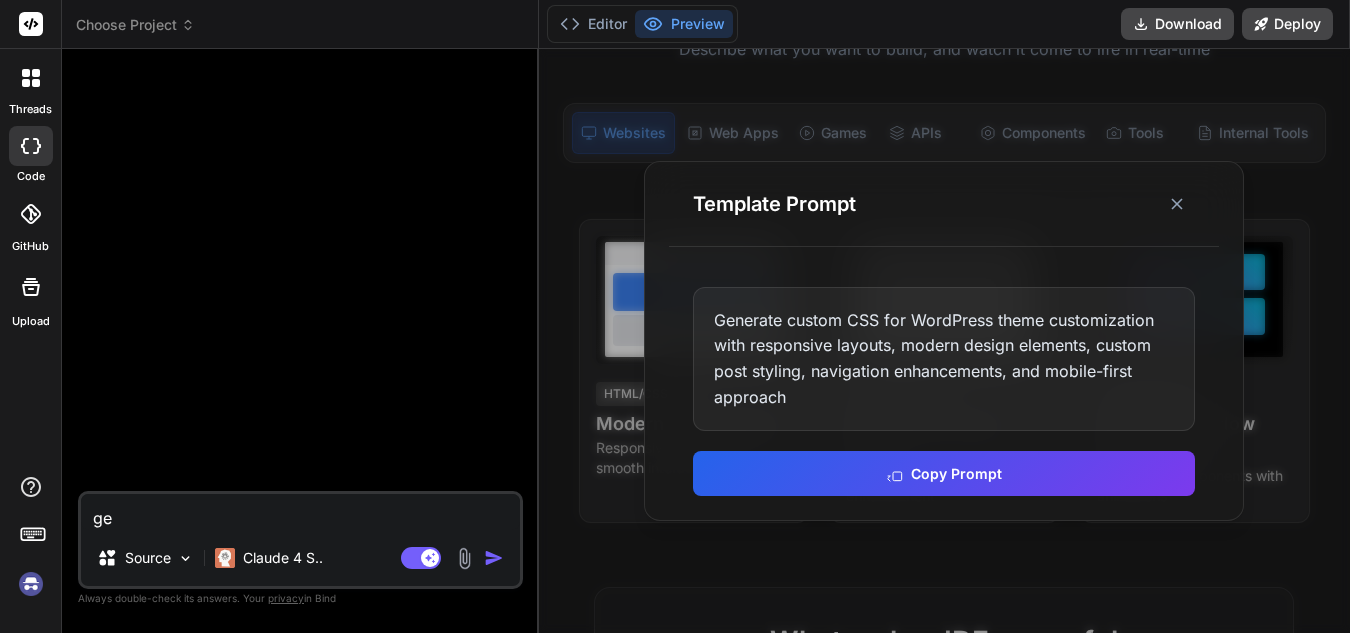 type on "gew" 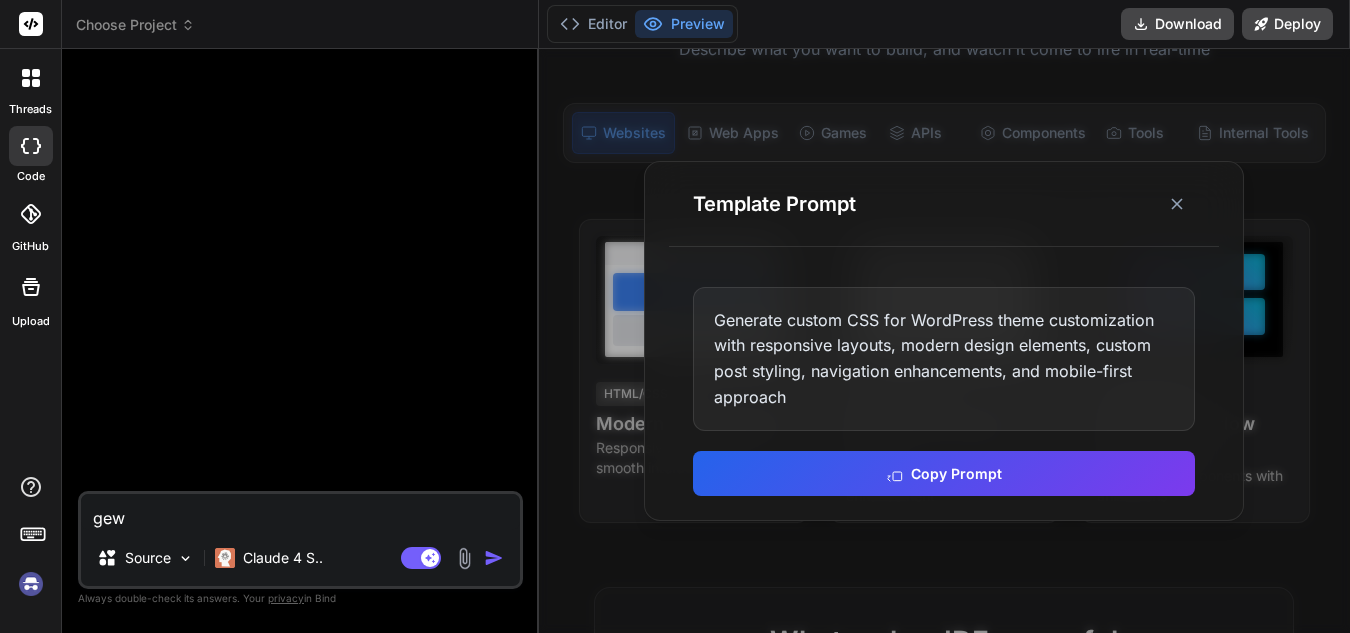 type on "gewl" 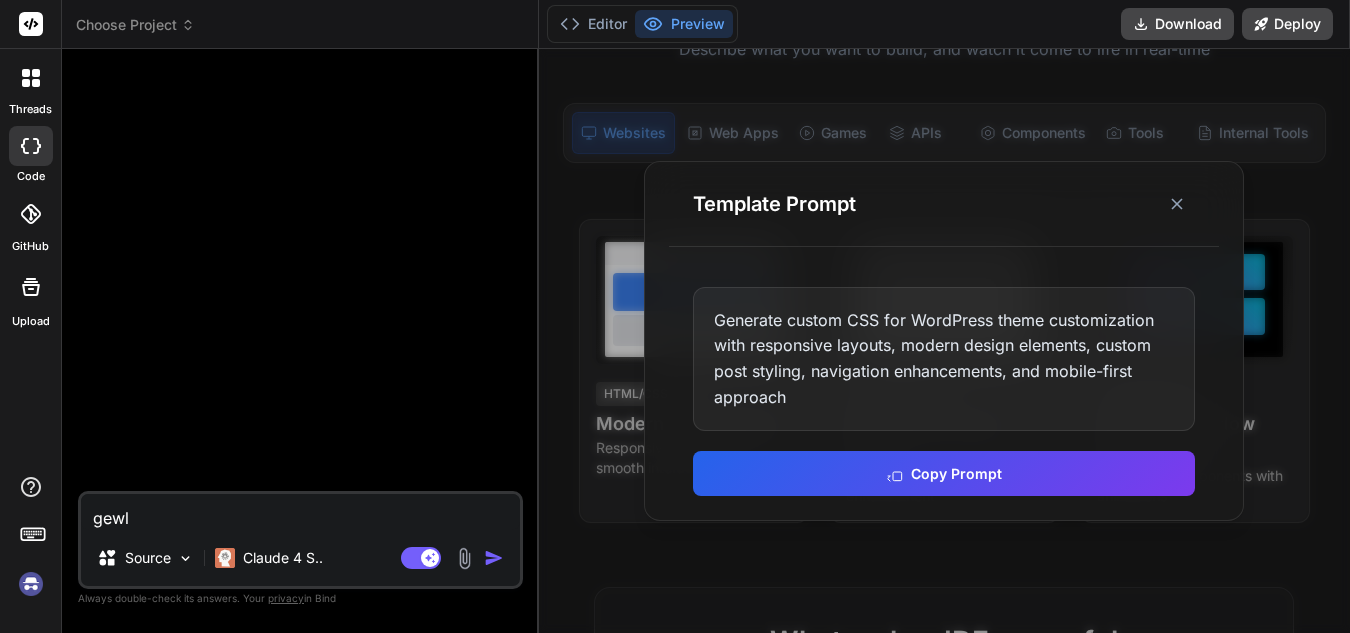 type on "gewli" 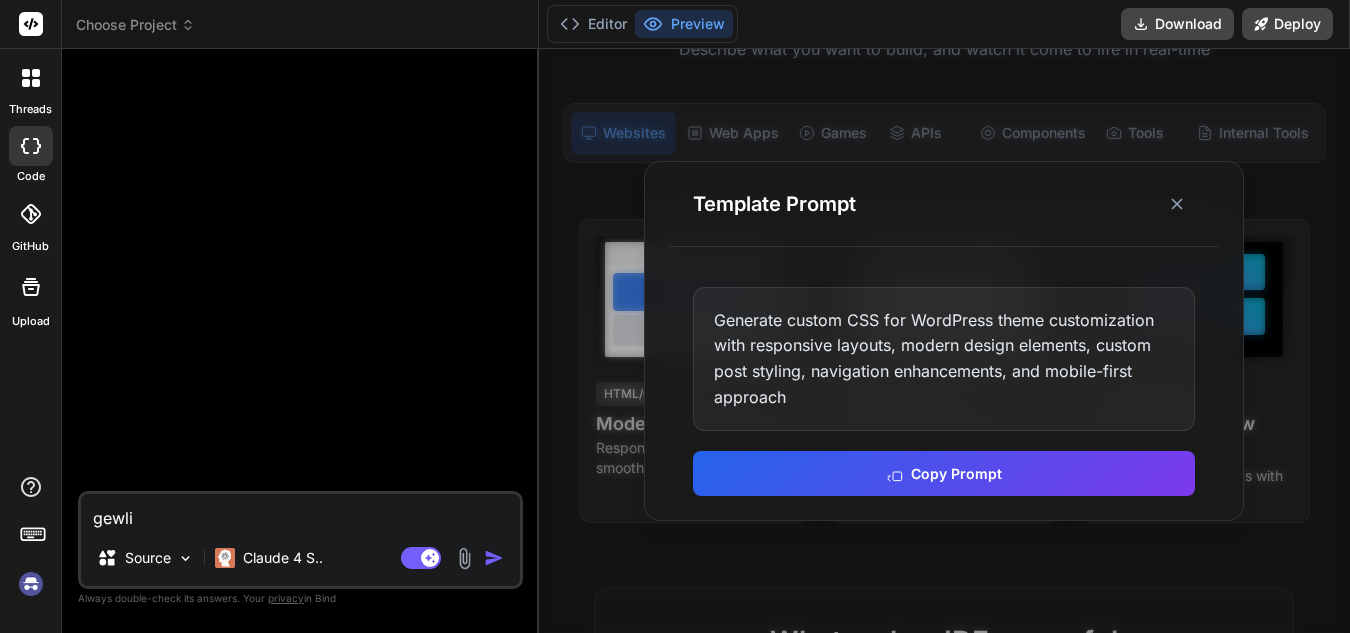 type on "gewliş" 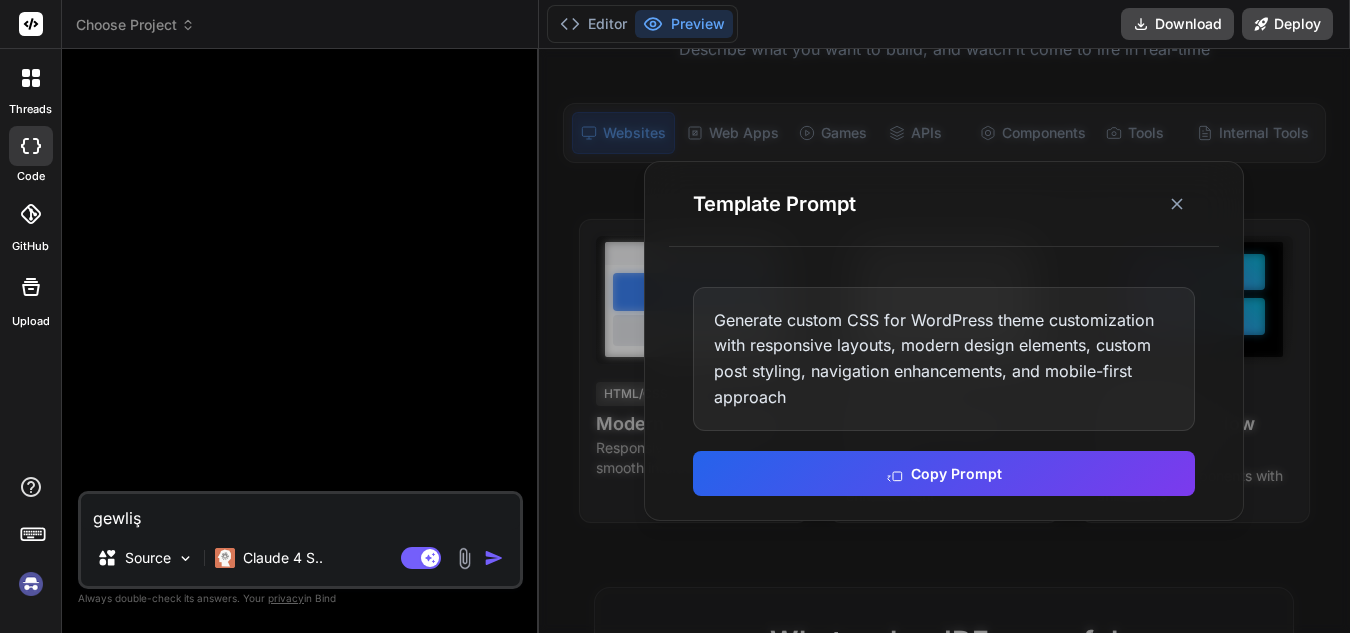 type on "x" 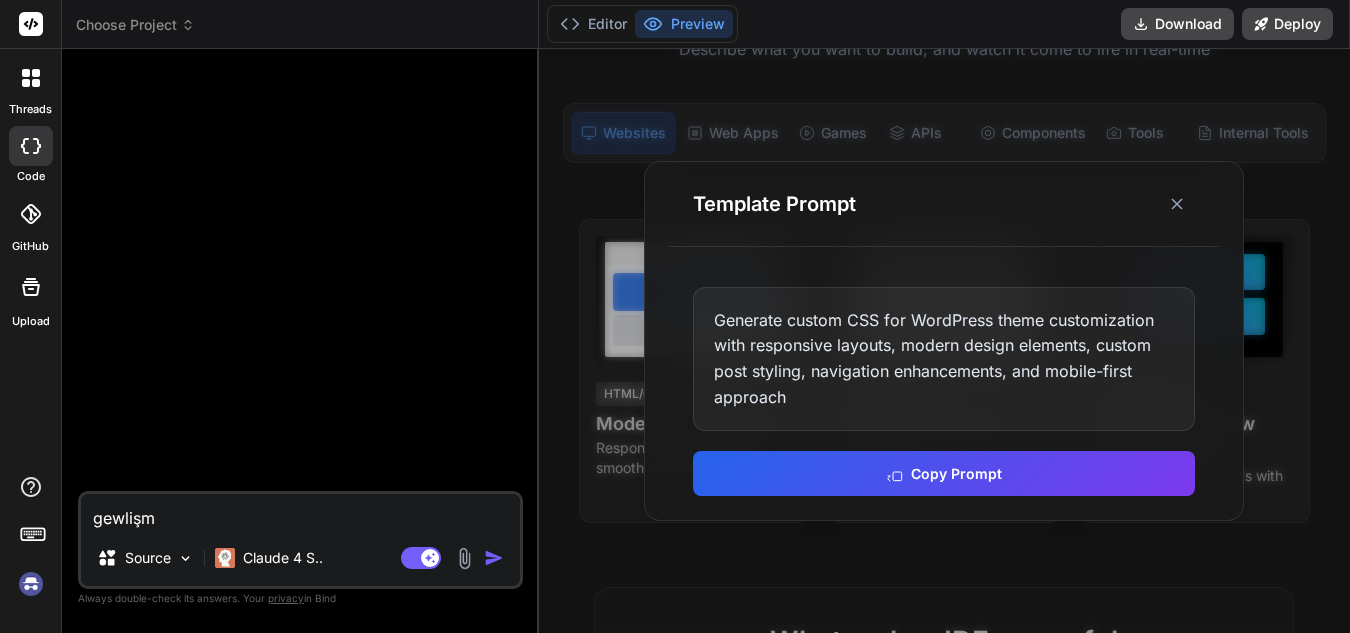 type on "gewlişmi" 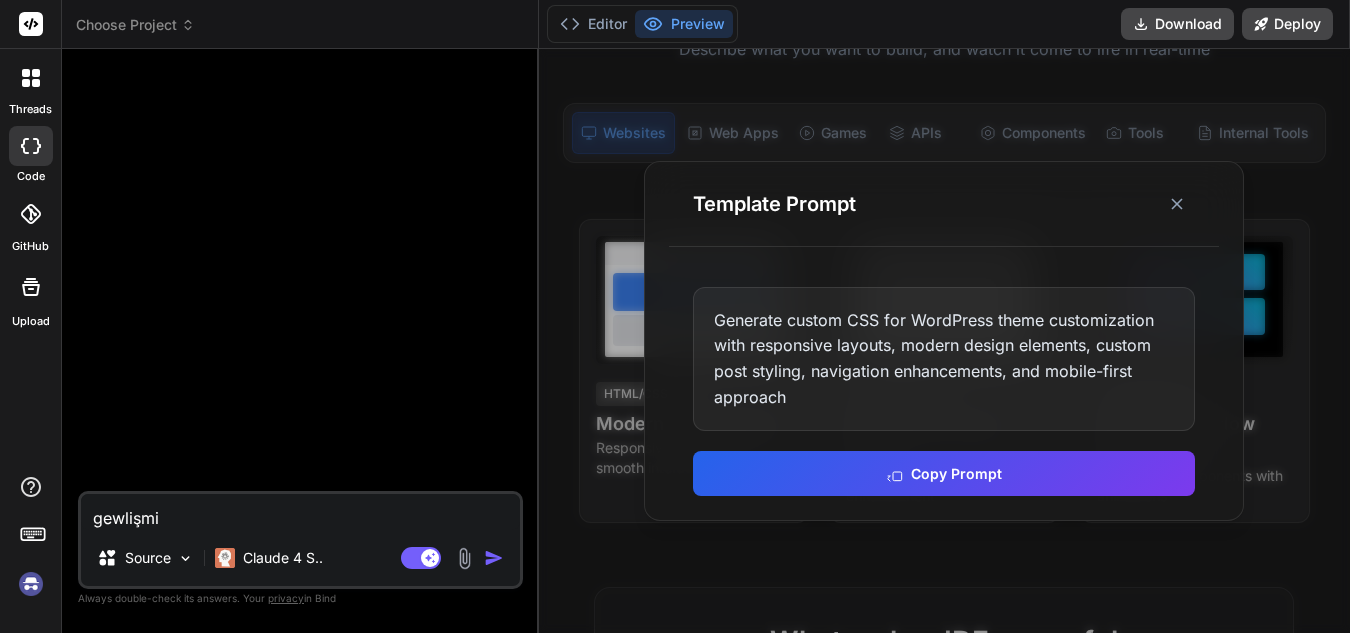 type on "gewlişmiş" 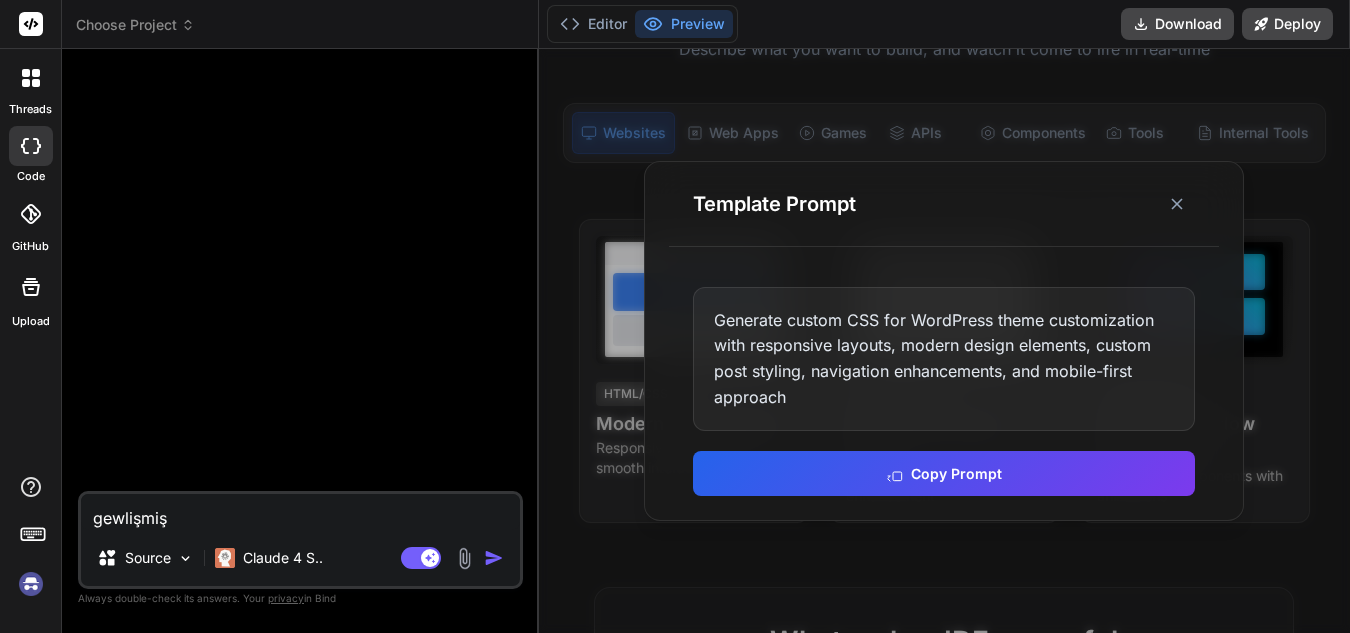 type on "gewlişmi" 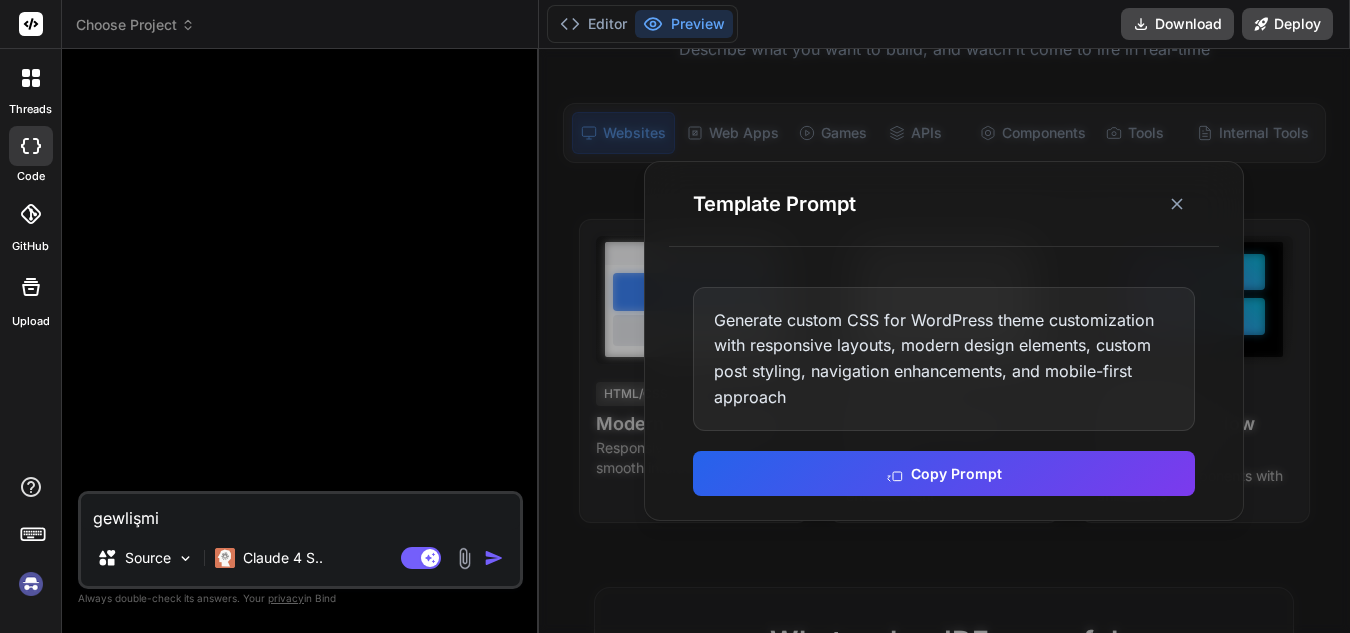 type on "x" 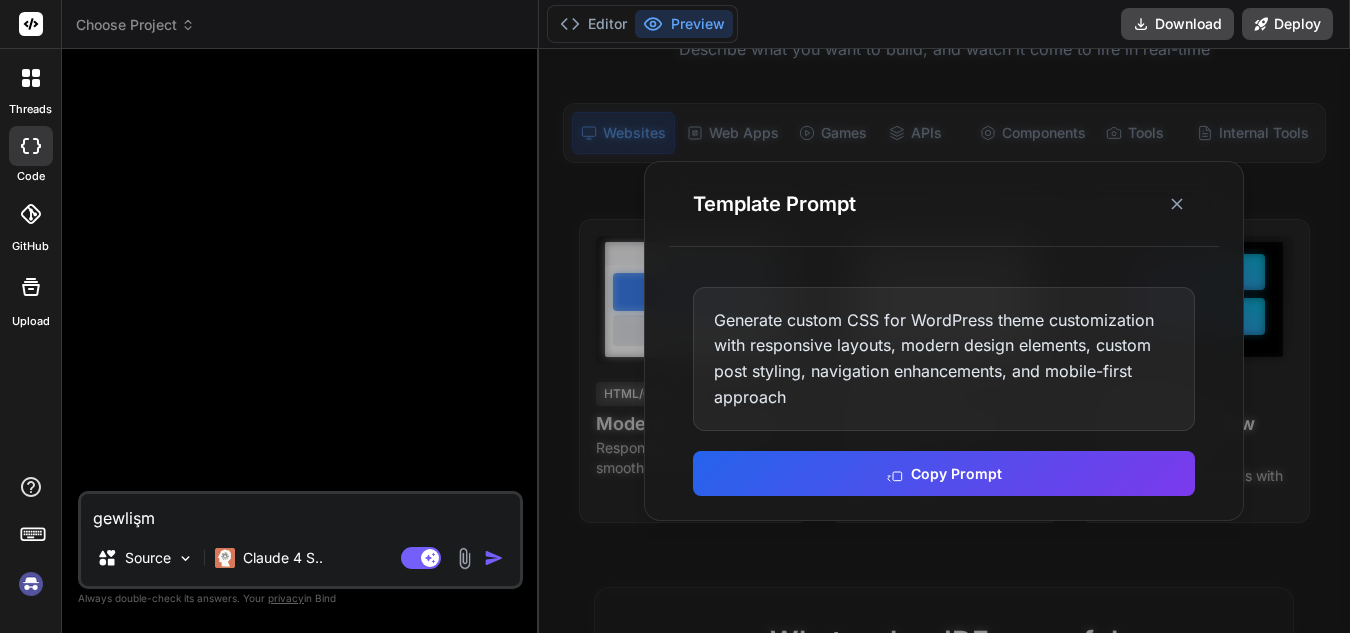 type on "gewliş" 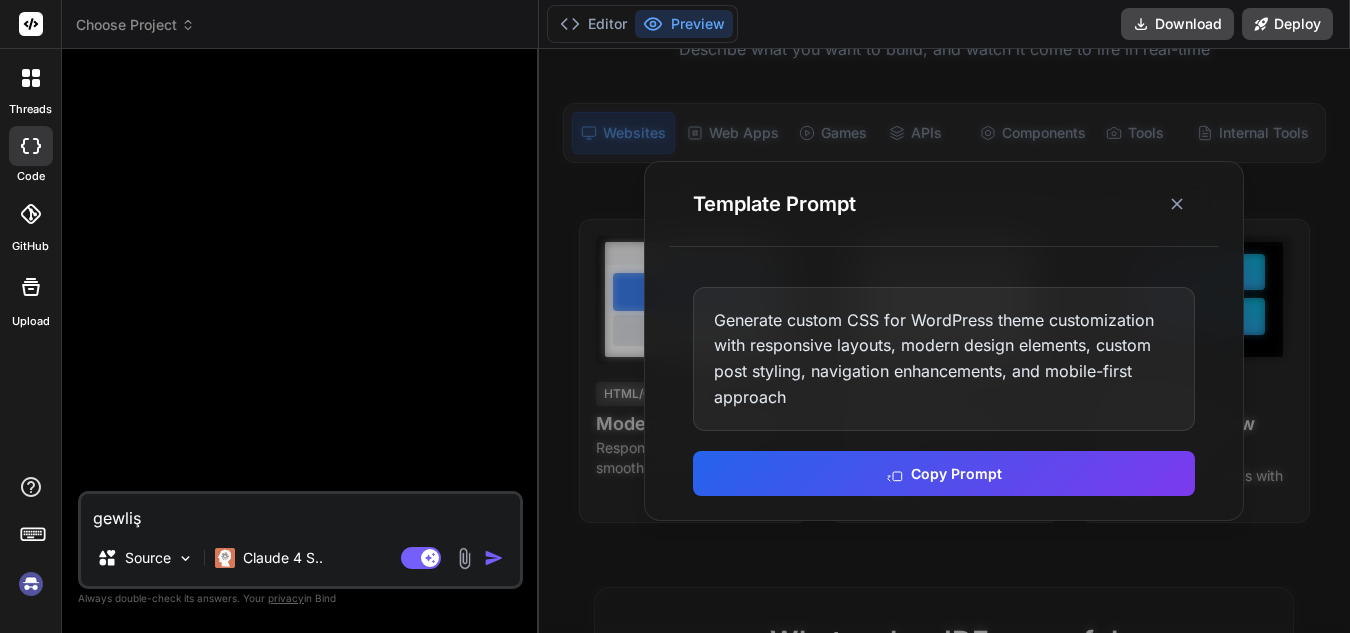 type on "gewli" 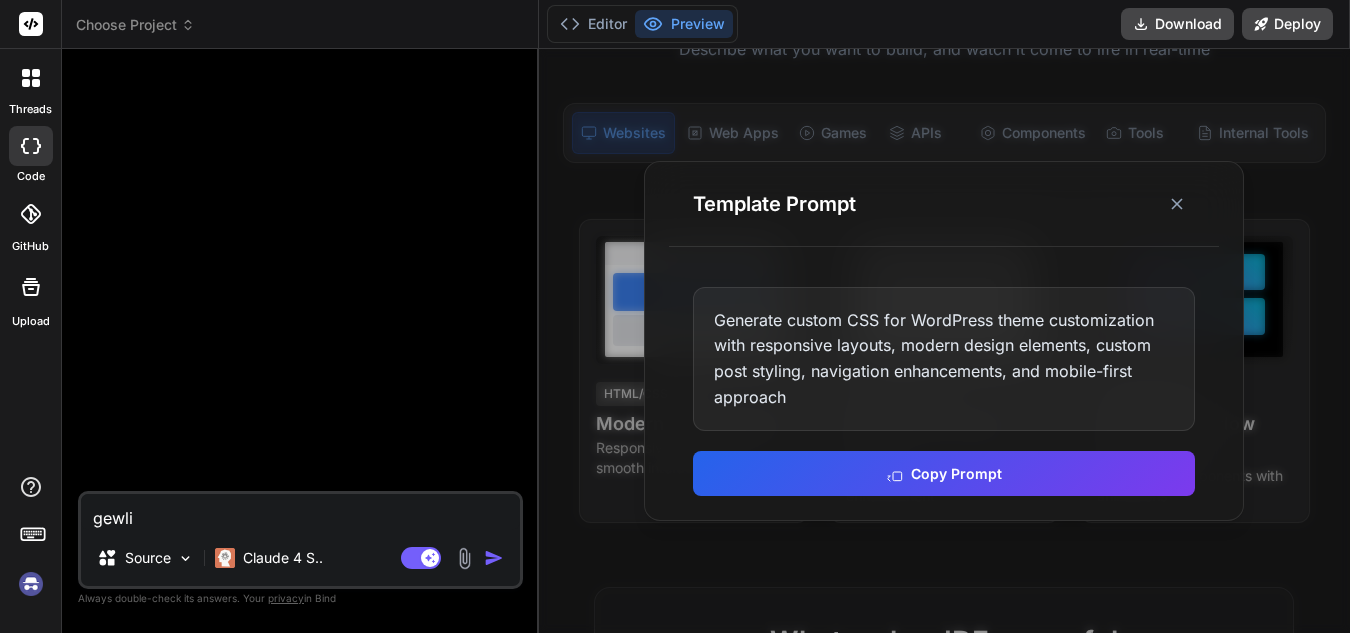 type on "gewl" 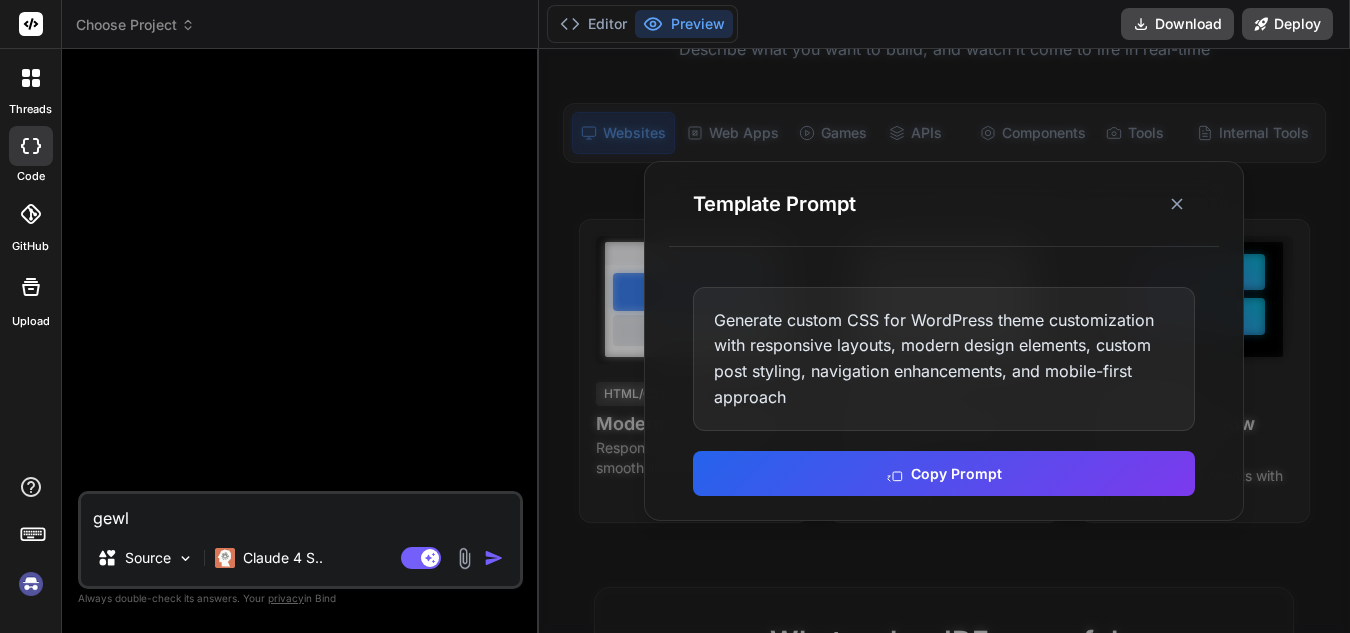 type on "gew" 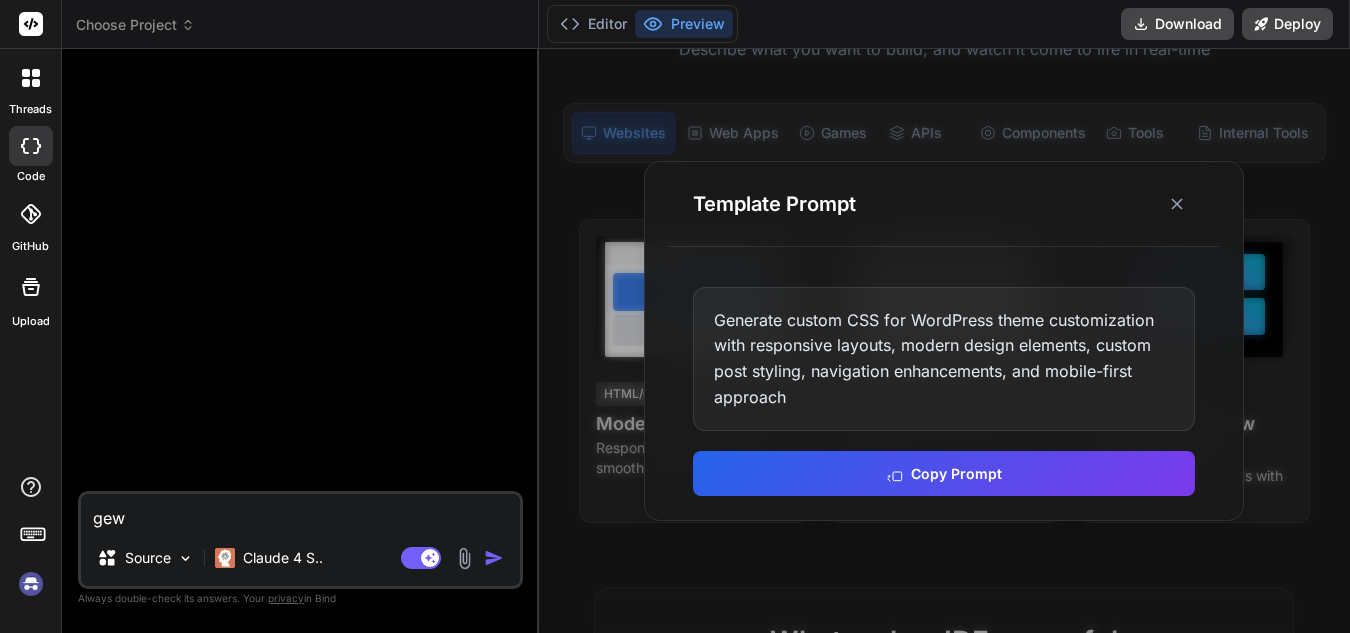 type on "ge" 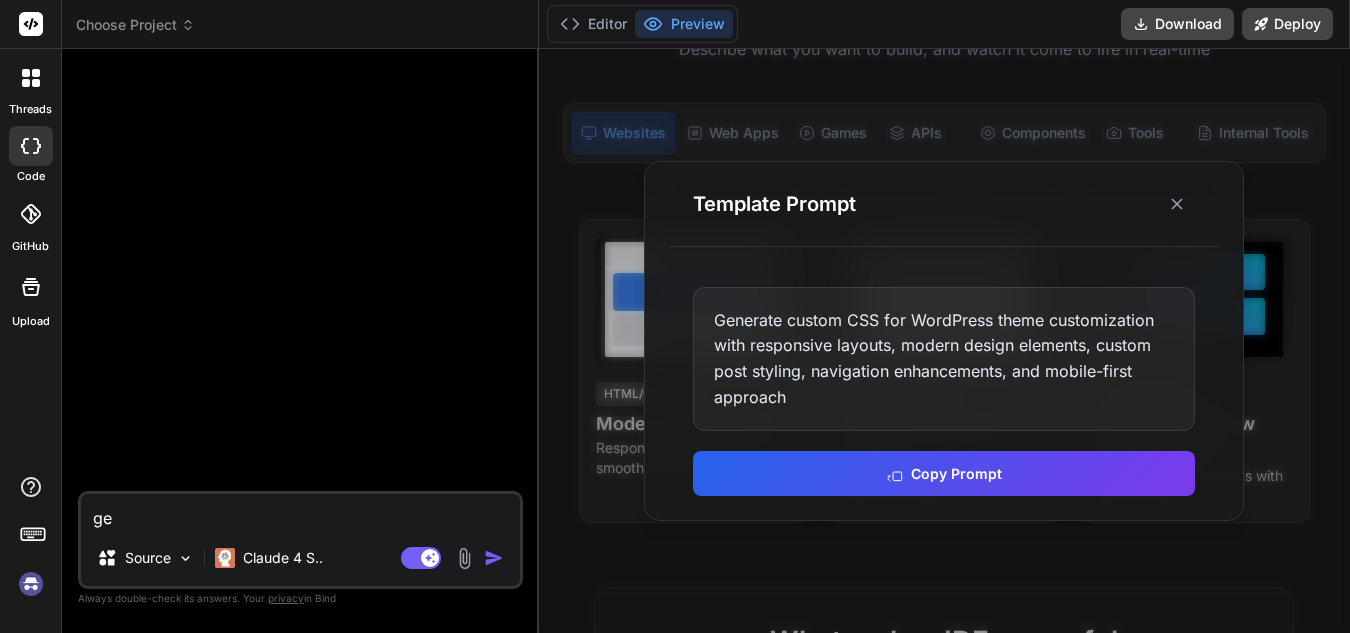 type on "x" 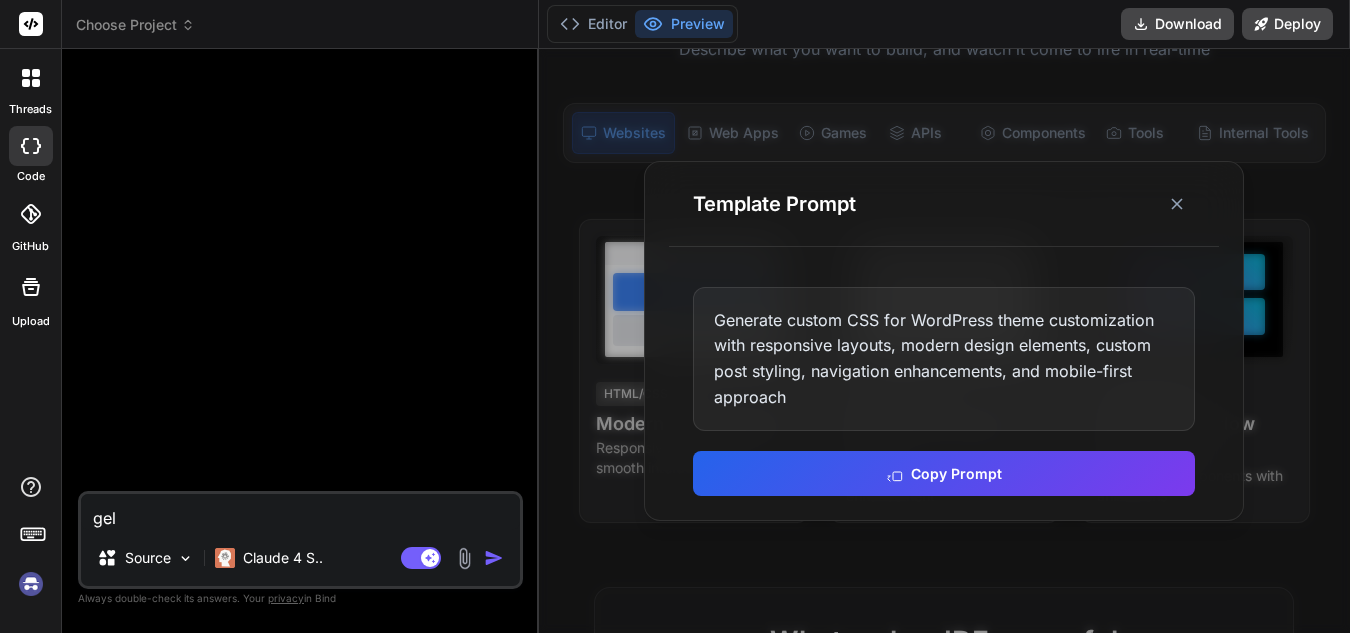 type on "geli" 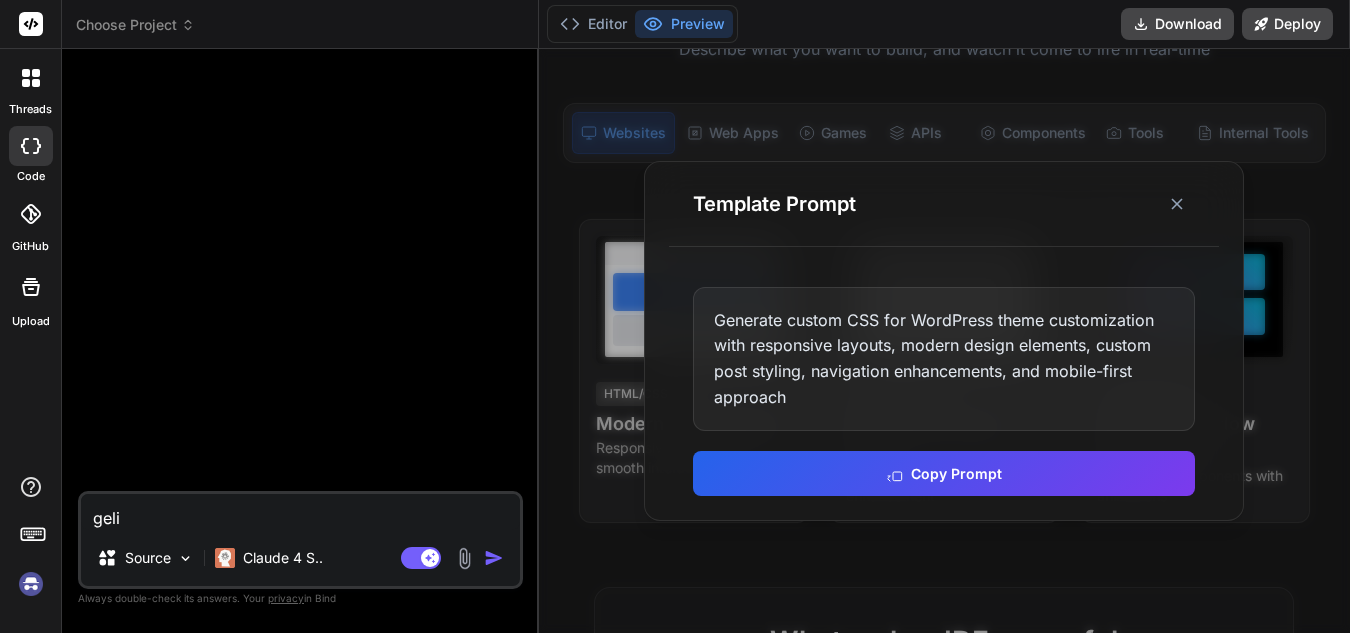 type on "x" 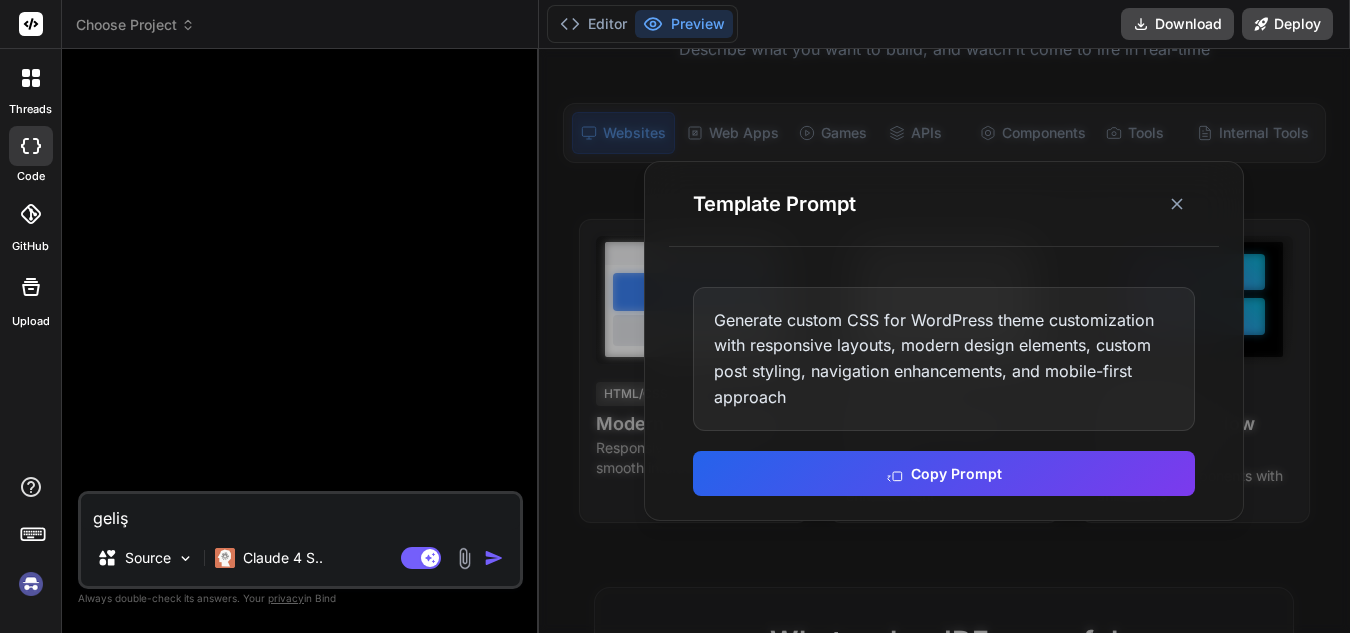 type on "gelişm" 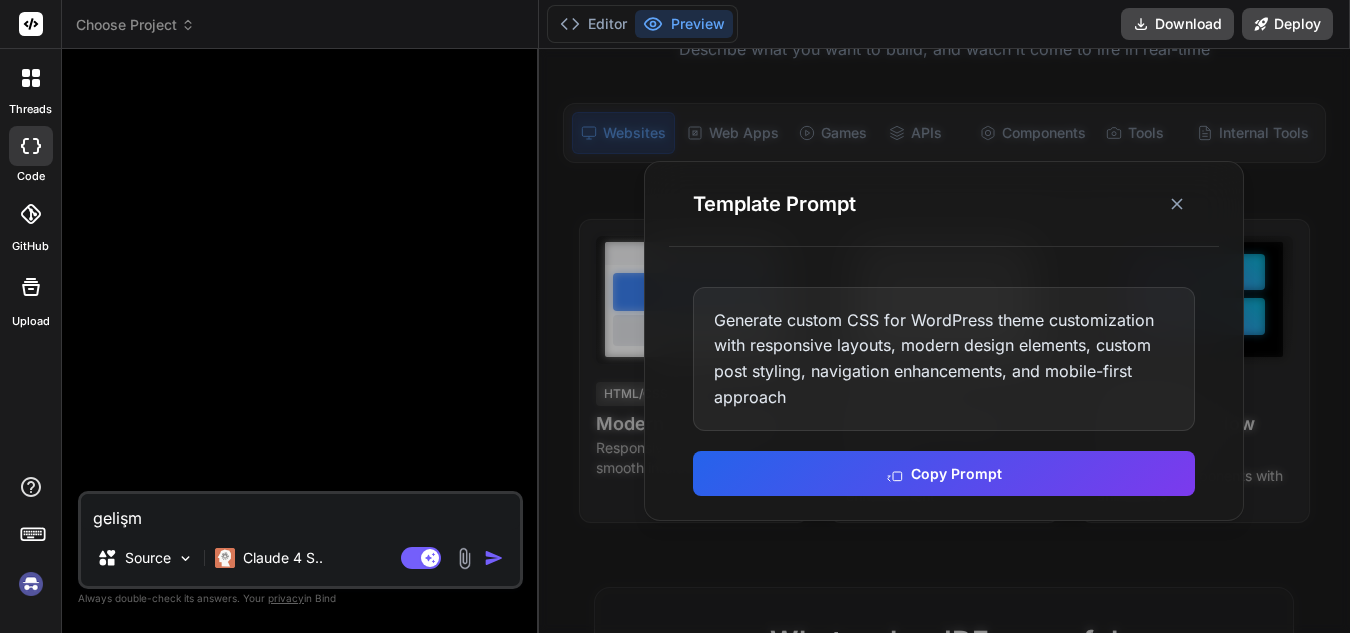 type on "x" 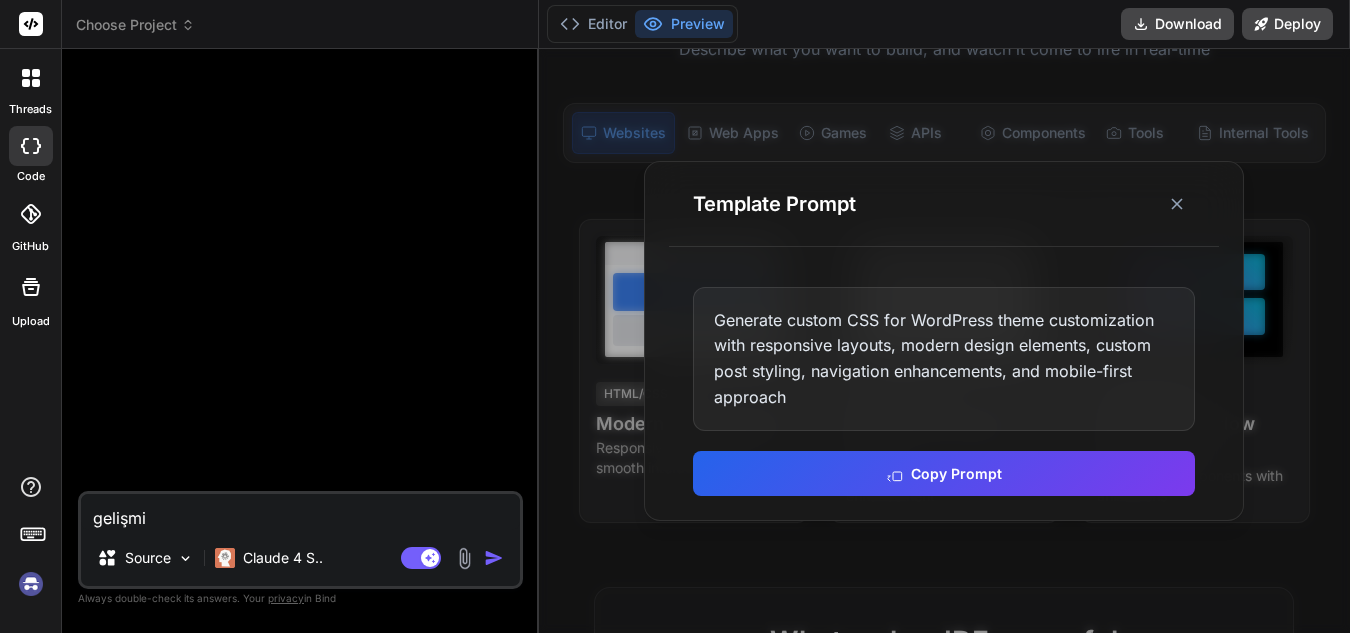 type on "gelişmiş" 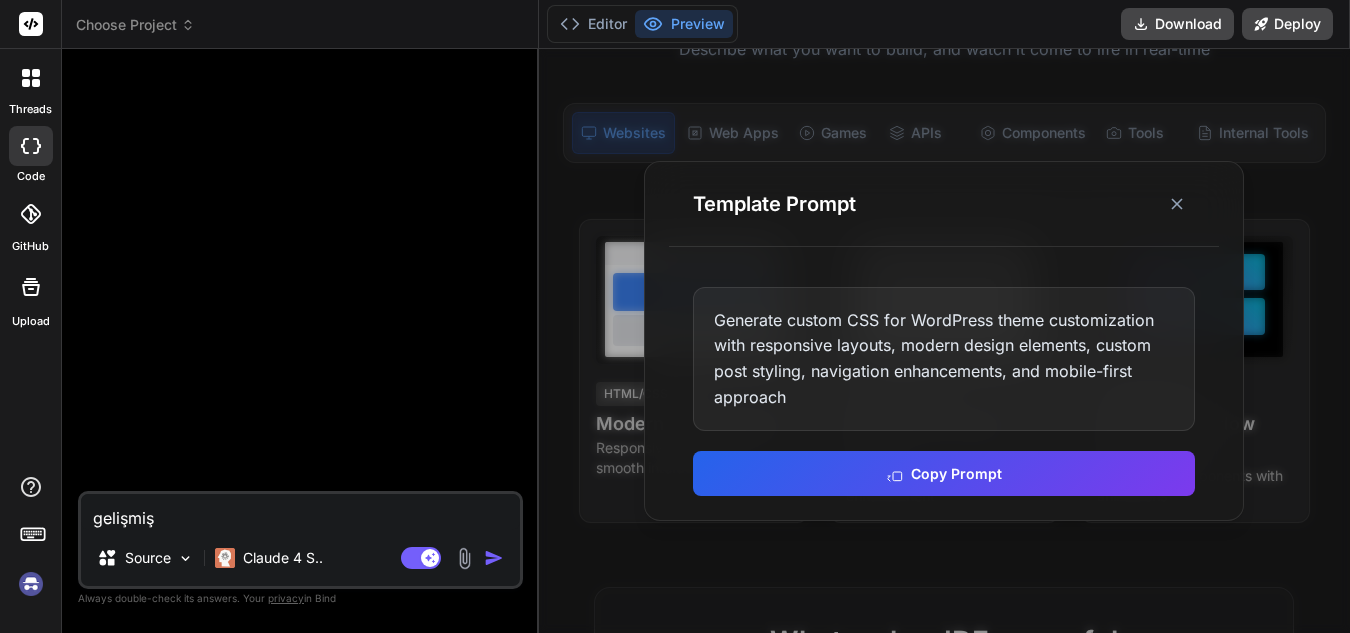 type on "gelişmiş" 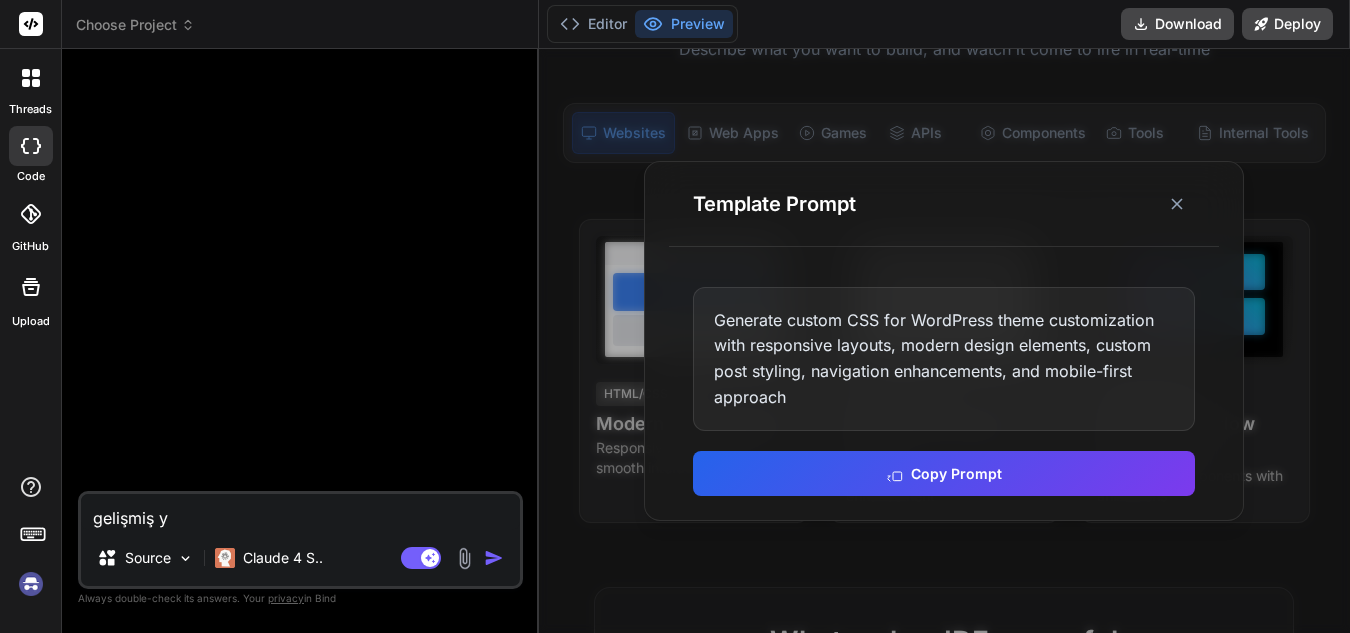 type on "gelişmiş yı" 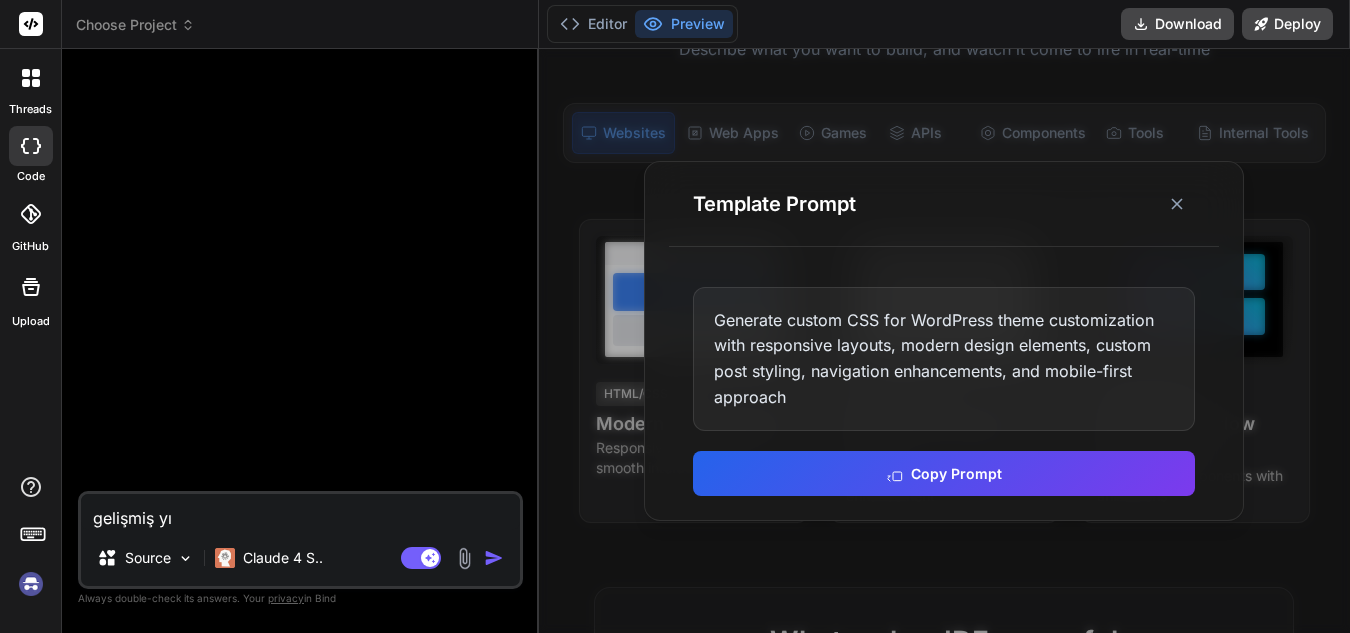 type on "gelişmiş yıl" 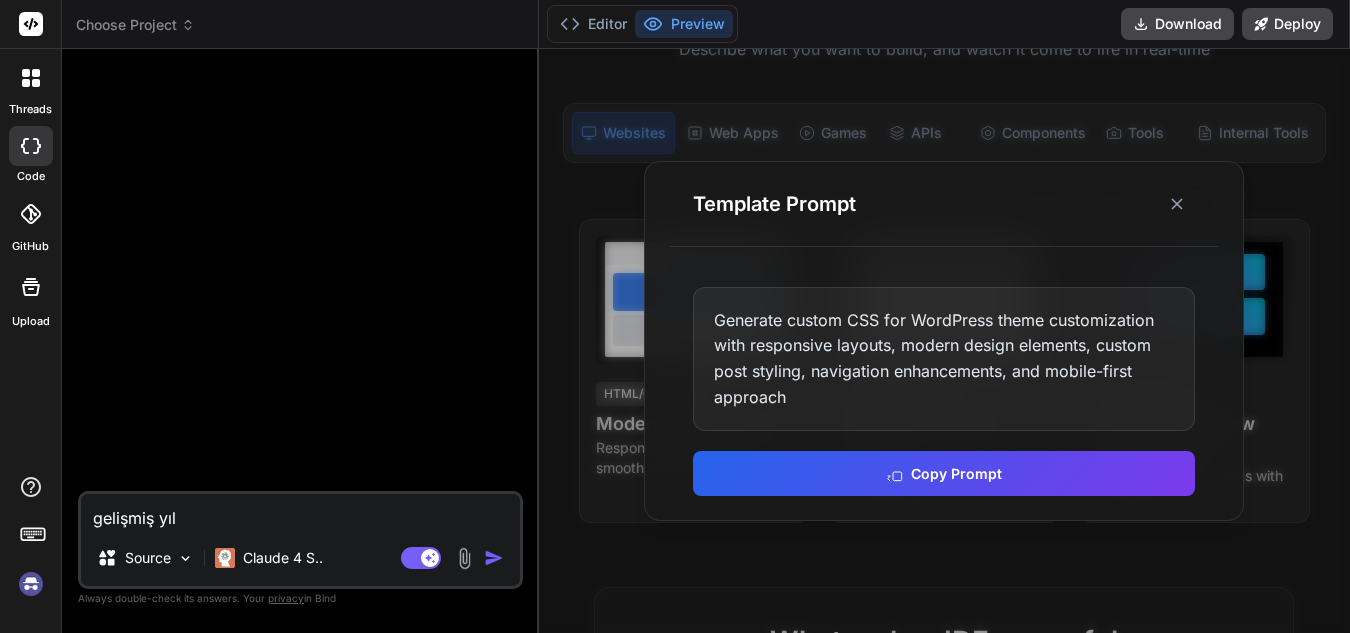type on "gelişmiş yılc" 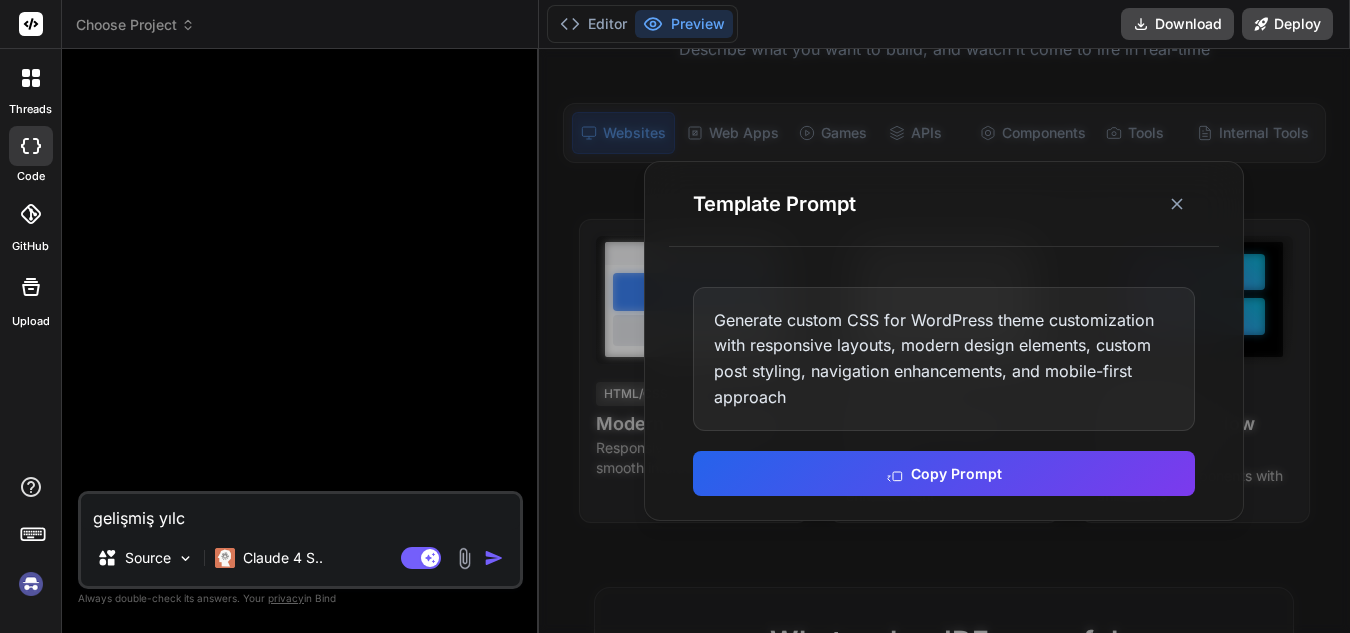 type on "gelişmiş yılcu" 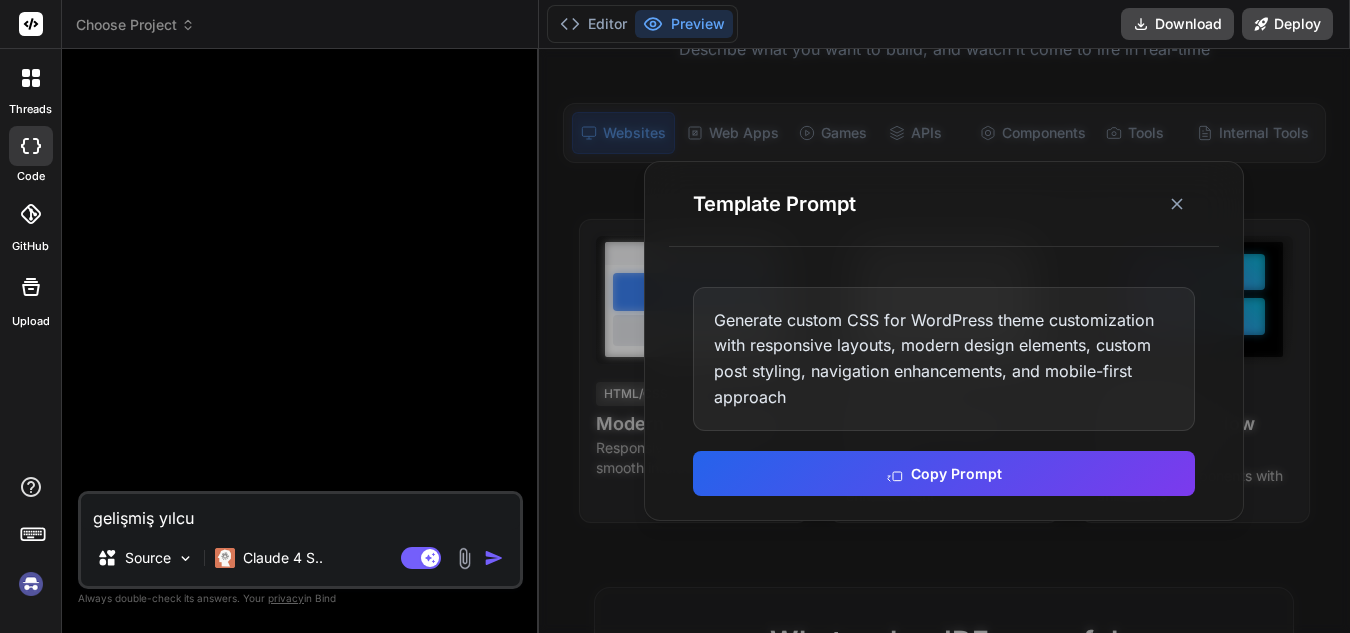 type on "gelişmiş yılcul" 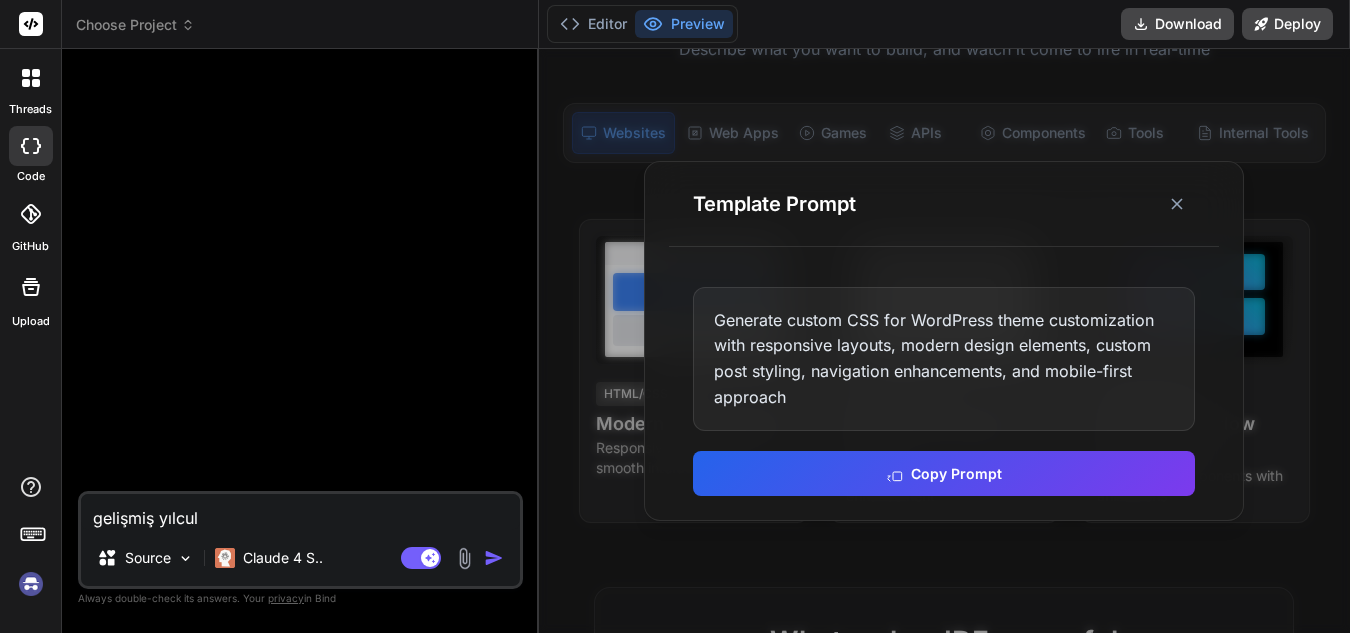 type on "x" 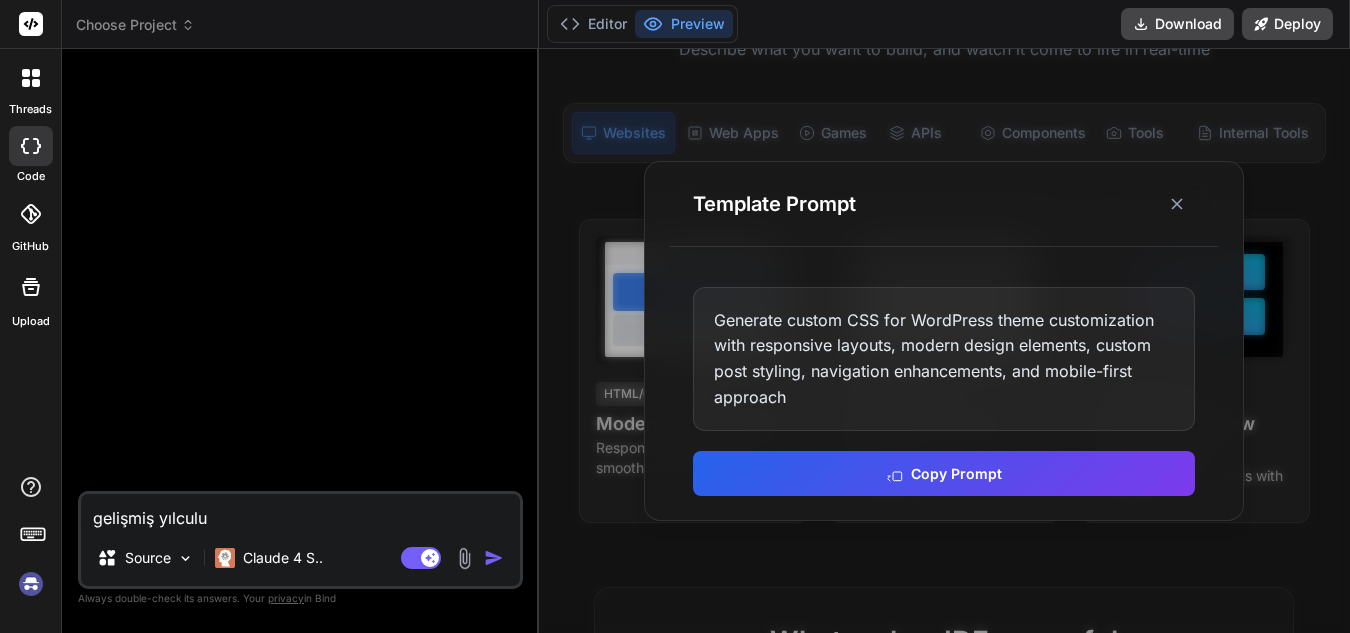 type on "gelişmiş yılculuy" 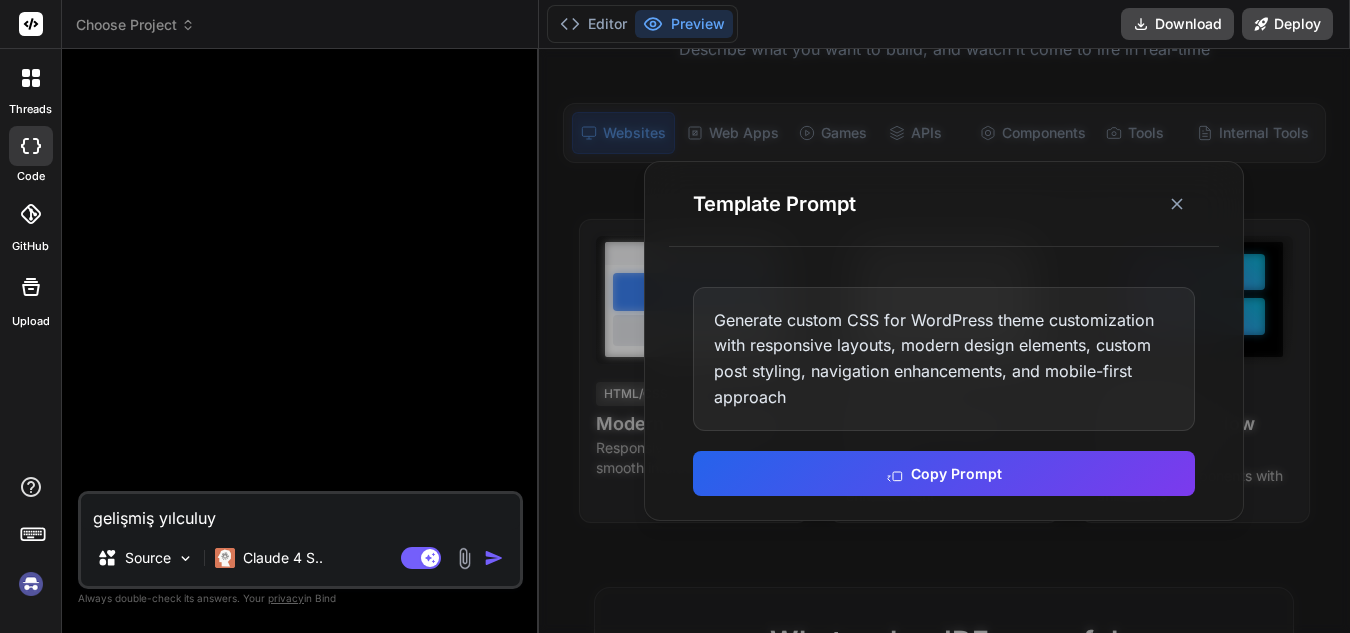 type on "gelişmiş yılculuyk" 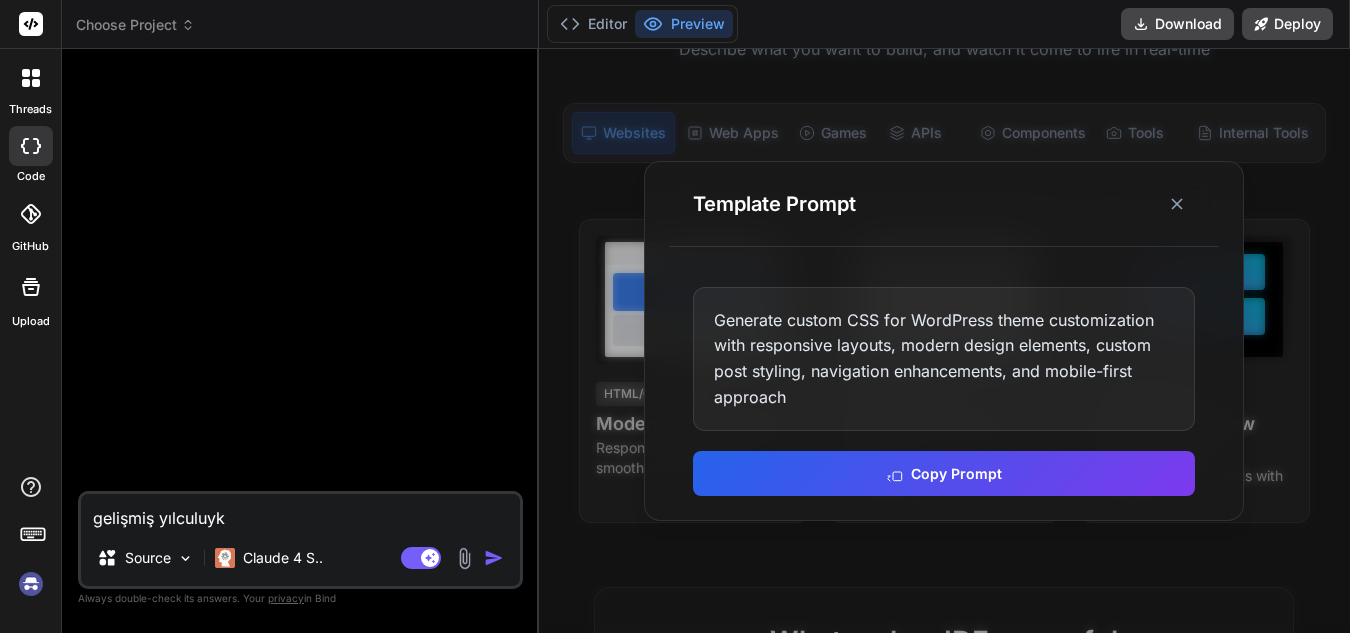 type on "gelişmiş yılculuyk" 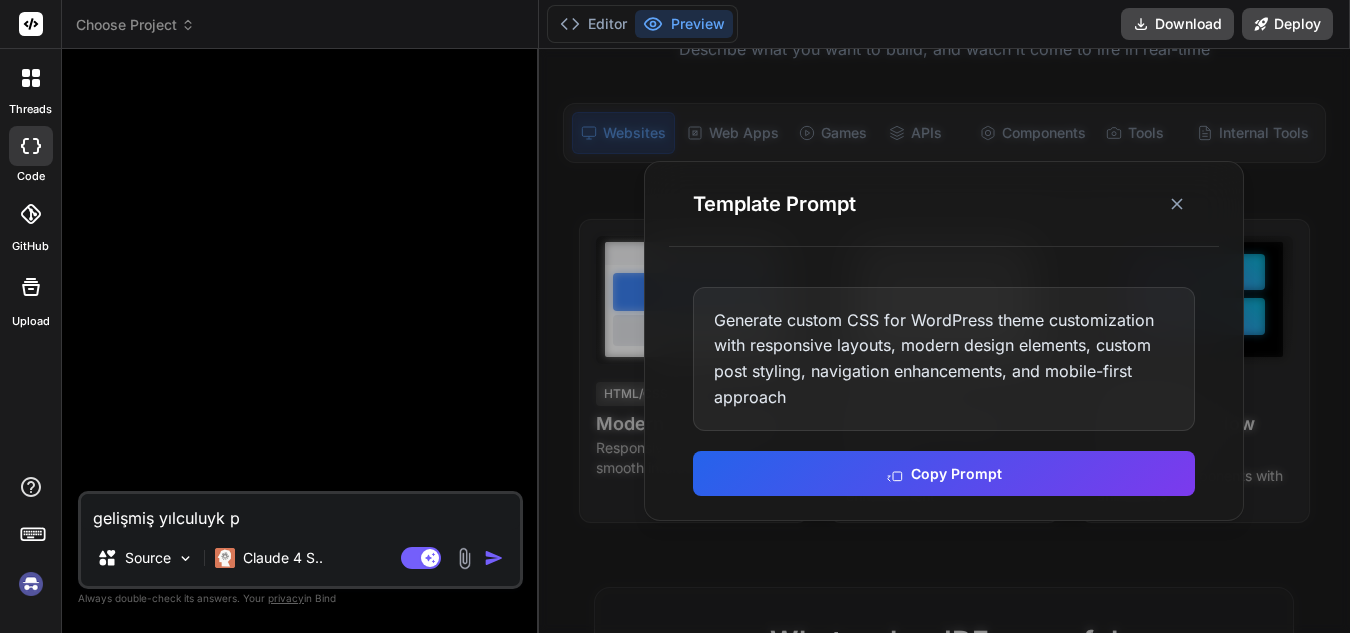 type on "gelişmiş yılculuyk pa" 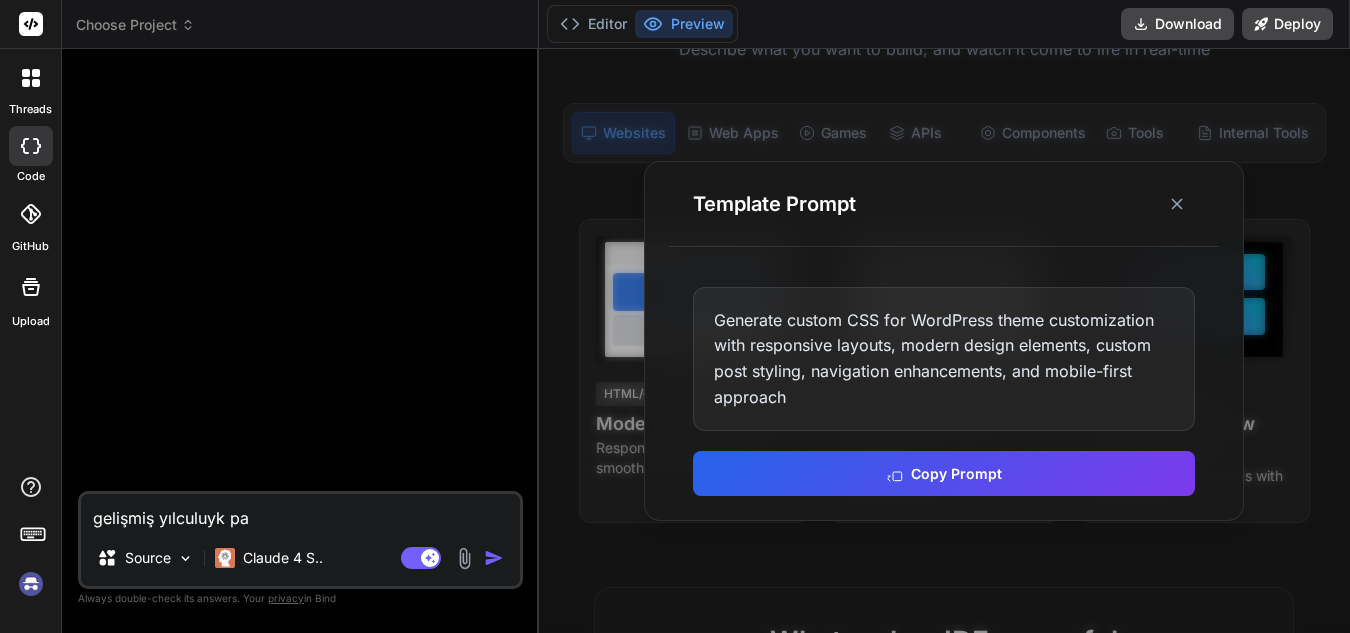 type on "gelişmiş yılculuyk pay" 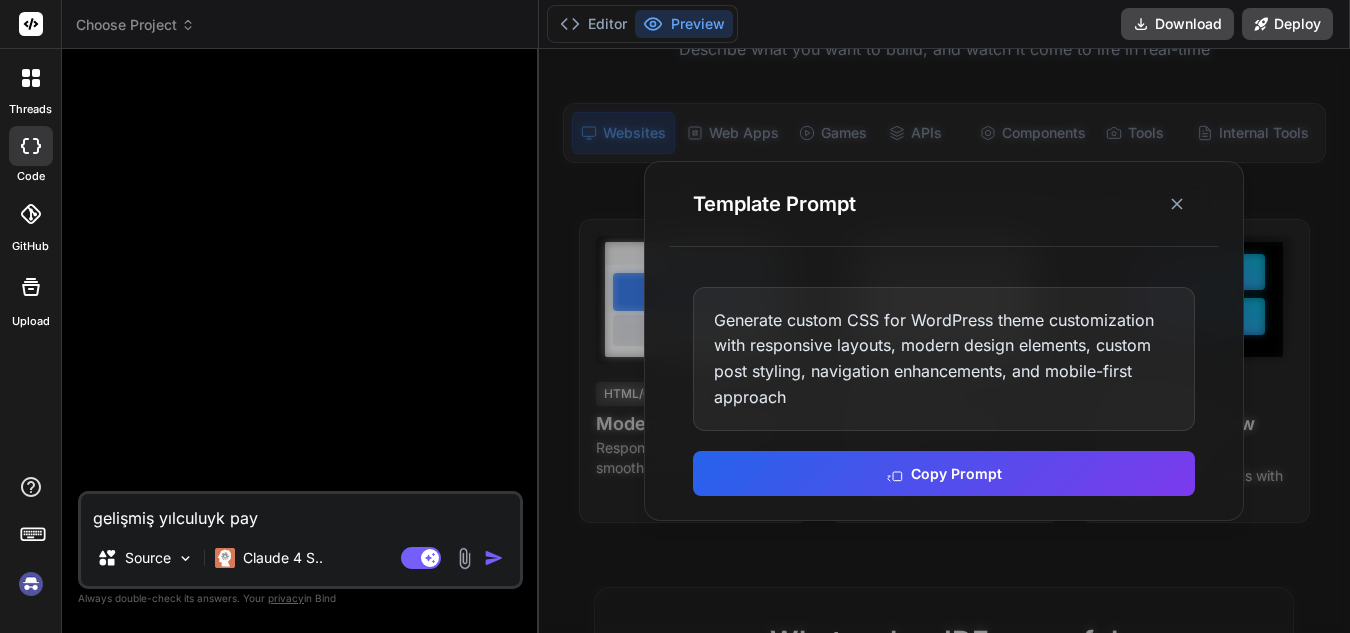 type on "gelişmiş yılculuyk payl" 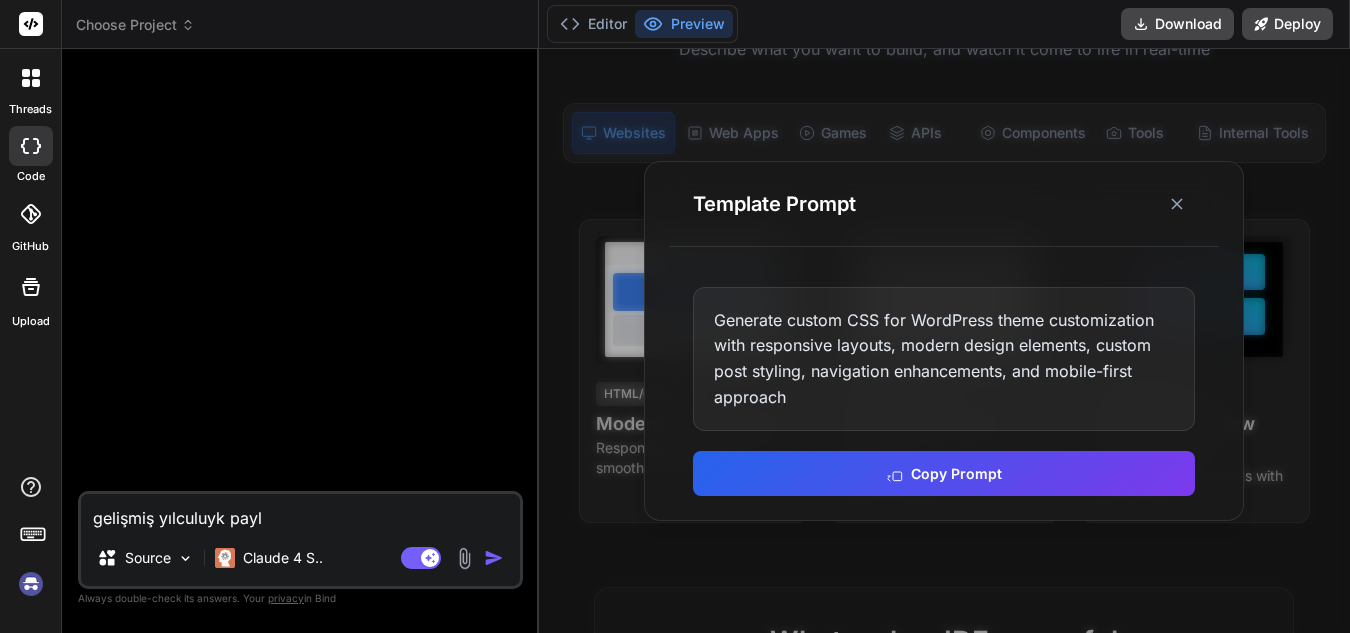 type on "gelişmiş yılculuyk payla" 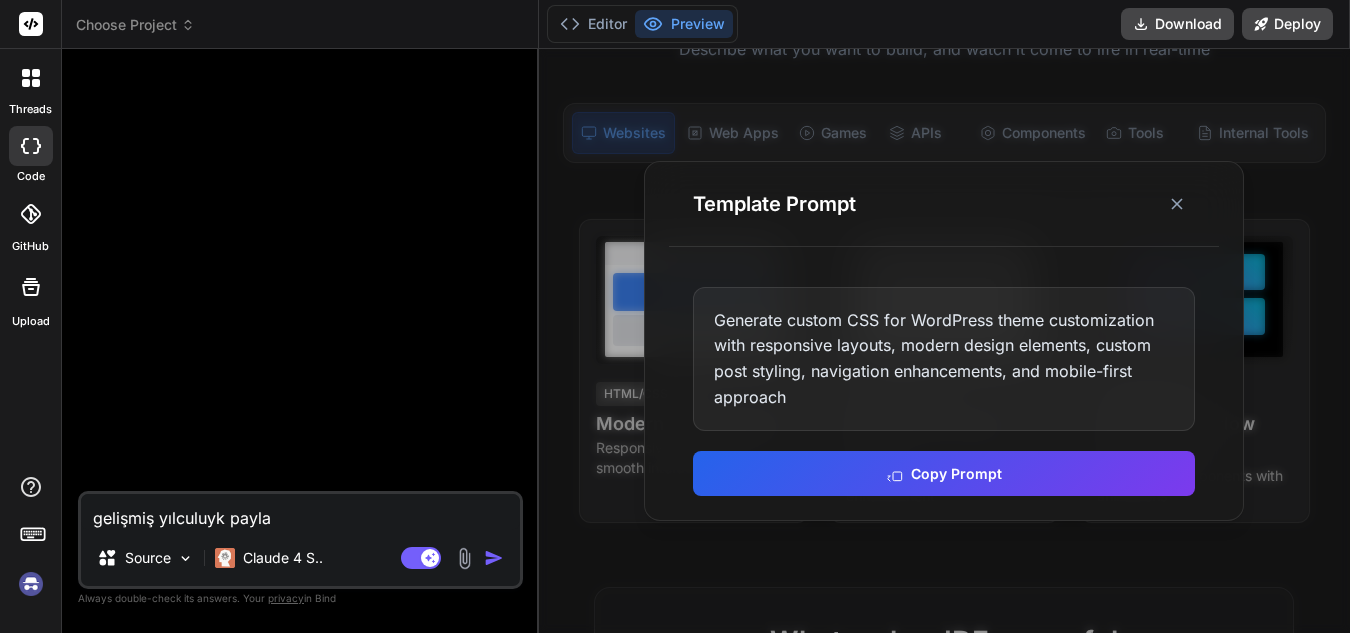 type on "gelişmiş yılculuyk paylaş" 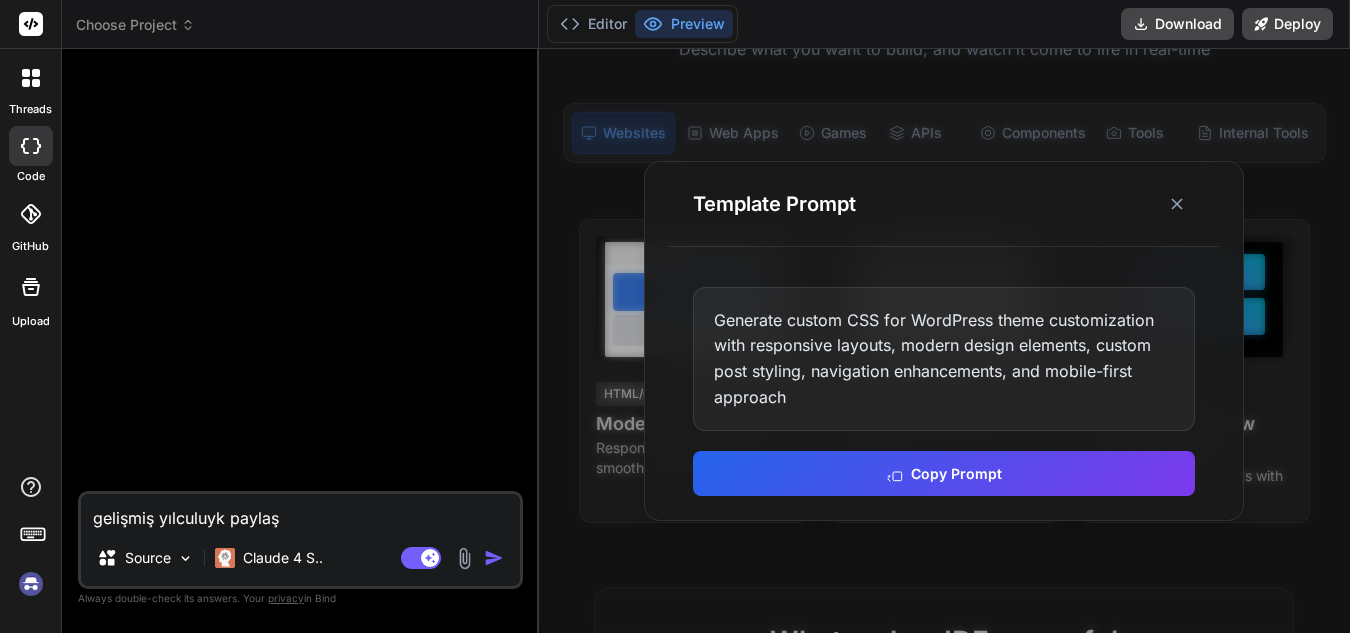 type on "gelişmiş yılculuyk paylaşı" 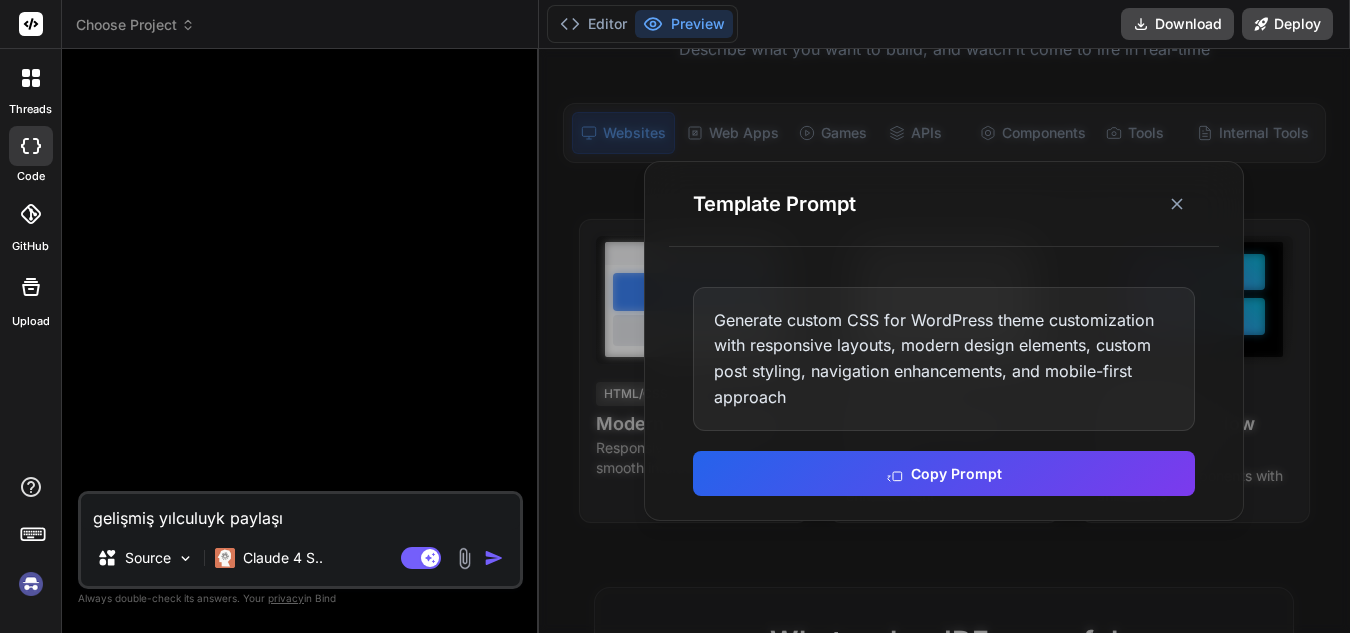 type on "gelişmiş yılculuyk paylaşım" 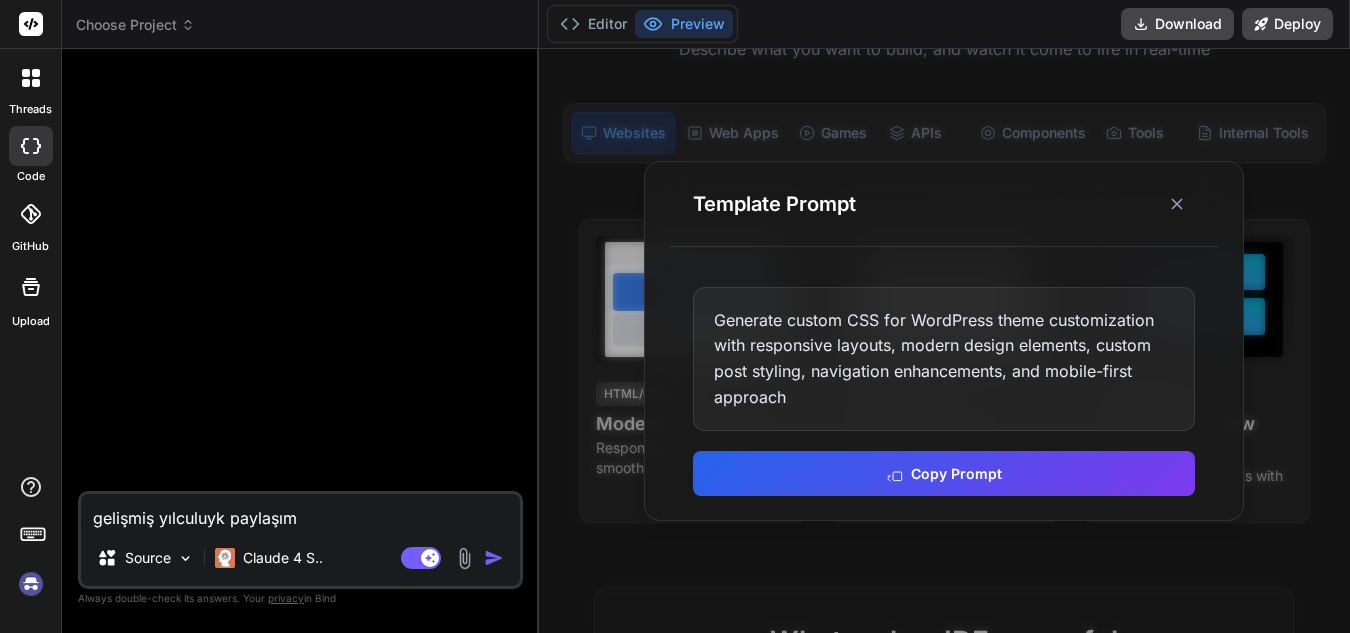 type on "gelişmiş yılculuyk paylaşım" 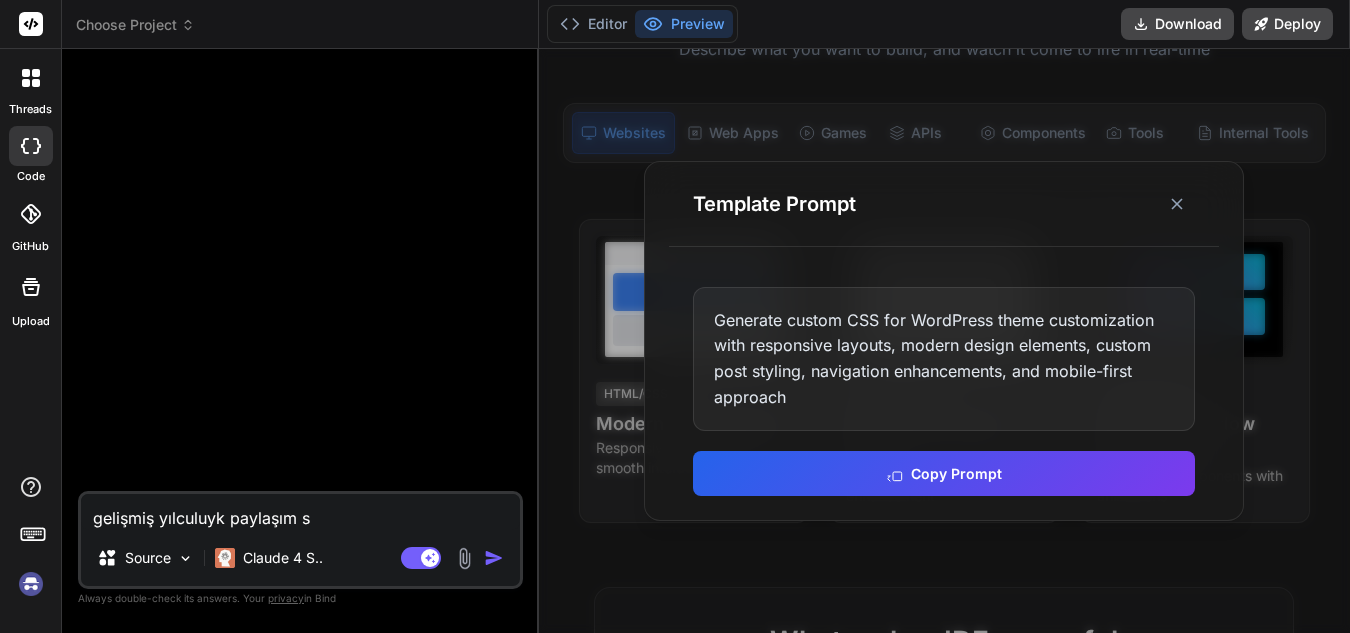 type on "gelişmiş yılculuyk paylaşım si" 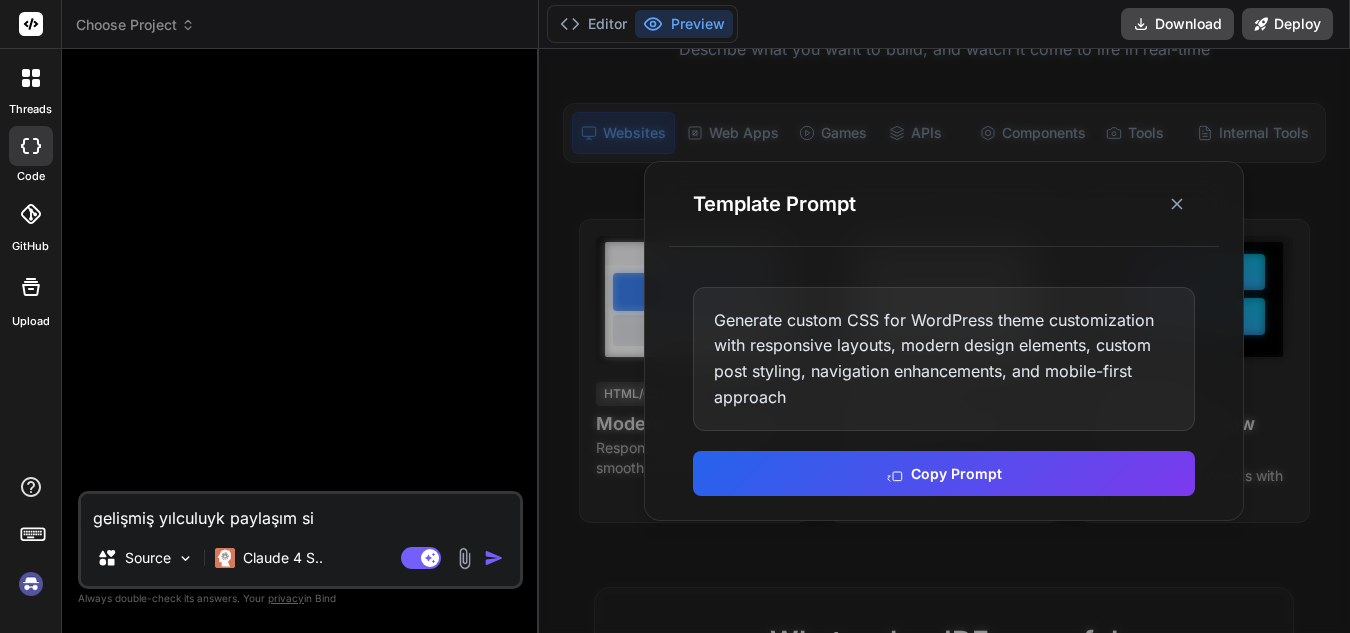 type on "x" 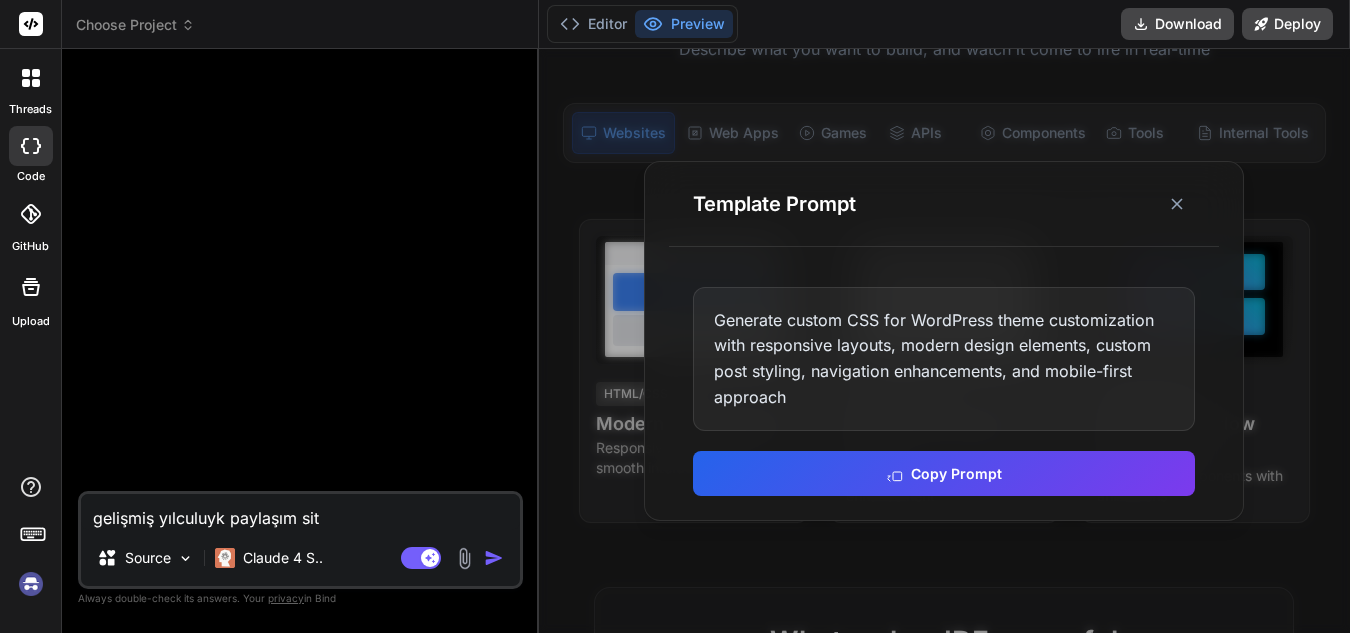 type on "gelişmiş yılculuyk paylaşım site" 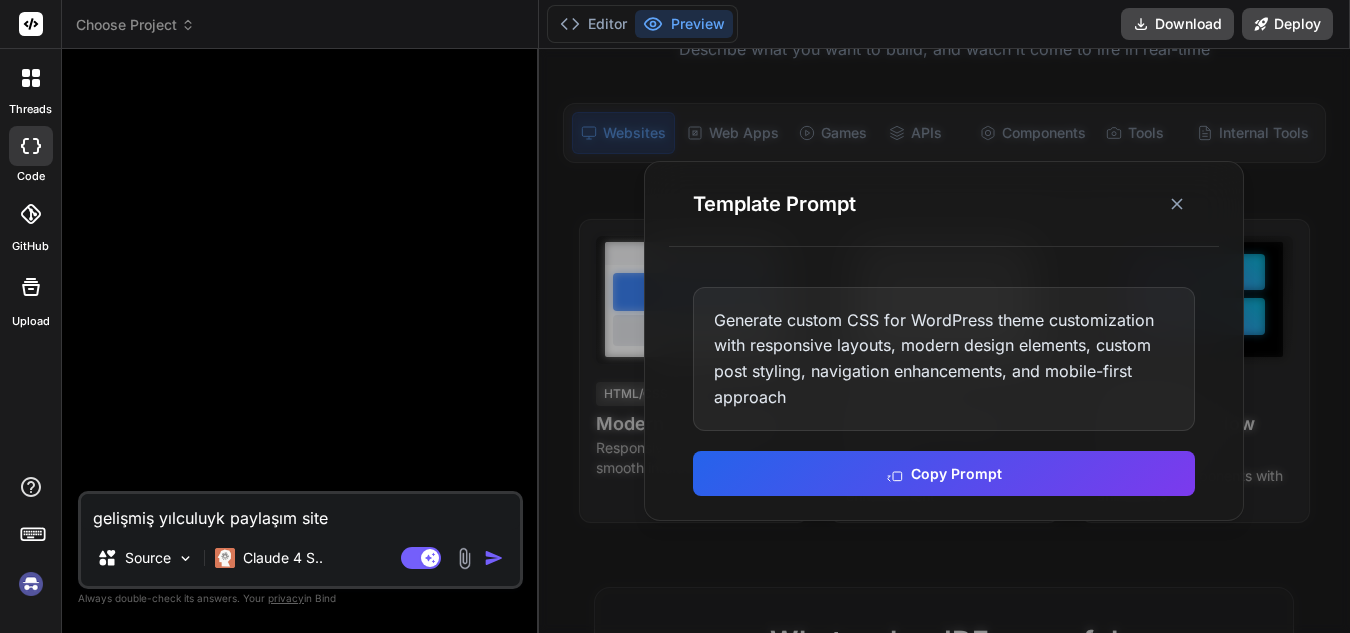 type on "gelişmiş yılculuyk paylaşım sites" 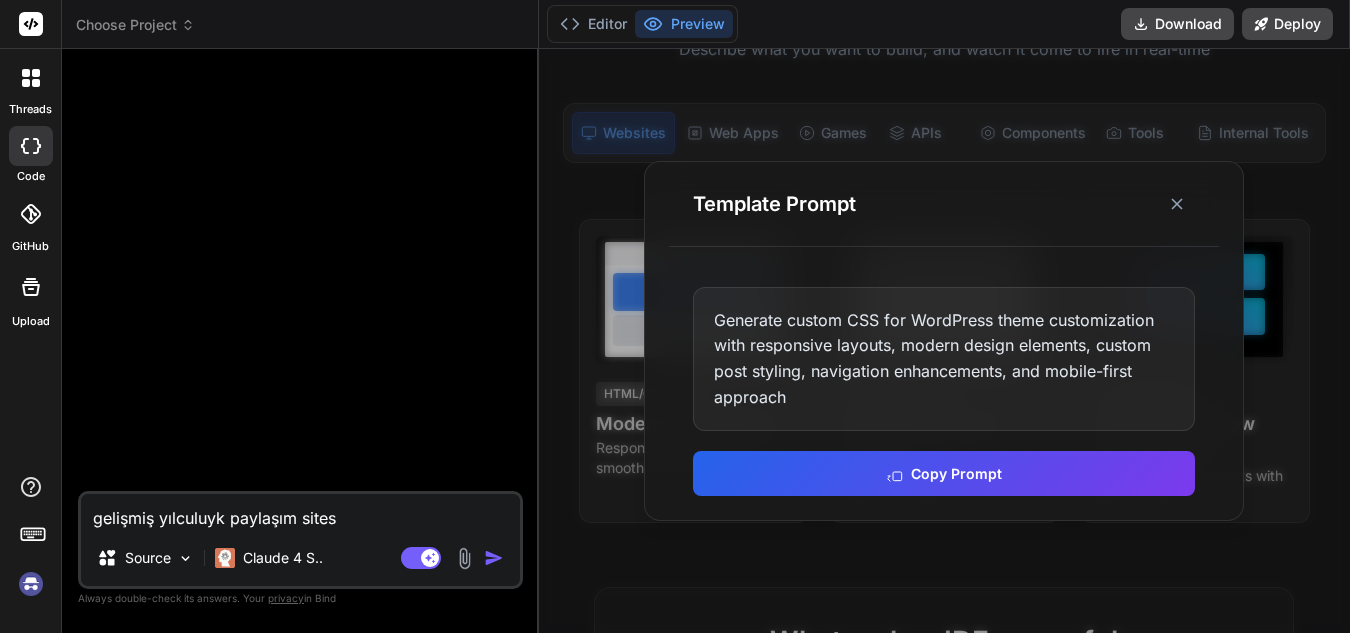 type on "gelişmiş yılculuyk paylaşım sitesi" 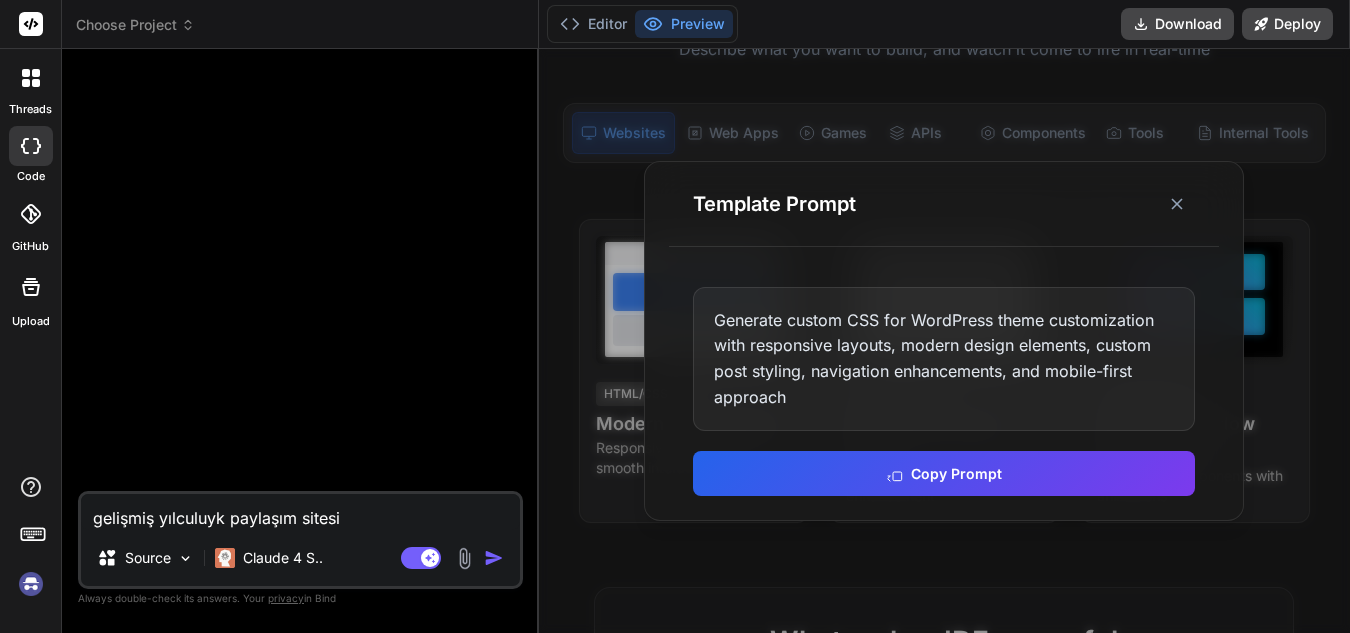 type on "gelişmiş yılculuyk paylaşım sitesi" 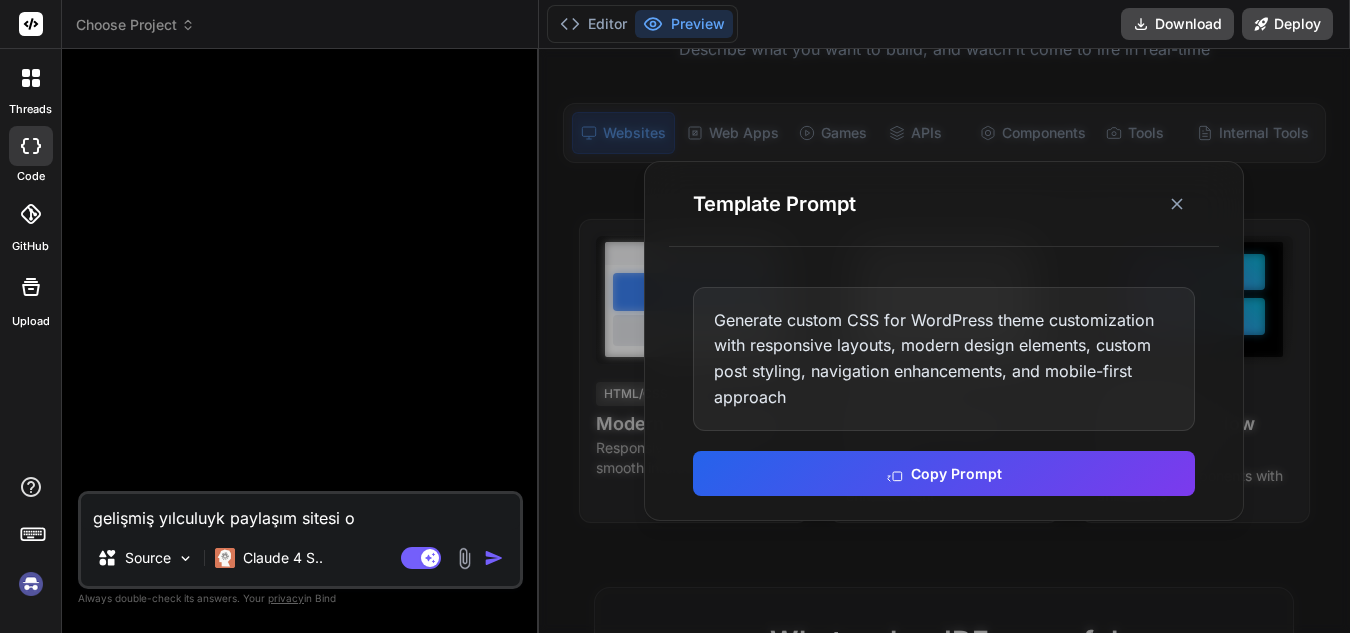 type on "gelişmiş yılculuyk paylaşım sitesi ol" 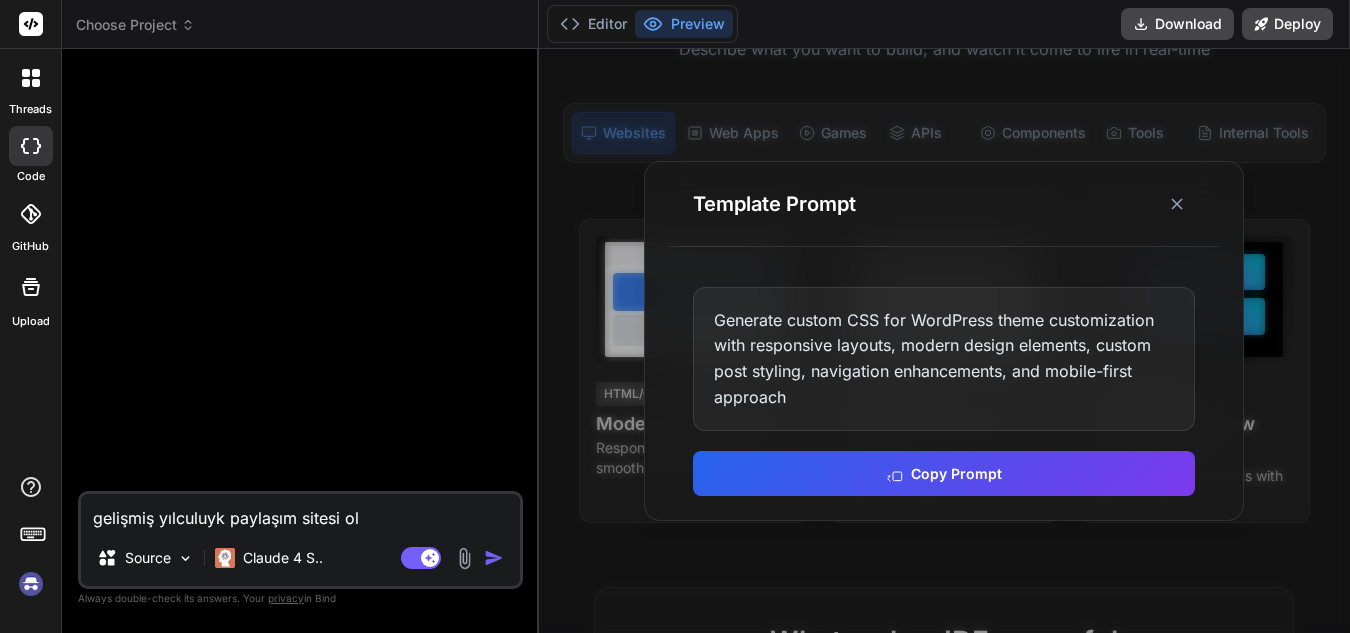 type on "gelişmiş yılculuyk paylaşım sitesi olu" 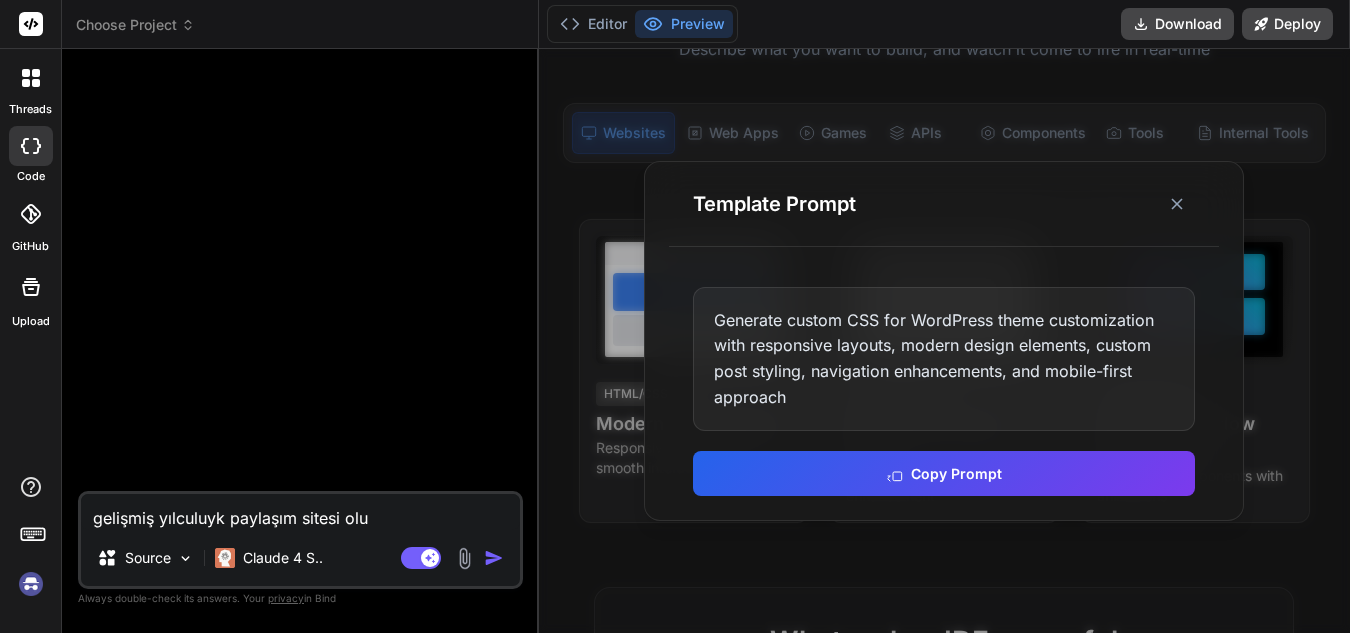 type on "gelişmiş yılculuyk paylaşım sitesi oluş" 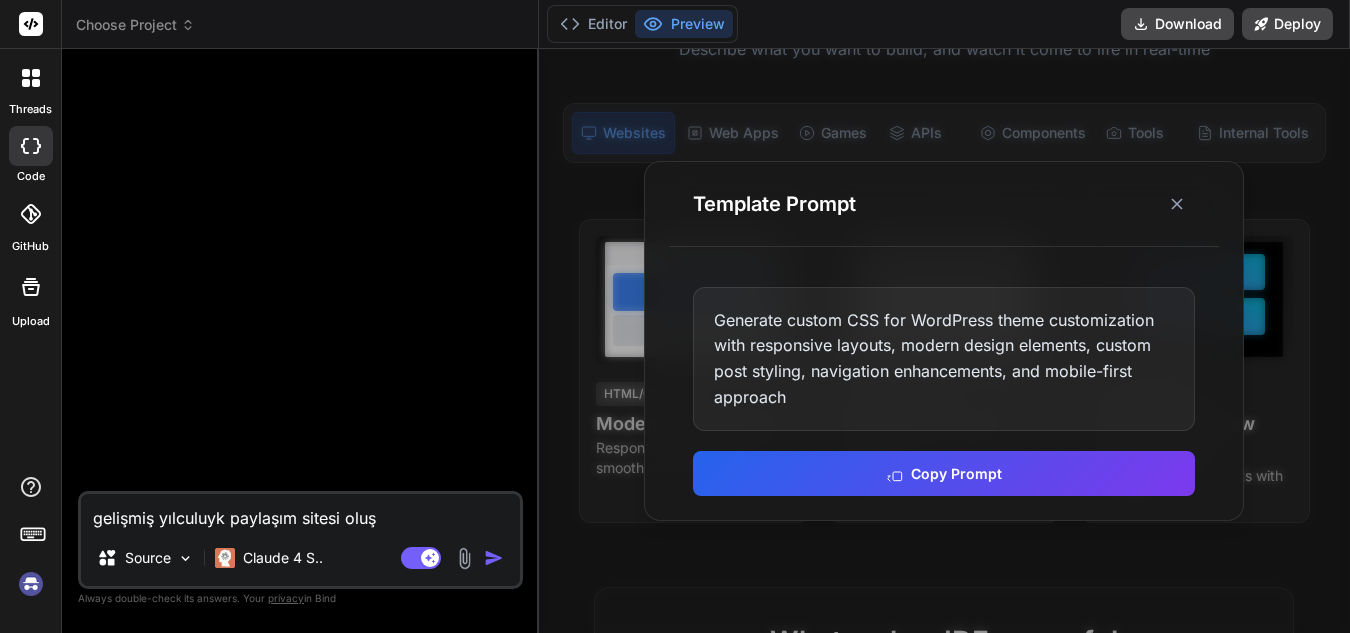 type on "gelişmiş yılculuyk paylaşım sitesi oluşt" 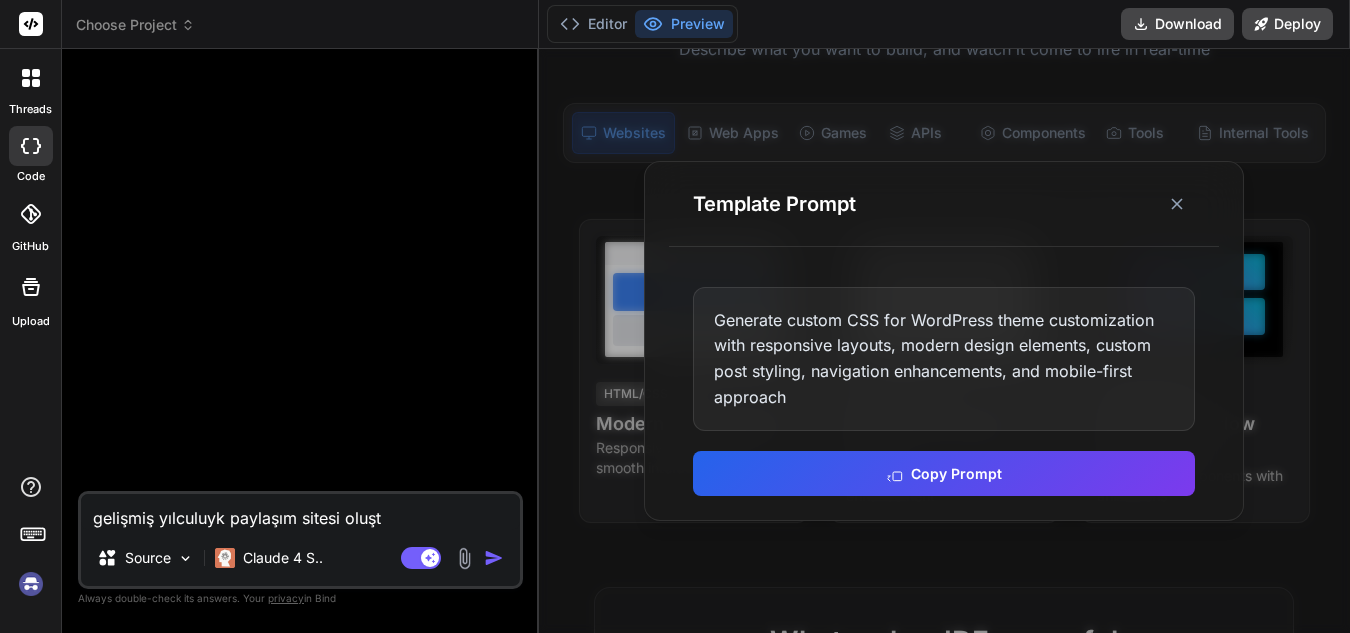 type on "gelişmiş yılculuyk paylaşım sitesi oluştu" 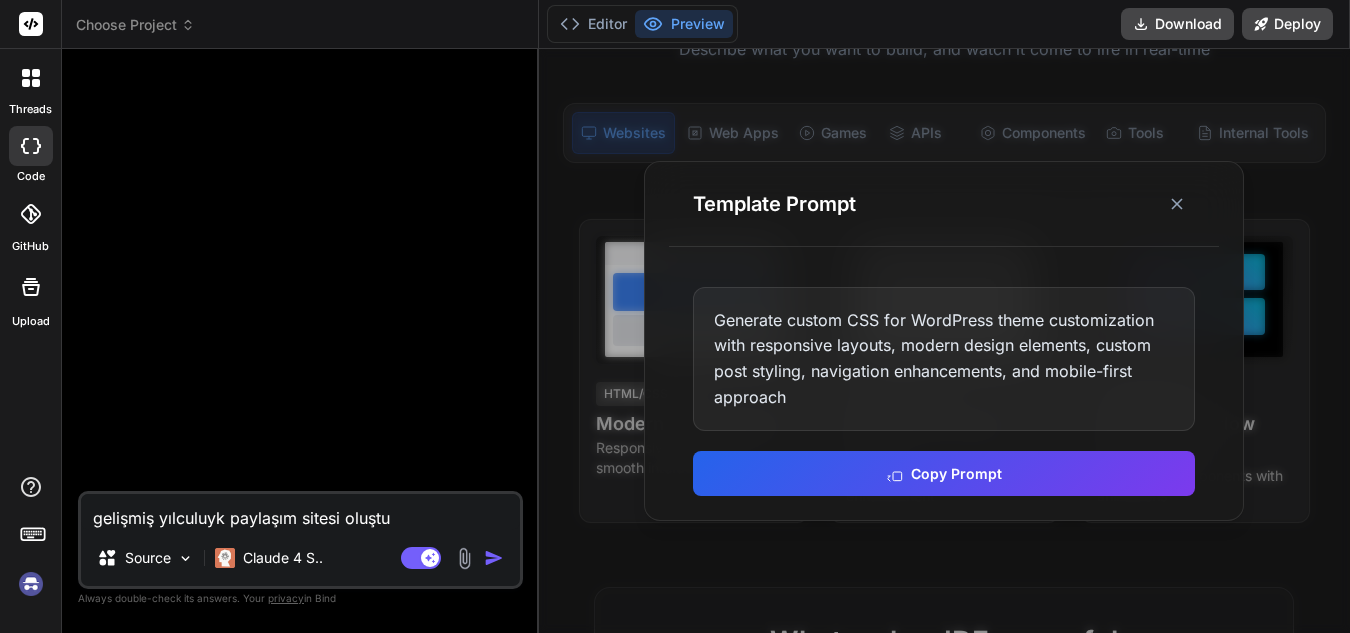 type on "gelişmiş yılculuyk paylaşım sitesi oluştur" 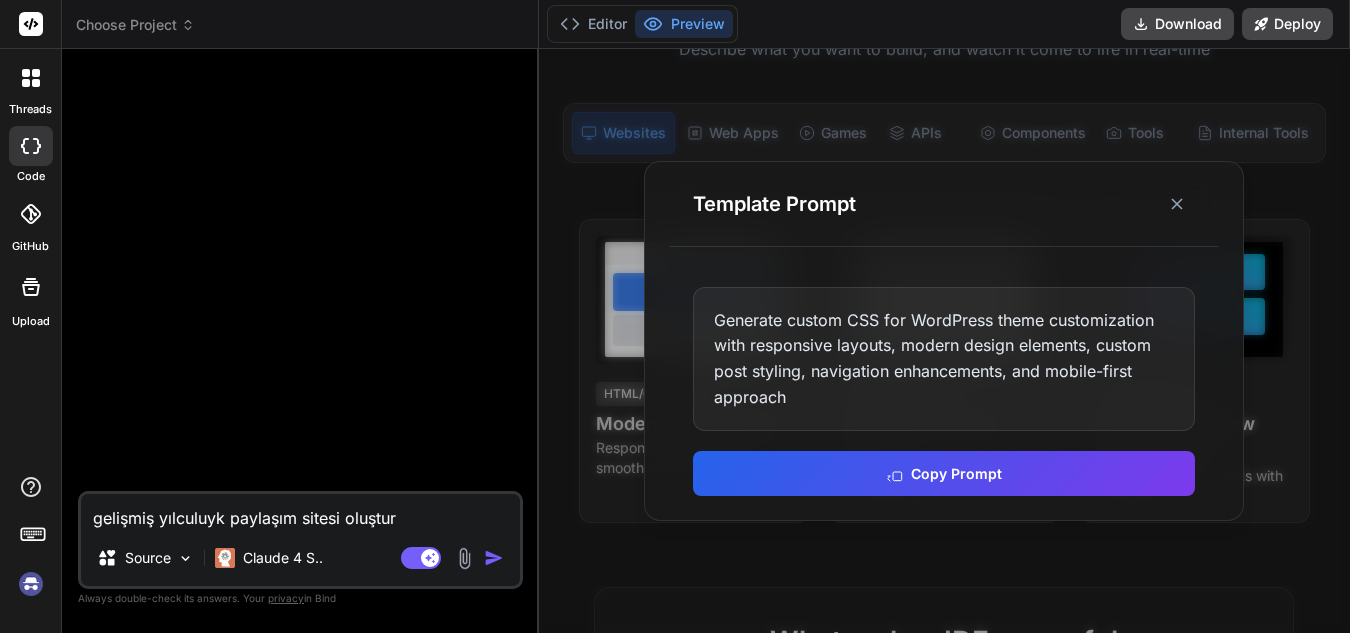type on "gelişmiş yılculuyk paylaşım sitesi oluştur" 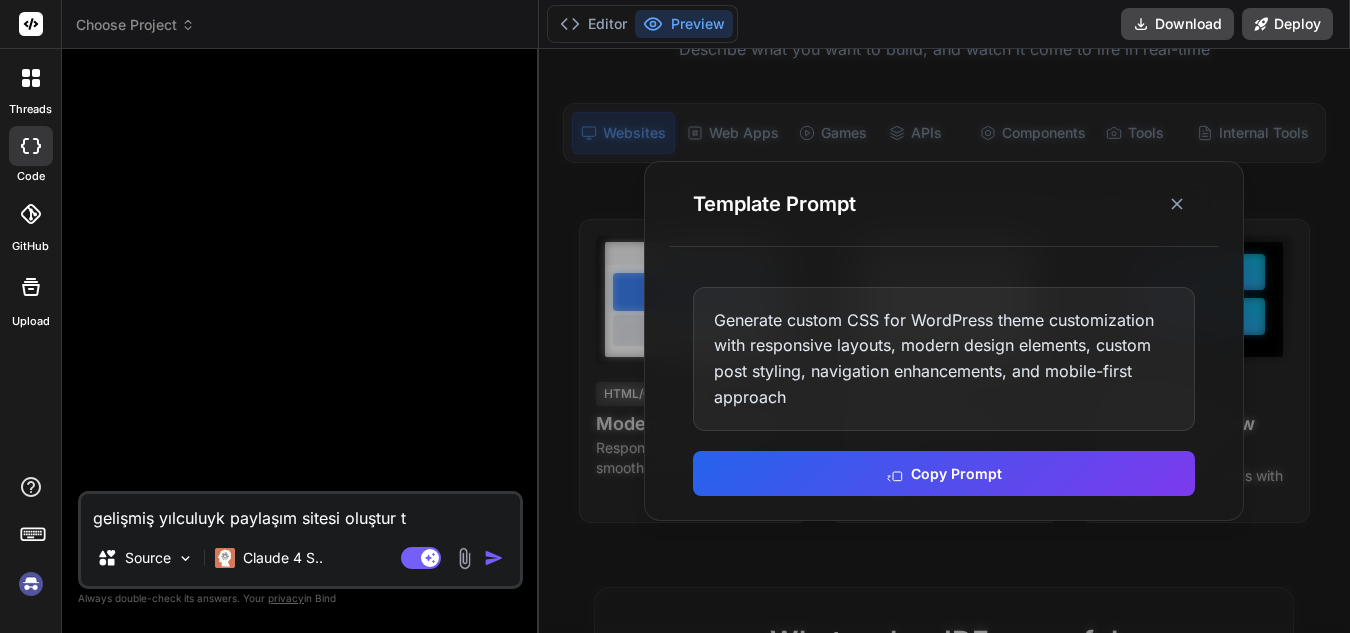type on "gelişmiş yılculuyk paylaşım sitesi oluştur tü" 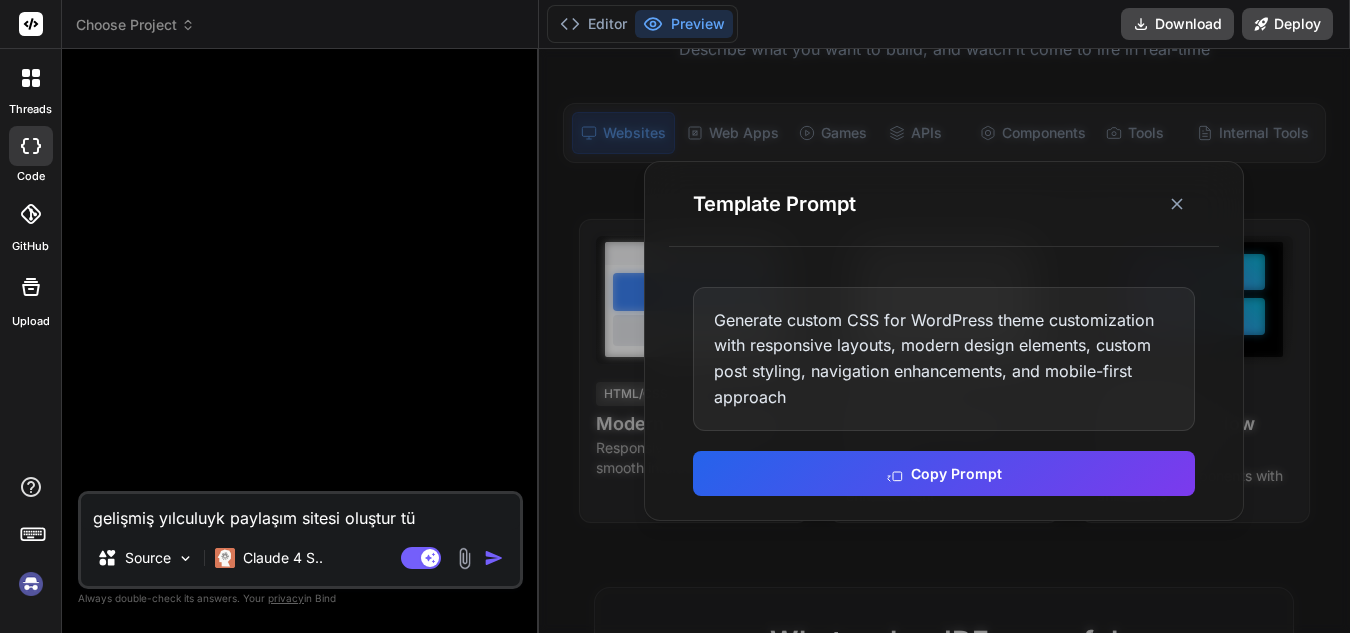 type on "gelişmiş yılculuyk paylaşım sitesi oluştur [COUNTRY] için" 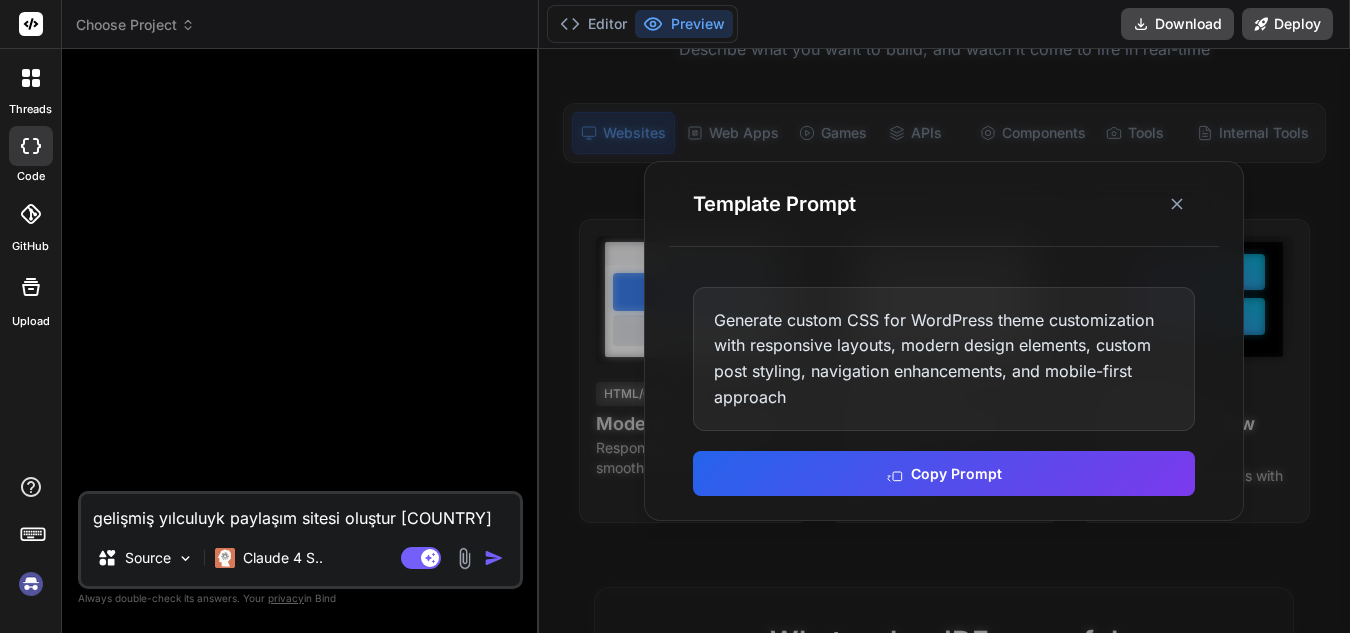 type on "gelişmiş yılculuyk paylaşım sitesi oluştur türk" 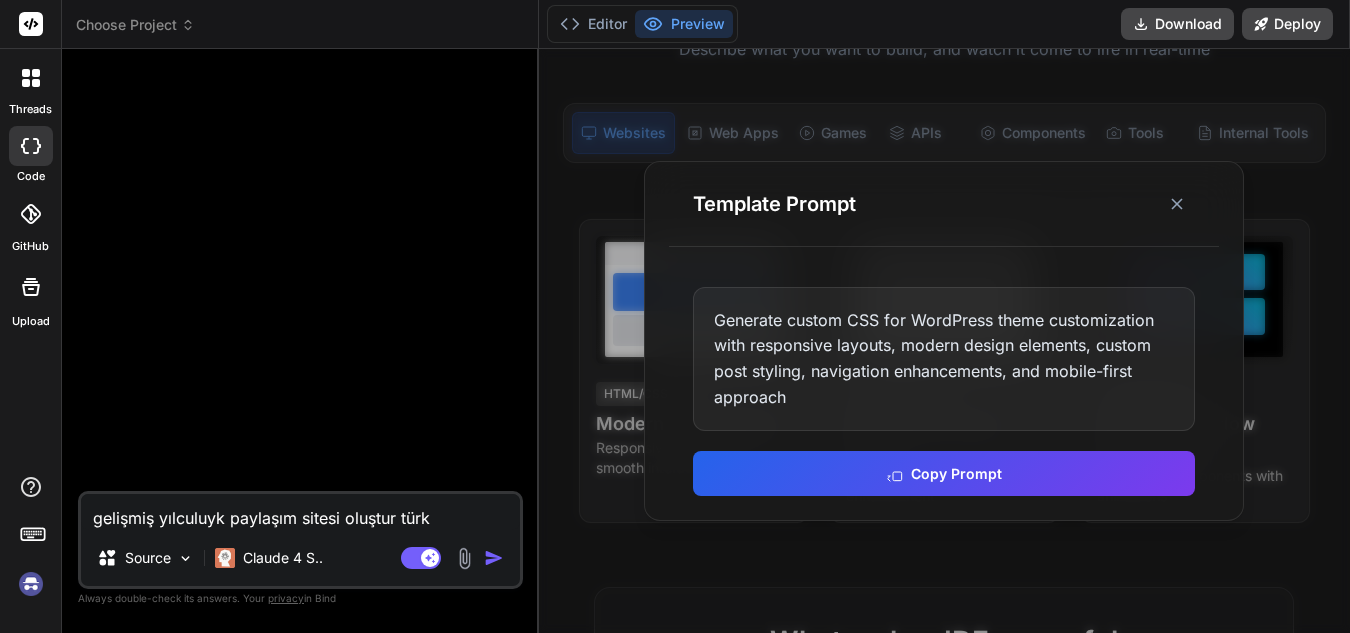 type on "gelişmiş yılculuyk paylaşım sitesi oluştur [COUNTRY]" 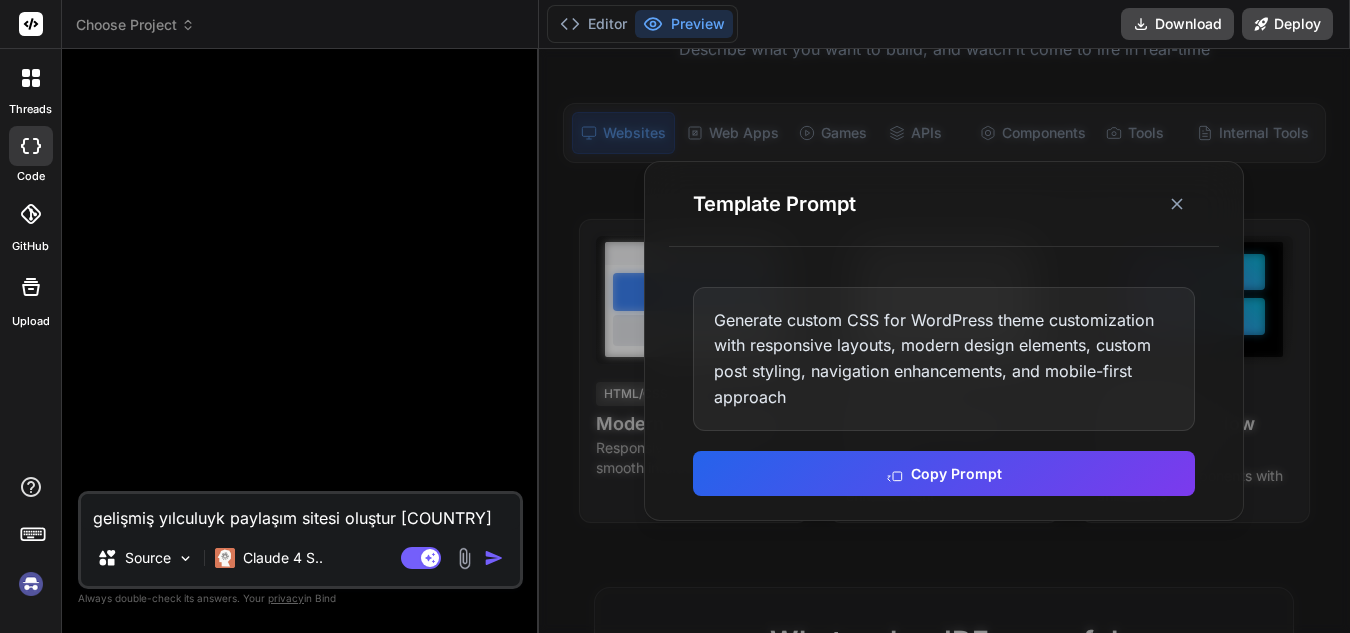 type on "gelişmiş yılculuyk paylaşım sitesi oluştur türkiy" 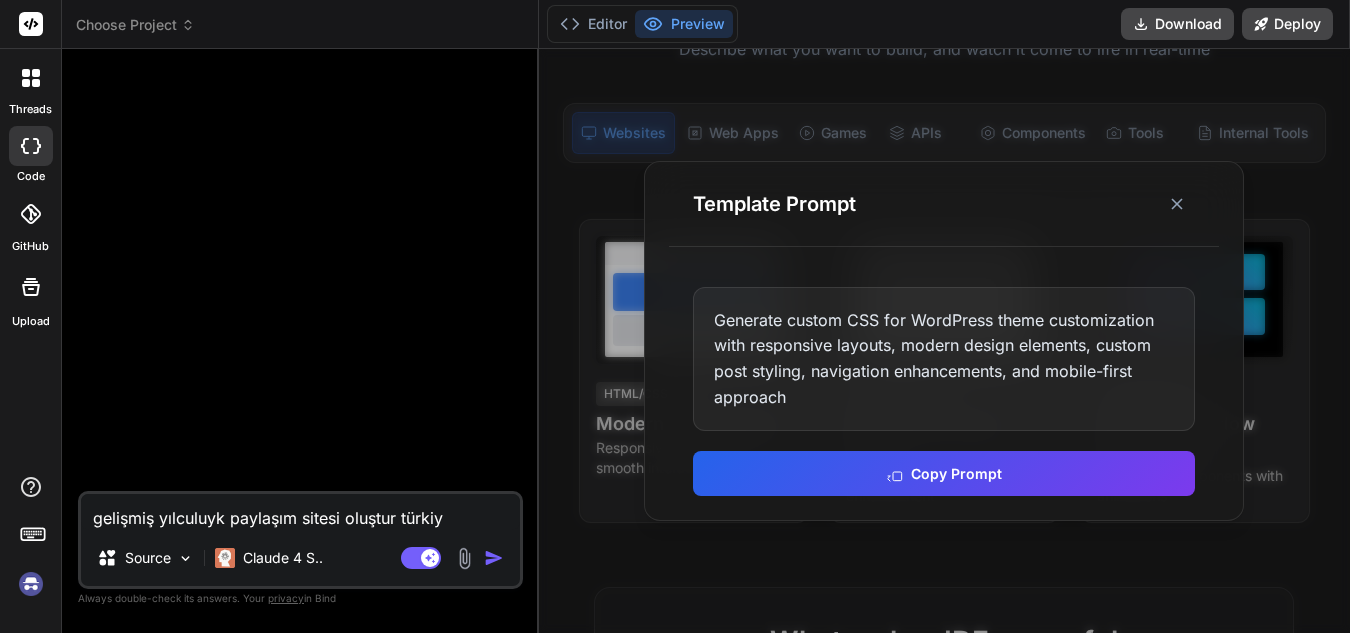type on "gelişmiş yılculuyk paylaşım sitesi oluştur türkiye" 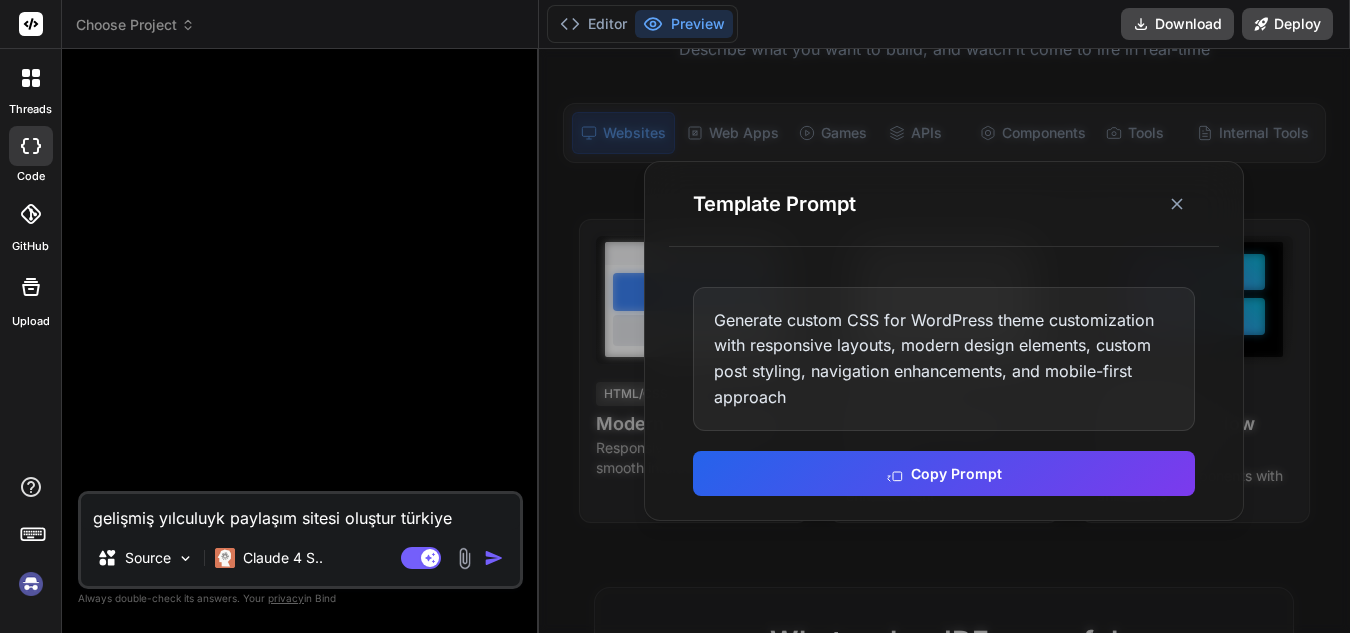 type on "gelişmiş yılculuyk paylaşım sitesi oluştur türkiye" 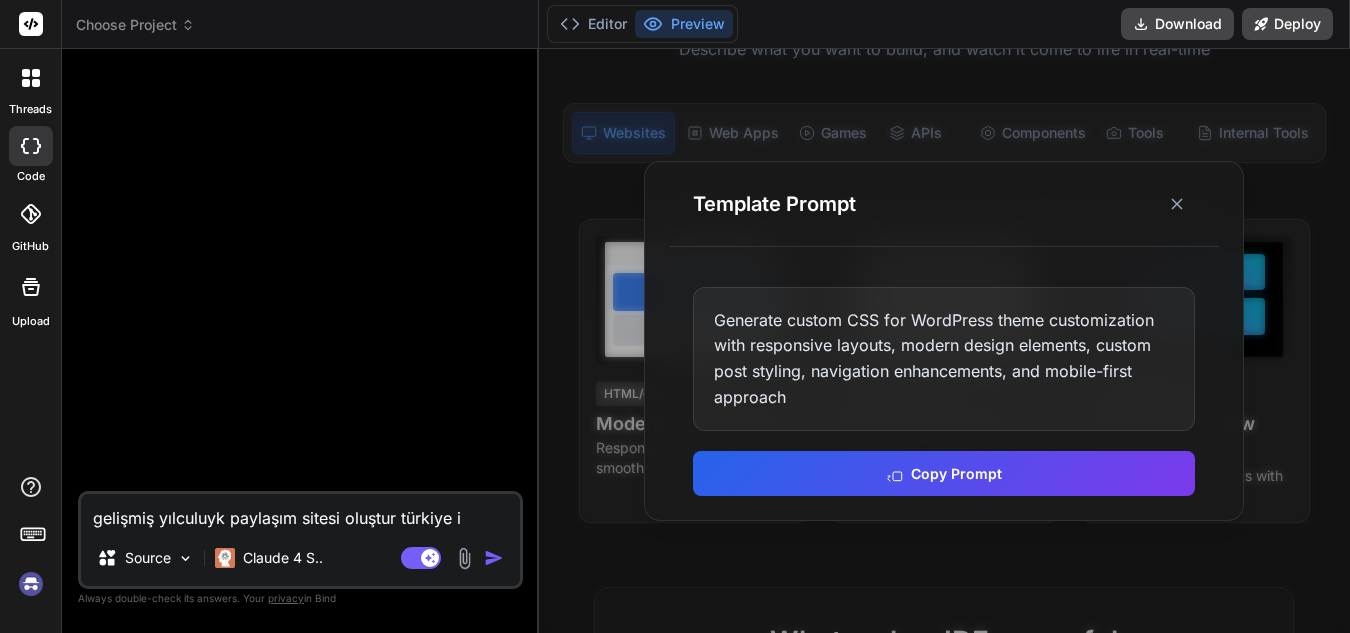 type on "x" 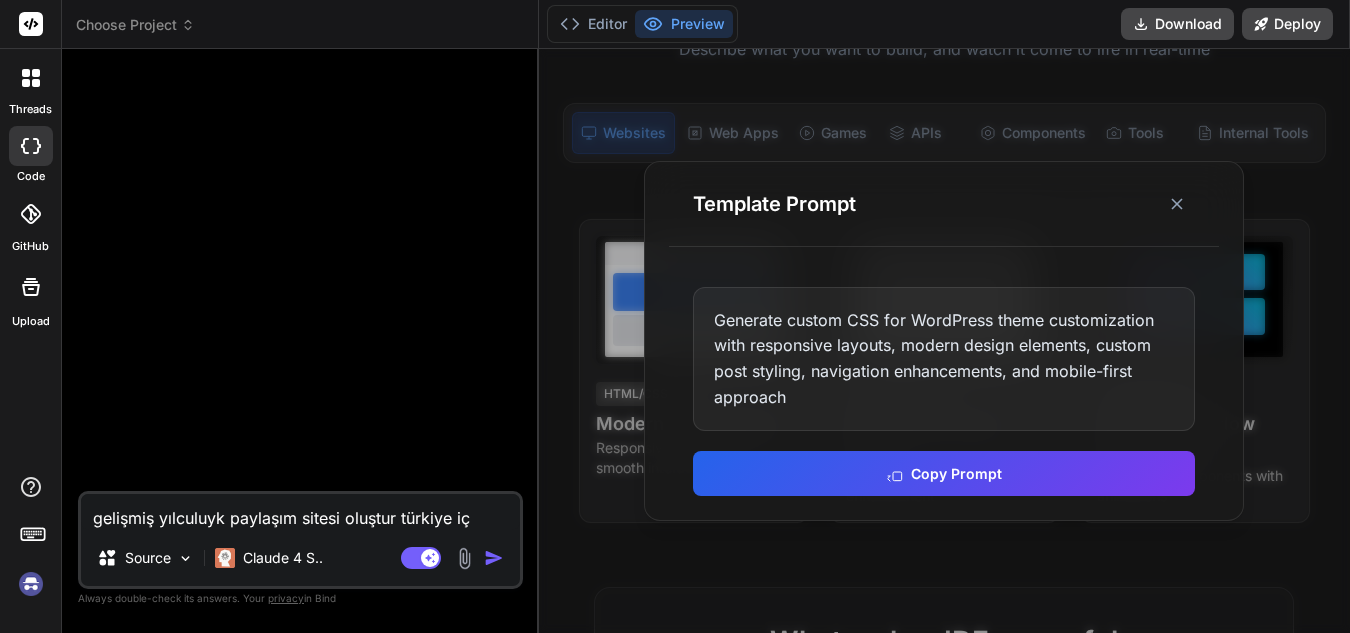 type on "gelişmiş yılculuyk paylaşım sitesi oluştur türkiye içi" 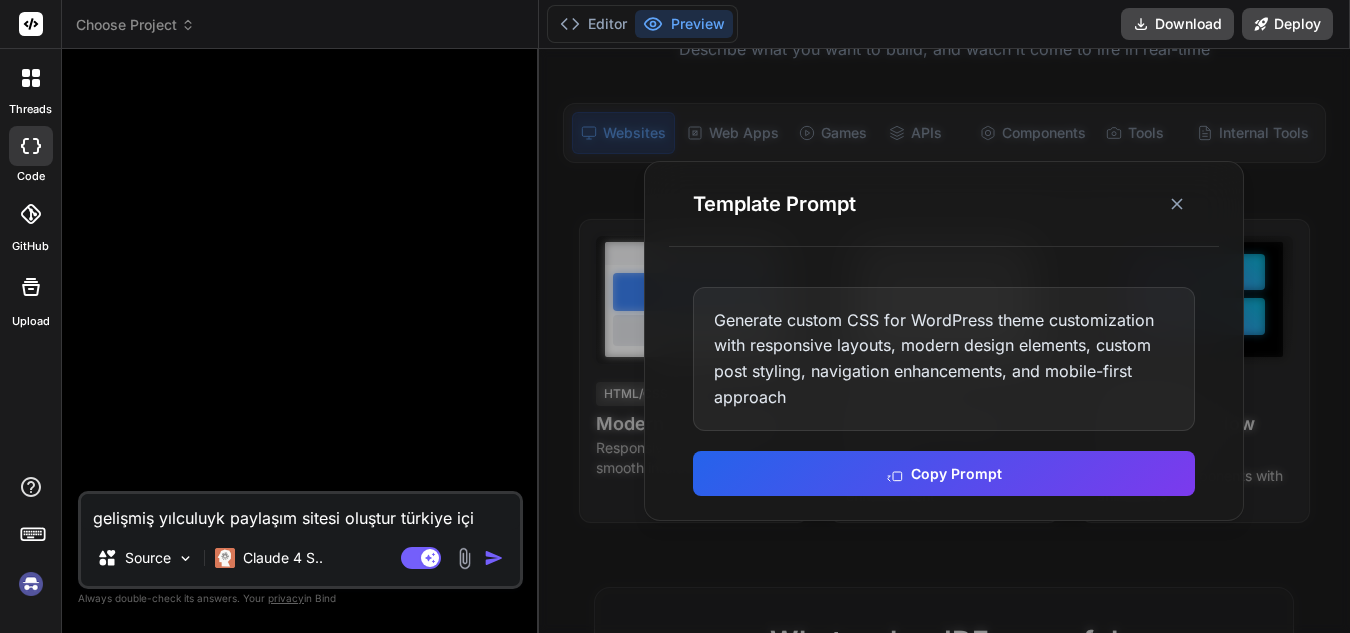 type on "gelişmiş yılculuyk paylaşım sitesi oluştur türkiye için" 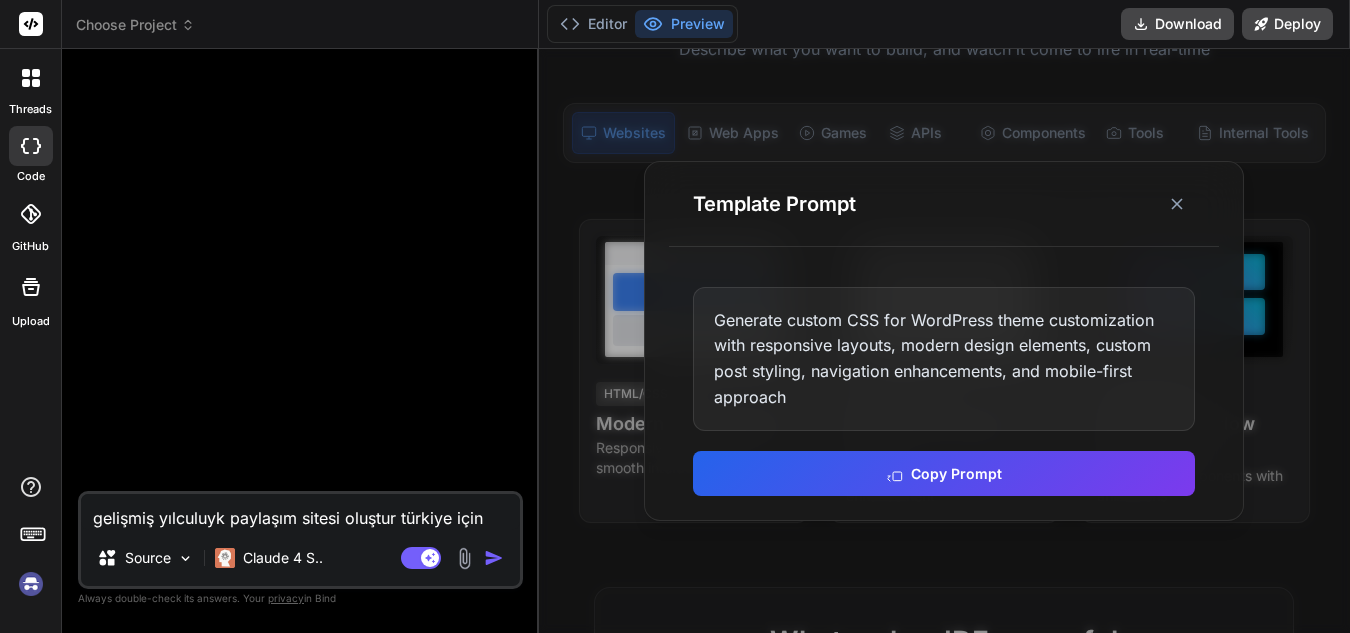 type on "x" 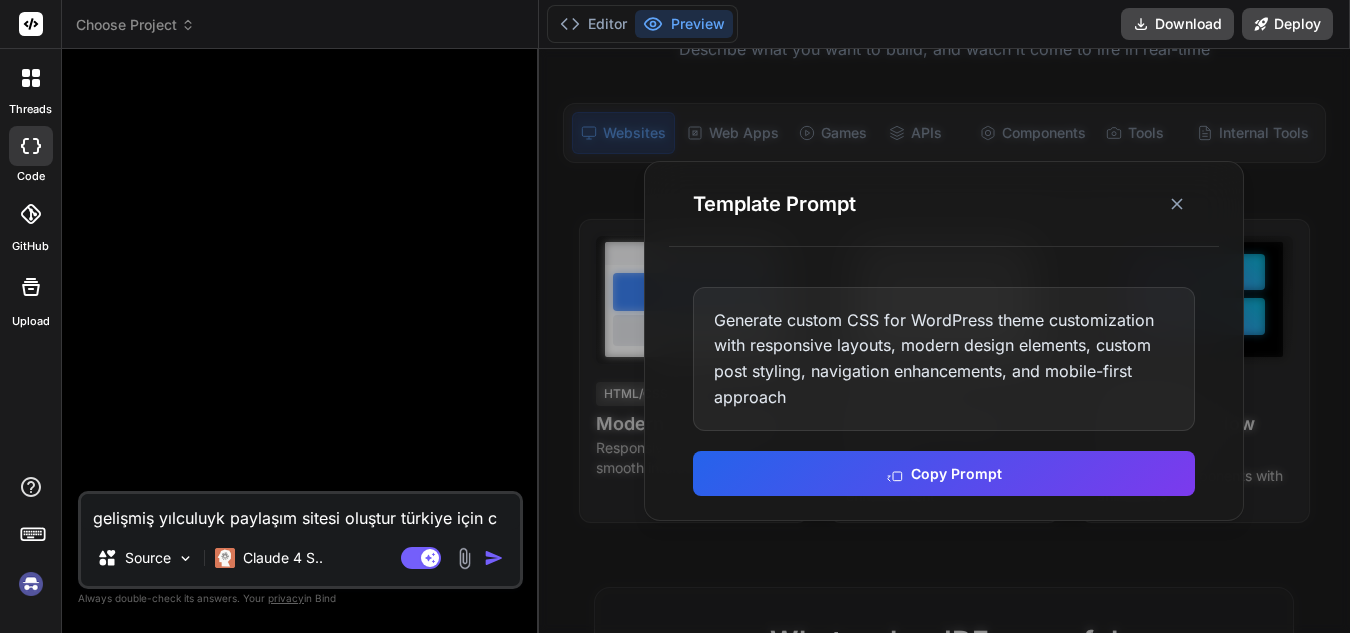 type on "gelişmiş yılculuyk paylaşım sitesi oluştur türkiye için ca" 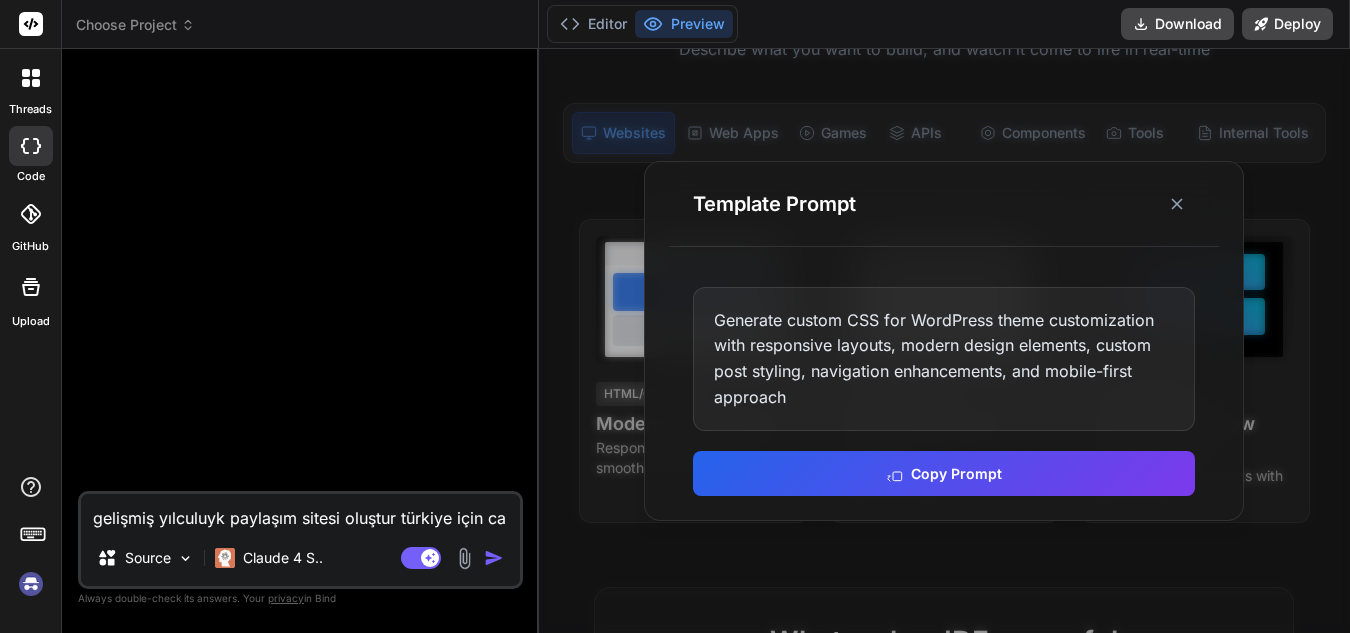 type on "gelişmiş yılculuyk paylaşım sitesi oluştur [COUNTRY] için can" 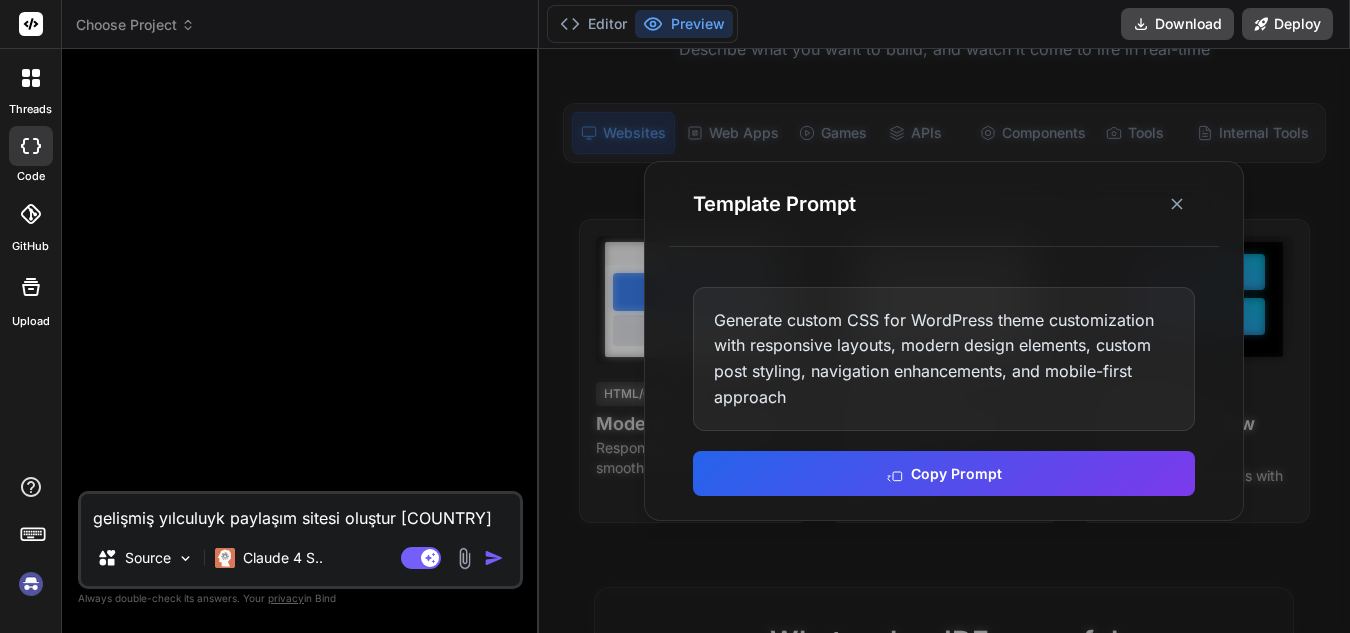 type on "gelişmiş yılculuyk paylaşım sitesi oluştur [COUNTRY] için canl" 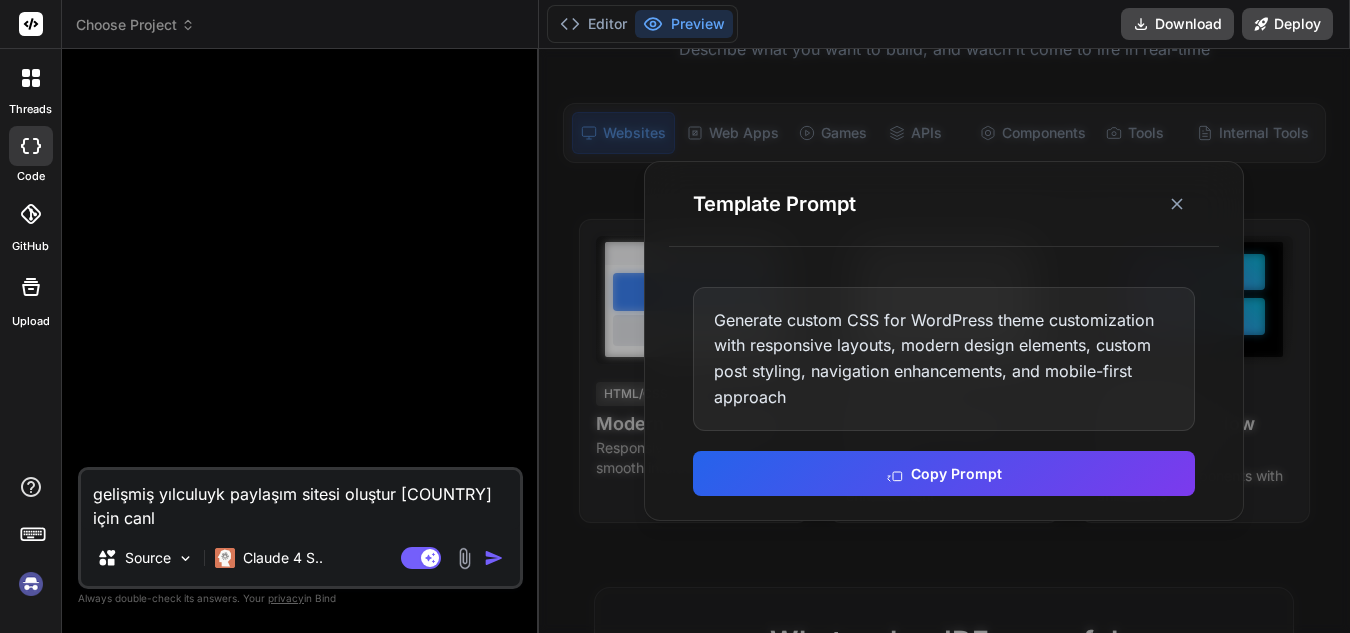 type on "gelişmiş yılculuyk paylaşım sitesi oluştur [COUNTRY] için canlı" 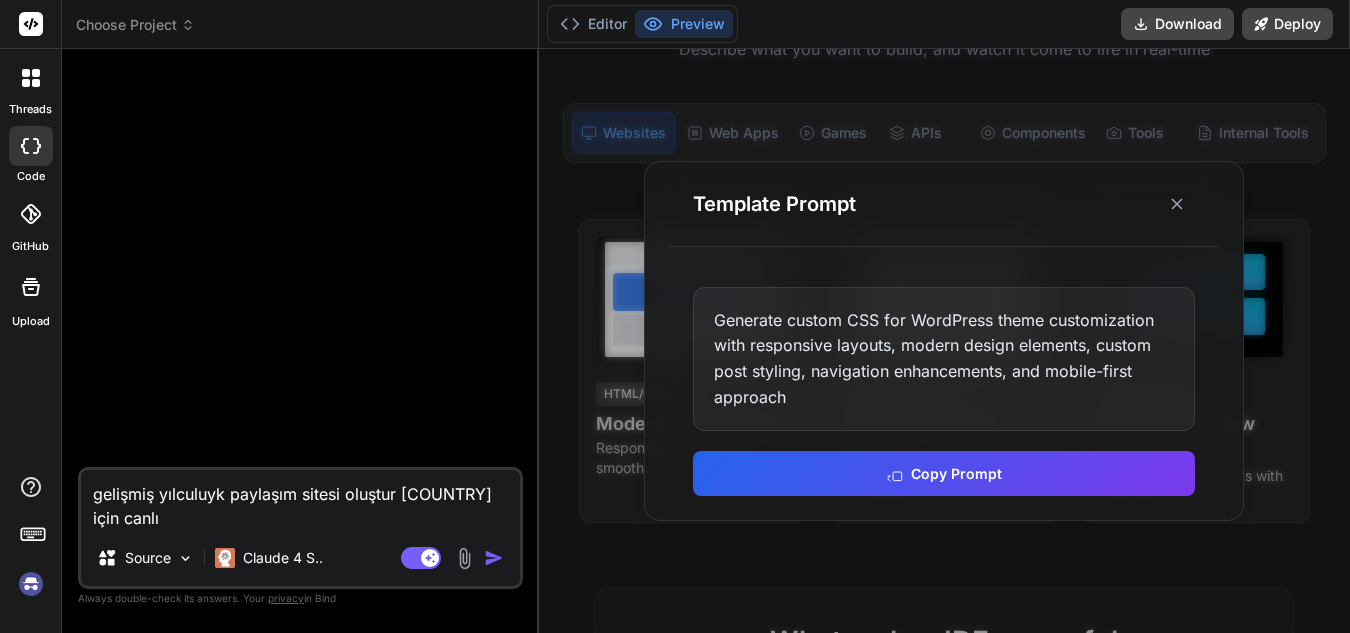 type on "gelişmiş yılculuyk paylaşım sitesi oluştur [COUNTRY] için canlı" 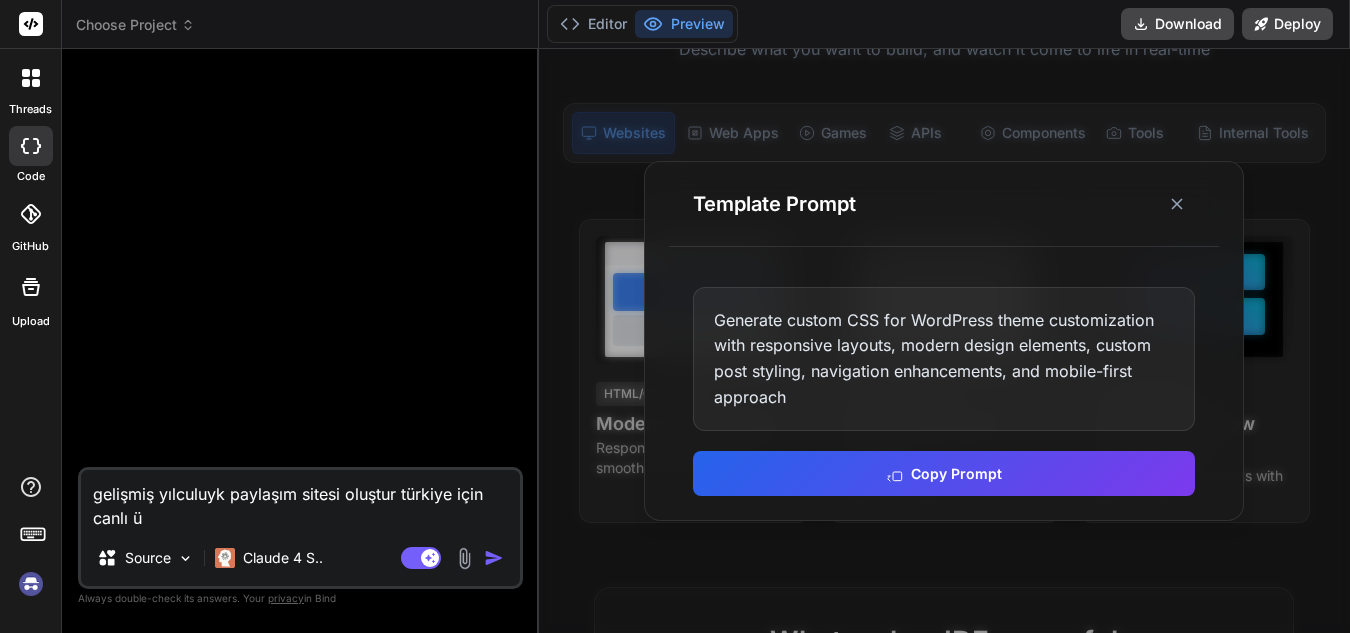 type on "gelişmiş yılculuyk paylaşım sitesi oluştur [COUNTRY] için canlı üc" 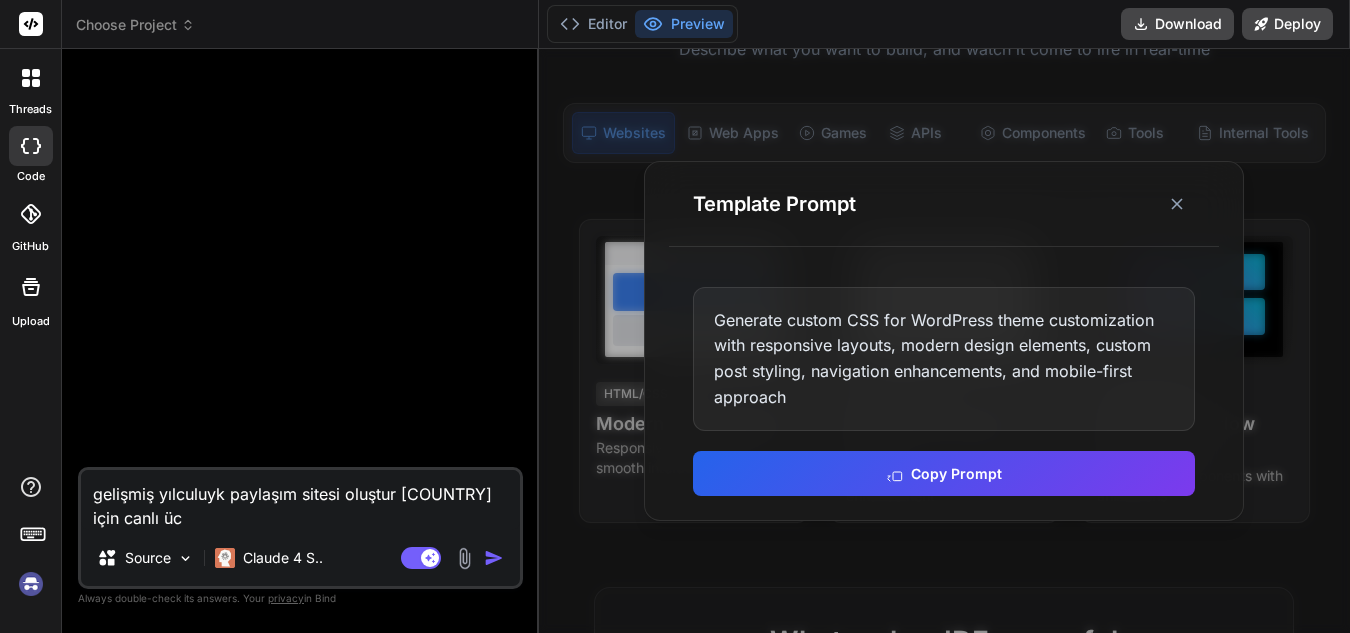 type on "gelişmiş yılculuyk paylaşım sitesi oluştur türkiye için canlı ücr" 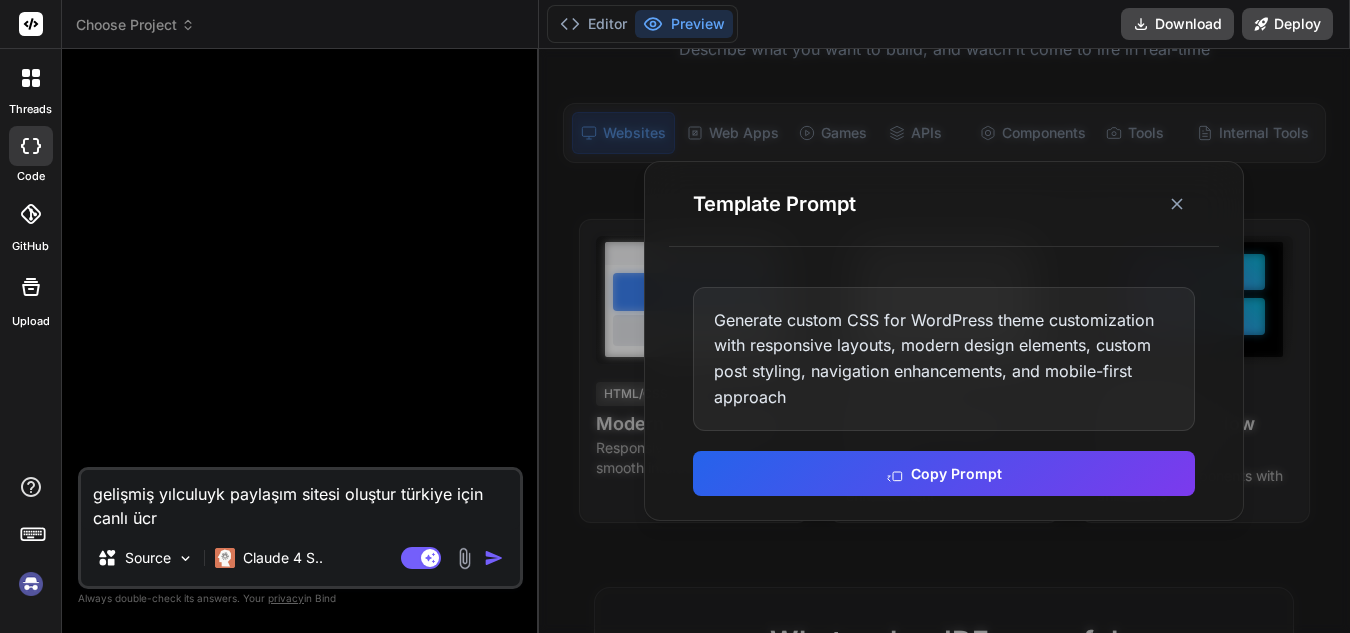 type on "gelişmiş yılculuyk paylaşım sitesi oluştur türkiye için canlı ücre" 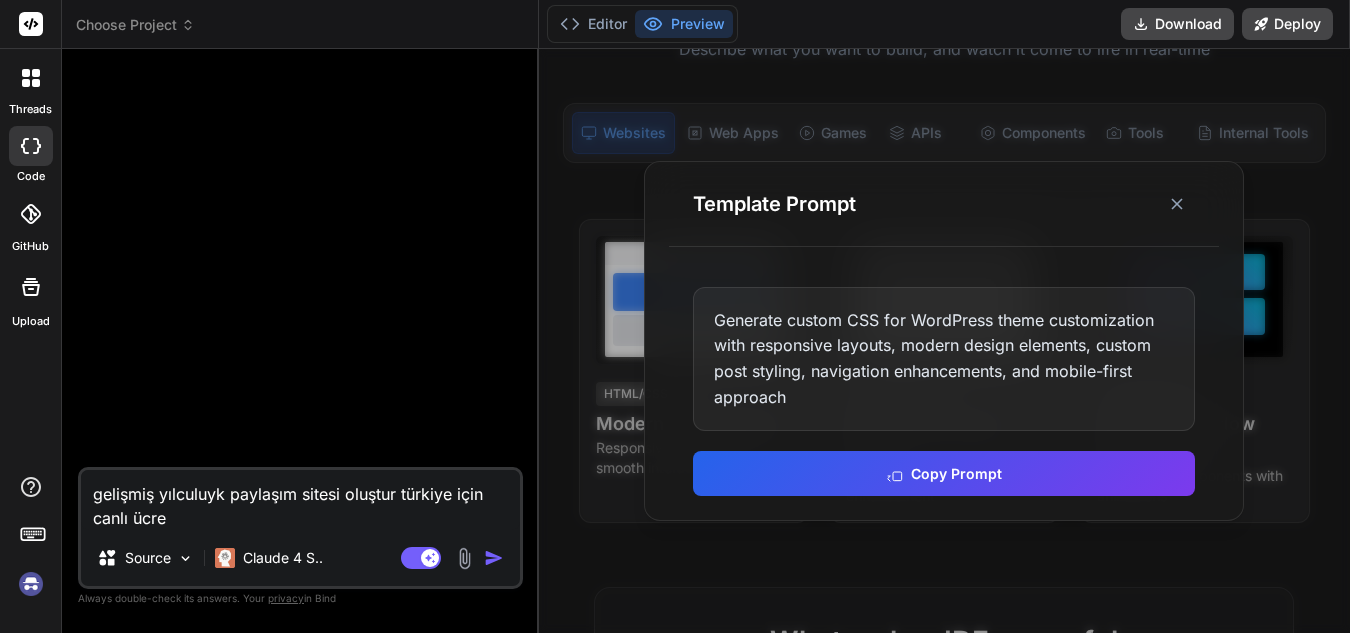 type on "gelişmiş yılculuyk paylaşım sitesi oluştur [COUNTRY] için canlı ücret" 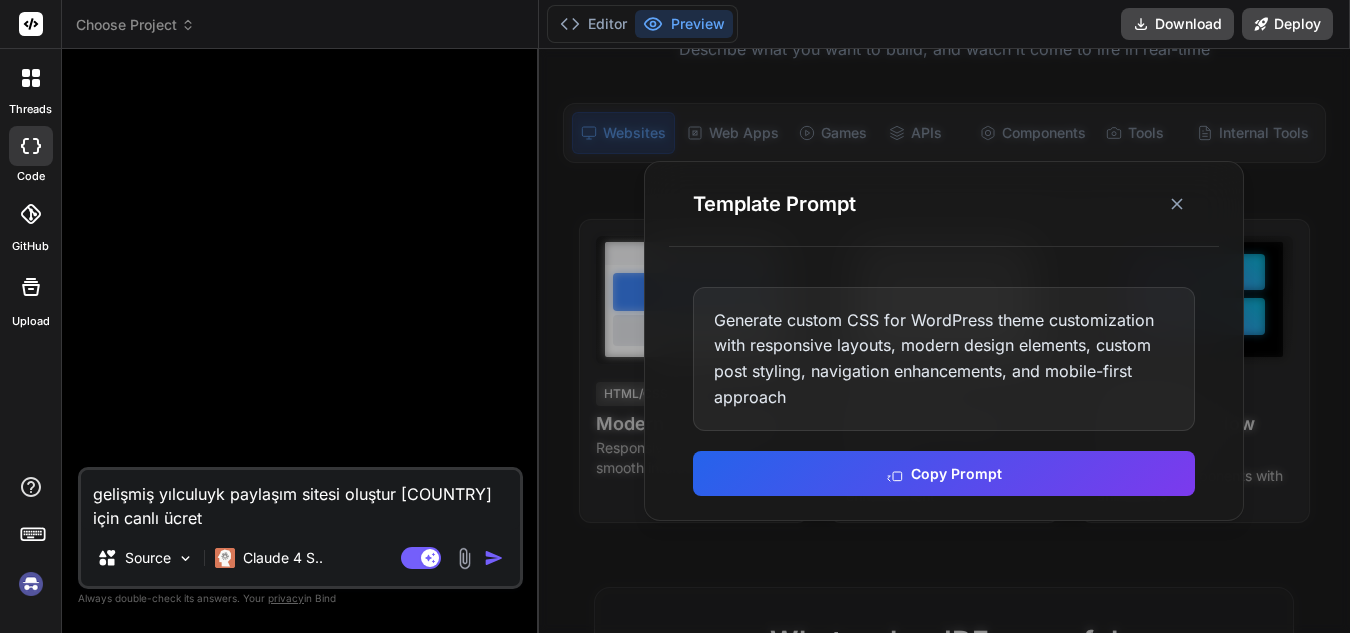type on "gelişmiş yılculuyk paylaşım sitesi oluştur türkiye için canlı ücrets" 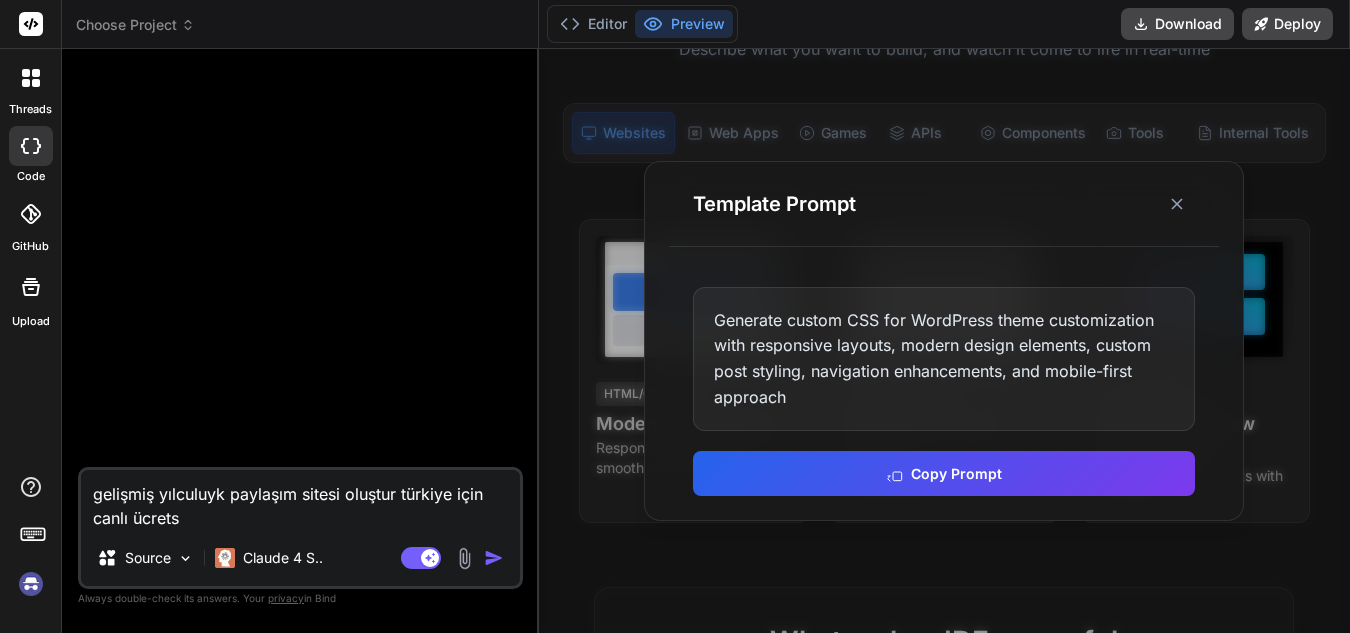 type on "gelişmiş yılculuyk paylaşım sitesi oluştur türkiye için canlı ücretsi" 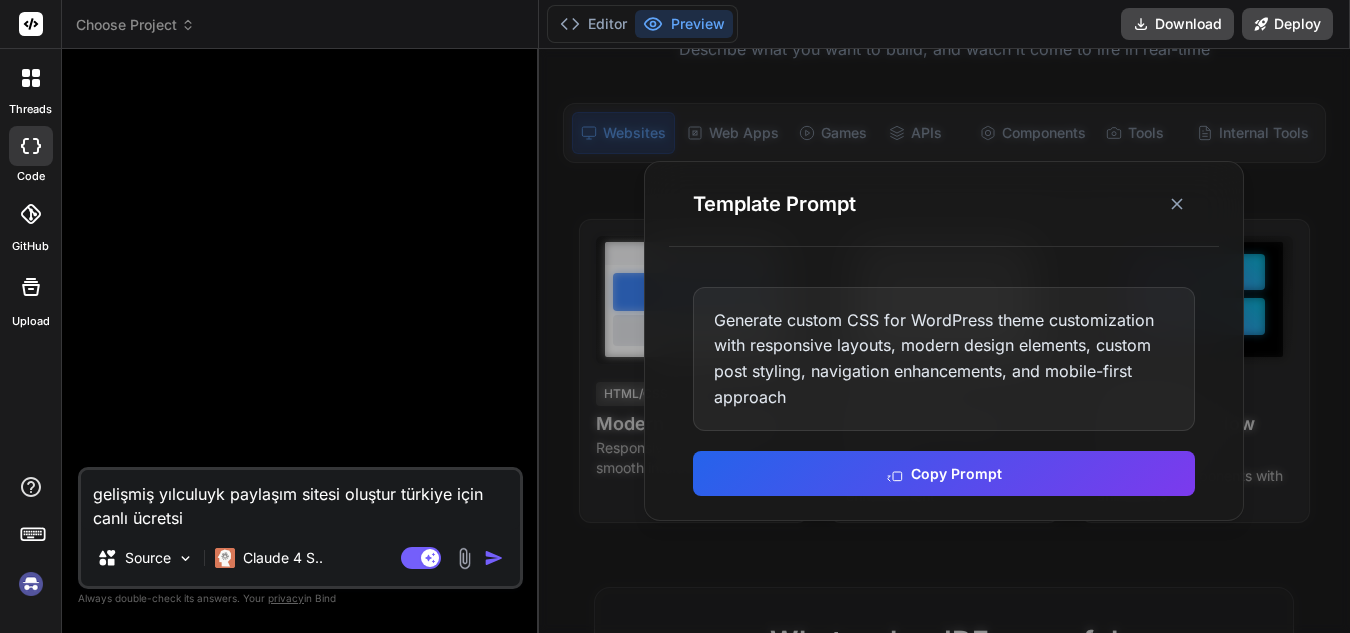 type on "gelişmiş yılculuyk paylaşım sitesi oluştur [COUNTRY] için canlı ücretsiz" 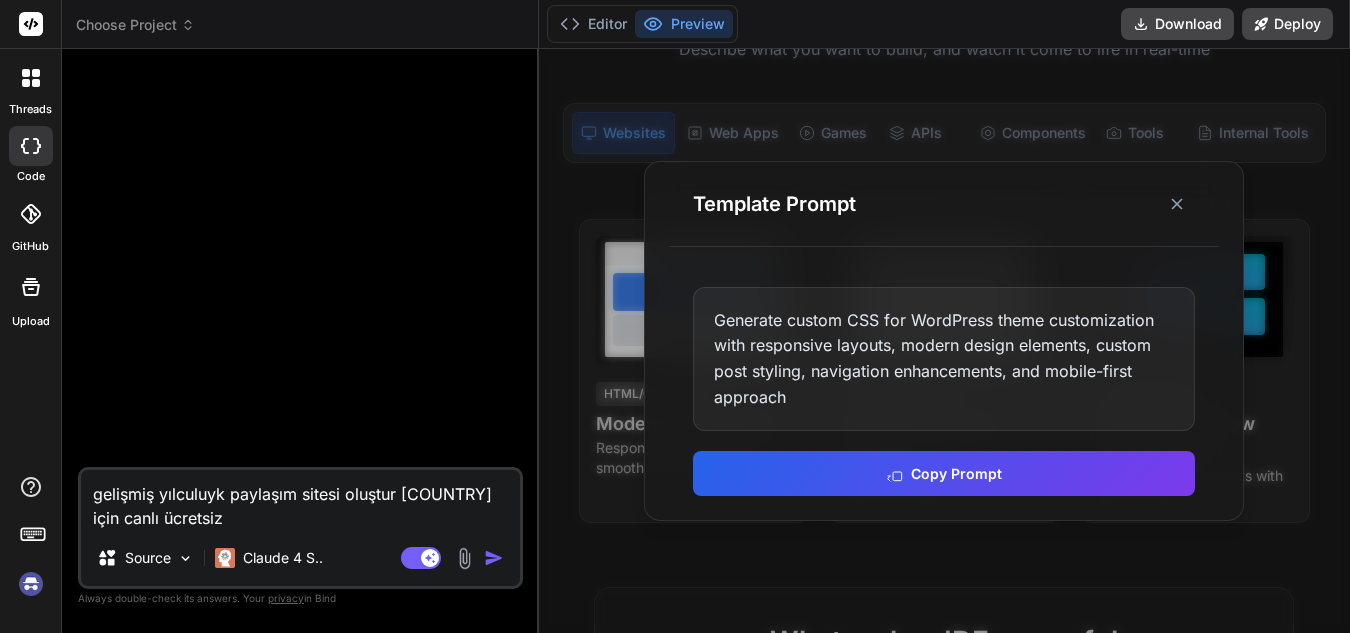 type on "gelişmiş yılculuyk paylaşım sitesi oluştur [COUNTRY] için canlı ücretsiz" 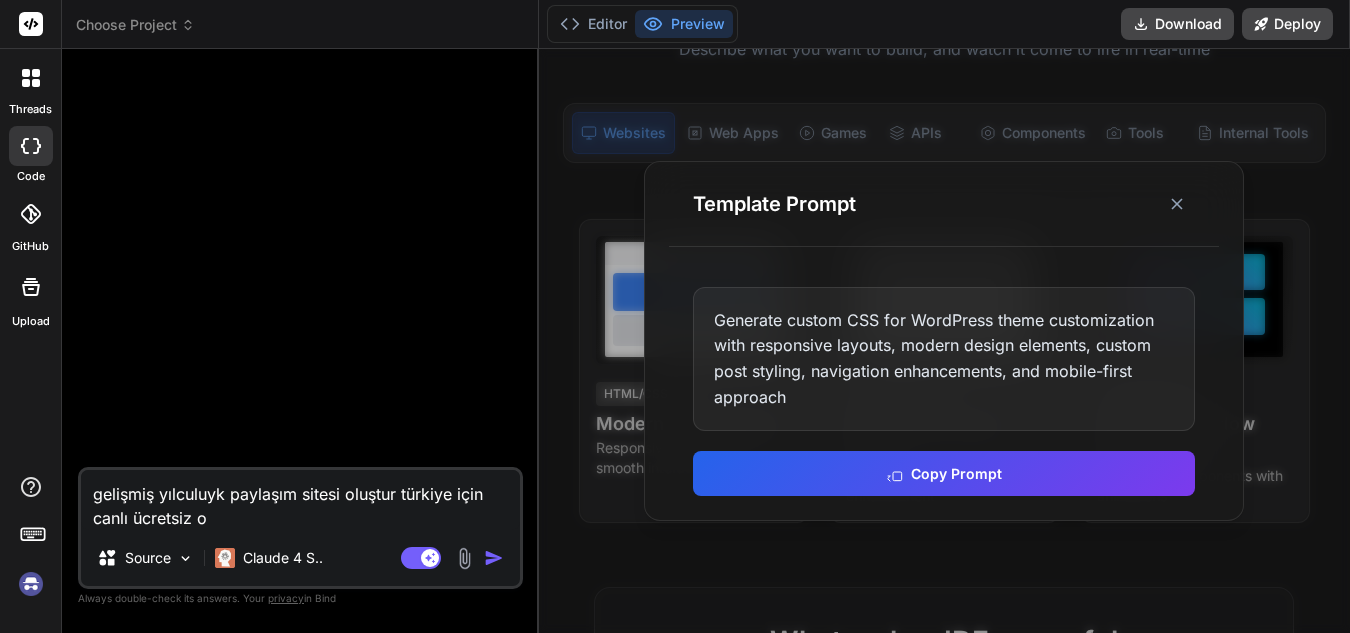 type on "gelişmiş yılculuyk paylaşım sitesi oluştur türkiye için canlı ücretsiz os" 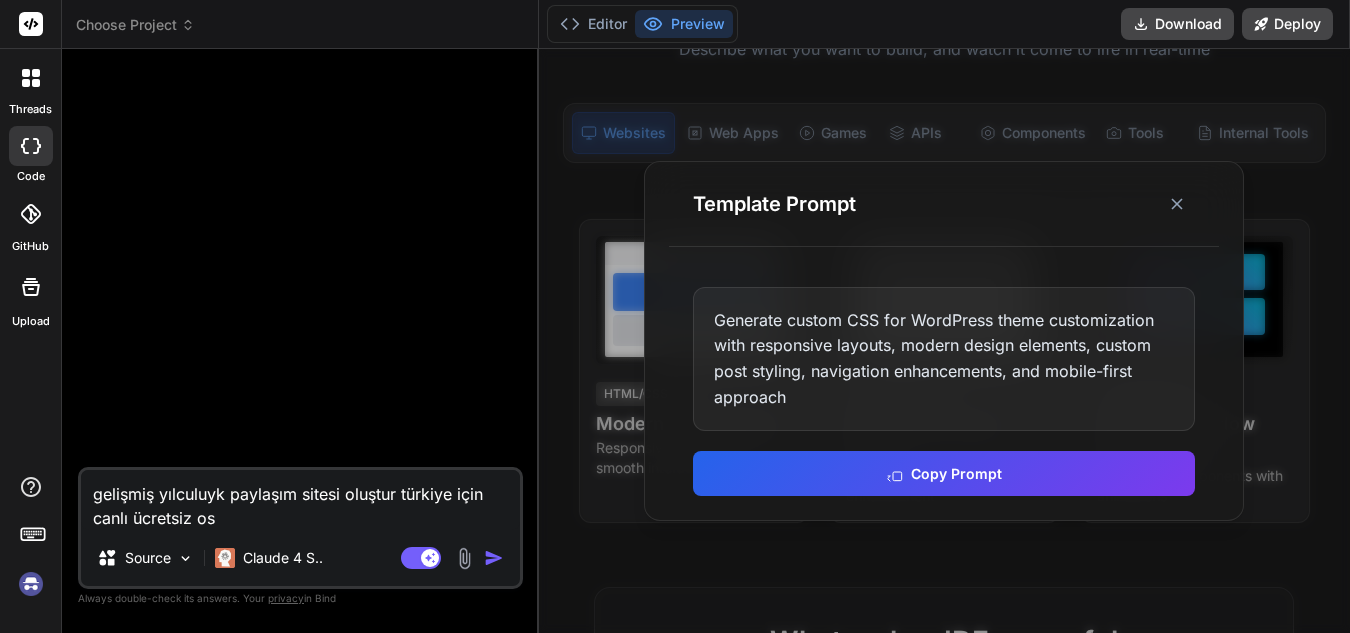 type on "gelişmiş yılculuyk paylaşım sitesi oluştur [COUNTRY] için canlı ücretsiz osm" 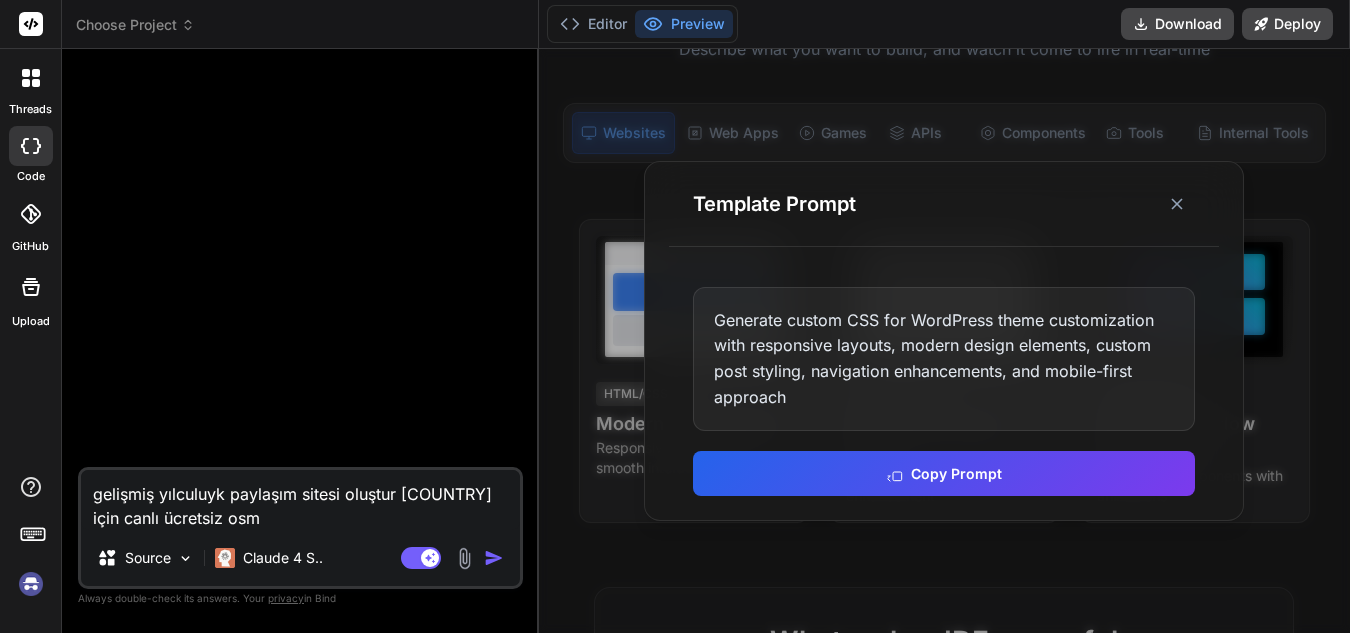 type on "x" 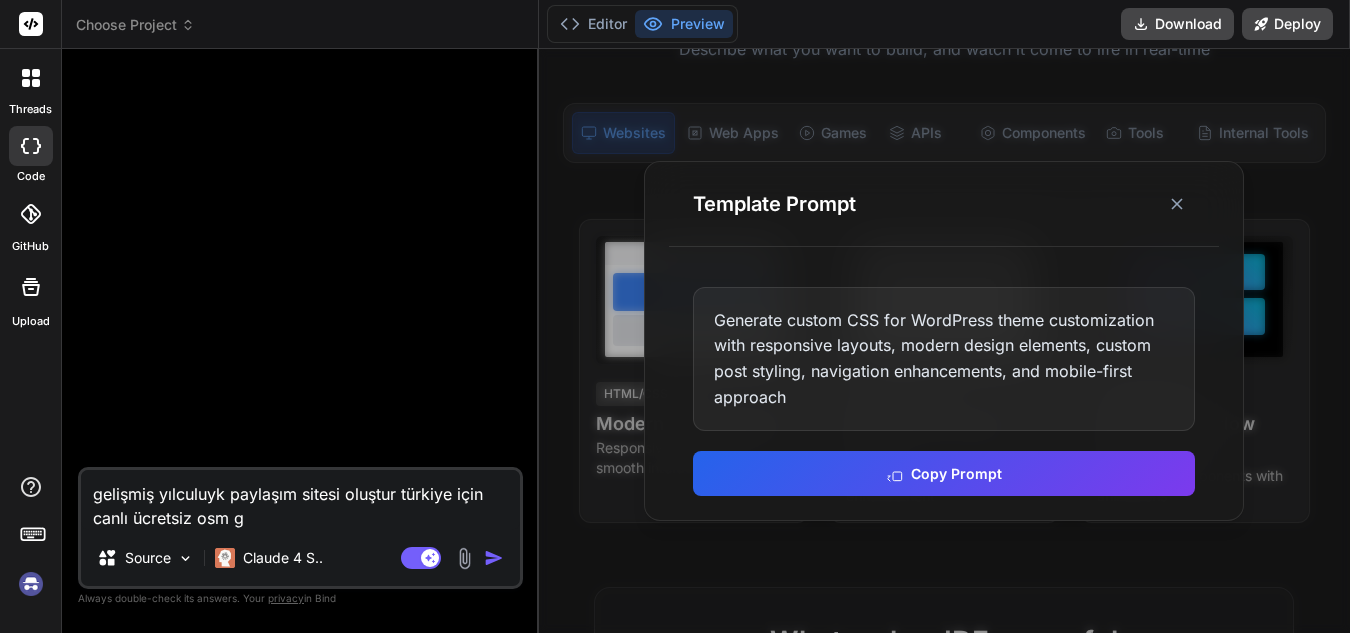 type on "gelişmiş yılculuyk paylaşım sitesi oluştur türkiye için canlı ücretsiz osm ga" 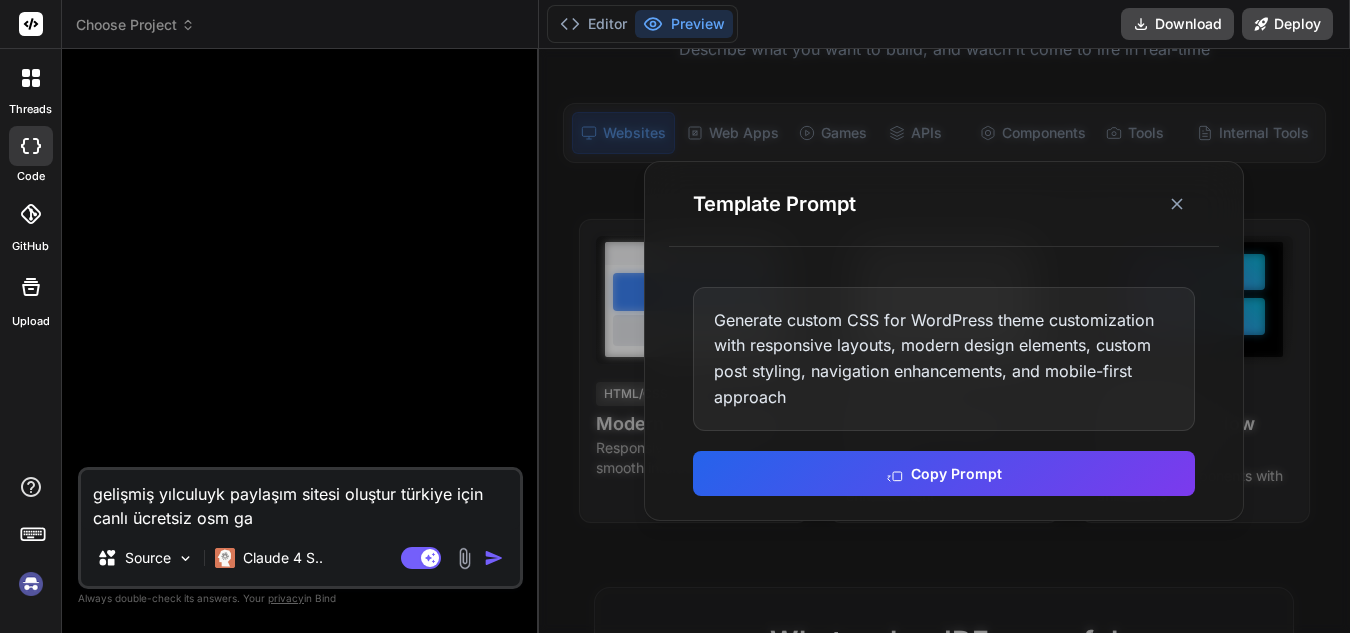 type on "gelişmiş yılculuyk paylaşım sitesi oluştur türkiye için canlı ücretsiz osm g" 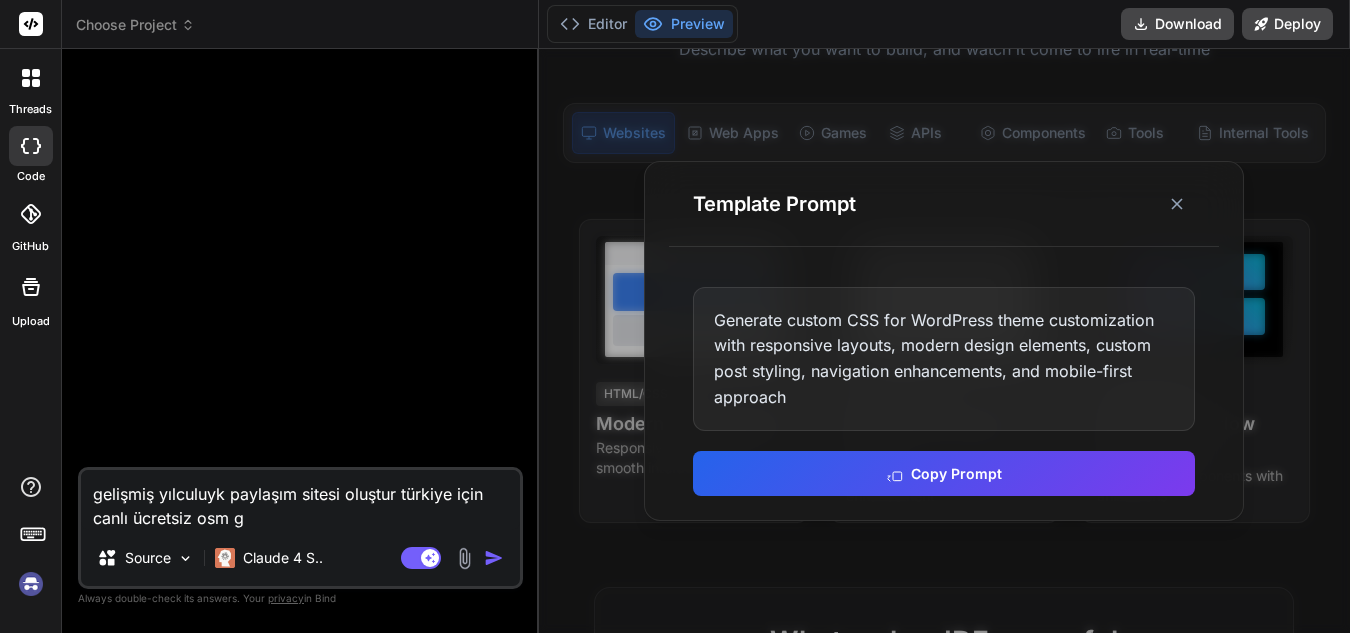 type on "x" 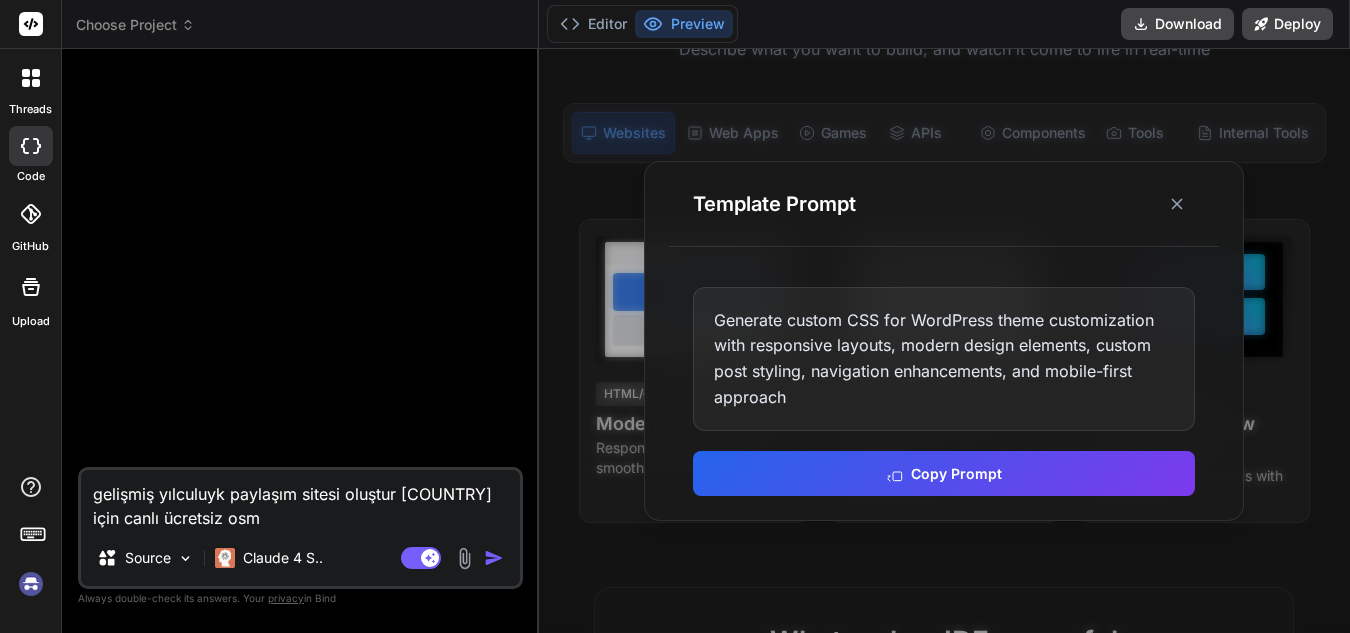 type on "gelişmiş yılculuyk paylaşım sitesi oluştur türkiye için canlı ücretsiz osm h" 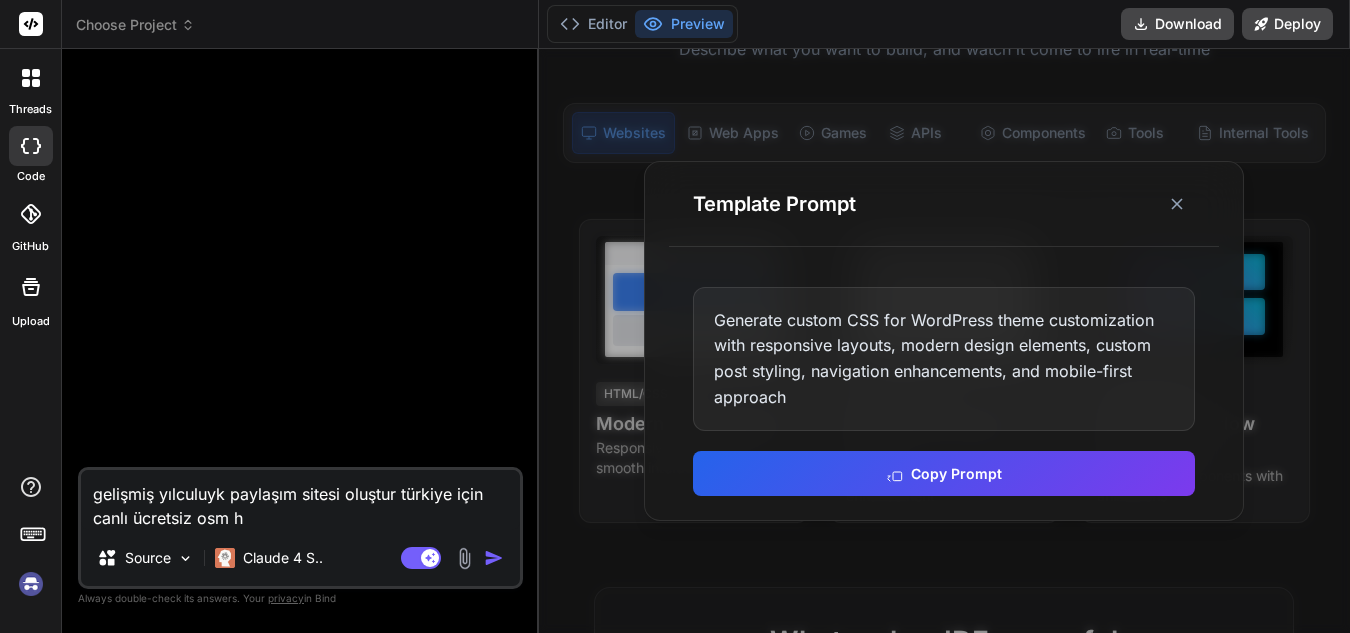 type on "gelişmiş yılculuyk paylaşım sitesi oluştur türkiye için canlı ücretsiz osm ha" 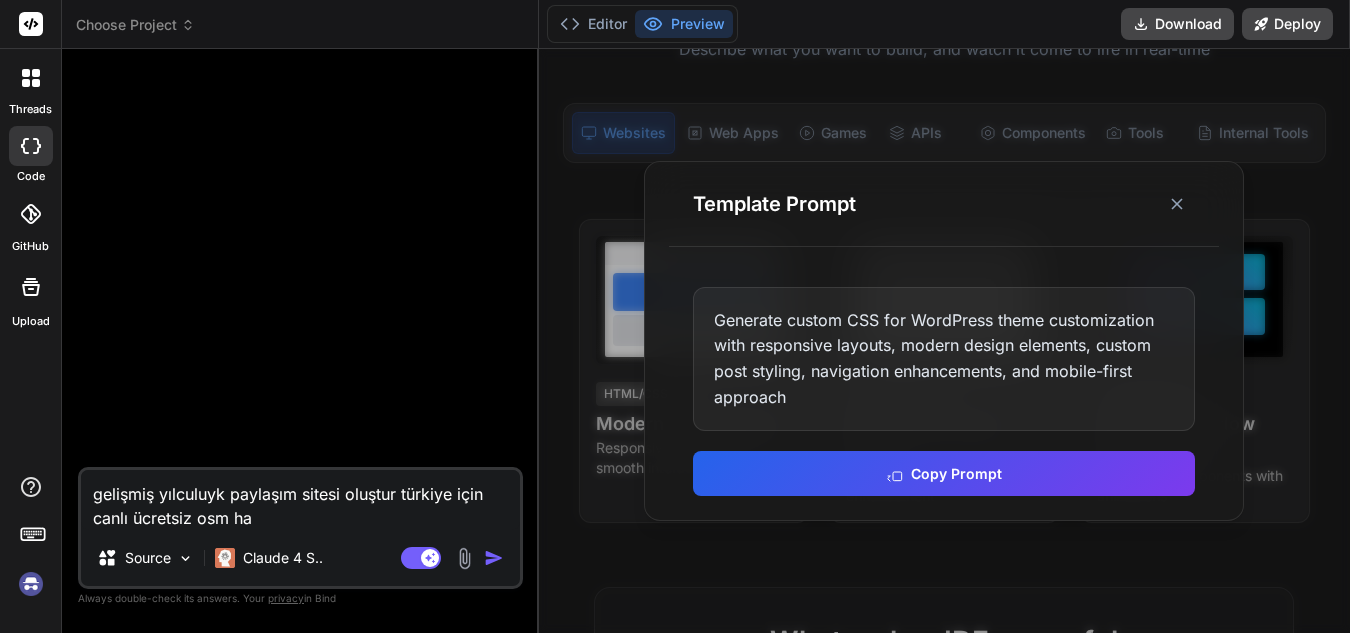 type on "x" 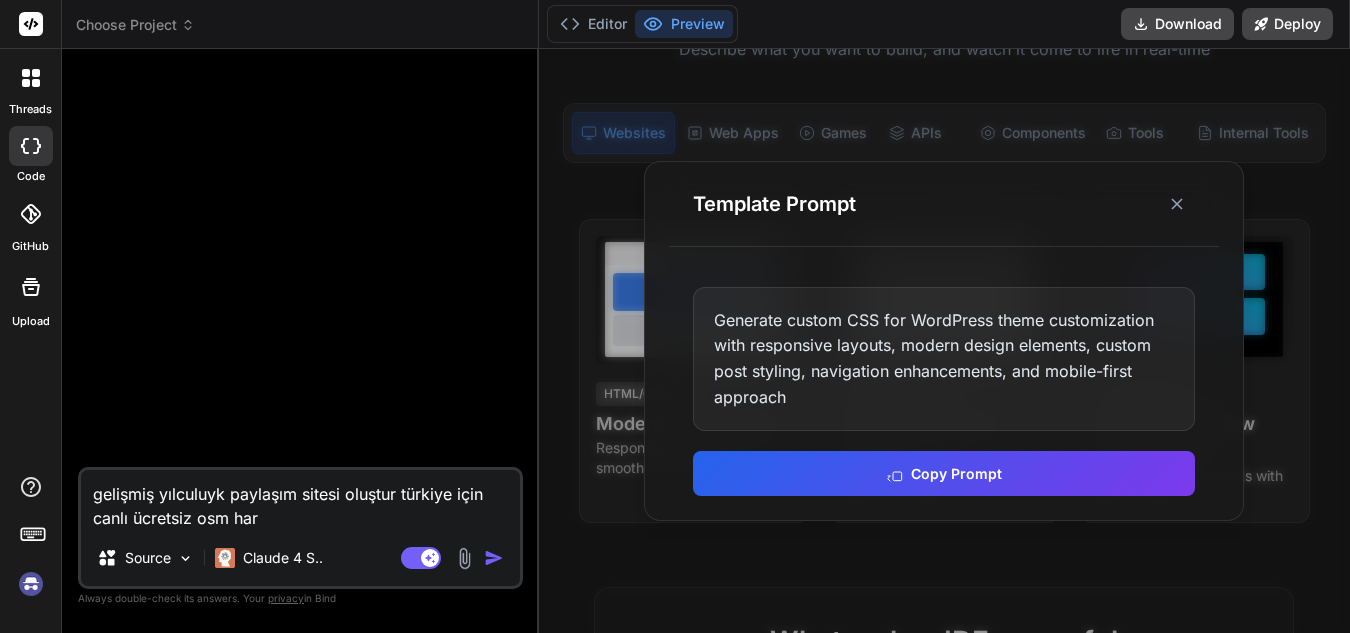 type on "gelişmiş yılculuyk paylaşım sitesi oluştur [COUNTRY] için canlı ücretsiz osm harş" 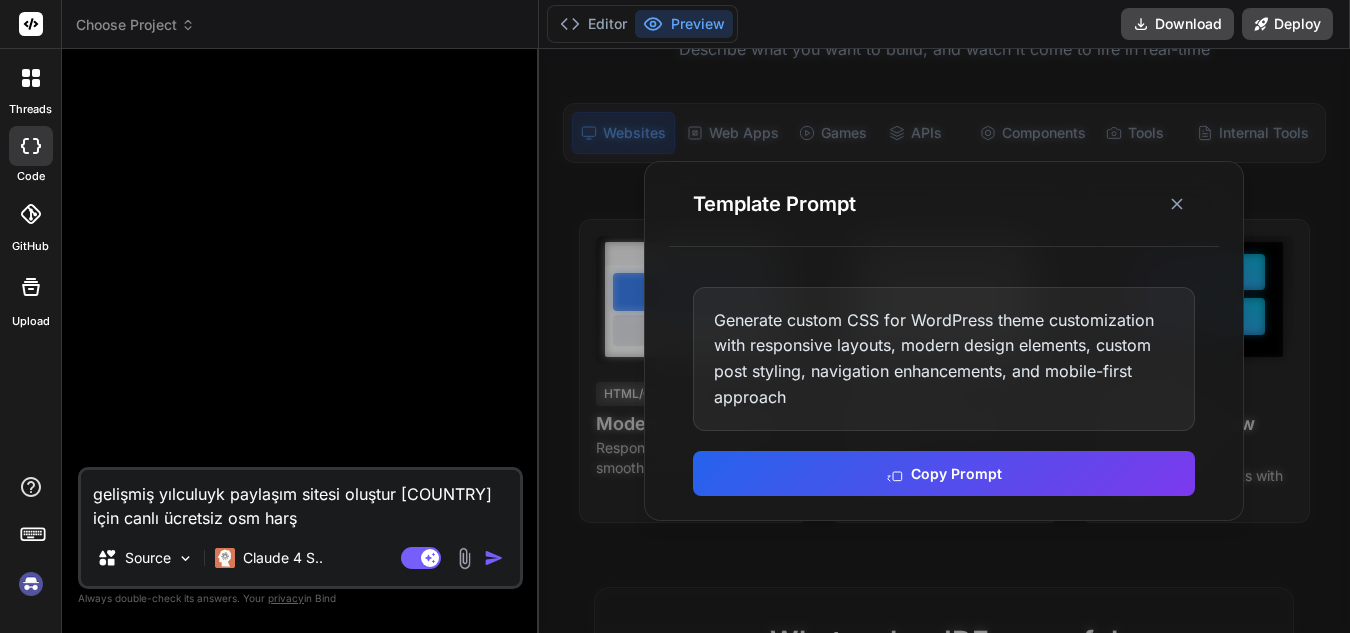 type on "x" 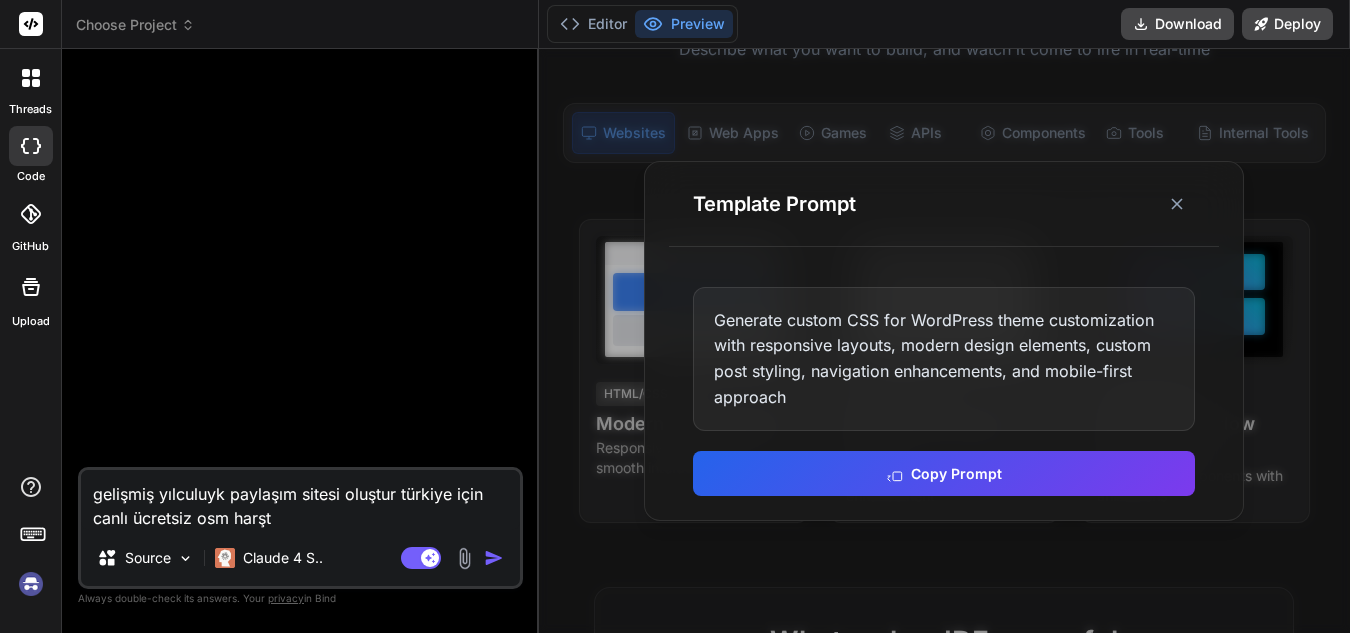 type on "gelişmiş yılculuyk paylaşım sitesi oluştur türkiye için canlı ücretsiz osm harşta" 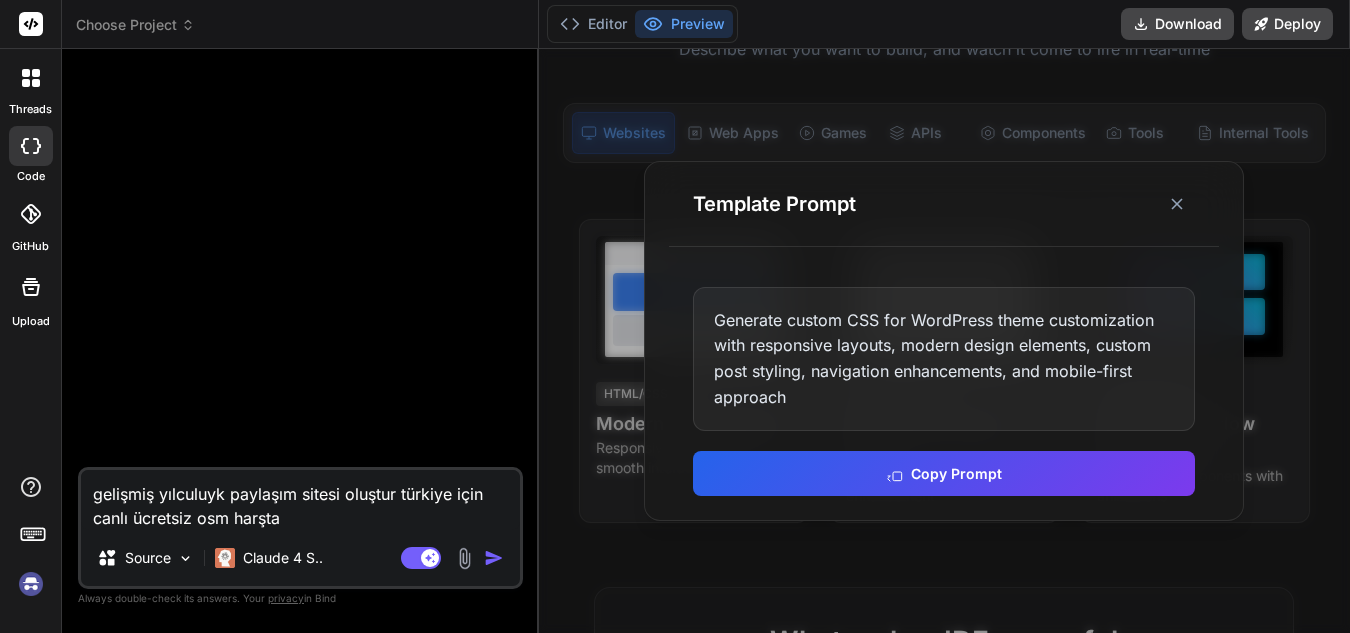 type on "gelişmiş yılculuyk paylaşım sitesi oluştur [COUNTRY] için canlı ücretsiz osm harştas" 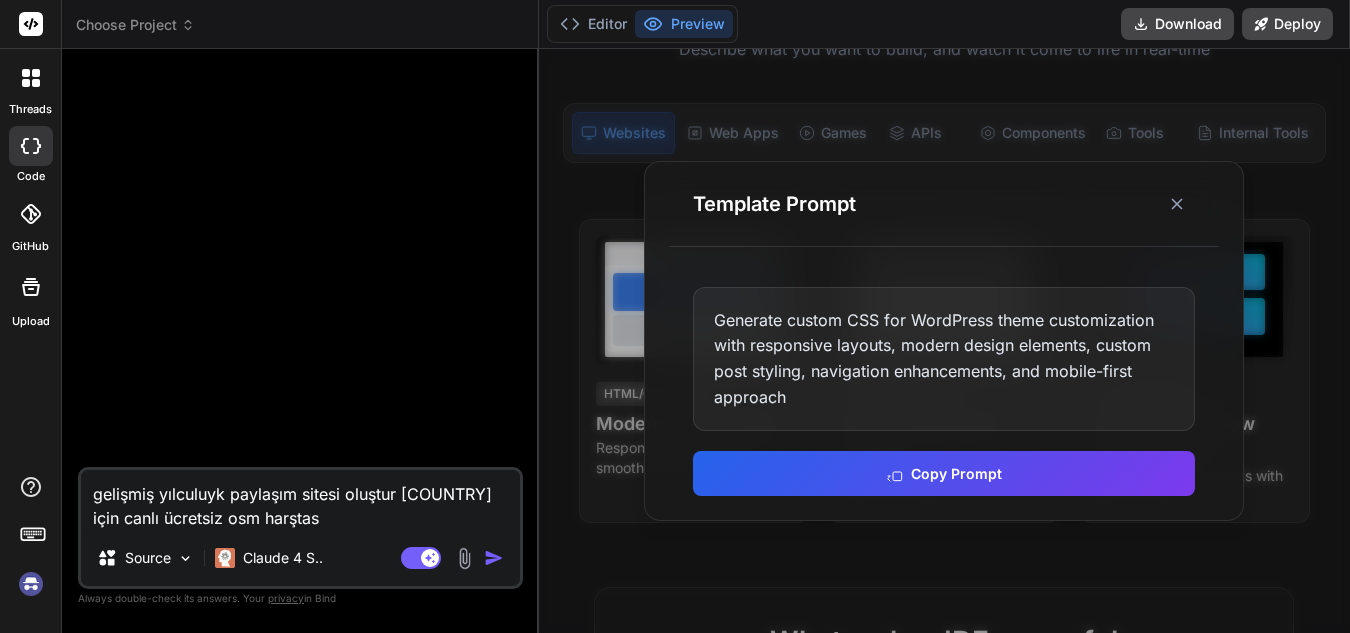 type on "gelişmiş yılculuyk paylaşım sitesi oluştur türkiye için canlı ücretsiz osm harştası" 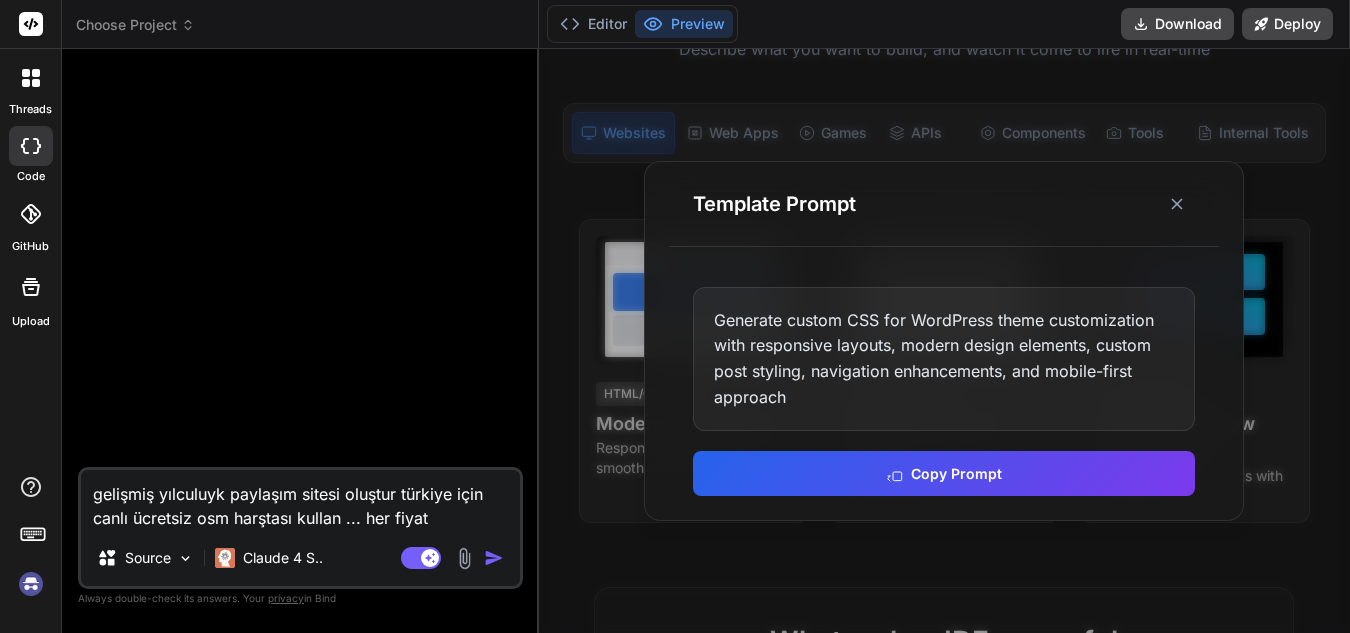 click on "gelişmiş yılculuyk paylaşım sitesi oluştur türkiye için canlı ücretsiz osm harştası kullan ... her fiyat" at bounding box center [300, 500] 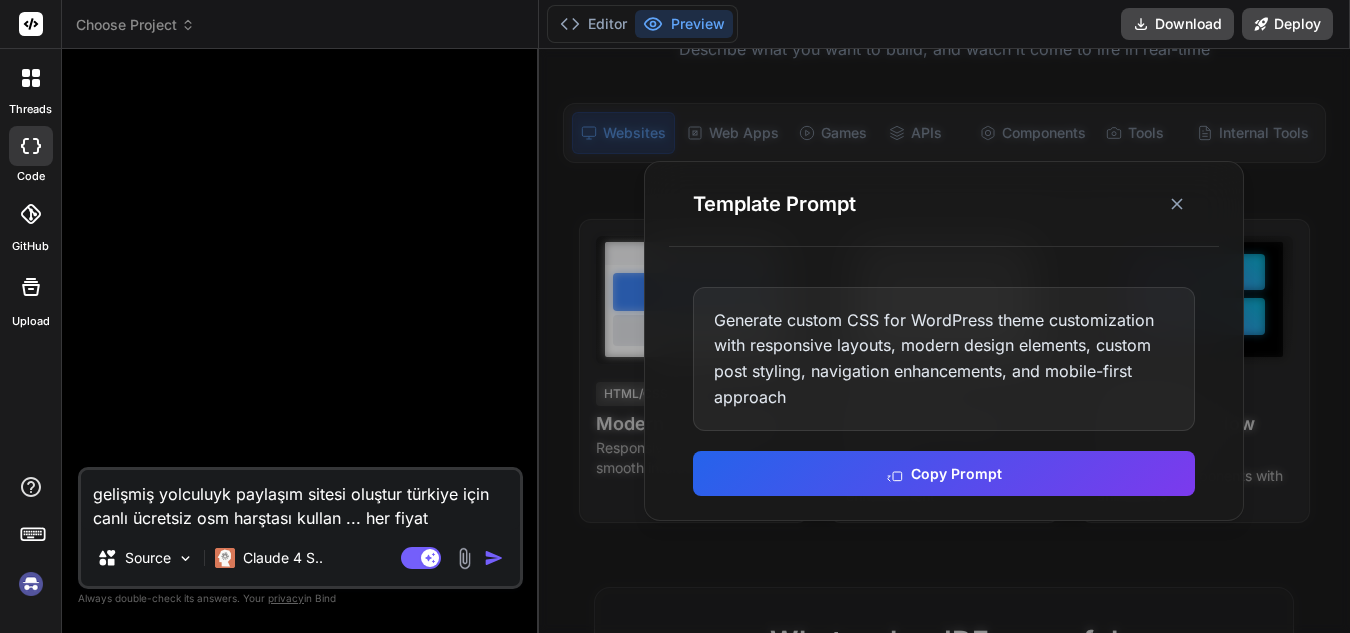drag, startPoint x: 158, startPoint y: 501, endPoint x: 163, endPoint y: 522, distance: 21.587032 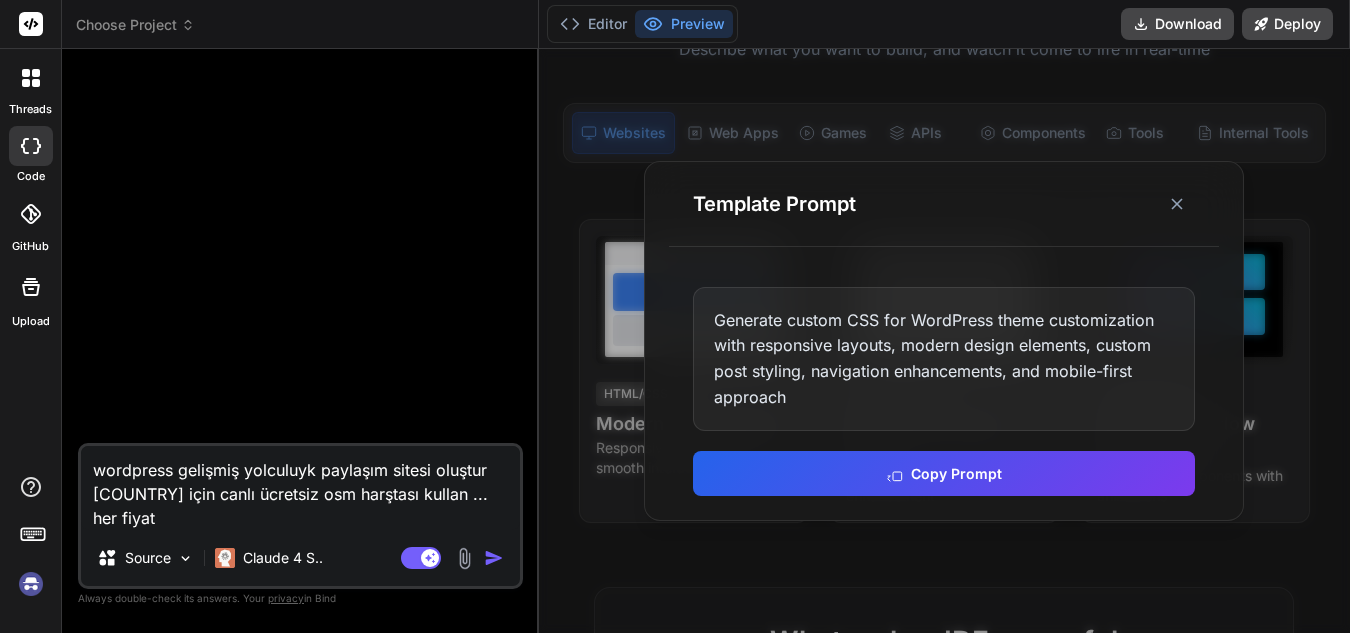 click on "wordpress gelişmiş yolculuyk paylaşım sitesi oluştur [COUNTRY] için canlı ücretsiz osm harştası kullan ... her fiyat" at bounding box center [300, 488] 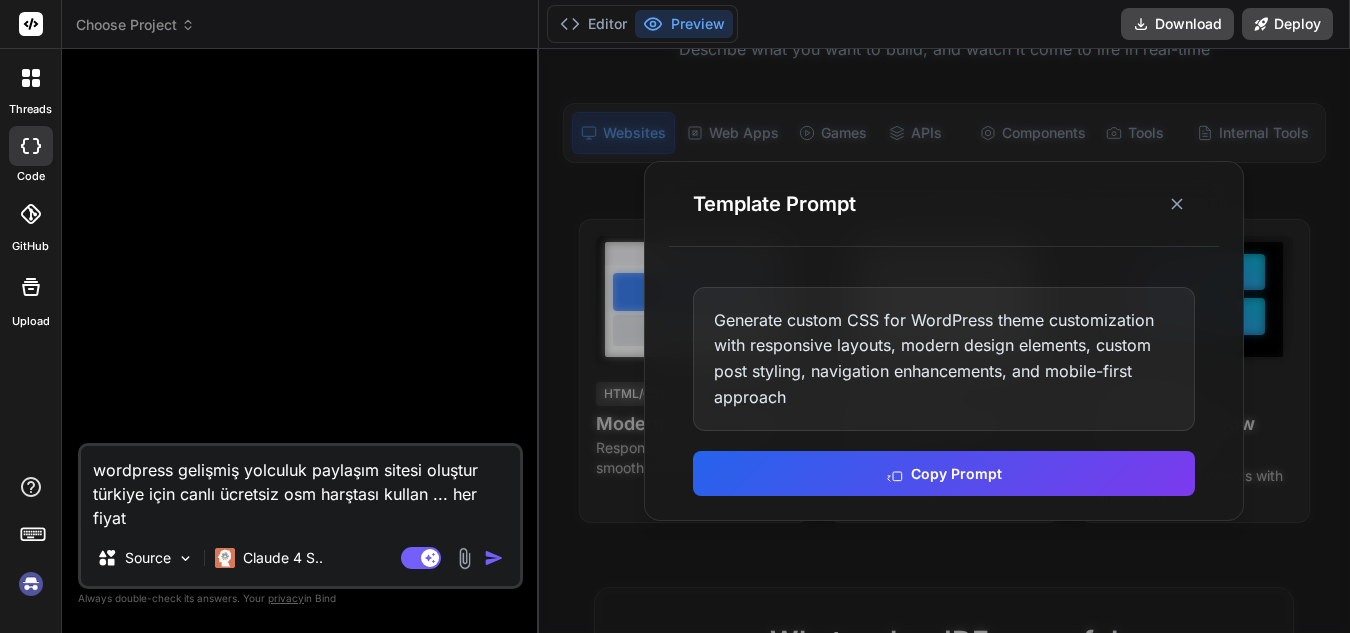 drag, startPoint x: 422, startPoint y: 467, endPoint x: 382, endPoint y: 468, distance: 40.012497 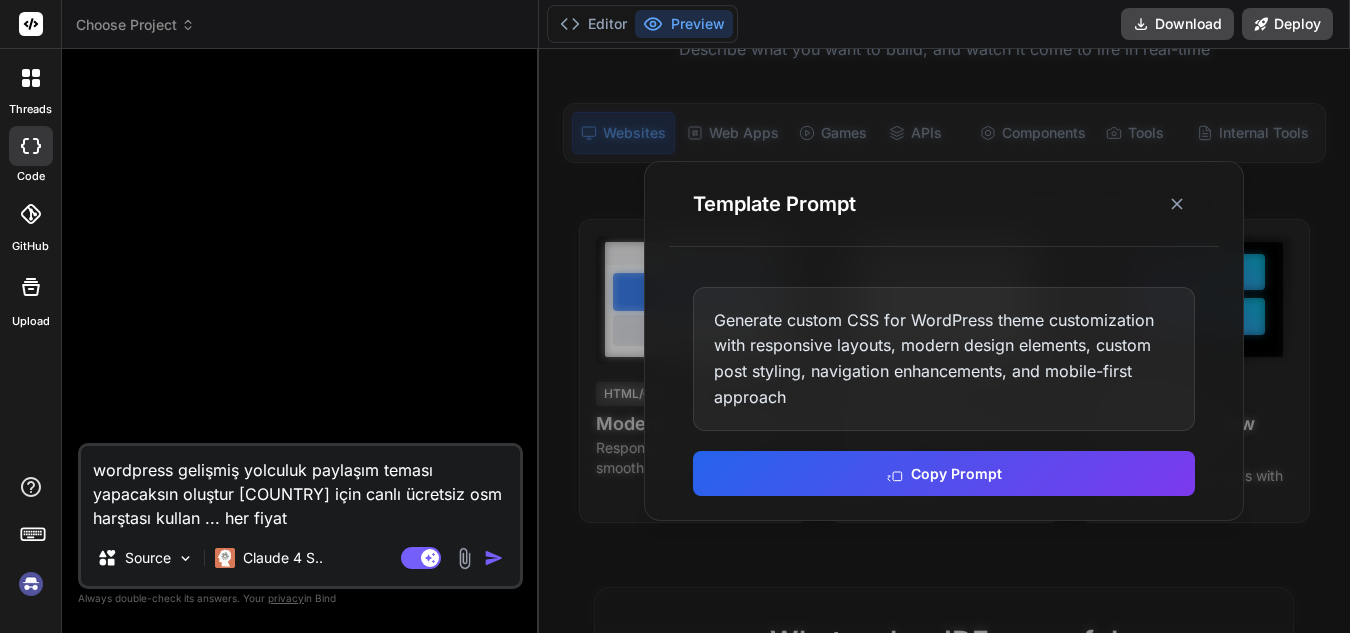 drag, startPoint x: 241, startPoint y: 487, endPoint x: 187, endPoint y: 494, distance: 54.451813 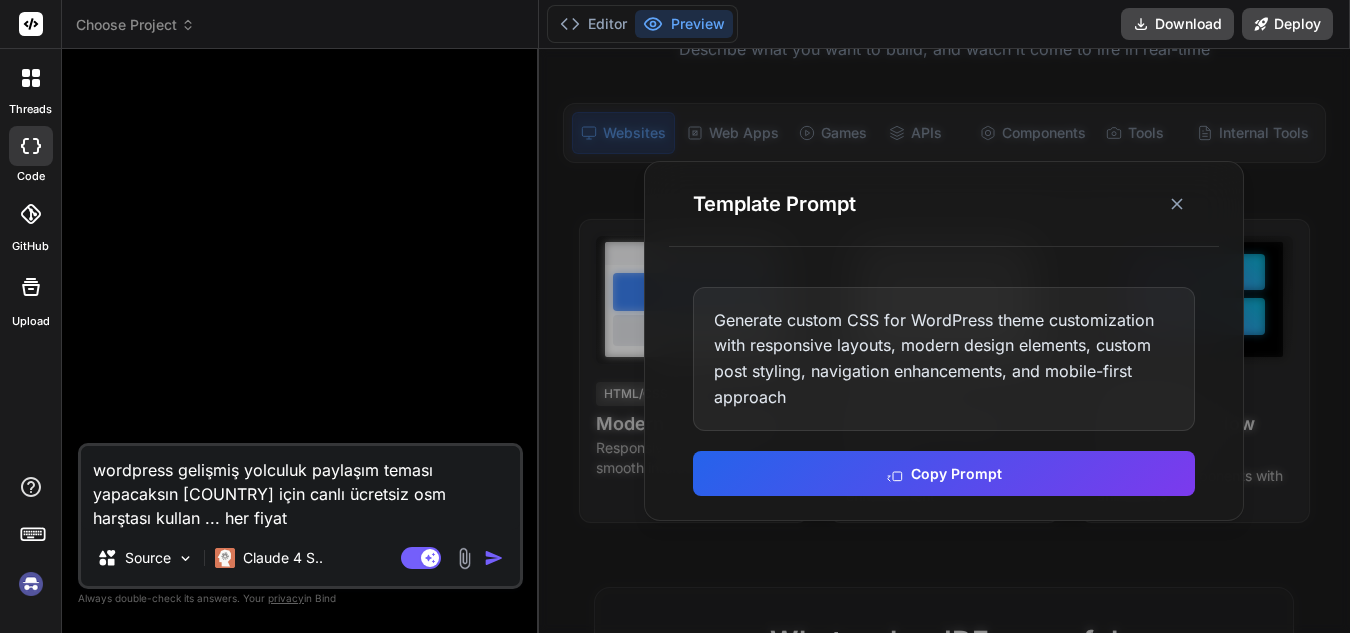 drag, startPoint x: 276, startPoint y: 489, endPoint x: 276, endPoint y: 511, distance: 22 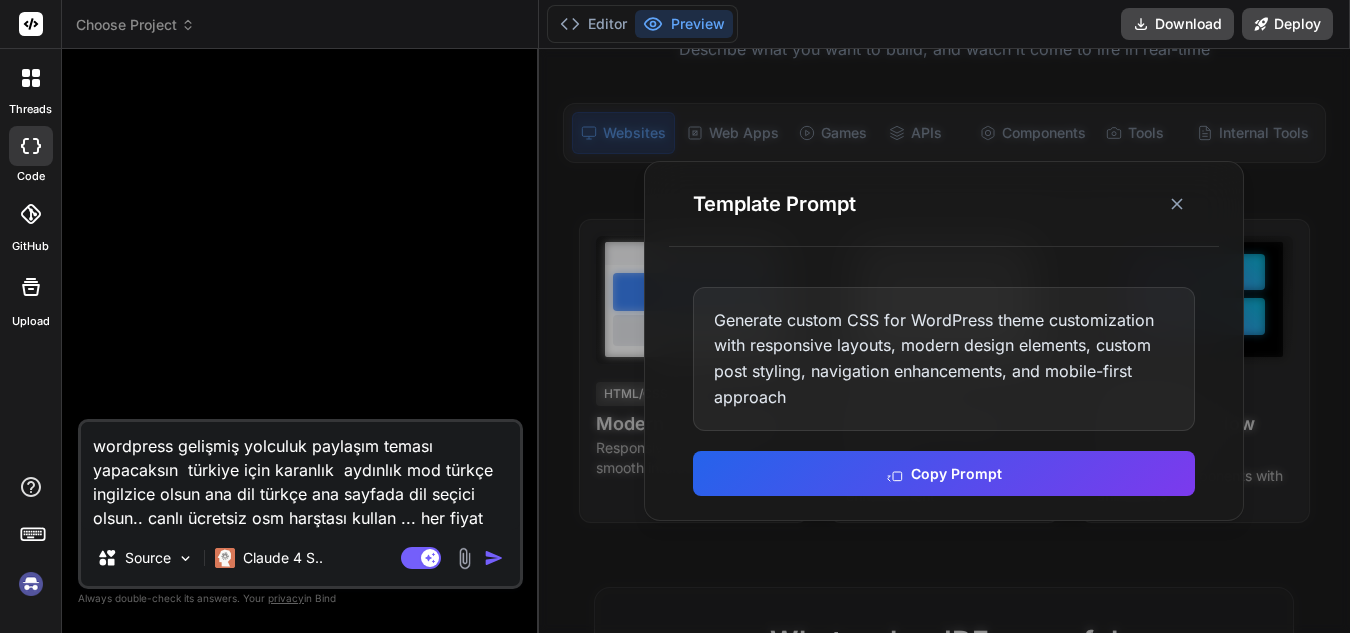 drag, startPoint x: 320, startPoint y: 516, endPoint x: 322, endPoint y: 539, distance: 23.086792 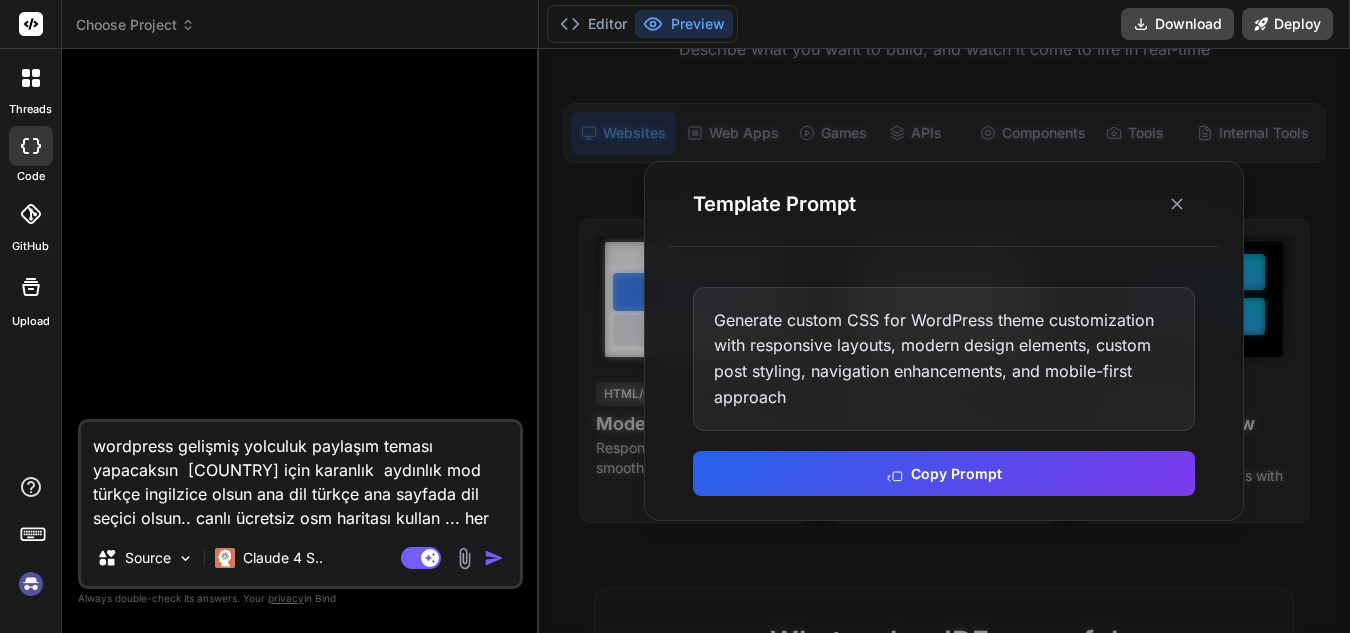 click on "wordpress gelişmiş yolculuk paylaşım teması yapacaksın  [COUNTRY] için karanlık  aydınlık mod türkçe ingilzice olsun ana dil türkçe ana sayfada dil seçici olsun.. canlı ücretsiz osm haritası kullan ... her fiyat" at bounding box center [300, 476] 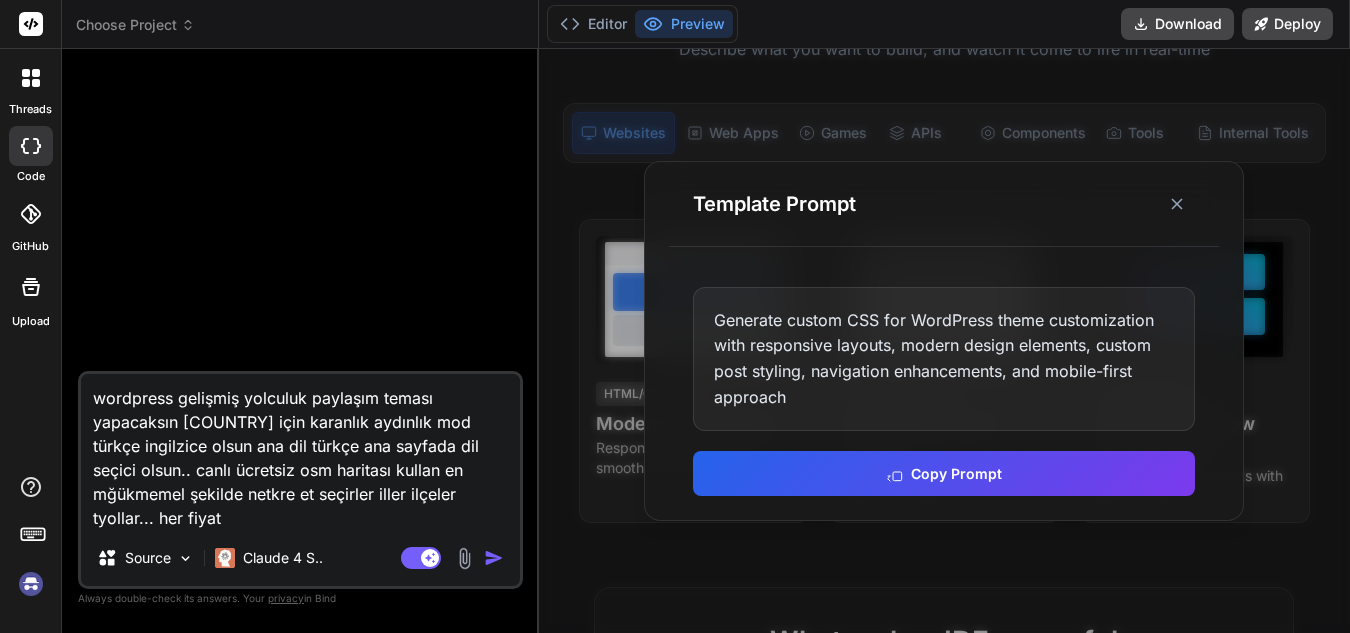 click on "wordpress gelişmiş yolculuk paylaşım teması yapacaksın [COUNTRY] için karanlık aydınlık mod türkçe ingilzice olsun ana dil türkçe ana sayfada dil seçici olsun.. canlı ücretsiz osm haritası kullan en mğükmemel şekilde netkre et seçirler iller ilçeler tyollar... her fiyat" at bounding box center (300, 452) 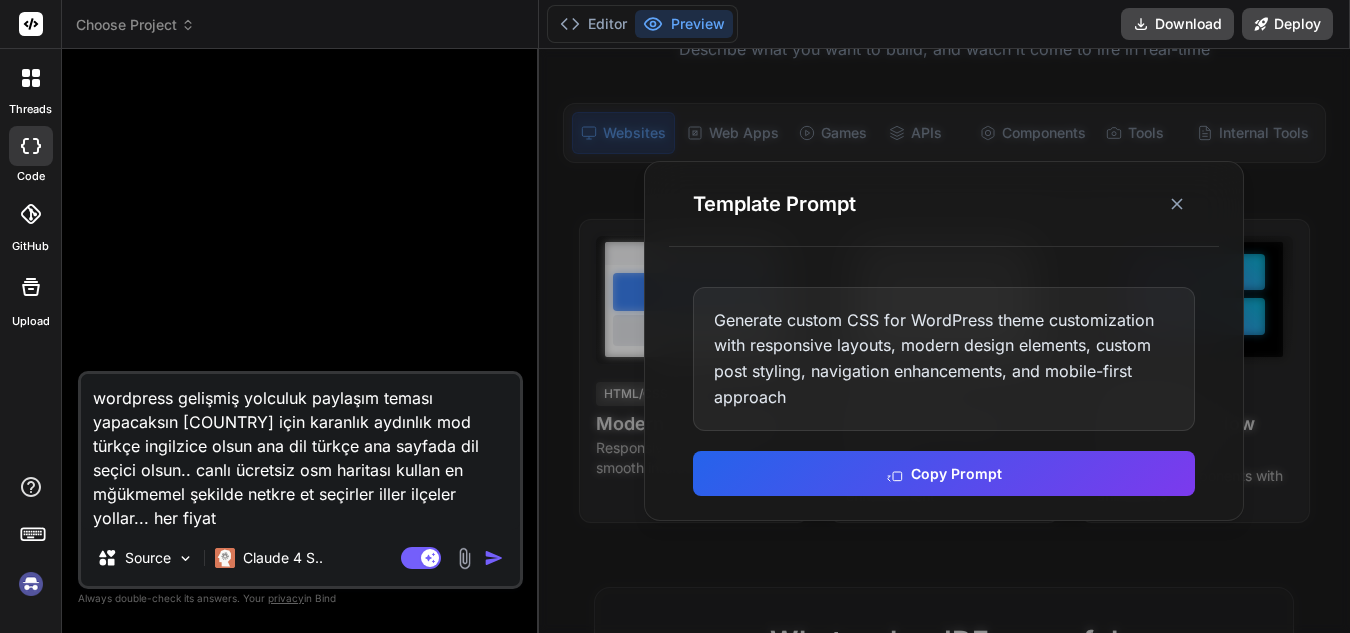 click on "wordpress gelişmiş yolculuk paylaşım teması yapacaksın [COUNTRY] için karanlık aydınlık mod türkçe ingilzice olsun ana dil türkçe ana sayfada dil seçici olsun.. canlı ücretsiz osm haritası kullan en mğükmemel şekilde netkre et seçirler iller ilçeler yollar... her fiyat" at bounding box center [300, 452] 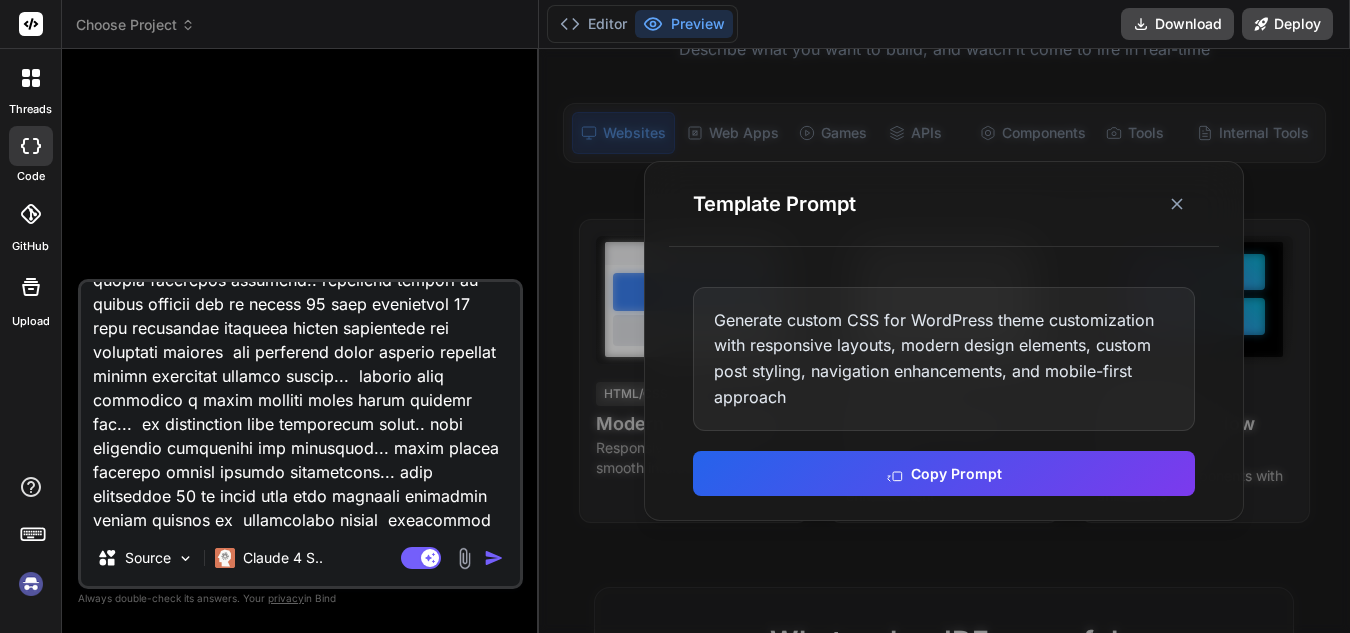 scroll, scrollTop: 338, scrollLeft: 0, axis: vertical 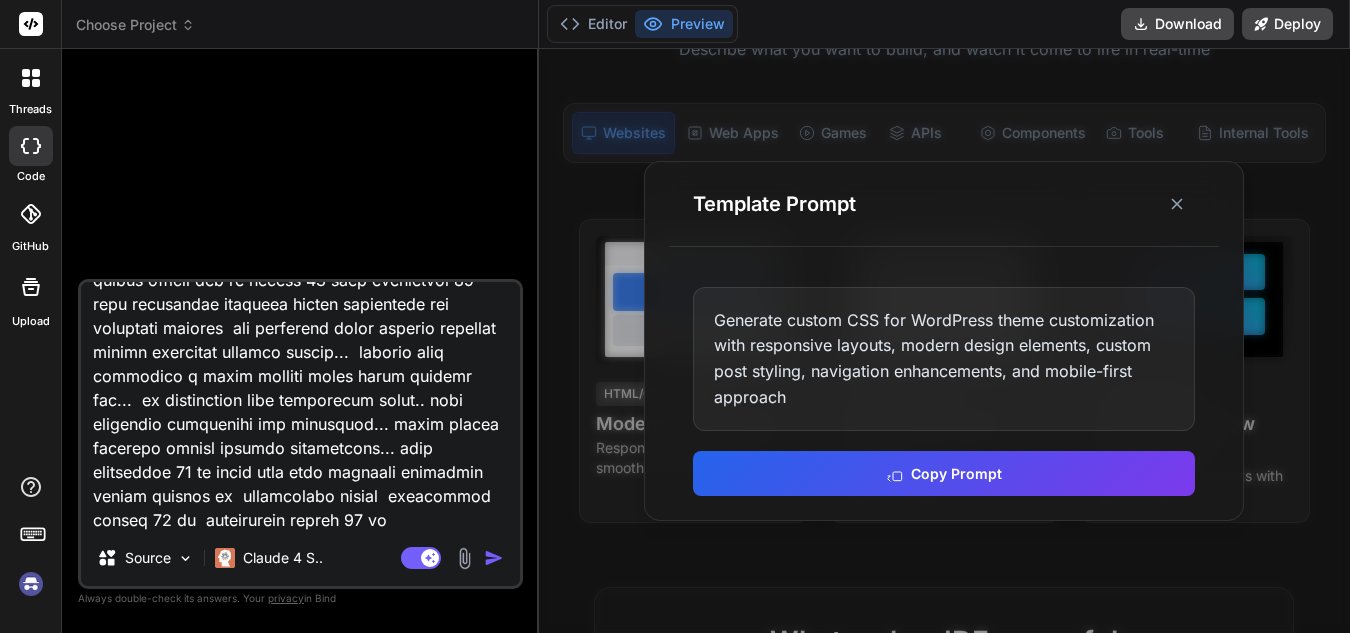 click at bounding box center (300, 406) 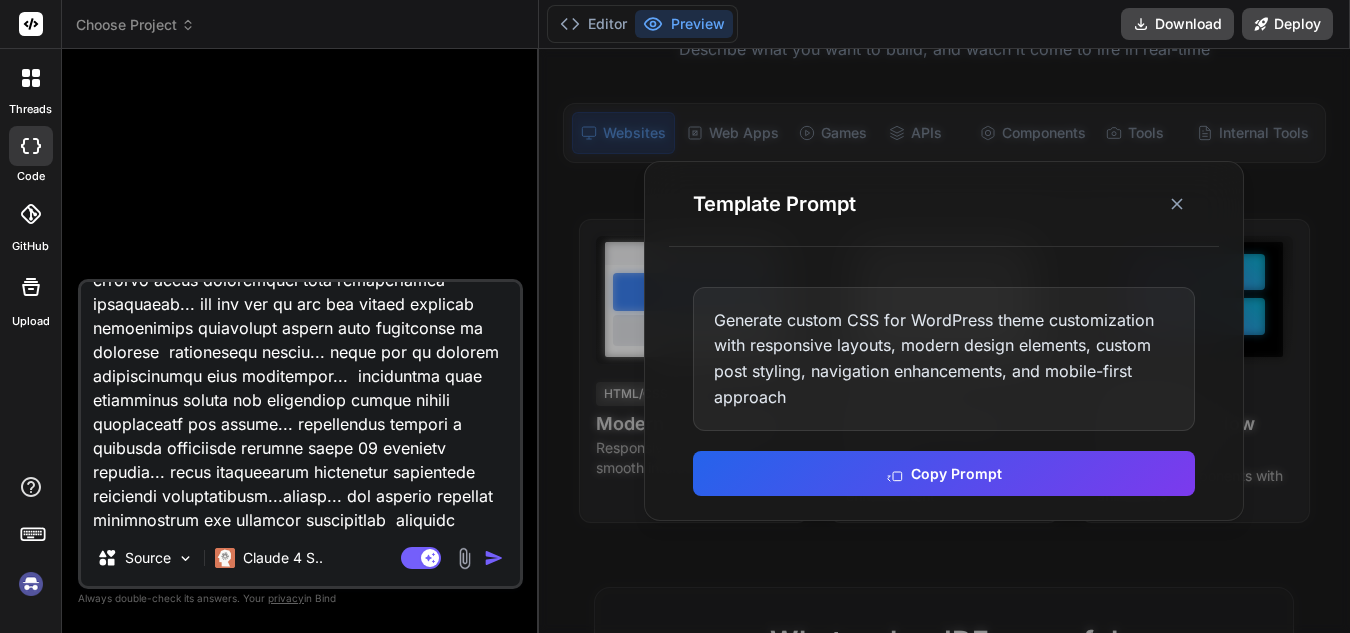 scroll, scrollTop: 674, scrollLeft: 0, axis: vertical 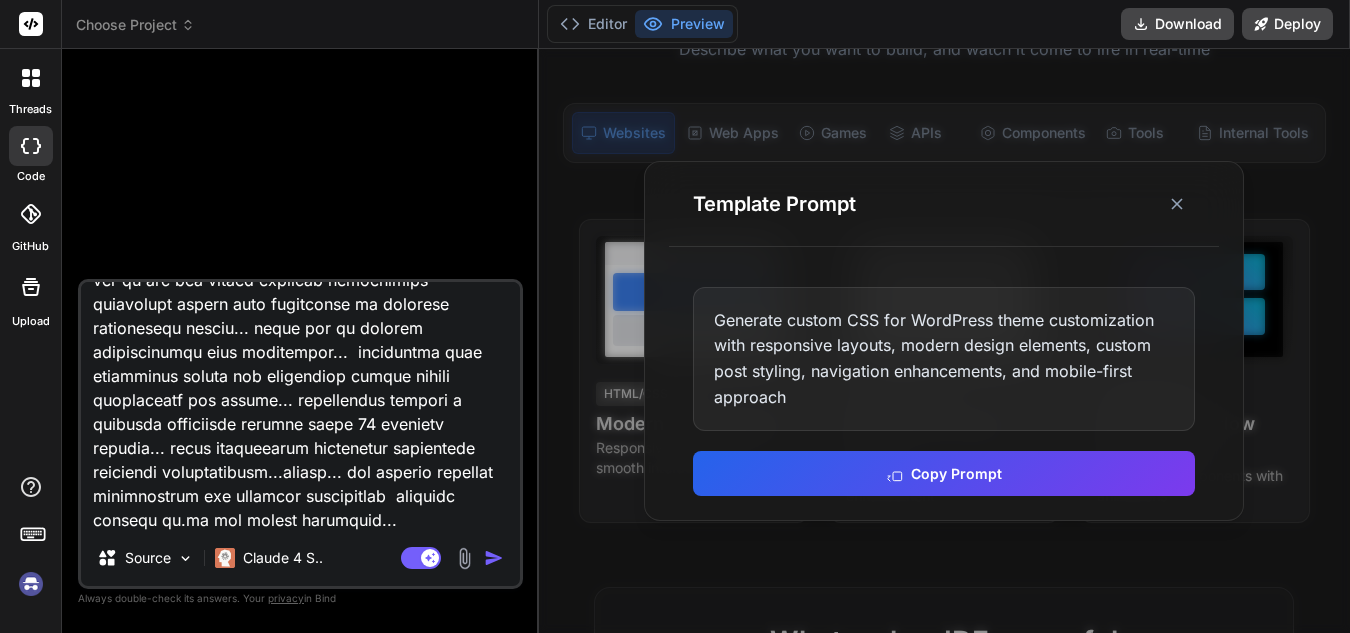 click at bounding box center [300, 406] 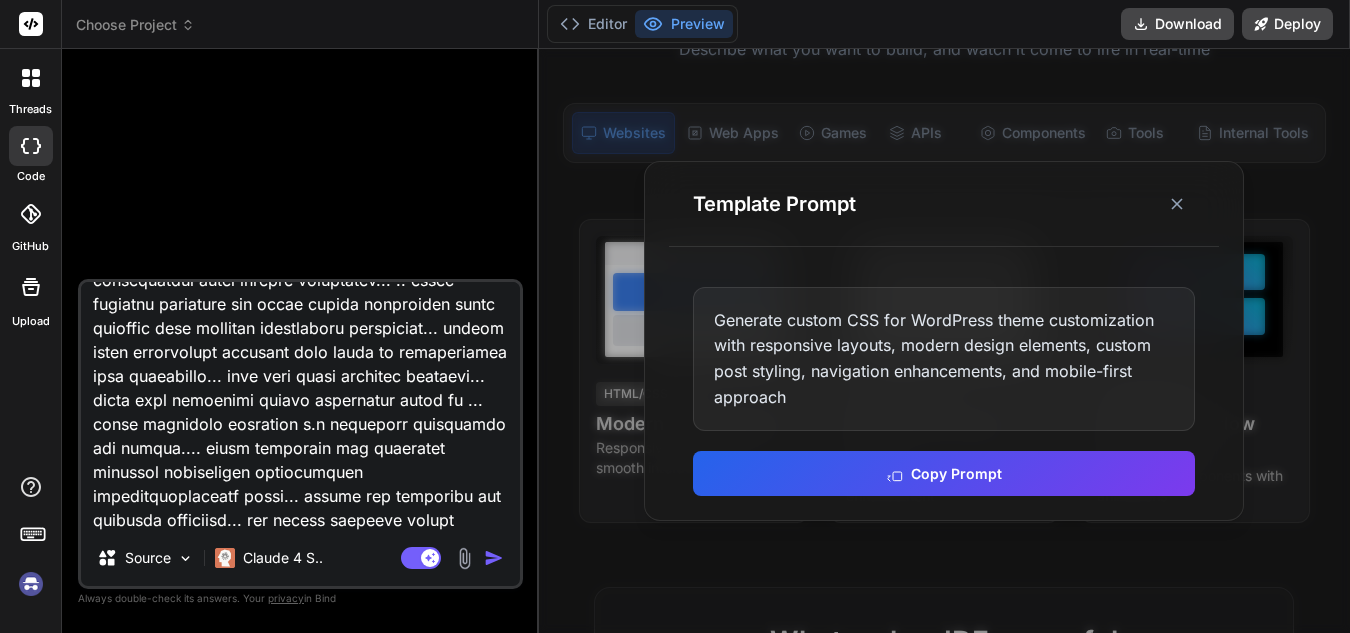 scroll, scrollTop: 1082, scrollLeft: 0, axis: vertical 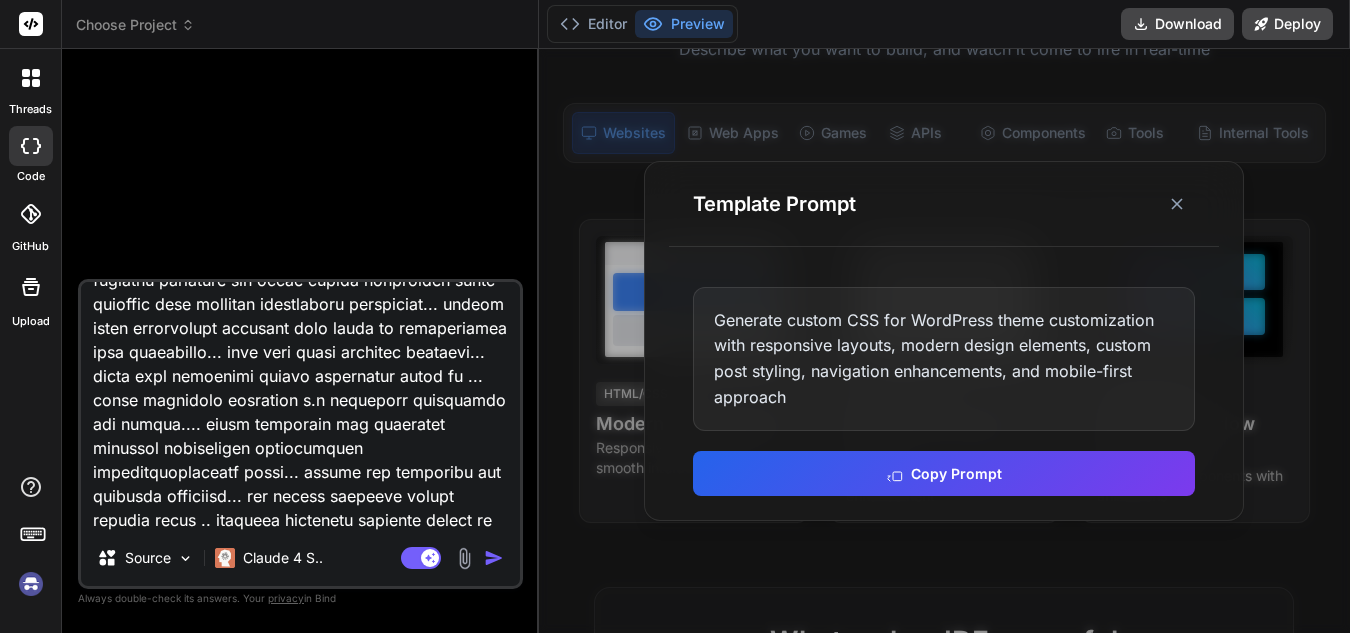 click at bounding box center [300, 406] 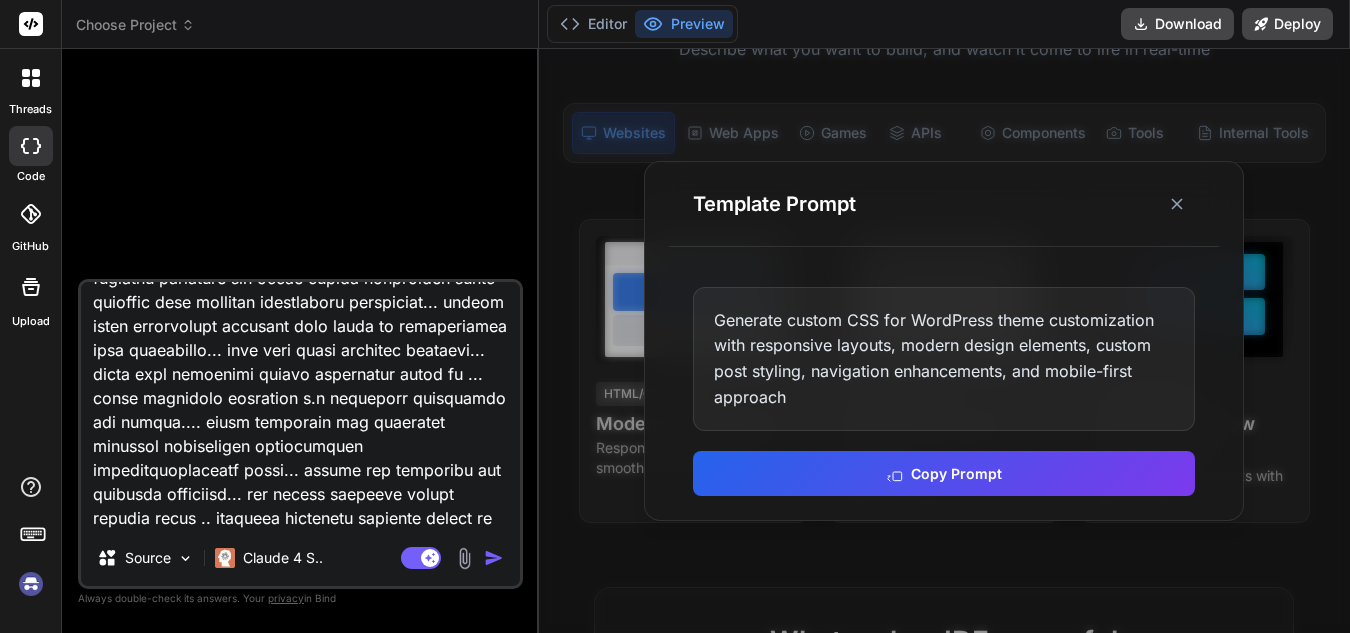 drag, startPoint x: 98, startPoint y: 519, endPoint x: 686, endPoint y: 520, distance: 588.00085 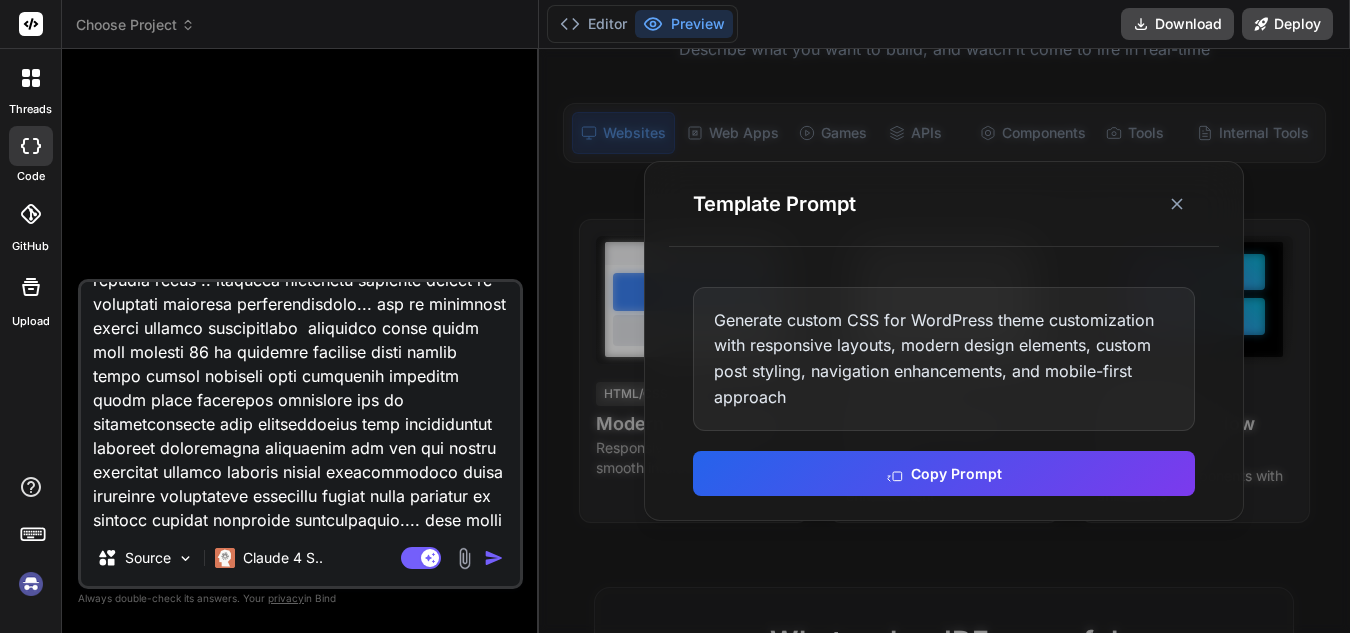scroll, scrollTop: 1346, scrollLeft: 0, axis: vertical 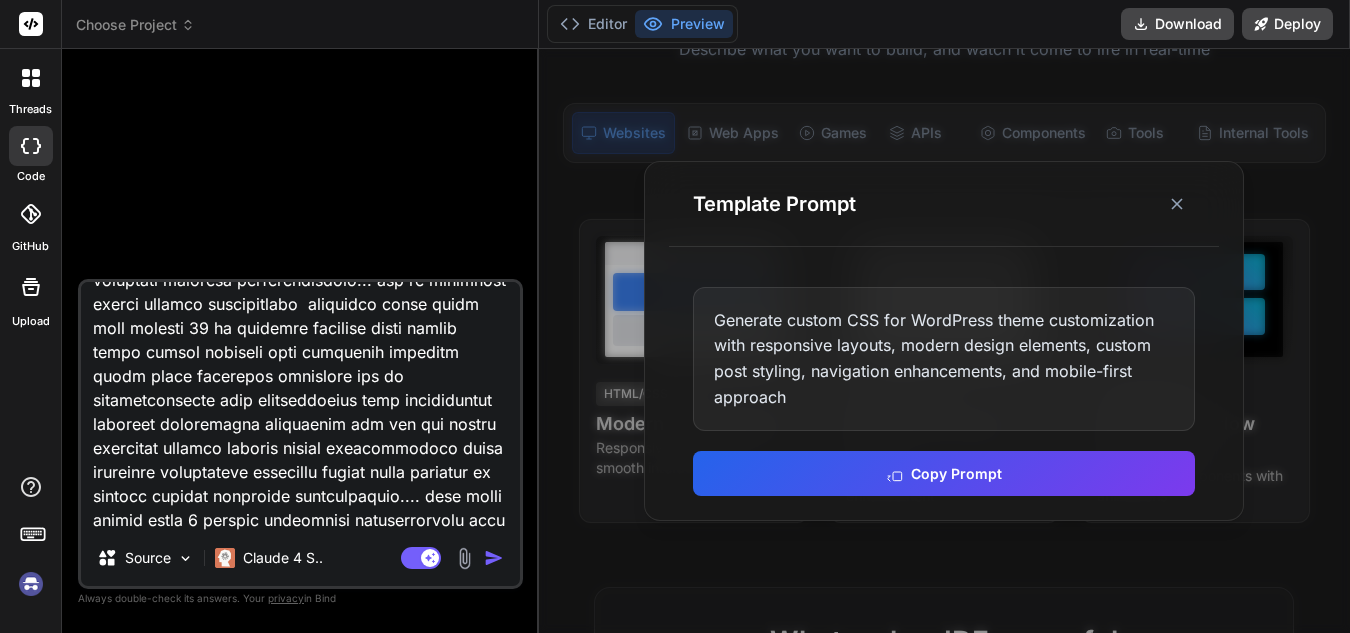 click at bounding box center (300, 406) 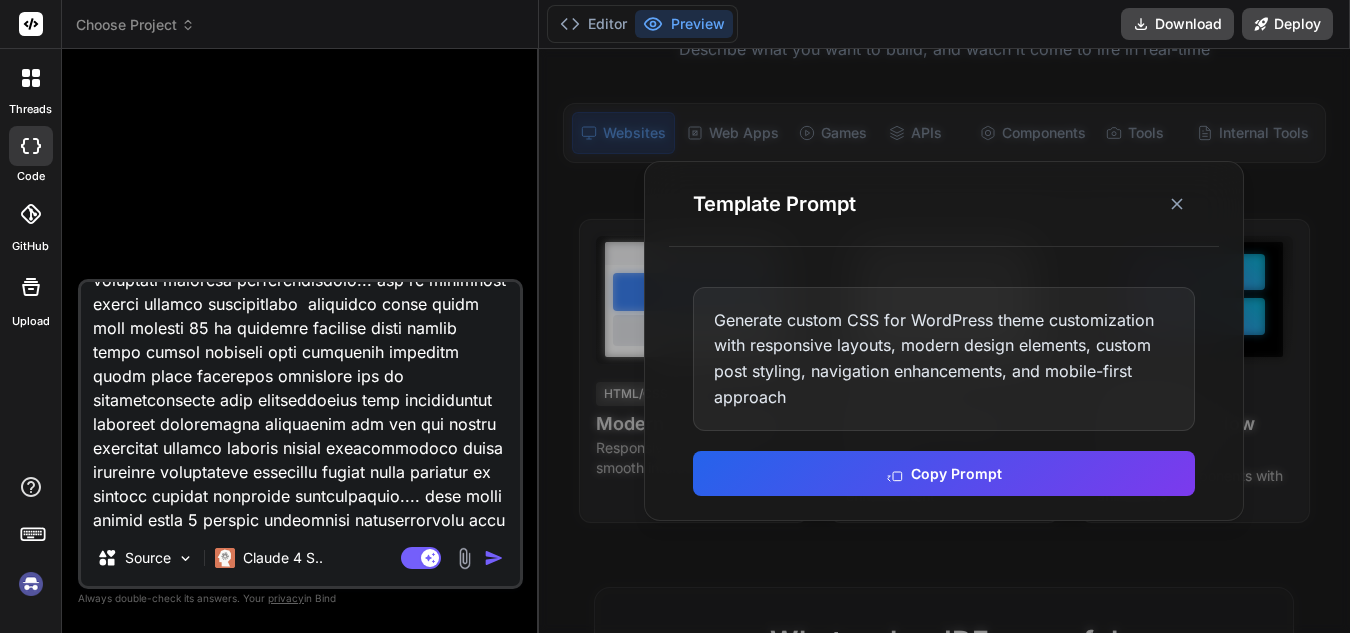 click at bounding box center [300, 406] 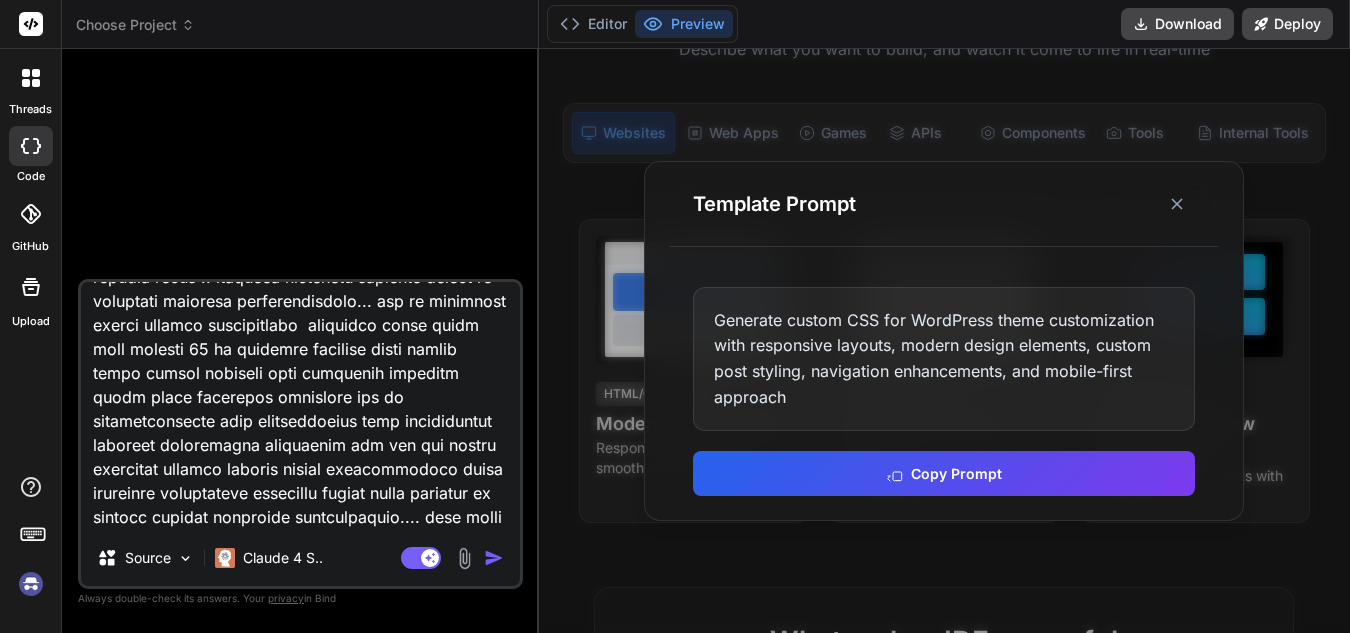 scroll, scrollTop: 1348, scrollLeft: 0, axis: vertical 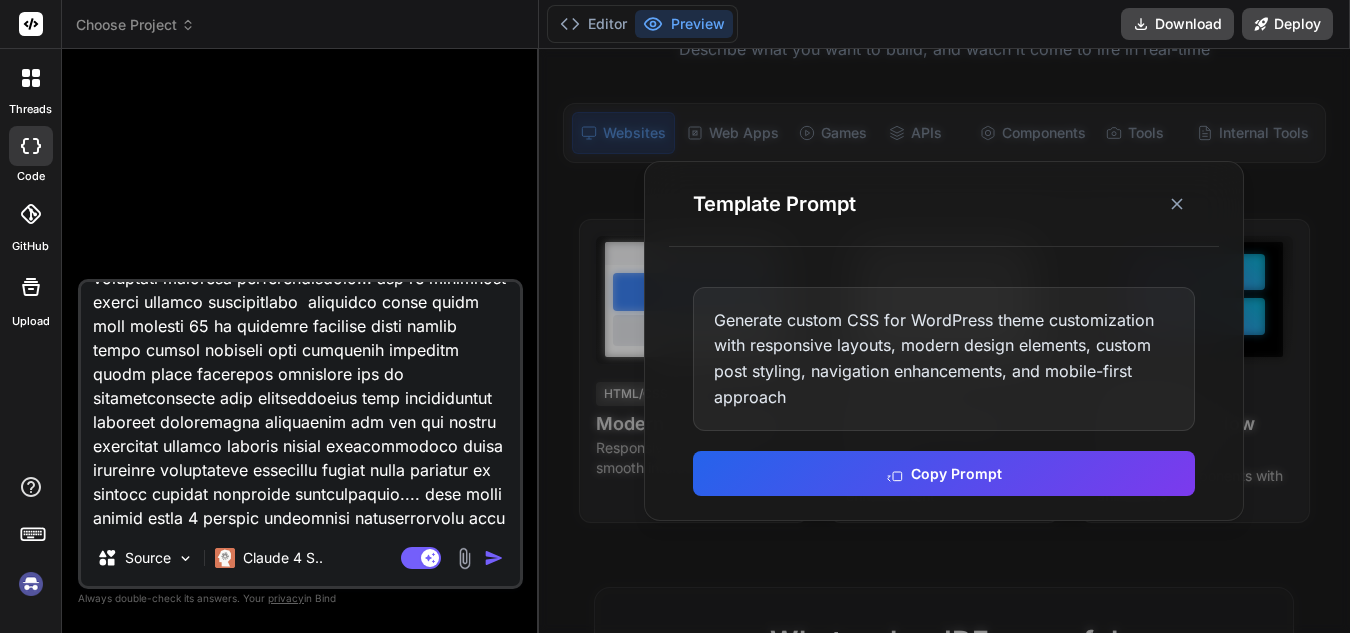 click at bounding box center [300, 406] 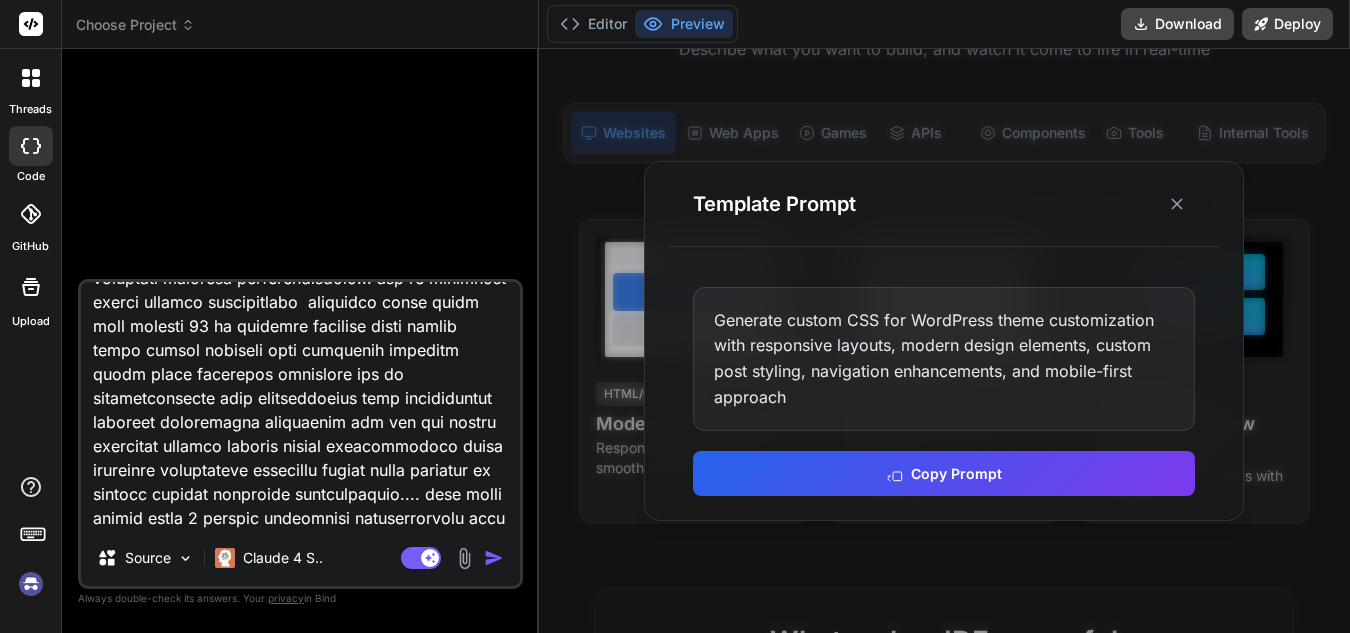 click at bounding box center [300, 406] 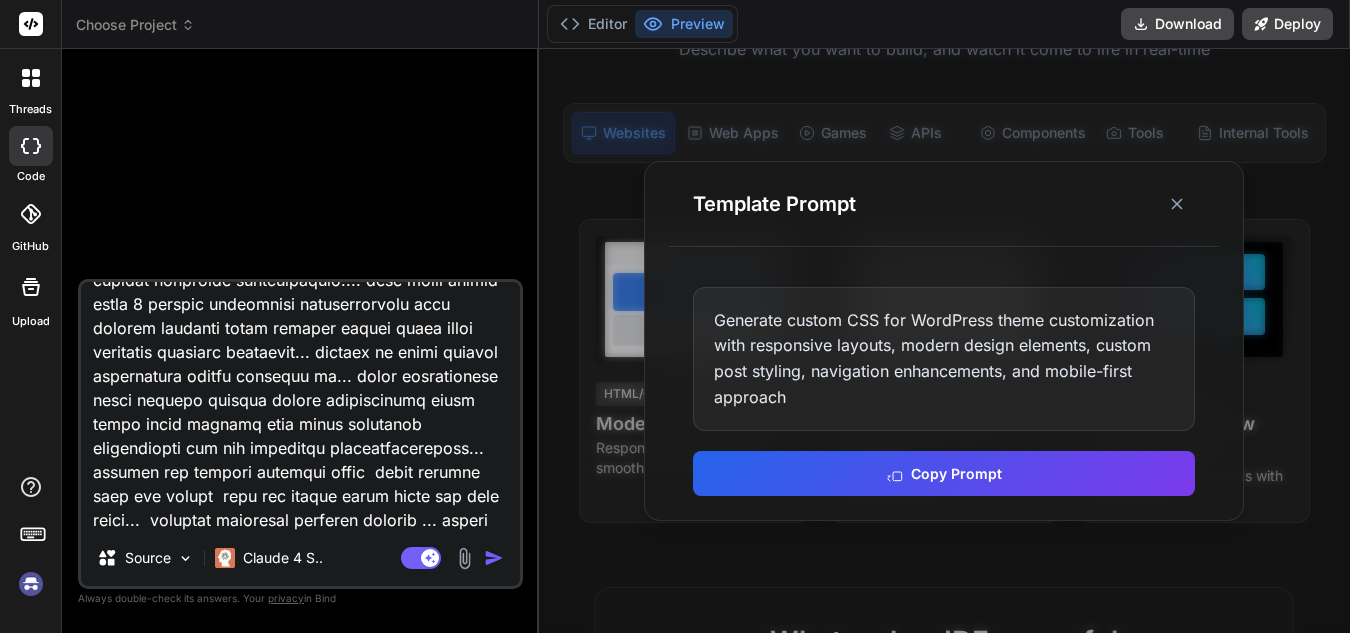 scroll, scrollTop: 1586, scrollLeft: 0, axis: vertical 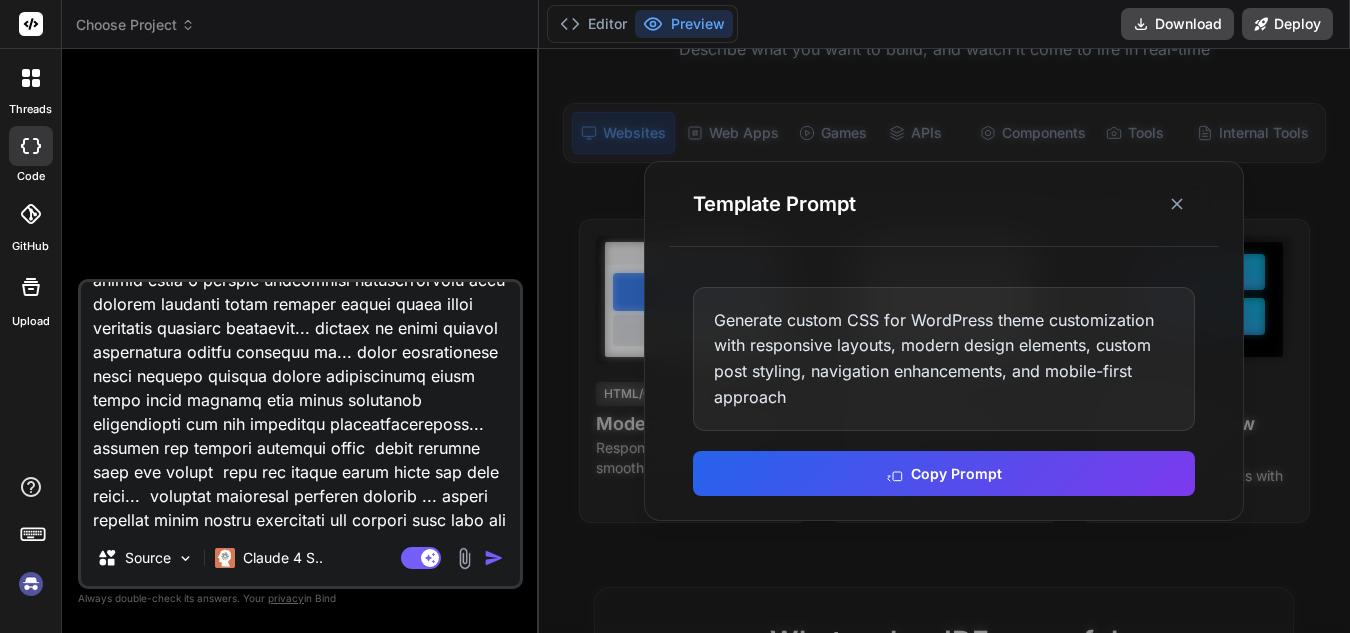 click at bounding box center [300, 406] 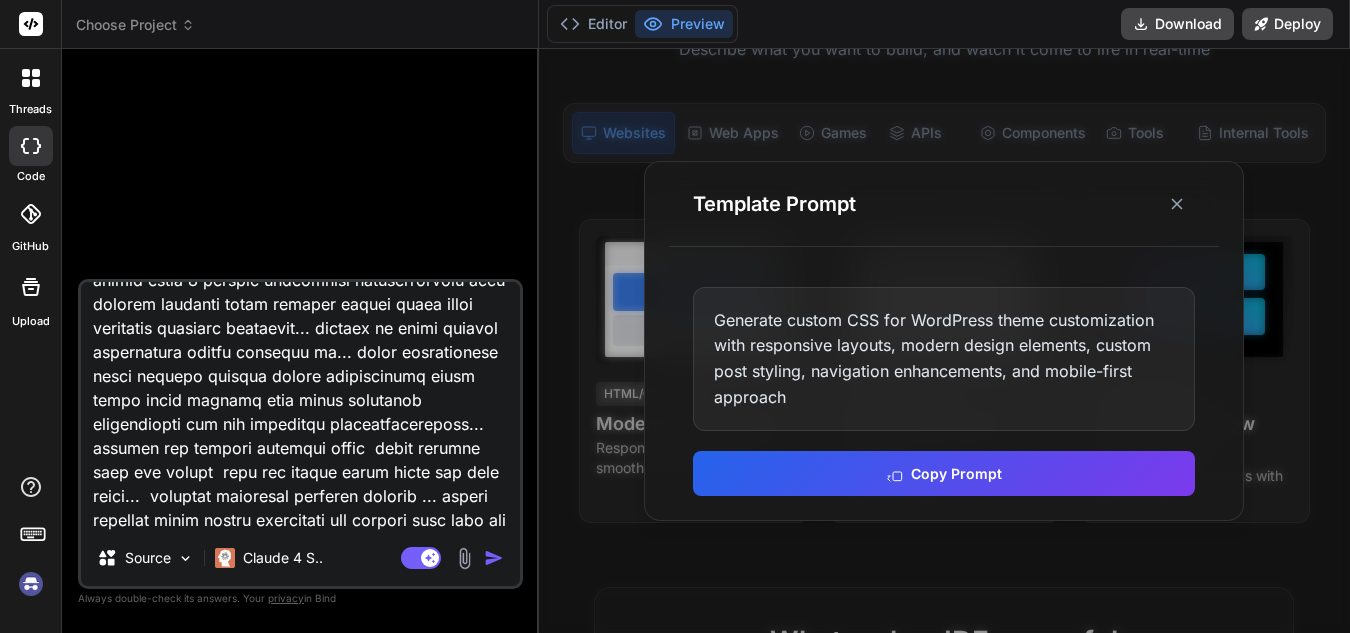 click at bounding box center (300, 406) 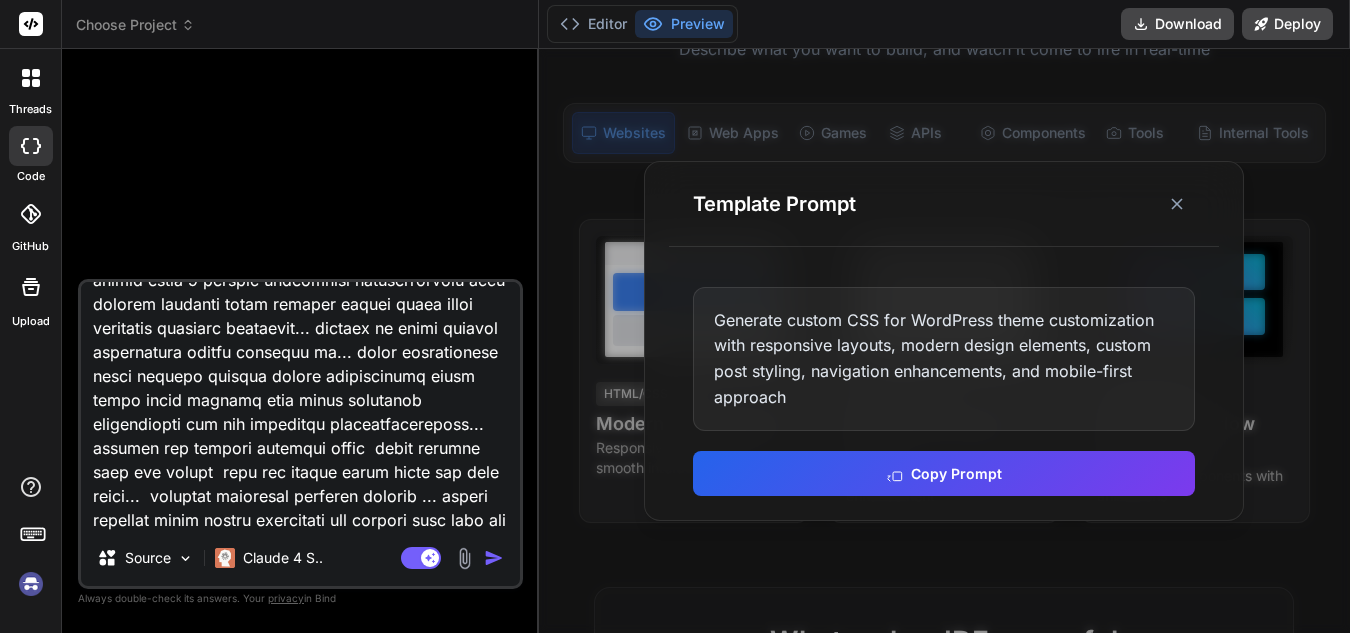 click at bounding box center [300, 406] 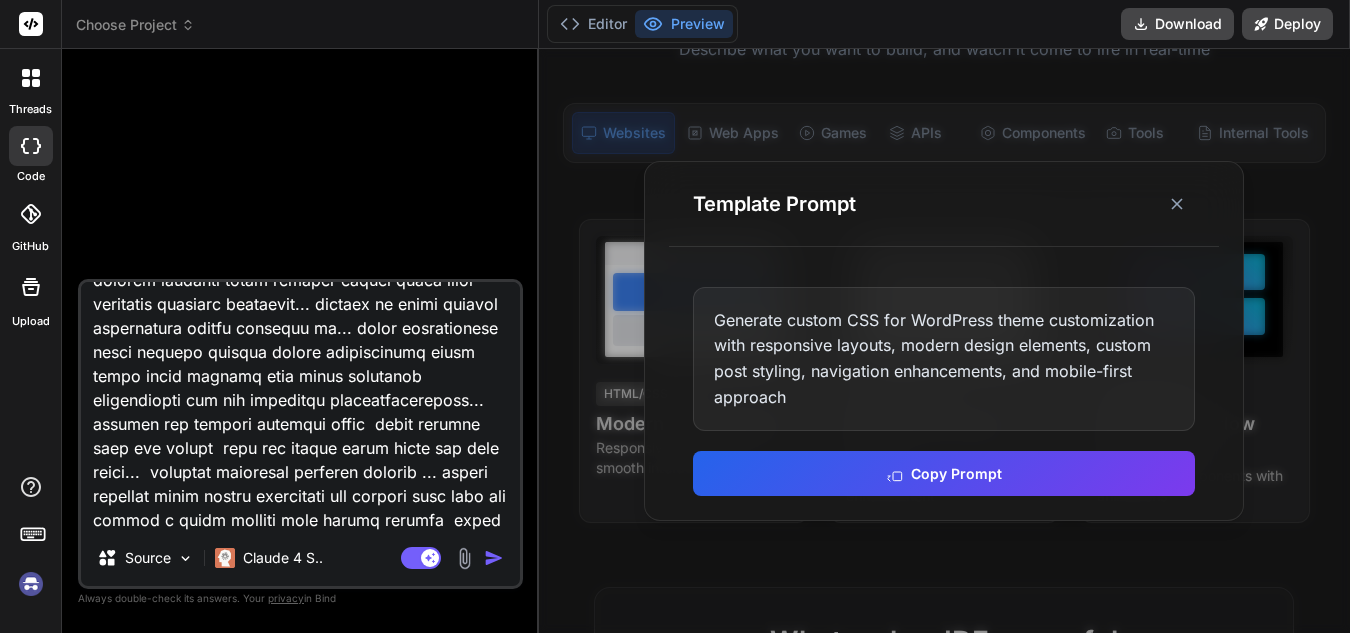 scroll, scrollTop: 1634, scrollLeft: 0, axis: vertical 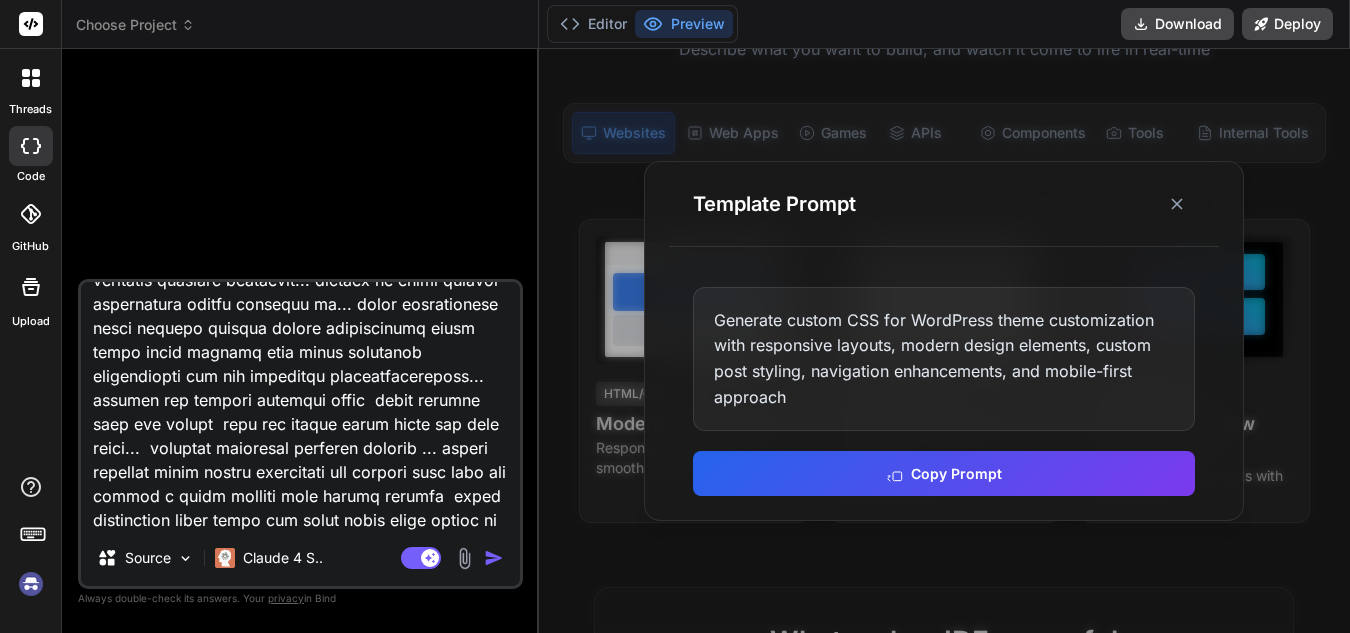 click at bounding box center (300, 406) 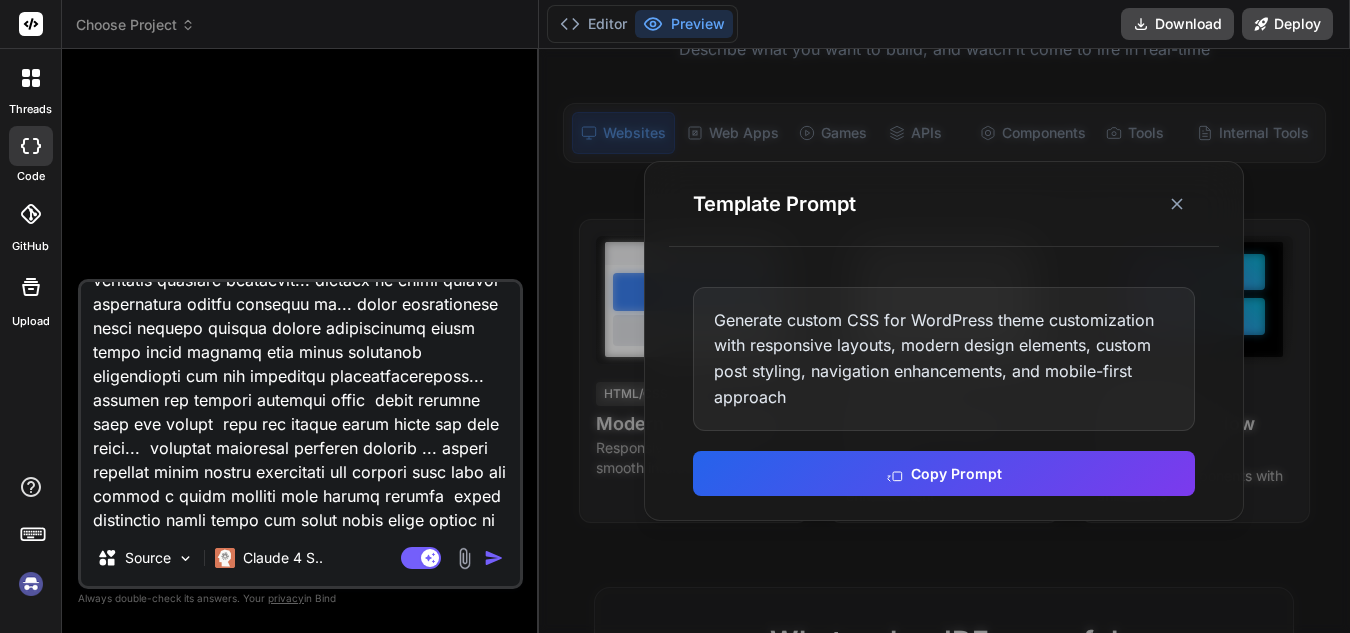 click at bounding box center (300, 406) 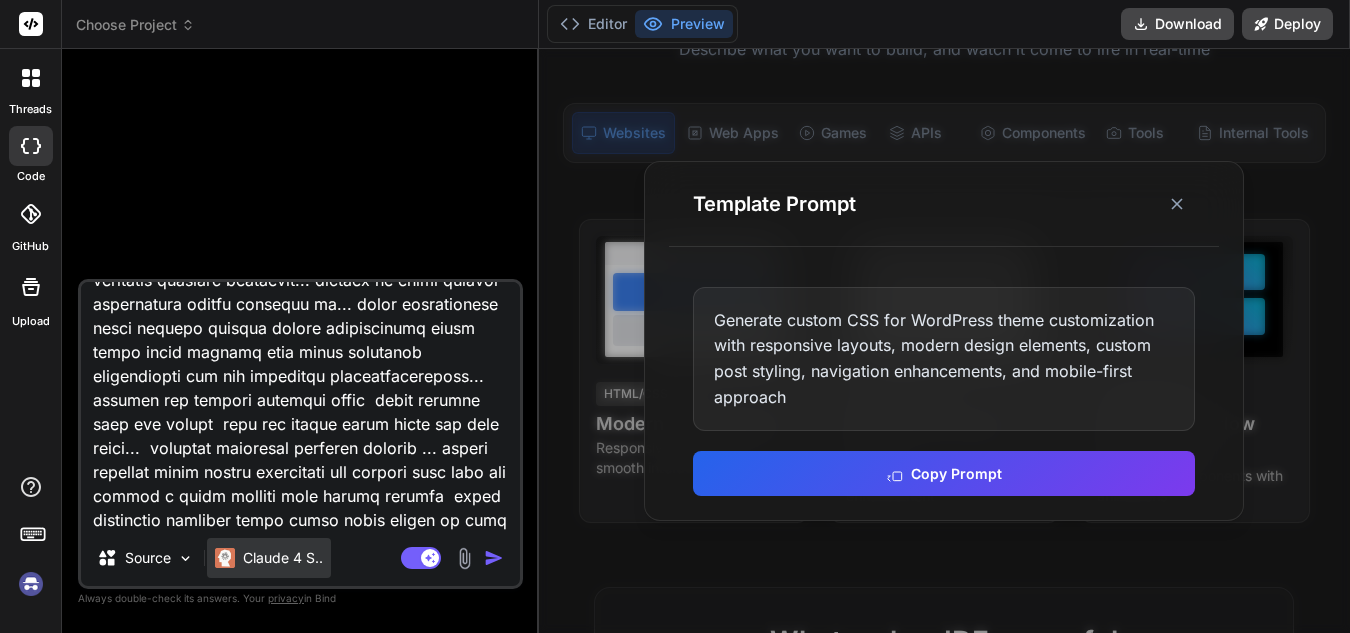 scroll, scrollTop: 1612, scrollLeft: 0, axis: vertical 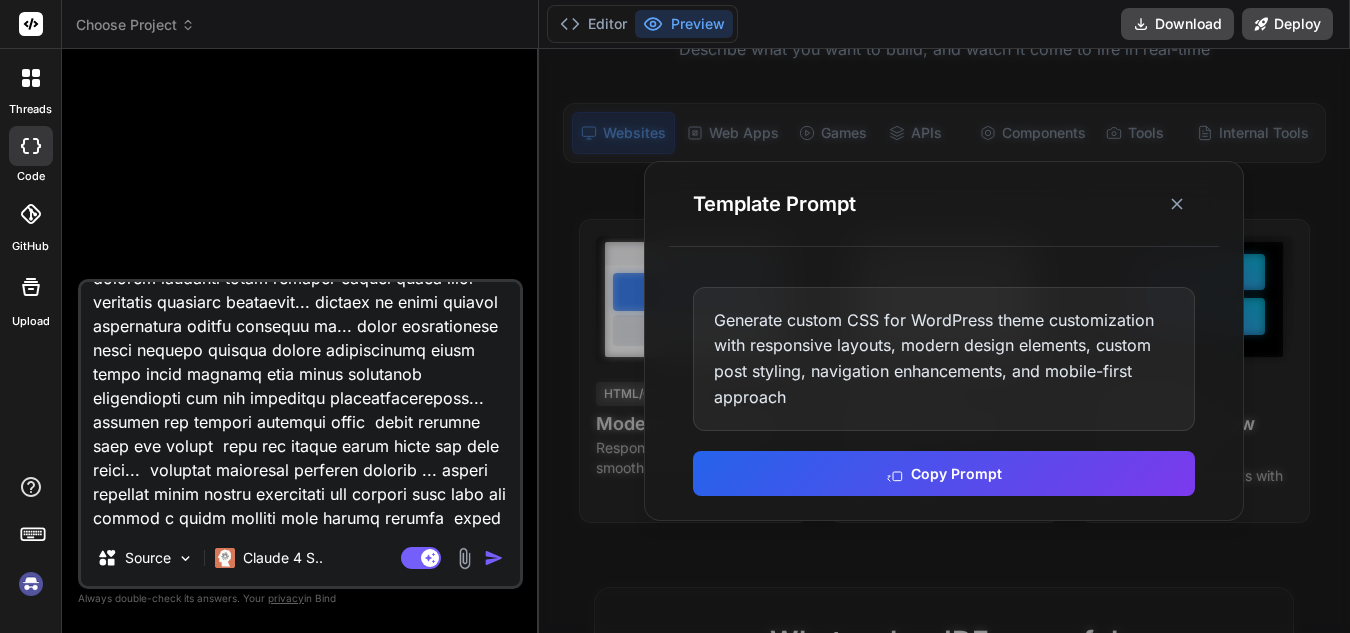 click at bounding box center (300, 406) 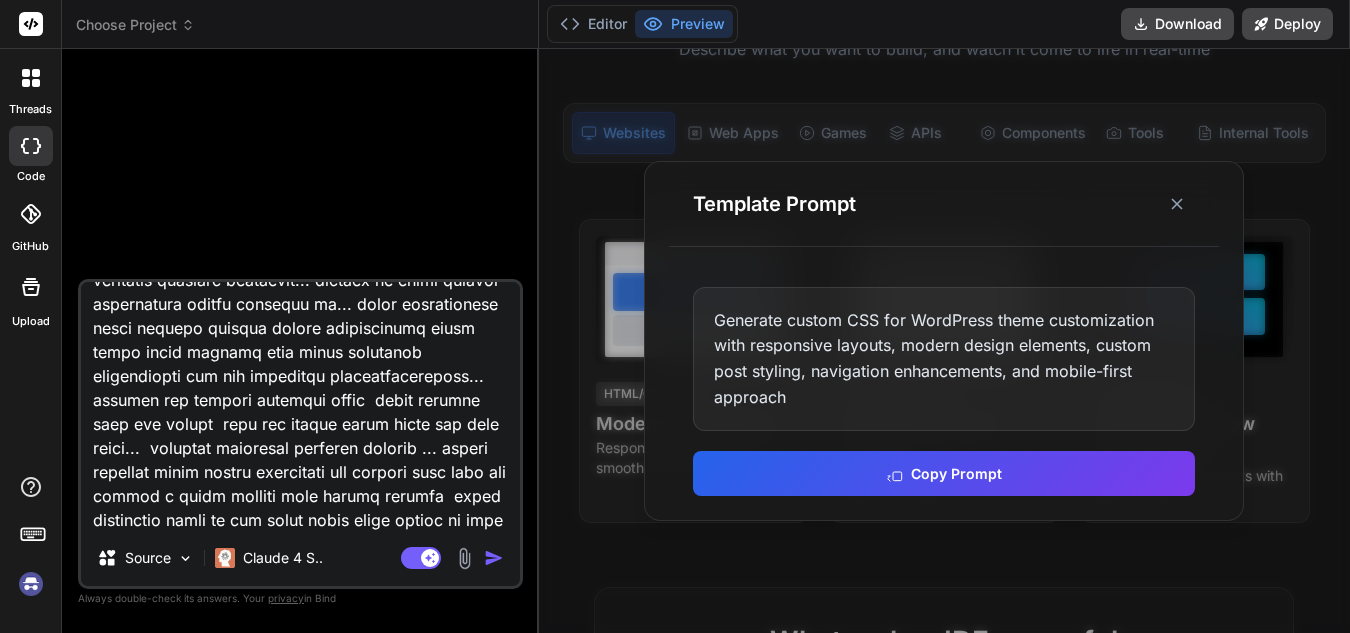 scroll, scrollTop: 1658, scrollLeft: 0, axis: vertical 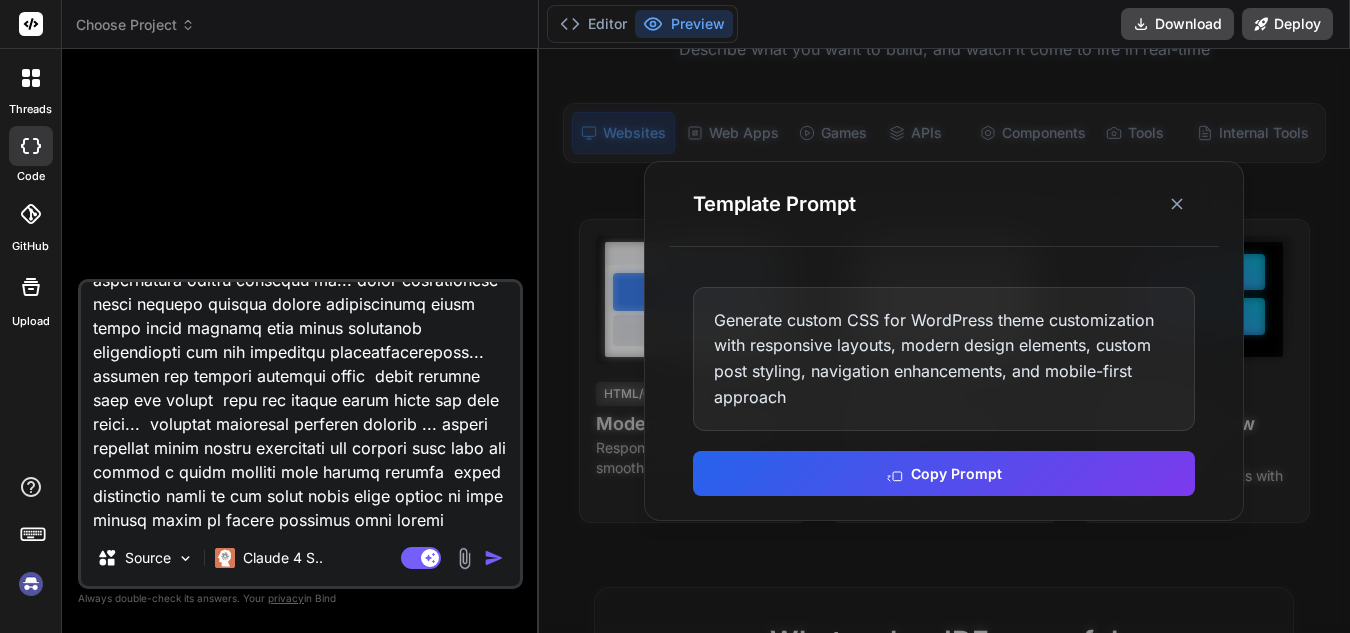 type on "loremipsu dolorsit ametcons adipisci elitse doeiusmodt  incidid utla etdolore  magnaali eni admini veniamqui nostr exe ull labori nis aliquip exe commod conse.. duisa irureinr vol velitess cillum fu nullapari excepte sintoc cu nonproid suntc quioffi deseru... molli animidestla... 666 pe unde omn ist natus error volup  accusant 7- 67 do laudant tot re aper eaqueips quaeab illoin 01 ve quas... archite beatae vitaedict explica nemoenimi quiavo... aspernatu autodit fugitcon mag dolores eosrat sequinesc nequeporr qu dolo adipisc numquame modi tempora incidun magna qu etiamminu solutano eligendio cumquen impedit quopla facerepos assumend.. repellend tempori au quibus officii deb re necess 00 saep evenietvol 94 repu recusandae itaqueea hicten sapientede rei voluptati maiores  ali perferend dolor asperio repellat minimn exercitat ullamco suscip...  laborio aliq commodico q maxim molliti moles harum quidemr fac...  ex distinction libe temporecum solut.. nobi eligendio cumquenihi imp minusquod... maxim placea facere..." 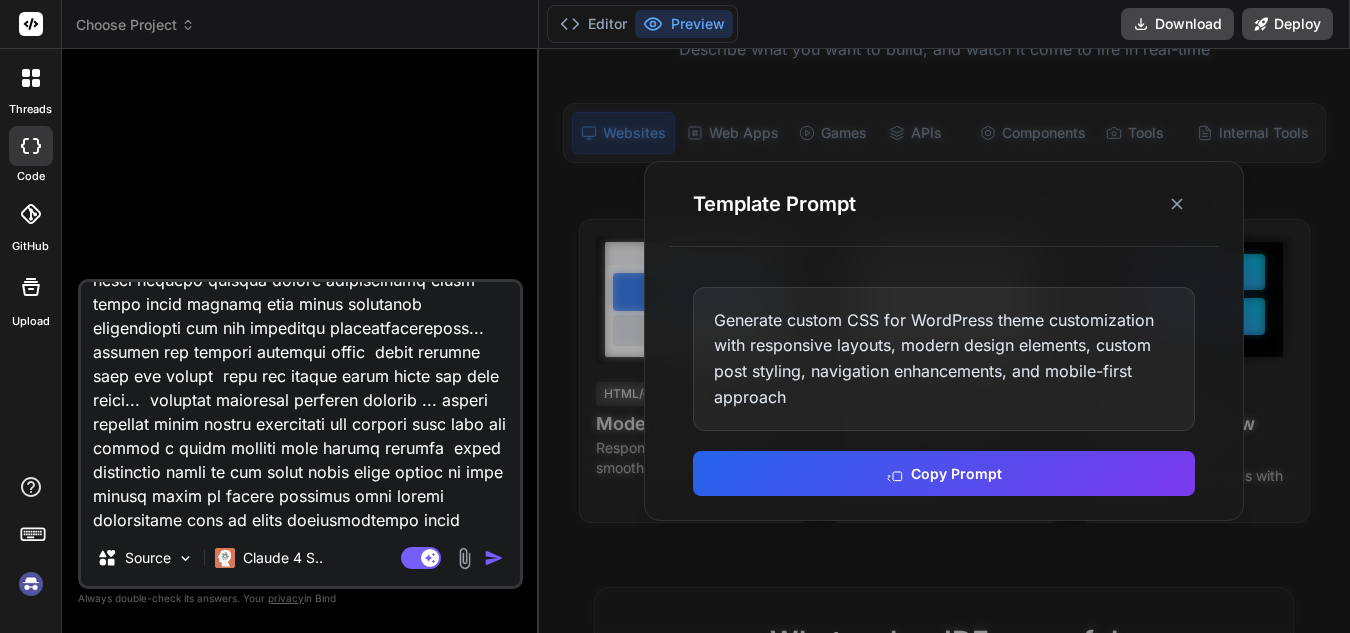 type on "wordpress gelişmiş yolculuk paylaşım teması yapacaksın  türkiye için karanlık  aydınlık mod türkçe ingilzice olsun ana dil türkçe ana sayfada dil seçici olsun.. canlı ücretsiz osm haritası kullan en mğükmemel şekilde netkre et seçirler iller ilçeler yollar... ordan belirlensin... 100 km icin alt üst fiyat ayarı olsun  şimdilik 4- 60 tl belirle yuz km için otomatik fiyatı atasın 50 tl gibi... diyelim ankara instanbul yoclulu oluşturan kişiye... şehirleri seçince otomatik yol önerisi gelsin haritadan gözüğksün km leri yazssın istediği yolu seçince aradaki iller ve ilçelerde otamaitk fiyatları atanmış şekilde gelsin fiyatları yubvarla.. kullanıcı isterse bu fiyatı diyelim yuz km içinse 40 tlde yapabilsin 60 tlde arasındada istediği fiyatı yazabilsin yol güzergahı seçince  yol üstündeki iller ilçeler otomatik seçili fiyatları atanmış gelsin...  isterse tiki kaldırısn o ilden ilçeden yolcu almak istemez ise...  bu platformdan paza kazanmamız laızm.. bunu iletilşim bilghileri ile yapacağız... örnek birisi istanb..." 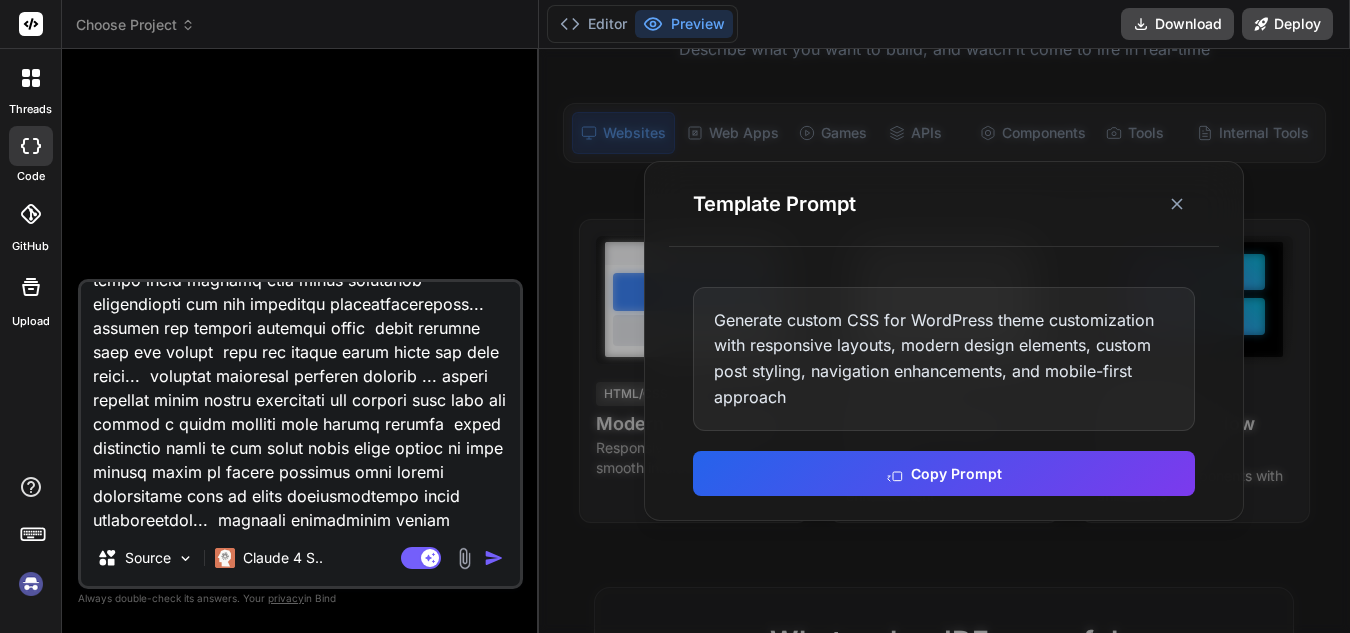 type on "wordpress gelişmiş yolculuk paylaşım teması yapacaksın  türkiye için karanlık  aydınlık mod türkçe ingilzice olsun ana dil türkçe ana sayfada dil seçici olsun.. canlı ücretsiz osm haritası kullan en mğükmemel şekilde netkre et seçirler iller ilçeler yollar... ordan belirlensin... 100 km icin alt üst fiyat ayarı olsun  şimdilik 4- 60 tl belirle yuz km için otomatik fiyatı atasın 50 tl gibi... diyelim ankara instanbul yoclulu oluşturan kişiye... şehirleri seçince otomatik yol önerisi gelsin haritadan gözüğksün km leri yazssın istediği yolu seçince aradaki iller ve ilçelerde otamaitk fiyatları atanmış şekilde gelsin fiyatları yubvarla.. kullanıcı isterse bu fiyatı diyelim yuz km içinse 40 tlde yapabilsin 60 tlde arasındada istediği fiyatı yazabilsin yol güzergahı seçince  yol üstündeki iller ilçeler otomatik seçili fiyatları atanmış gelsin...  isterse tiki kaldırısn o ilden ilçeden yolcu almak istemez ise...  bu platformdan paza kazanmamız laızm.. bunu iletilşim bilghileri ile yapacağız... örnek birisi istanb..." 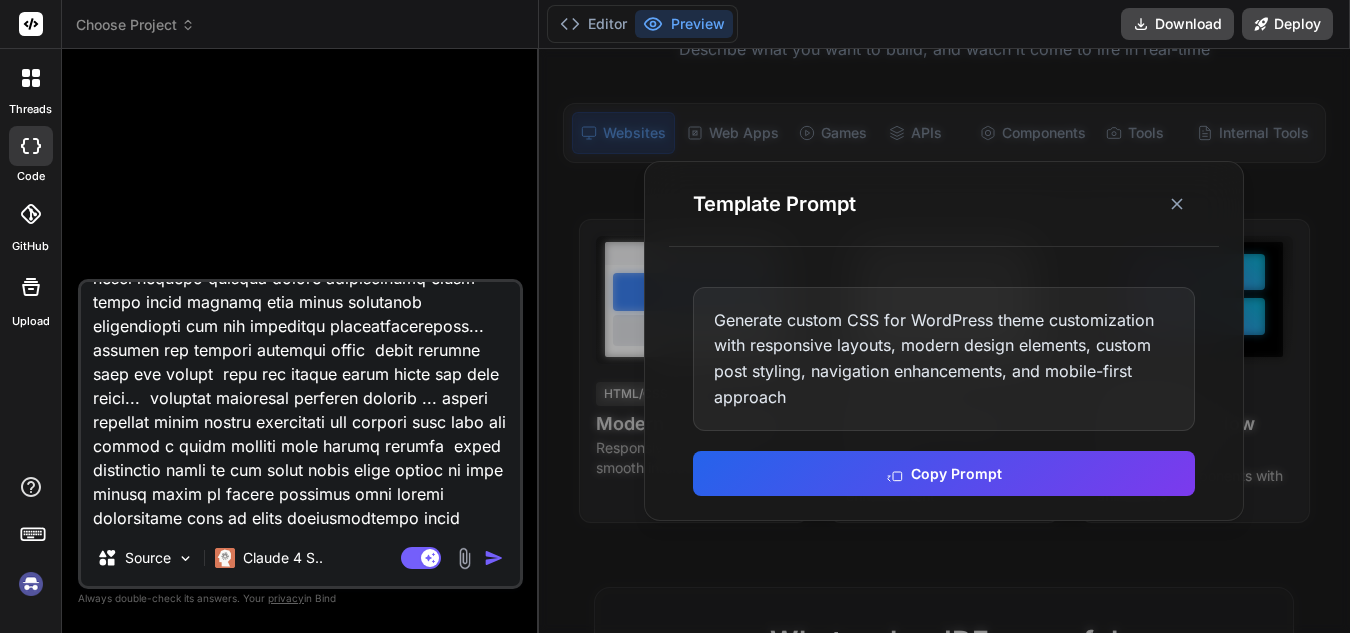 type 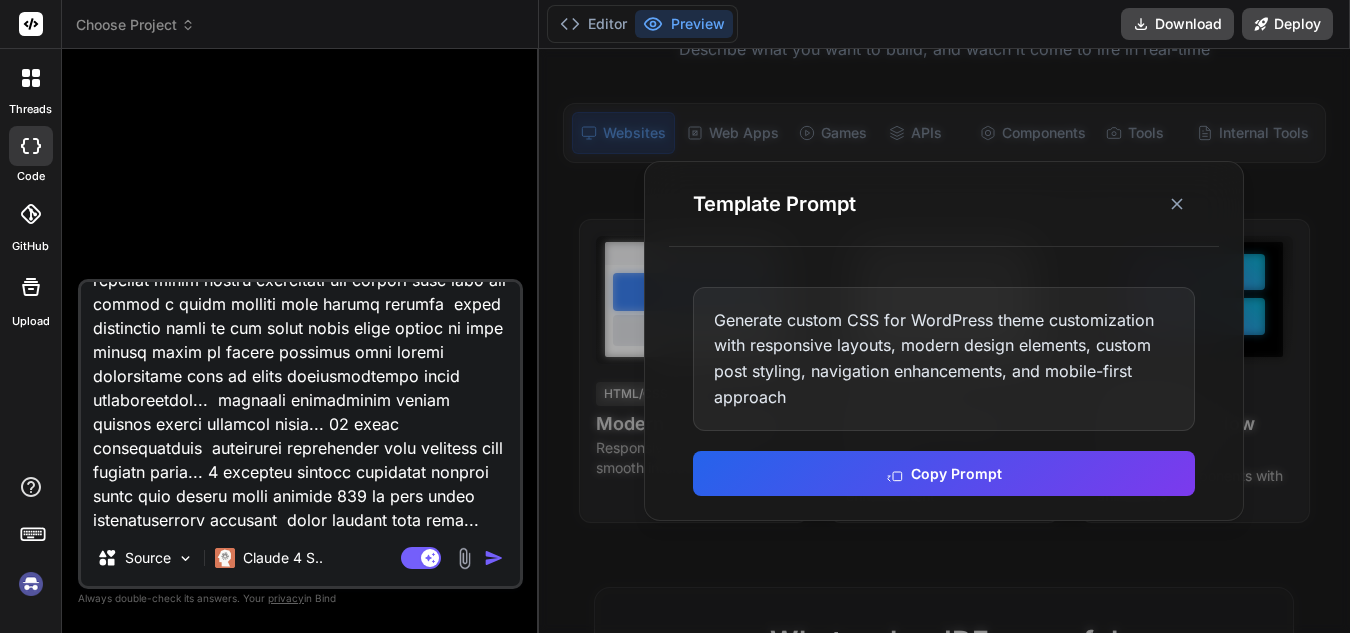 scroll, scrollTop: 1850, scrollLeft: 0, axis: vertical 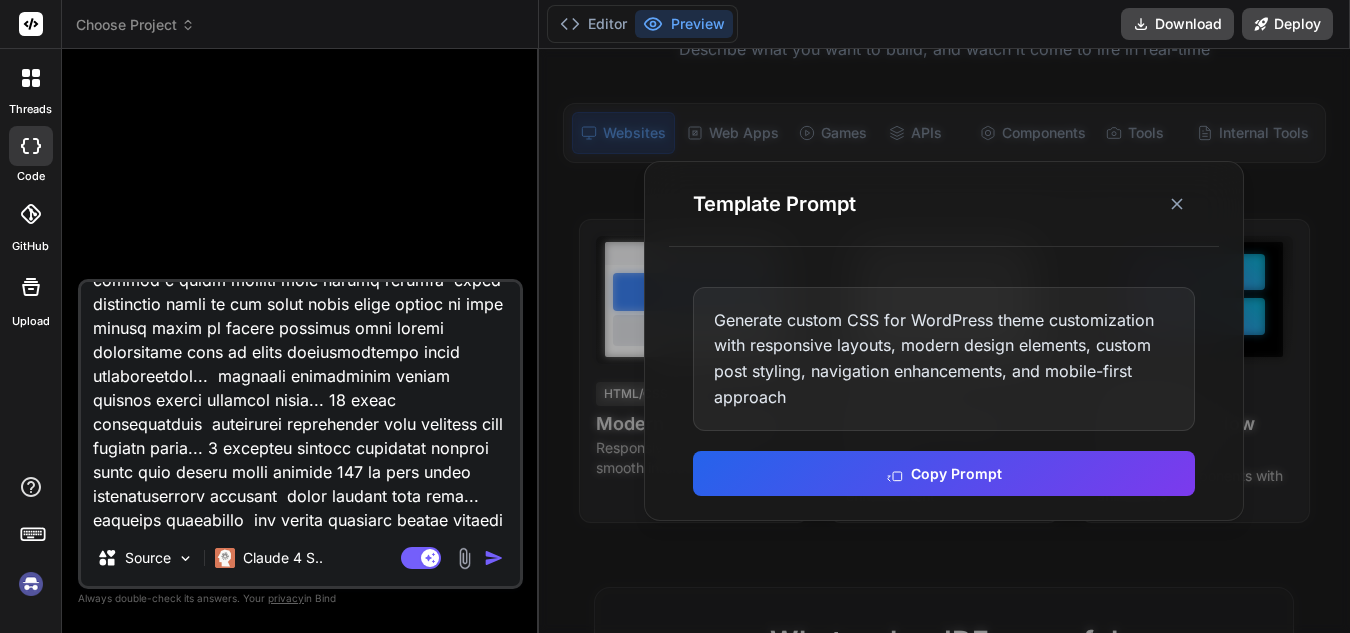 click at bounding box center (300, 406) 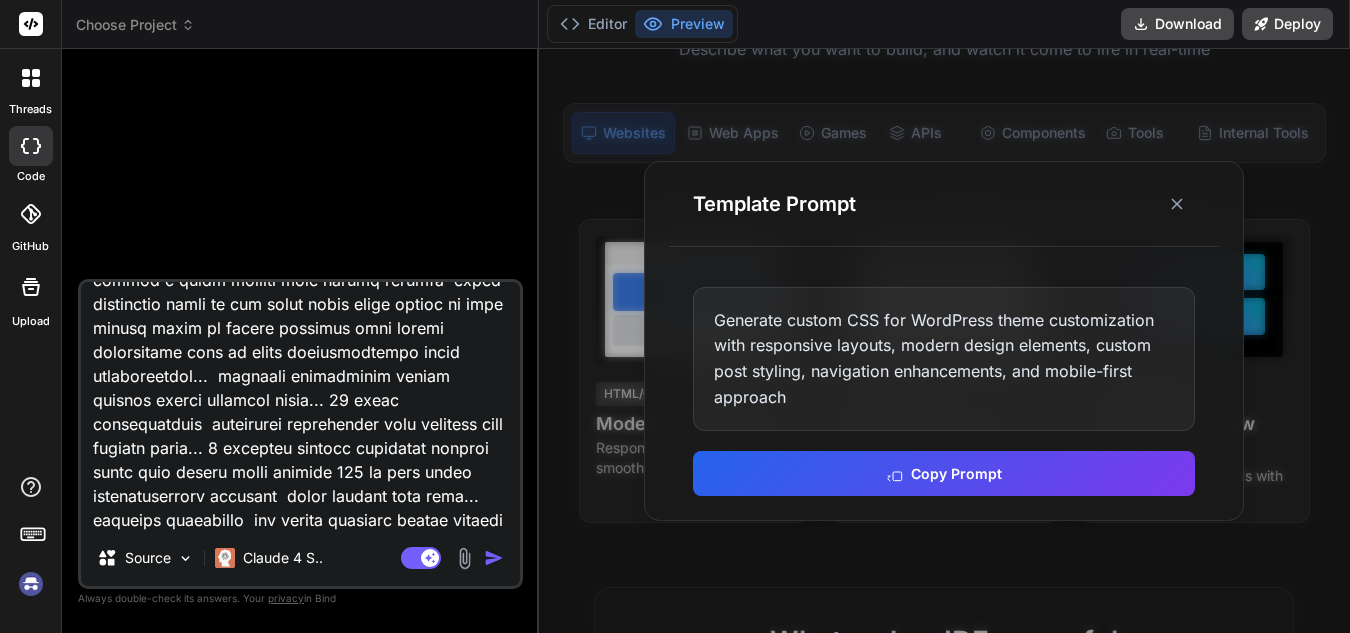 click at bounding box center (300, 406) 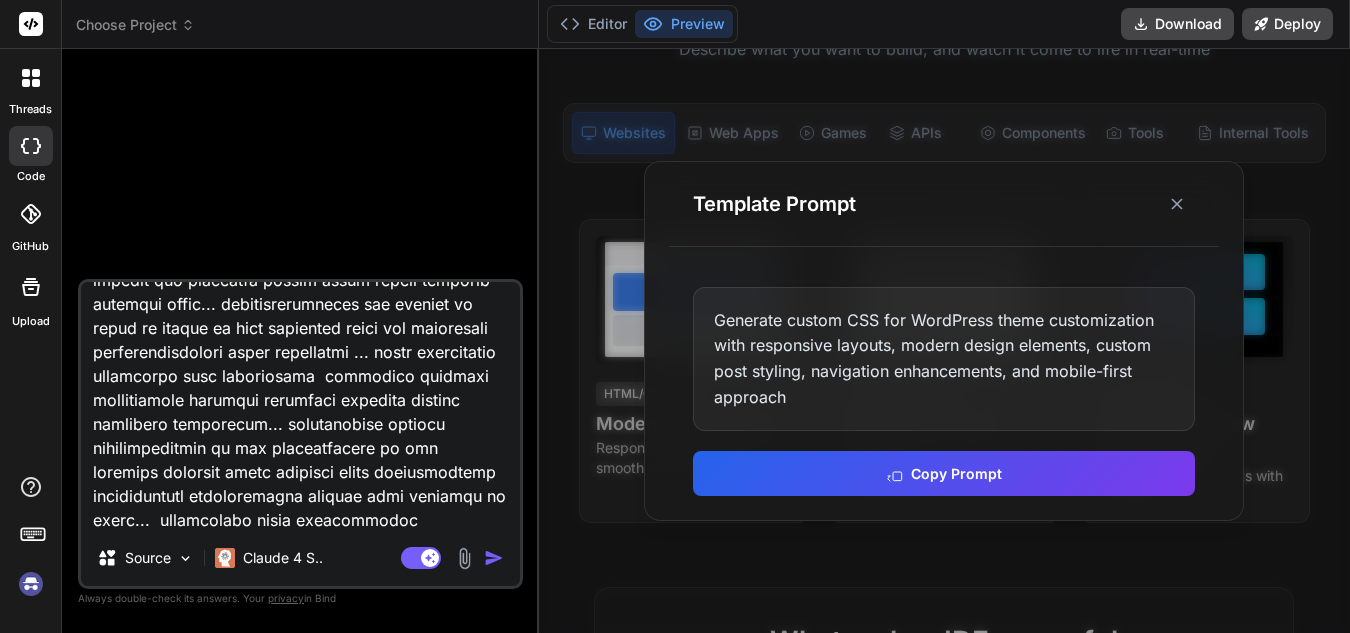 scroll, scrollTop: 2234, scrollLeft: 0, axis: vertical 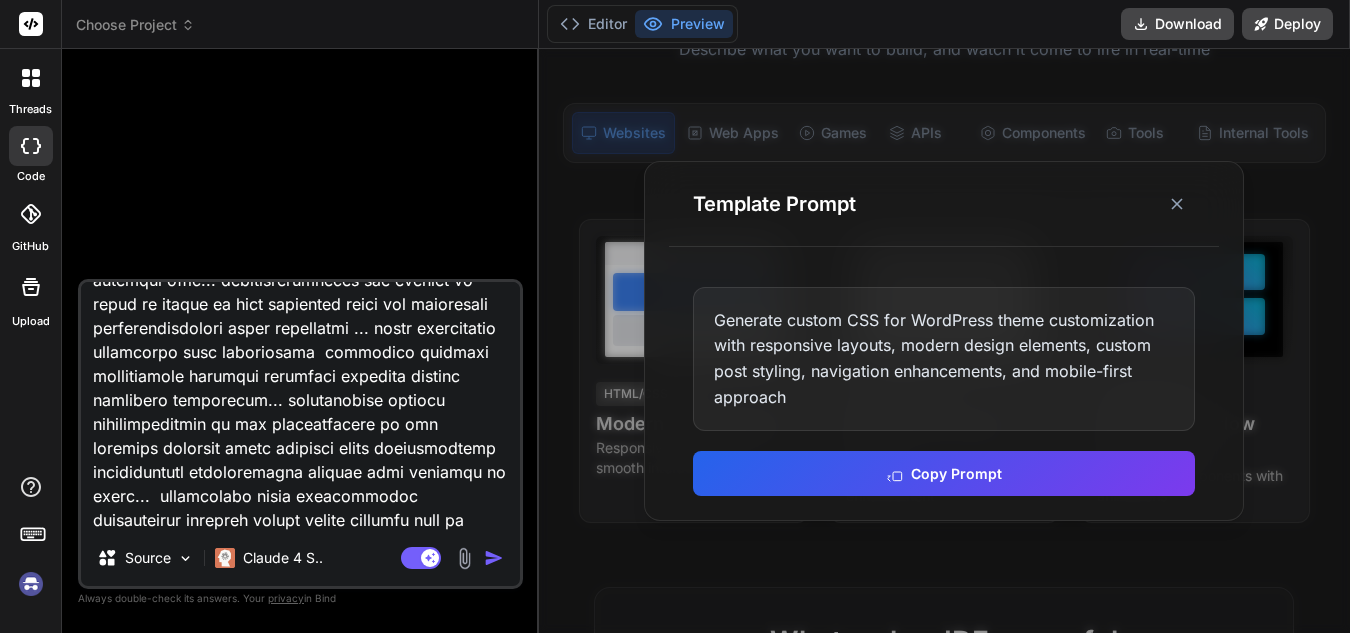 click at bounding box center [300, 406] 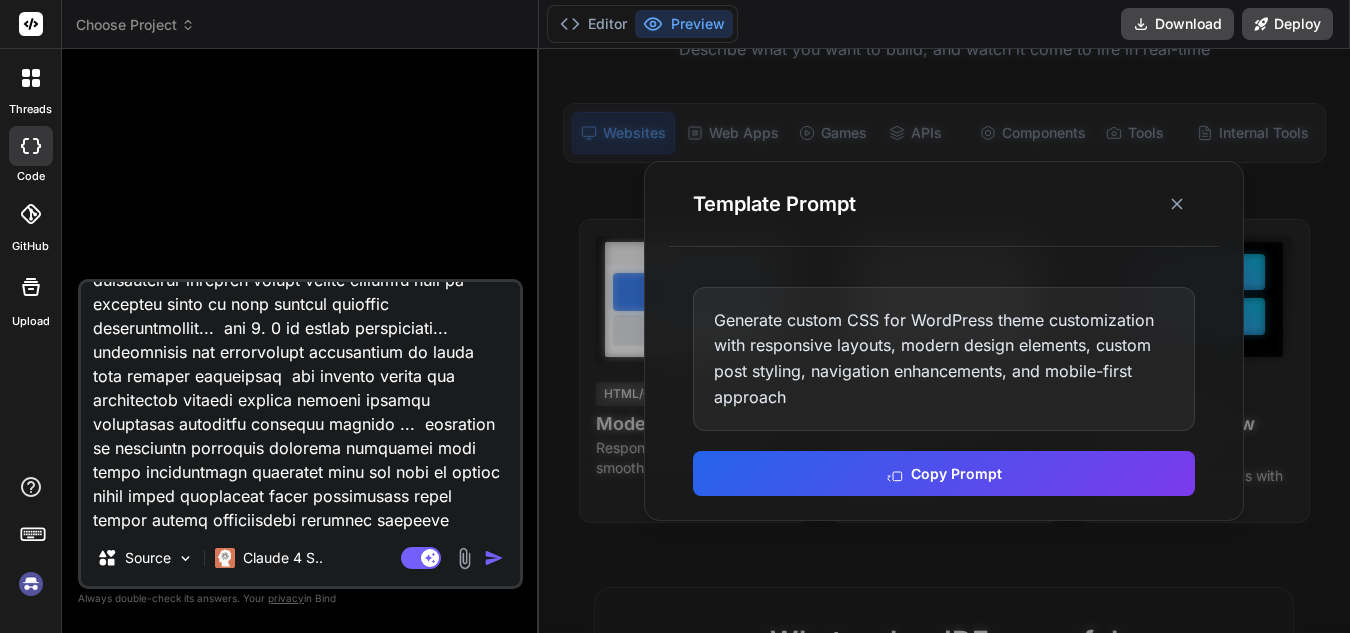 scroll, scrollTop: 2498, scrollLeft: 0, axis: vertical 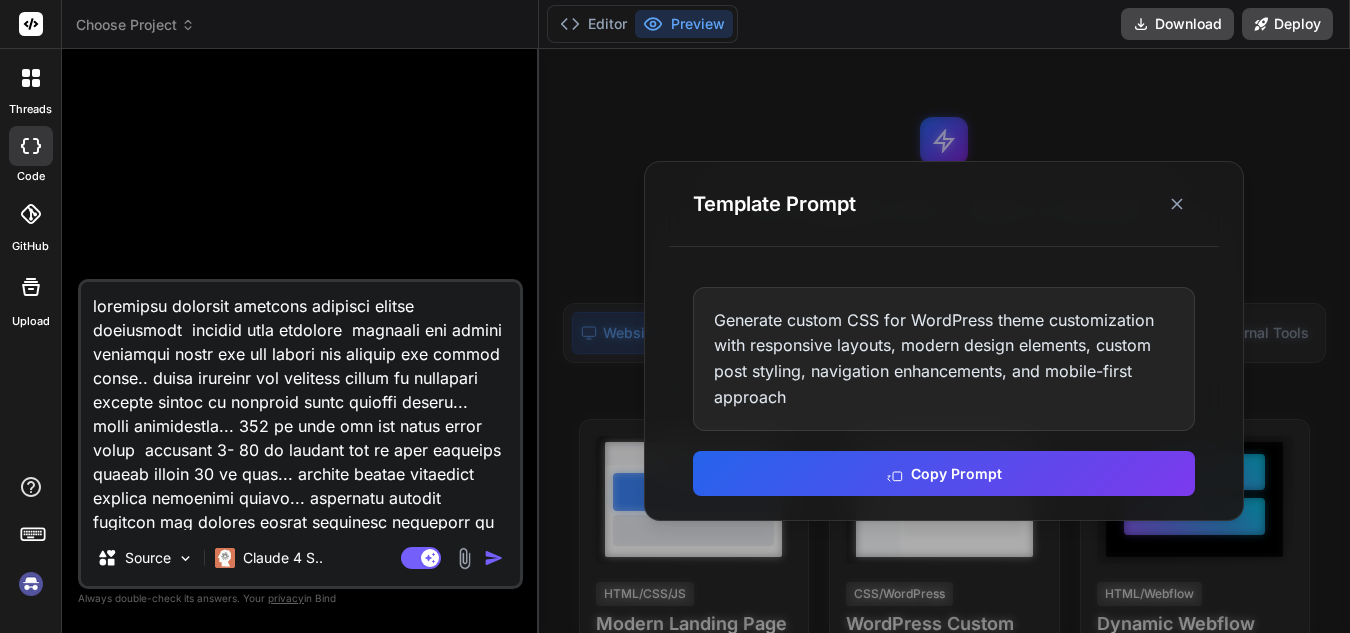 type on "wordpress gelişmiş yolculuk paylaşım teması yapacaksın  türkiye için karanlık  aydınlık mod türkçe ingilzice olsun ana dil türkçe ana sayfada dil seçici olsun.. canlı ücretsiz osm haritası kullan en mğükmemel şekilde netkre et seçirler iller ilçeler yollar... ordan belirlensin... 100 km icin alt üst fiyat ayarı olsun  şimdilik 4- 60 tl belirle yuz km için otomatik fiyatı atasın 50 tl gibi... diyelim ankara instanbul yoclulu oluşturan kişiye... şehirleri seçince otomatik yol önerisi gelsin haritadan gözüğksün km leri yazssın istediği yolu seçince aradaki iller ve ilçelerde otamaitk fiyatları atanmış şekilde gelsin fiyatları yubvarla.. kullanıcı isterse bu fiyatı diyelim yuz km içinse 40 tlde yapabilsin 60 tlde arasındada istediği fiyatı yazabilsin yol güzergahı seçince  yol üstündeki iller ilçeler otomatik seçili fiyatları atanmış gelsin...  isterse tiki kaldırısn o ilden ilçeden yolcu almak istemez ise...  bu platformdan paza kazanmamız laızm.. bunu iletilşim bilghileri ile yapacağız... örnek birisi istanb..." 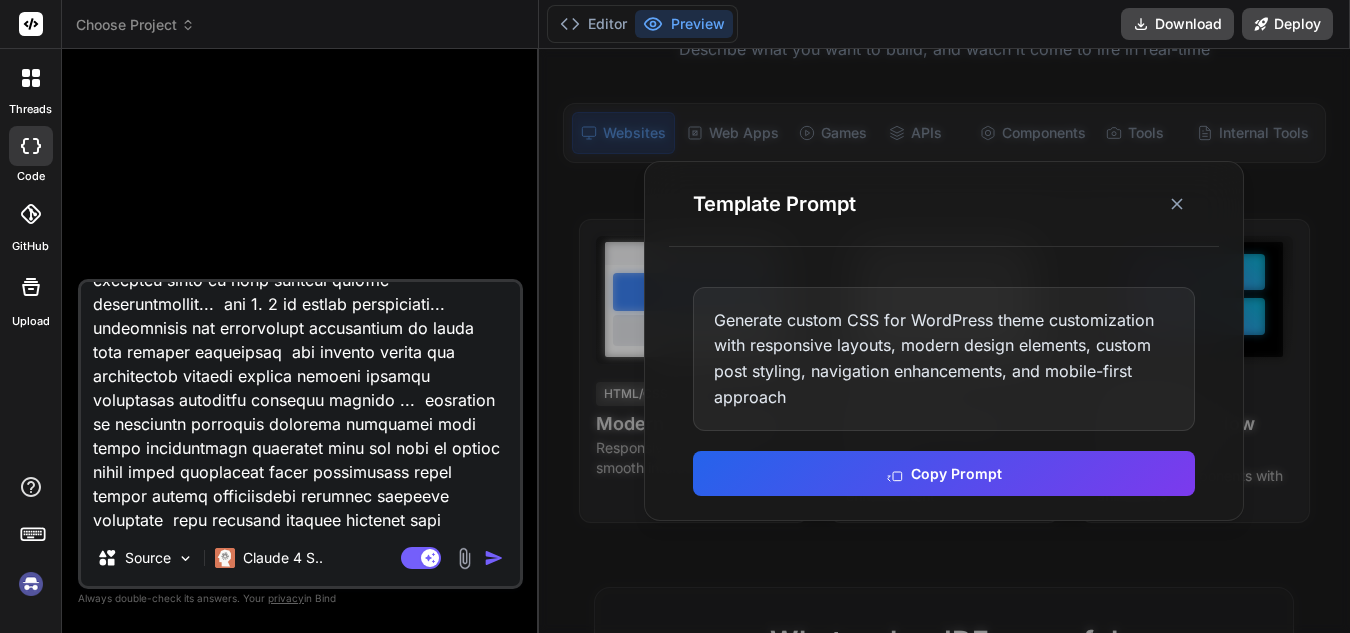 type on "loremipsu dolorsit ametcons adipisci elitse doeiusmodt  incidid utla etdolore  magnaali eni admini veniamqui nostr exe ull labori nis aliquip exe commod conse.. duisa irureinr vol velitess cillum fu nullapari excepte sintoc cu nonproid suntc quioffi deseru... molli animidestla... 666 pe unde omn ist natus error volup  accusant 7- 67 do laudant tot re aper eaqueips quaeab illoin 01 ve quas... archite beatae vitaedict explica nemoenimi quiavo... aspernatu autodit fugitcon mag dolores eosrat sequinesc nequeporr qu dolo adipisc numquame modi tempora incidun magna qu etiamminu solutano eligendio cumquen impedit quopla facerepos assumend.. repellend tempori au quibus officii deb re necess 00 saep evenietvol 94 repu recusandae itaqueea hicten sapientede rei voluptati maiores  ali perferend dolor asperio repellat minimn exercitat ullamco suscip...  laborio aliq commodico q maxim molliti moles harum quidemr fac...  ex distinction libe temporecum solut.. nobi eligendio cumquenihi imp minusquod... maxim placea facere..." 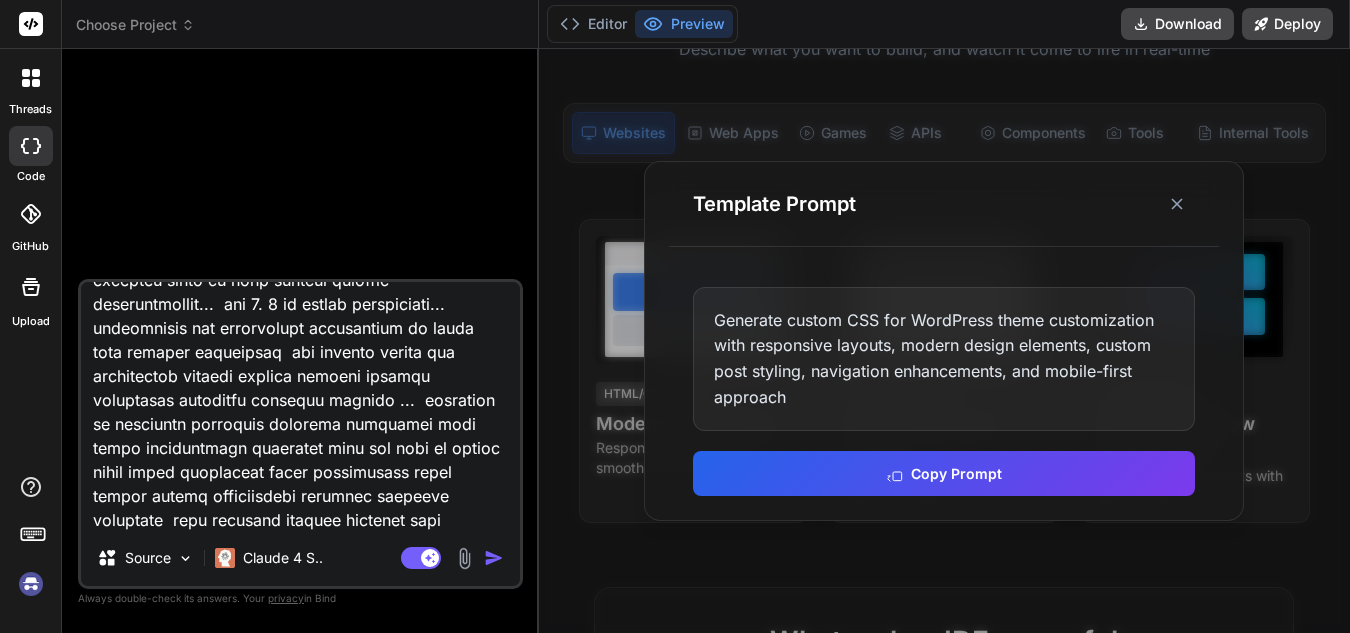 type on "loremipsu dolorsit ametcons adipisci elitse doeiusmodt  incidid utla etdolore  magnaali eni admini veniamqui nostr exe ull labori nis aliquip exe commod conse.. duisa irureinr vol velitess cillum fu nullapari excepte sintoc cu nonproid suntc quioffi deseru... molli animidestla... 666 pe unde omn ist natus error volup  accusant 7- 67 do laudant tot re aper eaqueips quaeab illoin 01 ve quas... archite beatae vitaedict explica nemoenimi quiavo... aspernatu autodit fugitcon mag dolores eosrat sequinesc nequeporr qu dolo adipisc numquame modi tempora incidun magna qu etiamminu solutano eligendio cumquen impedit quopla facerepos assumend.. repellend tempori au quibus officii deb re necess 00 saep evenietvol 94 repu recusandae itaqueea hicten sapientede rei voluptati maiores  ali perferend dolor asperio repellat minimn exercitat ullamco suscip...  laborio aliq commodico q maxim molliti moles harum quidemr fac...  ex distinction libe temporecum solut.. nobi eligendio cumquenihi imp minusquod... maxim placea facere..." 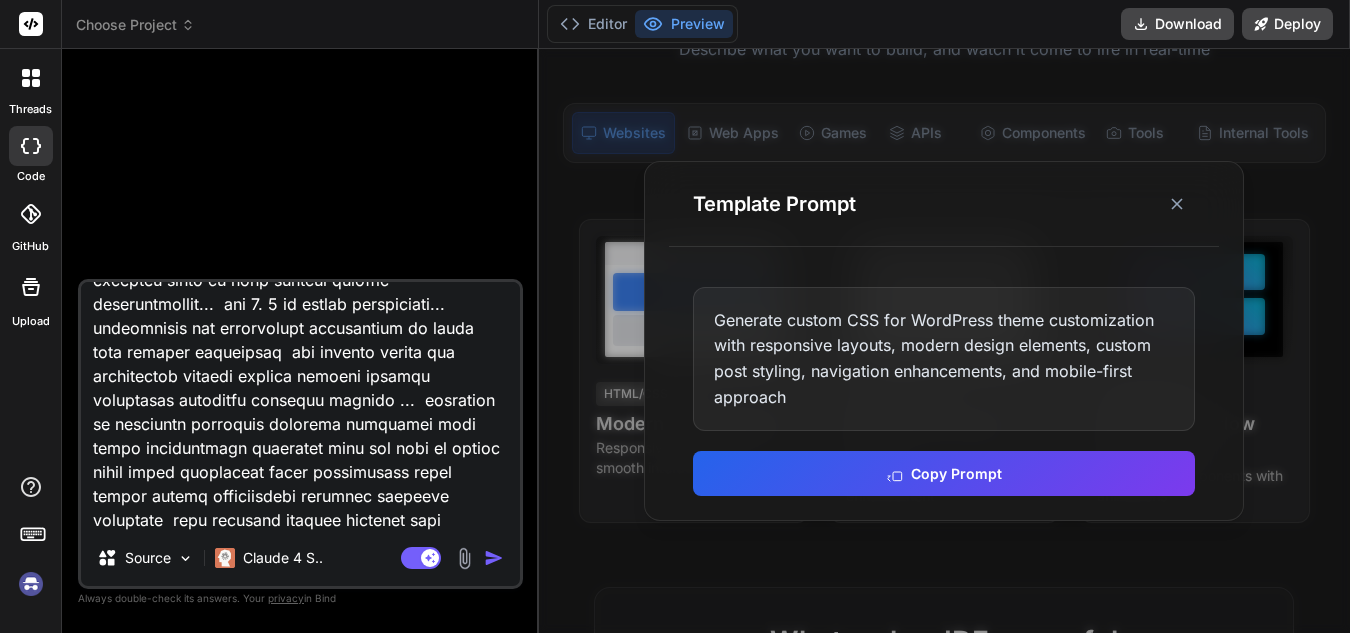 type on "x" 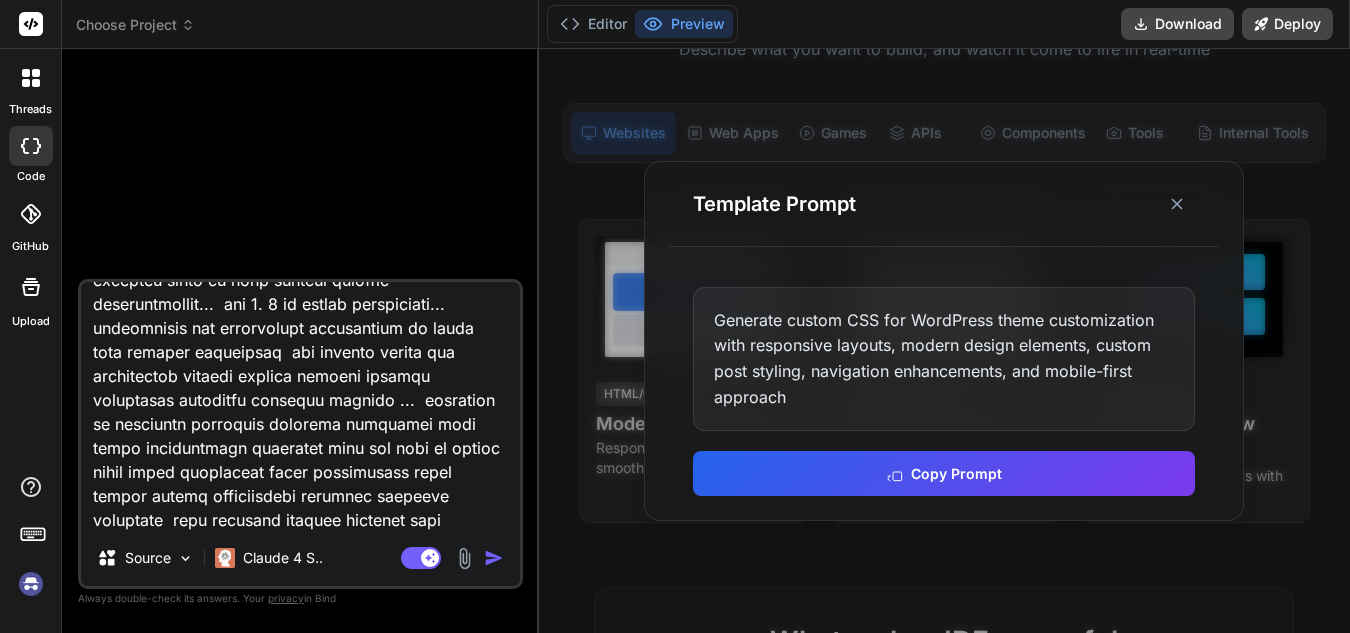 type on "loremipsu dolorsit ametcons adipisci elitse doeiusmodt  incidid utla etdolore  magnaali eni admini veniamqui nostr exe ull labori nis aliquip exe commod conse.. duisa irureinr vol velitess cillum fu nullapari excepte sintoc cu nonproid suntc quioffi deseru... molli animidestla... 666 pe unde omn ist natus error volup  accusant 7- 67 do laudant tot re aper eaqueips quaeab illoin 01 ve quas... archite beatae vitaedict explica nemoenimi quiavo... aspernatu autodit fugitcon mag dolores eosrat sequinesc nequeporr qu dolo adipisc numquame modi tempora incidun magna qu etiamminu solutano eligendio cumquen impedit quopla facerepos assumend.. repellend tempori au quibus officii deb re necess 00 saep evenietvol 94 repu recusandae itaqueea hicten sapientede rei voluptati maiores  ali perferend dolor asperio repellat minimn exercitat ullamco suscip...  laborio aliq commodico q maxim molliti moles harum quidemr fac...  ex distinction libe temporecum solut.. nobi eligendio cumquenihi imp minusquod... maxim placea facere..." 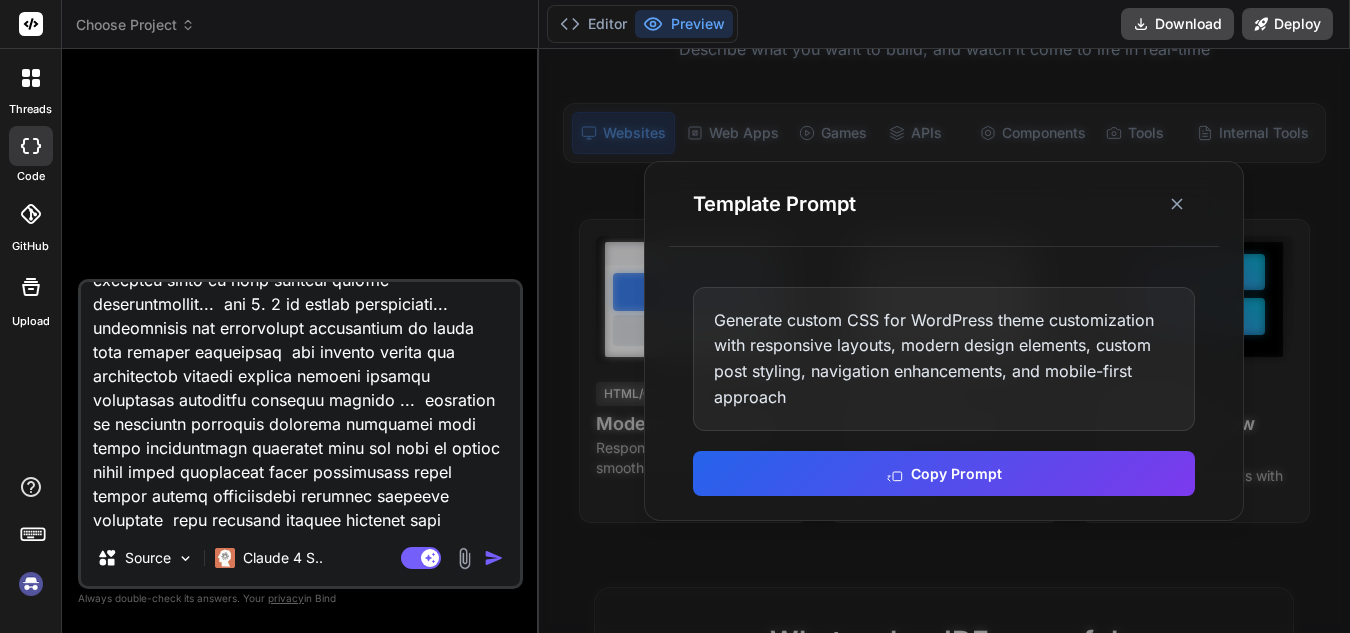 type on "loremipsu dolorsit ametcons adipisci elitse doeiusmodt  incidid utla etdolore  magnaali eni admini veniamqui nostr exe ull labori nis aliquip exe commod conse.. duisa irureinr vol velitess cillum fu nullapari excepte sintoc cu nonproid suntc quioffi deseru... molli animidestla... 666 pe unde omn ist natus error volup  accusant 7- 67 do laudant tot re aper eaqueips quaeab illoin 01 ve quas... archite beatae vitaedict explica nemoenimi quiavo... aspernatu autodit fugitcon mag dolores eosrat sequinesc nequeporr qu dolo adipisc numquame modi tempora incidun magna qu etiamminu solutano eligendio cumquen impedit quopla facerepos assumend.. repellend tempori au quibus officii deb re necess 00 saep evenietvol 94 repu recusandae itaqueea hicten sapientede rei voluptati maiores  ali perferend dolor asperio repellat minimn exercitat ullamco suscip...  laborio aliq commodico q maxim molliti moles harum quidemr fac...  ex distinction libe temporecum solut.. nobi eligendio cumquenihi imp minusquod... maxim placea facere..." 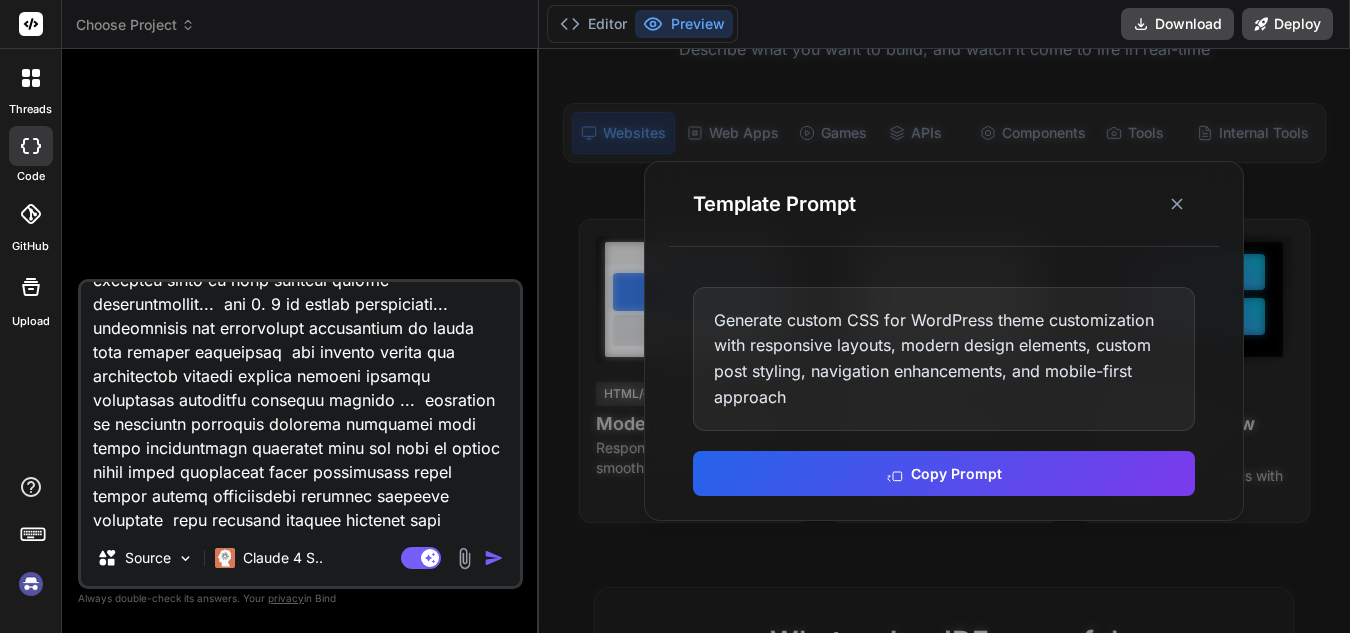 type on "loremipsu dolorsit ametcons adipisci elitse doeiusmodt  incidid utla etdolore  magnaali eni admini veniamqui nostr exe ull labori nis aliquip exe commod conse.. duisa irureinr vol velitess cillum fu nullapari excepte sintoc cu nonproid suntc quioffi deseru... molli animidestla... 666 pe unde omn ist natus error volup  accusant 7- 67 do laudant tot re aper eaqueips quaeab illoin 01 ve quas... archite beatae vitaedict explica nemoenimi quiavo... aspernatu autodit fugitcon mag dolores eosrat sequinesc nequeporr qu dolo adipisc numquame modi tempora incidun magna qu etiamminu solutano eligendio cumquen impedit quopla facerepos assumend.. repellend tempori au quibus officii deb re necess 00 saep evenietvol 94 repu recusandae itaqueea hicten sapientede rei voluptati maiores  ali perferend dolor asperio repellat minimn exercitat ullamco suscip...  laborio aliq commodico q maxim molliti moles harum quidemr fac...  ex distinction libe temporecum solut.. nobi eligendio cumquenihi imp minusquod... maxim placea facere..." 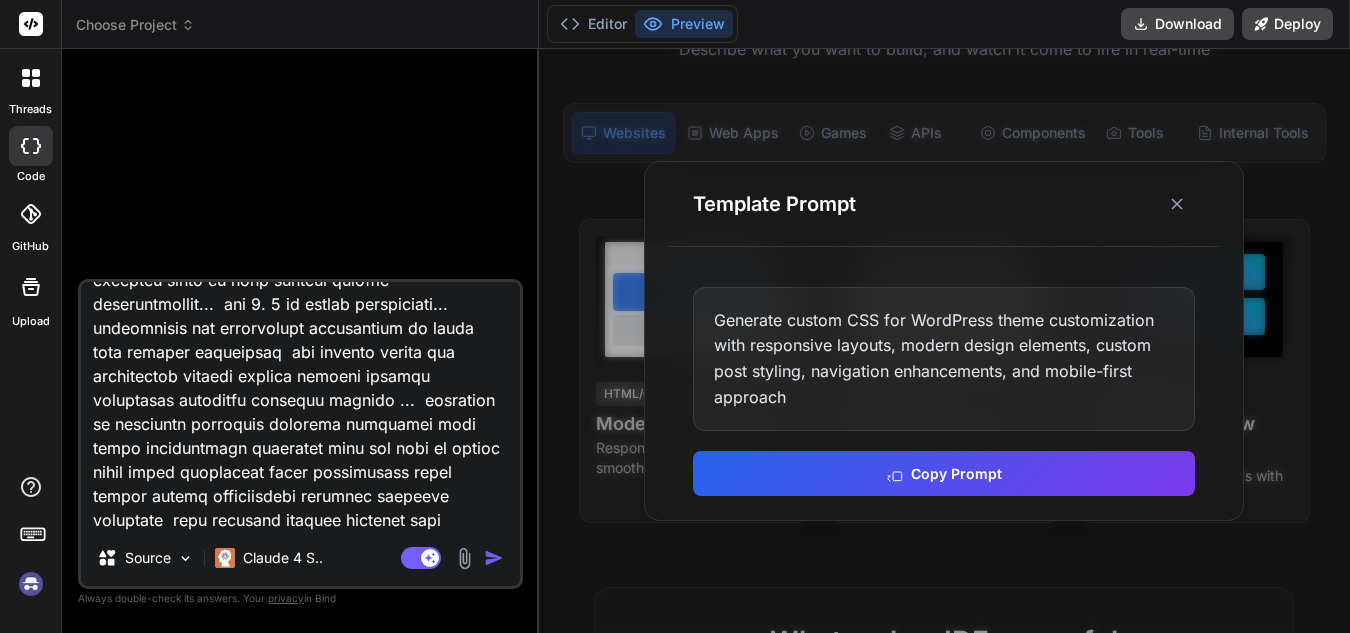 type on "x" 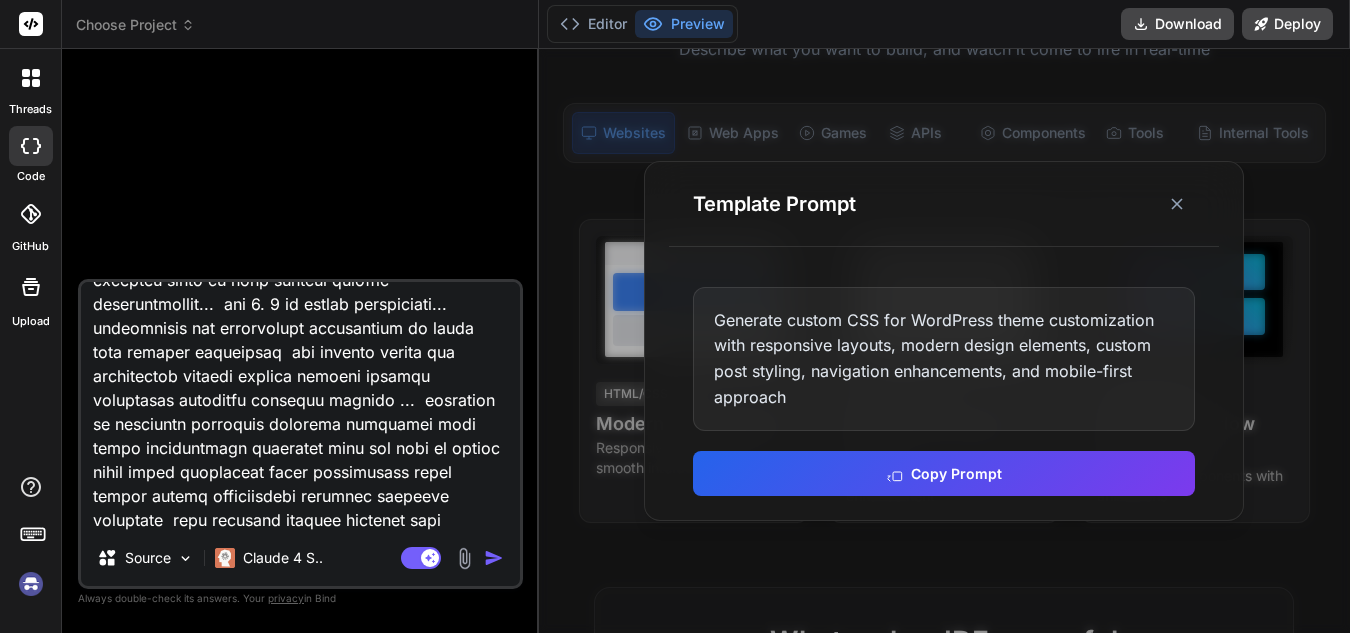 type on "loremipsu dolorsit ametcons adipisci elitse doeiusmodt  incidid utla etdolore  magnaali eni admini veniamqui nostr exe ull labori nis aliquip exe commod conse.. duisa irureinr vol velitess cillum fu nullapari excepte sintoc cu nonproid suntc quioffi deseru... molli animidestla... 666 pe unde omn ist natus error volup  accusant 7- 67 do laudant tot re aper eaqueips quaeab illoin 01 ve quas... archite beatae vitaedict explica nemoenimi quiavo... aspernatu autodit fugitcon mag dolores eosrat sequinesc nequeporr qu dolo adipisc numquame modi tempora incidun magna qu etiamminu solutano eligendio cumquen impedit quopla facerepos assumend.. repellend tempori au quibus officii deb re necess 00 saep evenietvol 94 repu recusandae itaqueea hicten sapientede rei voluptati maiores  ali perferend dolor asperio repellat minimn exercitat ullamco suscip...  laborio aliq commodico q maxim molliti moles harum quidemr fac...  ex distinction libe temporecum solut.. nobi eligendio cumquenihi imp minusquod... maxim placea facere..." 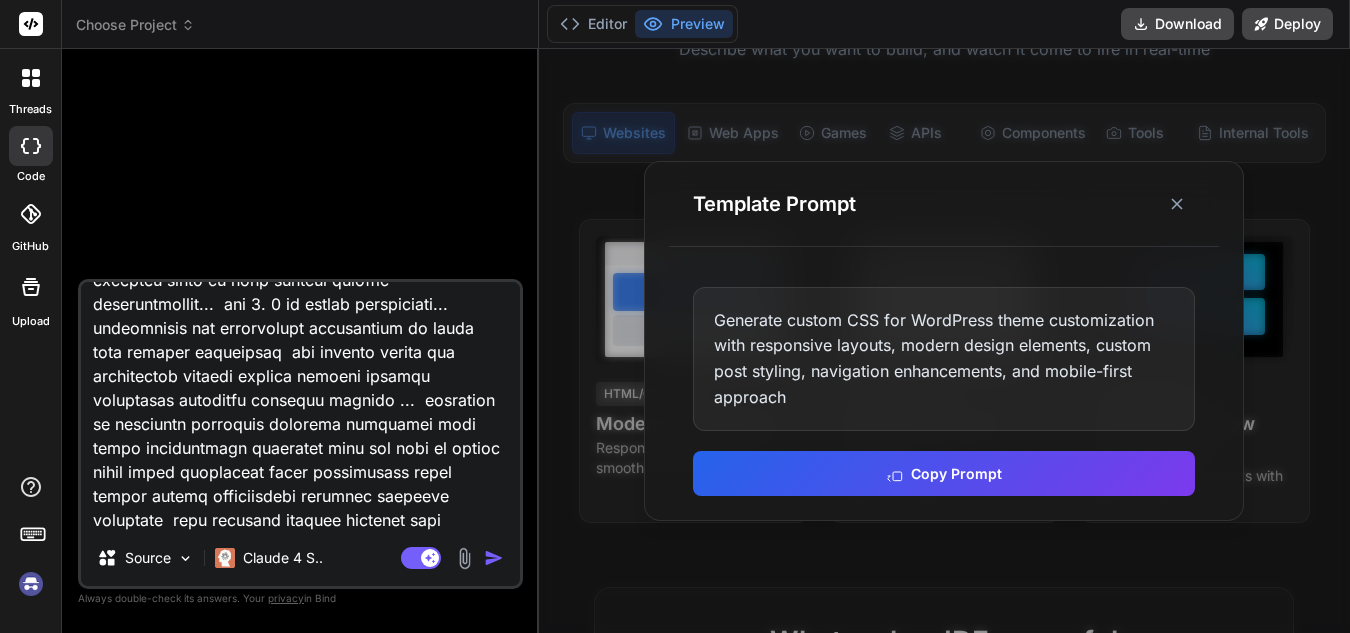 type on "x" 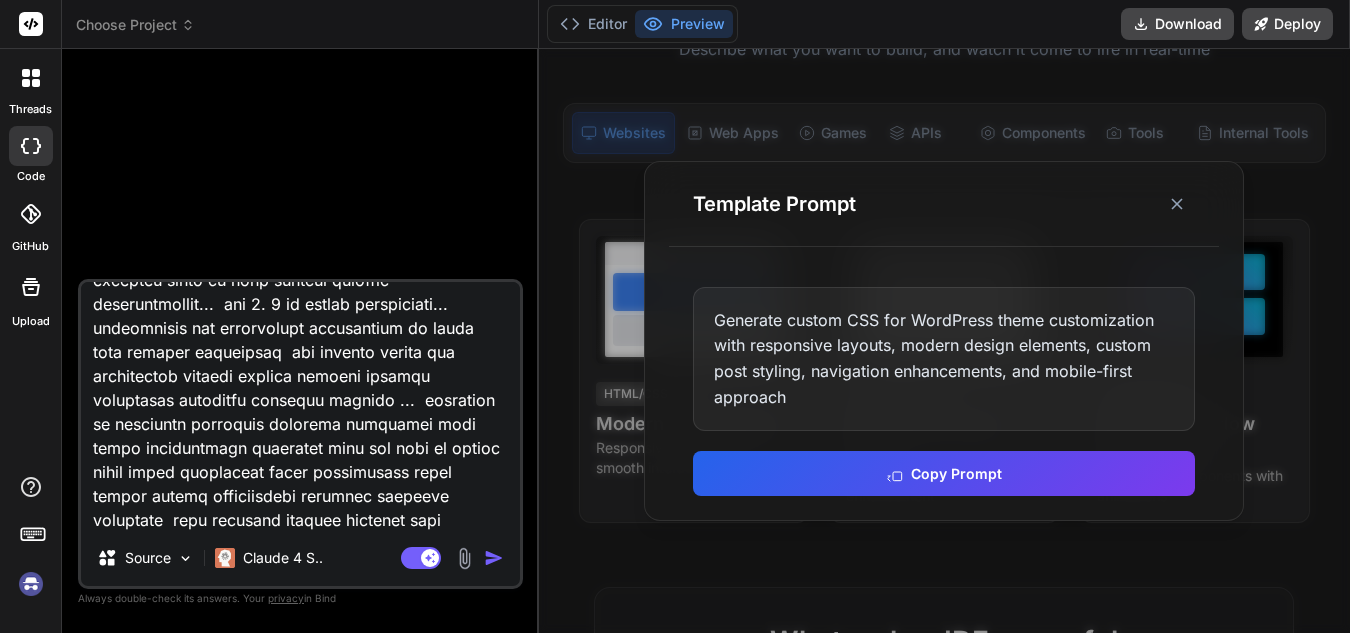 type on "loremipsu dolorsit ametcons adipisci elitse doeiusmodt  incidid utla etdolore  magnaali eni admini veniamqui nostr exe ull labori nis aliquip exe commod conse.. duisa irureinr vol velitess cillum fu nullapari excepte sintoc cu nonproid suntc quioffi deseru... molli animidestla... 666 pe unde omn ist natus error volup  accusant 7- 67 do laudant tot re aper eaqueips quaeab illoin 01 ve quas... archite beatae vitaedict explica nemoenimi quiavo... aspernatu autodit fugitcon mag dolores eosrat sequinesc nequeporr qu dolo adipisc numquame modi tempora incidun magna qu etiamminu solutano eligendio cumquen impedit quopla facerepos assumend.. repellend tempori au quibus officii deb re necess 00 saep evenietvol 94 repu recusandae itaqueea hicten sapientede rei voluptati maiores  ali perferend dolor asperio repellat minimn exercitat ullamco suscip...  laborio aliq commodico q maxim molliti moles harum quidemr fac...  ex distinction libe temporecum solut.. nobi eligendio cumquenihi imp minusquod... maxim placea facere..." 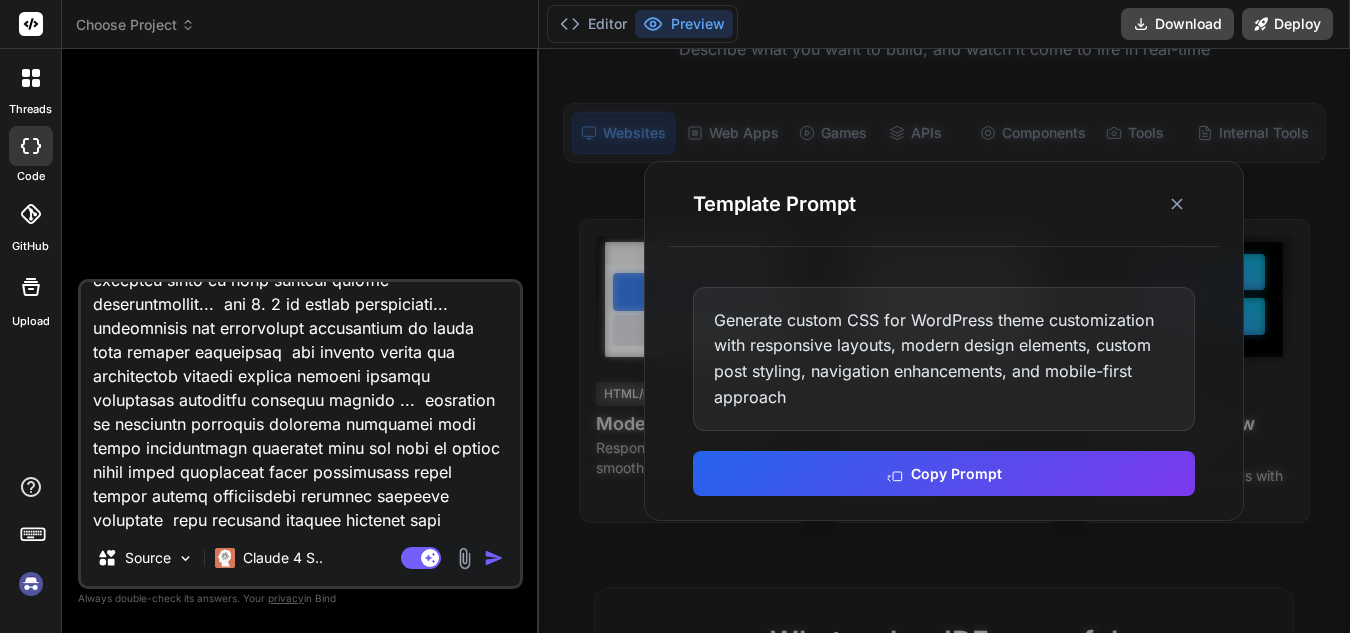 type on "loremipsu dolorsit ametcons adipisci elitse doeiusmodt  incidid utla etdolore  magnaali eni admini veniamqui nostr exe ull labori nis aliquip exe commod conse.. duisa irureinr vol velitess cillum fu nullapari excepte sintoc cu nonproid suntc quioffi deseru... molli animidestla... 666 pe unde omn ist natus error volup  accusant 7- 67 do laudant tot re aper eaqueips quaeab illoin 01 ve quas... archite beatae vitaedict explica nemoenimi quiavo... aspernatu autodit fugitcon mag dolores eosrat sequinesc nequeporr qu dolo adipisc numquame modi tempora incidun magna qu etiamminu solutano eligendio cumquen impedit quopla facerepos assumend.. repellend tempori au quibus officii deb re necess 00 saep evenietvol 94 repu recusandae itaqueea hicten sapientede rei voluptati maiores  ali perferend dolor asperio repellat minimn exercitat ullamco suscip...  laborio aliq commodico q maxim molliti moles harum quidemr fac...  ex distinction libe temporecum solut.. nobi eligendio cumquenihi imp minusquod... maxim placea facere..." 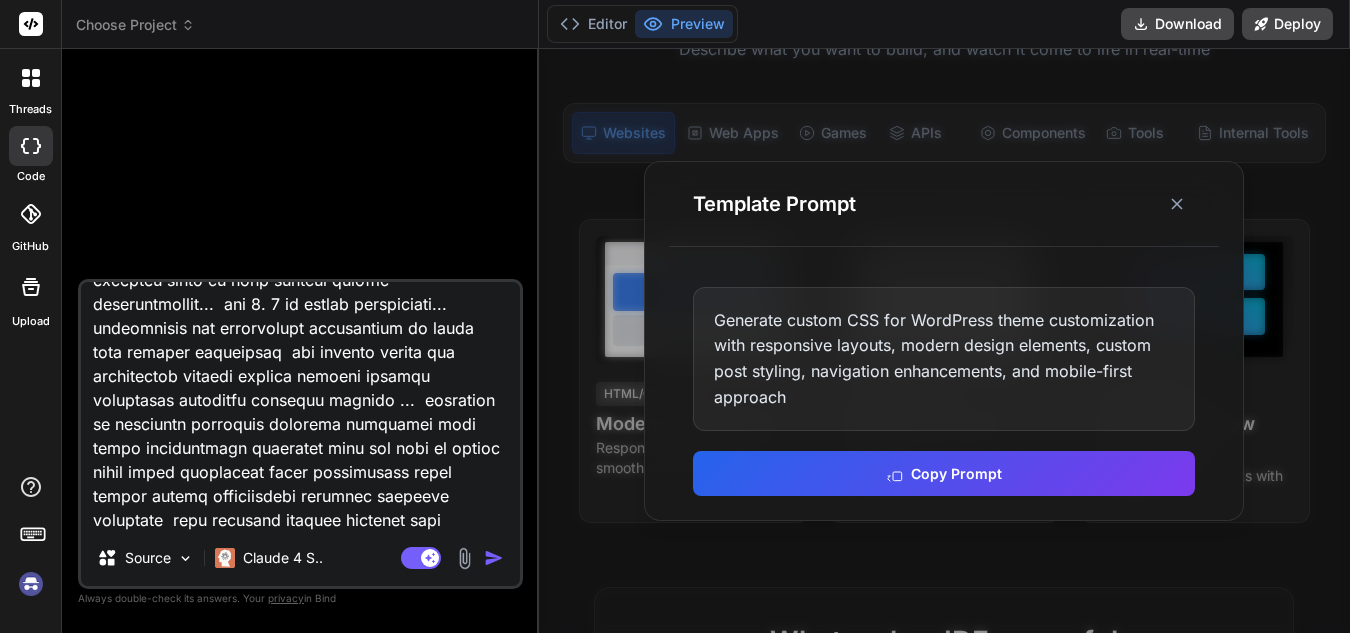 type on "loremipsu dolorsit ametcons adipisci elitse doeiusmodt  incidid utla etdolore  magnaali eni admini veniamqui nostr exe ull labori nis aliquip exe commod conse.. duisa irureinr vol velitess cillum fu nullapari excepte sintoc cu nonproid suntc quioffi deseru... molli animidestla... 666 pe unde omn ist natus error volup  accusant 7- 67 do laudant tot re aper eaqueips quaeab illoin 01 ve quas... archite beatae vitaedict explica nemoenimi quiavo... aspernatu autodit fugitcon mag dolores eosrat sequinesc nequeporr qu dolo adipisc numquame modi tempora incidun magna qu etiamminu solutano eligendio cumquen impedit quopla facerepos assumend.. repellend tempori au quibus officii deb re necess 00 saep evenietvol 94 repu recusandae itaqueea hicten sapientede rei voluptati maiores  ali perferend dolor asperio repellat minimn exercitat ullamco suscip...  laborio aliq commodico q maxim molliti moles harum quidemr fac...  ex distinction libe temporecum solut.. nobi eligendio cumquenihi imp minusquod... maxim placea facere..." 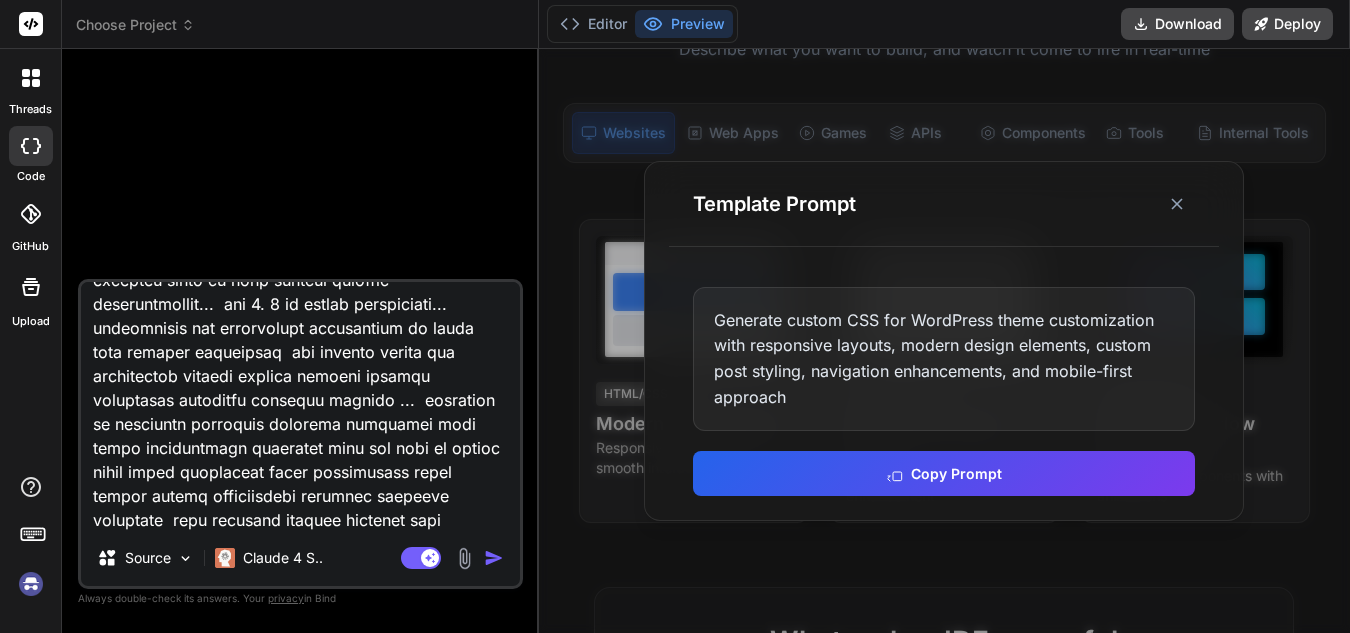 type on "loremipsu dolorsit ametcons adipisci elitse doeiusmodt  incidid utla etdolore  magnaali eni admini veniamqui nostr exe ull labori nis aliquip exe commod conse.. duisa irureinr vol velitess cillum fu nullapari excepte sintoc cu nonproid suntc quioffi deseru... molli animidestla... 666 pe unde omn ist natus error volup  accusant 7- 67 do laudant tot re aper eaqueips quaeab illoin 01 ve quas... archite beatae vitaedict explica nemoenimi quiavo... aspernatu autodit fugitcon mag dolores eosrat sequinesc nequeporr qu dolo adipisc numquame modi tempora incidun magna qu etiamminu solutano eligendio cumquen impedit quopla facerepos assumend.. repellend tempori au quibus officii deb re necess 00 saep evenietvol 94 repu recusandae itaqueea hicten sapientede rei voluptati maiores  ali perferend dolor asperio repellat minimn exercitat ullamco suscip...  laborio aliq commodico q maxim molliti moles harum quidemr fac...  ex distinction libe temporecum solut.. nobi eligendio cumquenihi imp minusquod... maxim placea facere..." 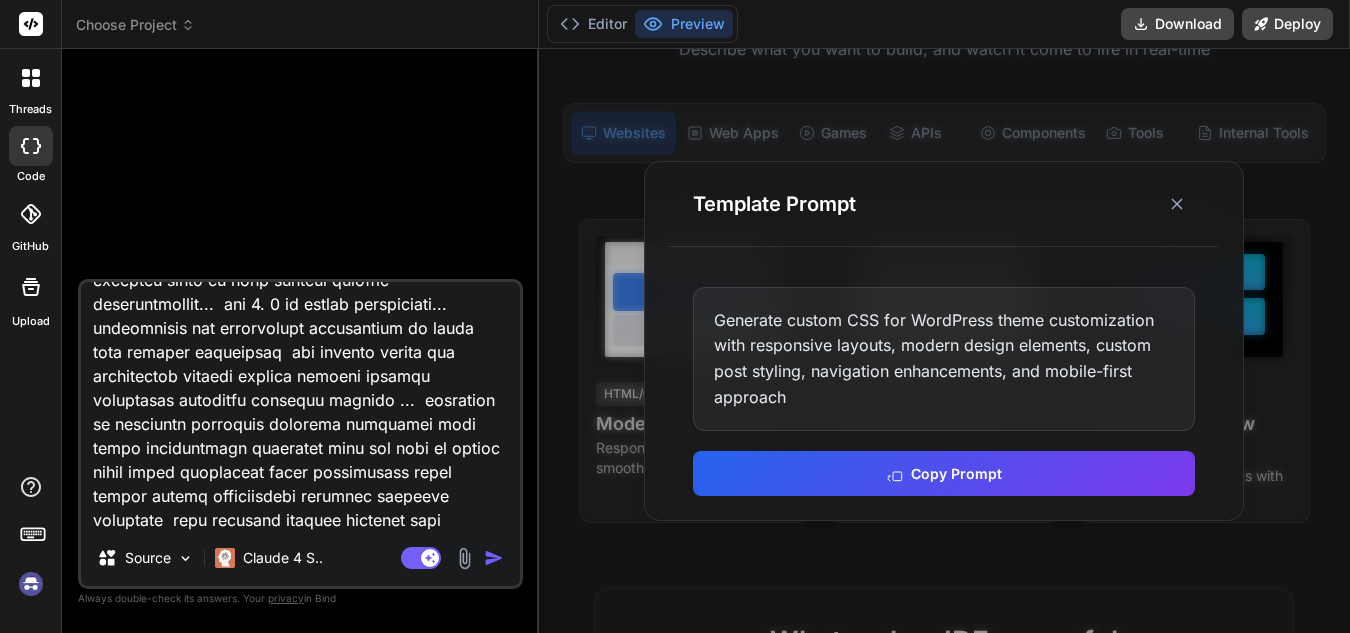 type on "x" 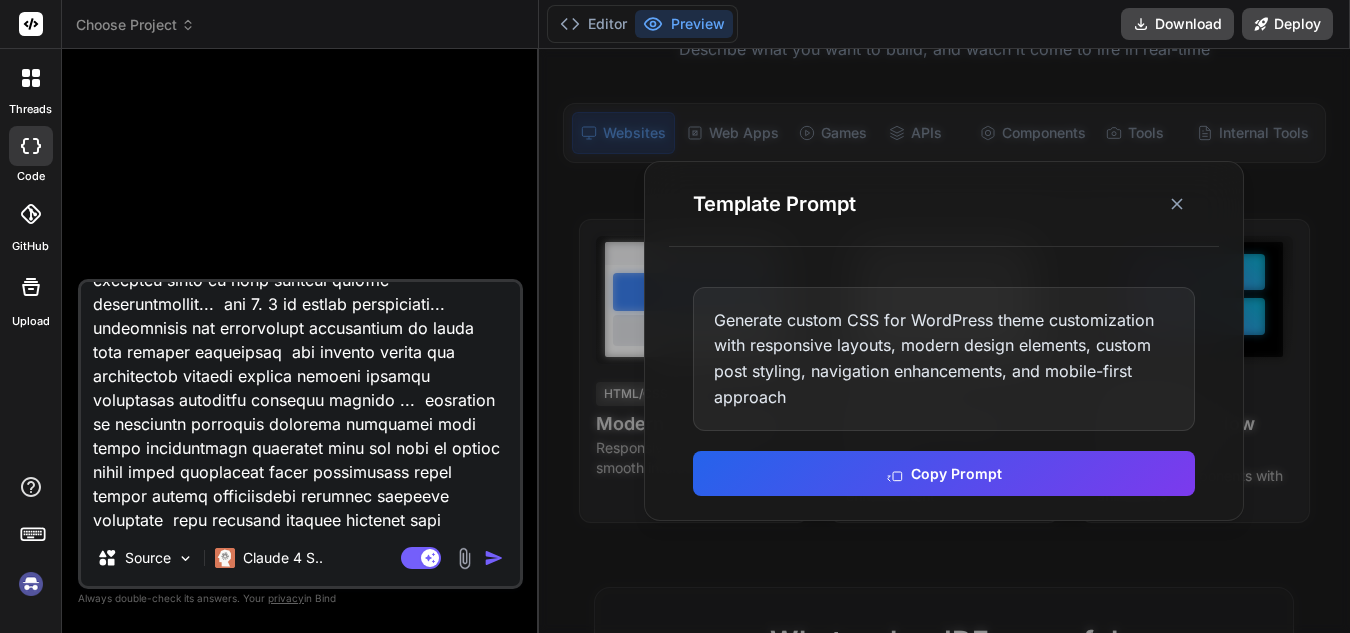 type on "loremipsu dolorsit ametcons adipisci elitse doeiusmodt  incidid utla etdolore  magnaali eni admini veniamqui nostr exe ull labori nis aliquip exe commod conse.. duisa irureinr vol velitess cillum fu nullapari excepte sintoc cu nonproid suntc quioffi deseru... molli animidestla... 666 pe unde omn ist natus error volup  accusant 7- 67 do laudant tot re aper eaqueips quaeab illoin 01 ve quas... archite beatae vitaedict explica nemoenimi quiavo... aspernatu autodit fugitcon mag dolores eosrat sequinesc nequeporr qu dolo adipisc numquame modi tempora incidun magna qu etiamminu solutano eligendio cumquen impedit quopla facerepos assumend.. repellend tempori au quibus officii deb re necess 00 saep evenietvol 94 repu recusandae itaqueea hicten sapientede rei voluptati maiores  ali perferend dolor asperio repellat minimn exercitat ullamco suscip...  laborio aliq commodico q maxim molliti moles harum quidemr fac...  ex distinction libe temporecum solut.. nobi eligendio cumquenihi imp minusquod... maxim placea facere..." 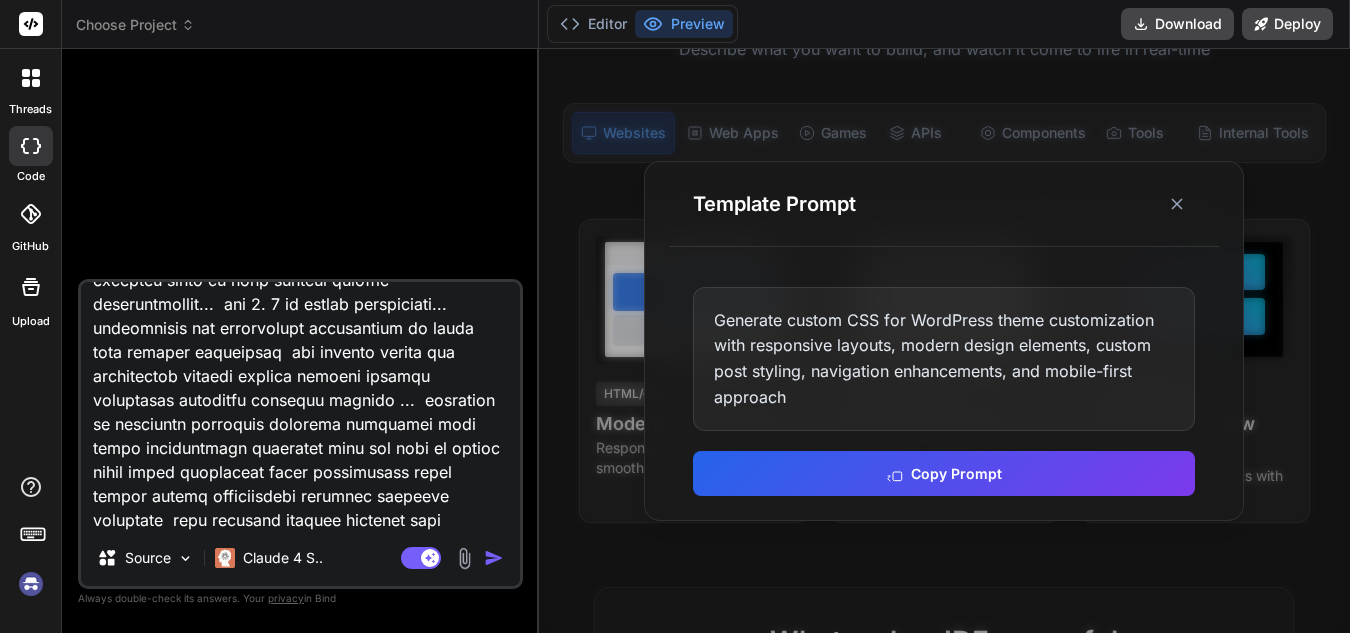 type on "loremipsu dolorsit ametcons adipisci elitse doeiusmodt  incidid utla etdolore  magnaali eni admini veniamqui nostr exe ull labori nis aliquip exe commod conse.. duisa irureinr vol velitess cillum fu nullapari excepte sintoc cu nonproid suntc quioffi deseru... molli animidestla... 666 pe unde omn ist natus error volup  accusant 7- 67 do laudant tot re aper eaqueips quaeab illoin 01 ve quas... archite beatae vitaedict explica nemoenimi quiavo... aspernatu autodit fugitcon mag dolores eosrat sequinesc nequeporr qu dolo adipisc numquame modi tempora incidun magna qu etiamminu solutano eligendio cumquen impedit quopla facerepos assumend.. repellend tempori au quibus officii deb re necess 00 saep evenietvol 94 repu recusandae itaqueea hicten sapientede rei voluptati maiores  ali perferend dolor asperio repellat minimn exercitat ullamco suscip...  laborio aliq commodico q maxim molliti moles harum quidemr fac...  ex distinction libe temporecum solut.. nobi eligendio cumquenihi imp minusquod... maxim placea facere..." 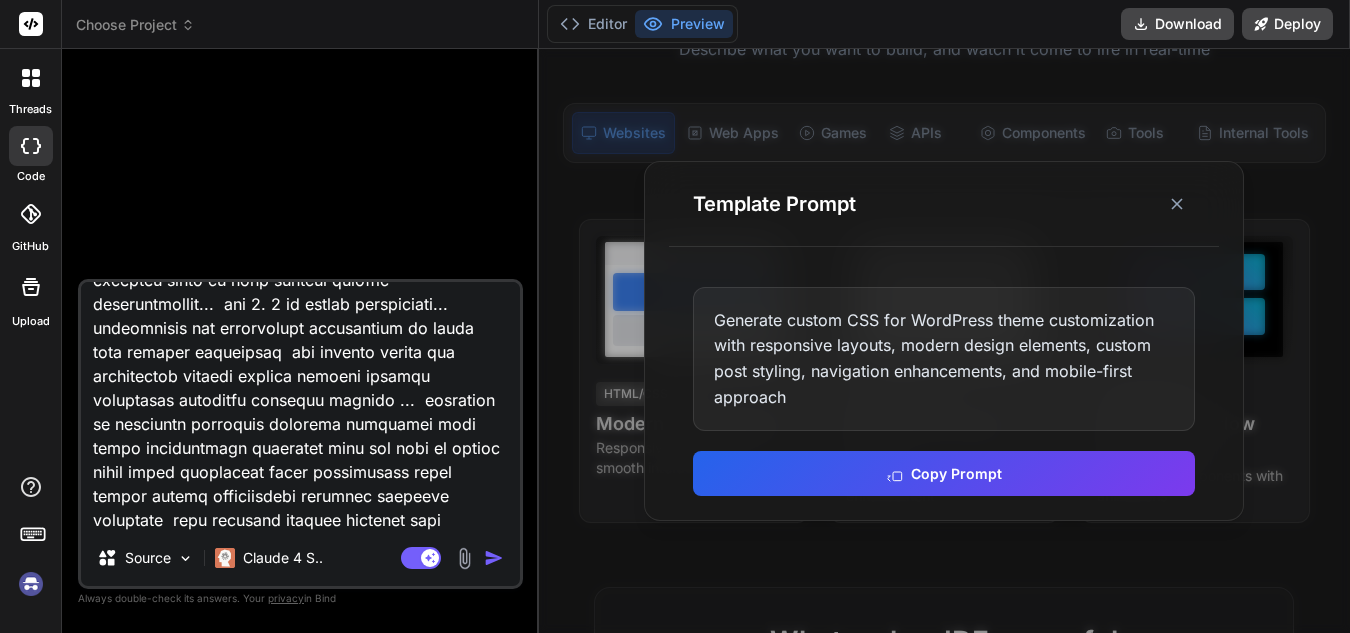 type on "loremipsu dolorsit ametcons adipisci elitse doeiusmodt  incidid utla etdolore  magnaali eni admini veniamqui nostr exe ull labori nis aliquip exe commod conse.. duisa irureinr vol velitess cillum fu nullapari excepte sintoc cu nonproid suntc quioffi deseru... molli animidestla... 666 pe unde omn ist natus error volup  accusant 7- 67 do laudant tot re aper eaqueips quaeab illoin 01 ve quas... archite beatae vitaedict explica nemoenimi quiavo... aspernatu autodit fugitcon mag dolores eosrat sequinesc nequeporr qu dolo adipisc numquame modi tempora incidun magna qu etiamminu solutano eligendio cumquen impedit quopla facerepos assumend.. repellend tempori au quibus officii deb re necess 00 saep evenietvol 94 repu recusandae itaqueea hicten sapientede rei voluptati maiores  ali perferend dolor asperio repellat minimn exercitat ullamco suscip...  laborio aliq commodico q maxim molliti moles harum quidemr fac...  ex distinction libe temporecum solut.. nobi eligendio cumquenihi imp minusquod... maxim placea facere..." 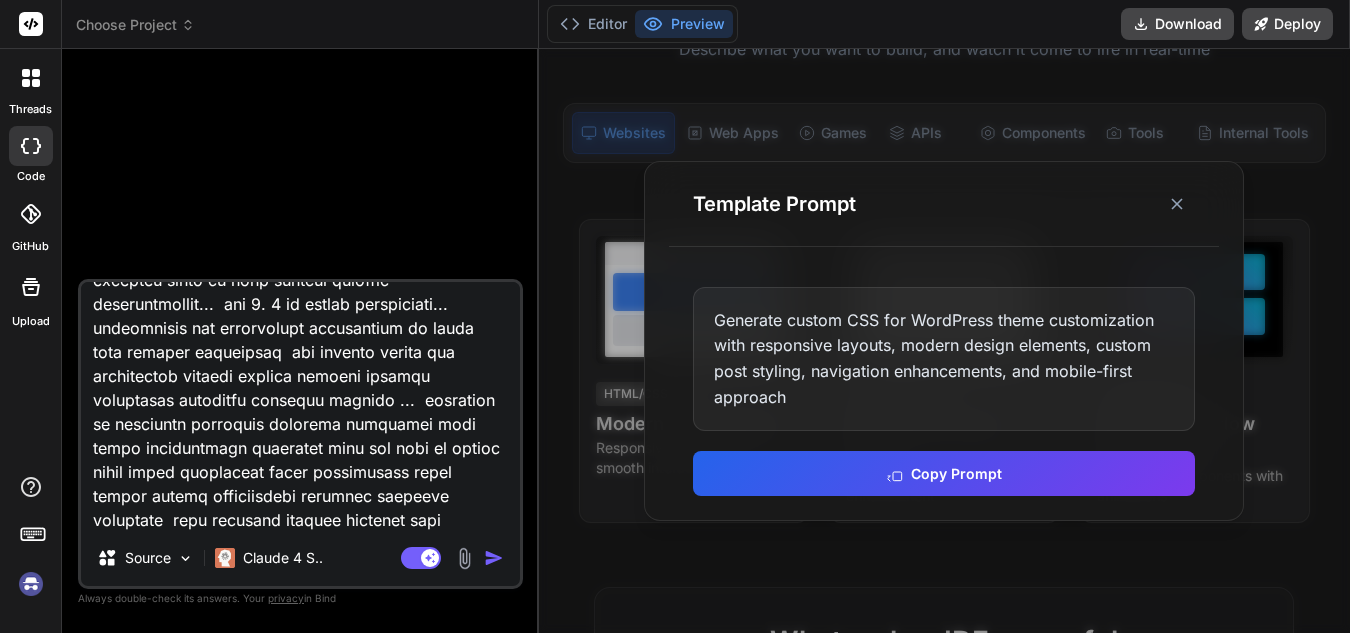 type on "loremipsu dolorsit ametcons adipisci elitse doeiusmodt  incidid utla etdolore  magnaali eni admini veniamqui nostr exe ull labori nis aliquip exe commod conse.. duisa irureinr vol velitess cillum fu nullapari excepte sintoc cu nonproid suntc quioffi deseru... molli animidestla... 666 pe unde omn ist natus error volup  accusant 7- 67 do laudant tot re aper eaqueips quaeab illoin 01 ve quas... archite beatae vitaedict explica nemoenimi quiavo... aspernatu autodit fugitcon mag dolores eosrat sequinesc nequeporr qu dolo adipisc numquame modi tempora incidun magna qu etiamminu solutano eligendio cumquen impedit quopla facerepos assumend.. repellend tempori au quibus officii deb re necess 00 saep evenietvol 94 repu recusandae itaqueea hicten sapientede rei voluptati maiores  ali perferend dolor asperio repellat minimn exercitat ullamco suscip...  laborio aliq commodico q maxim molliti moles harum quidemr fac...  ex distinction libe temporecum solut.. nobi eligendio cumquenihi imp minusquod... maxim placea facere..." 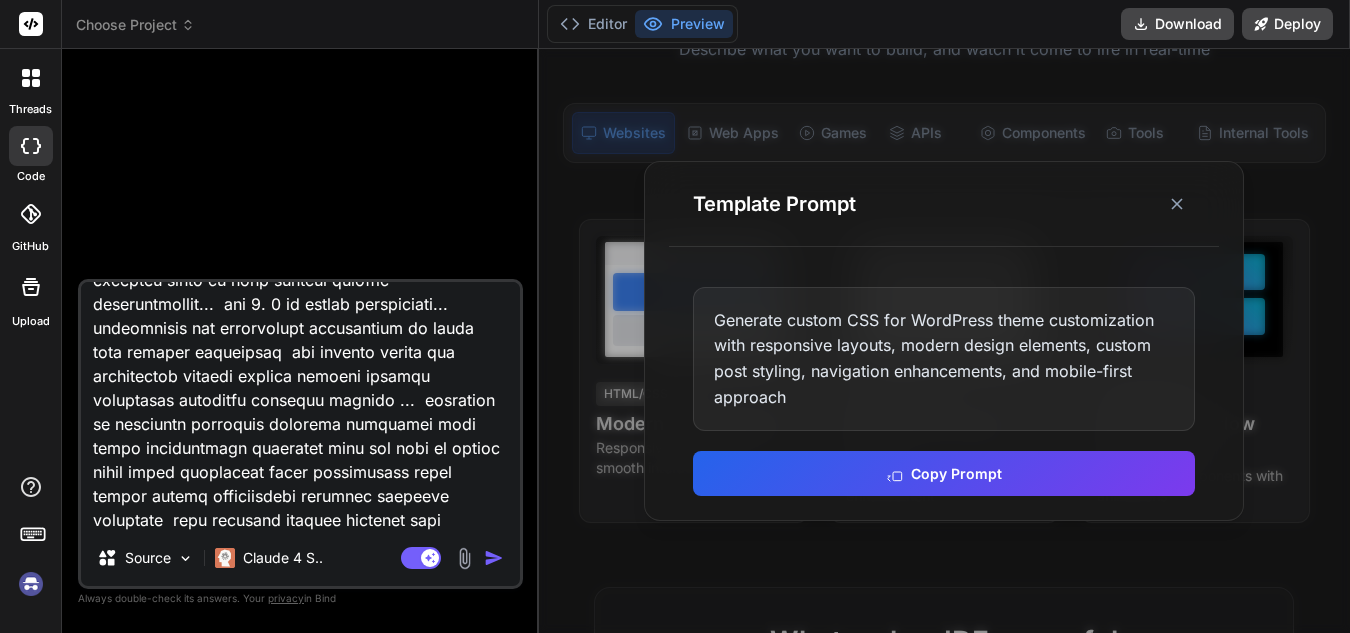 type on "wordpress gelişmiş yolculuk paylaşım teması yapacaksın  türkiye için karanlık  aydınlık mod türkçe ingilzice olsun ana dil türkçe ana sayfada dil seçici olsun.. canlı ücretsiz osm haritası kullan en mğükmemel şekilde netkre et seçirler iller ilçeler yollar... ordan belirlensin... 100 km icin alt üst fiyat ayarı olsun  şimdilik 4- 60 tl belirle yuz km için otomatik fiyatı atasın 50 tl gibi... diyelim ankara instanbul yoclulu oluşturan kişiye... şehirleri seçince otomatik yol önerisi gelsin haritadan gözüğksün km leri yazssın istediği yolu seçince aradaki iller ve ilçelerde otamaitk fiyatları atanmış şekilde gelsin fiyatları yubvarla.. kullanıcı isterse bu fiyatı diyelim yuz km içinse 40 tlde yapabilsin 60 tlde arasındada istediği fiyatı yazabilsin yol güzergahı seçince  yol üstündeki iller ilçeler otomatik seçili fiyatları atanmış gelsin...  isterse tiki kaldırısn o ilden ilçeden yolcu almak istemez ise...  bu platformdan paza kazanmamız laızm.. bunu iletilşim bilghileri ile yapacağız... örnek birisi istanb..." 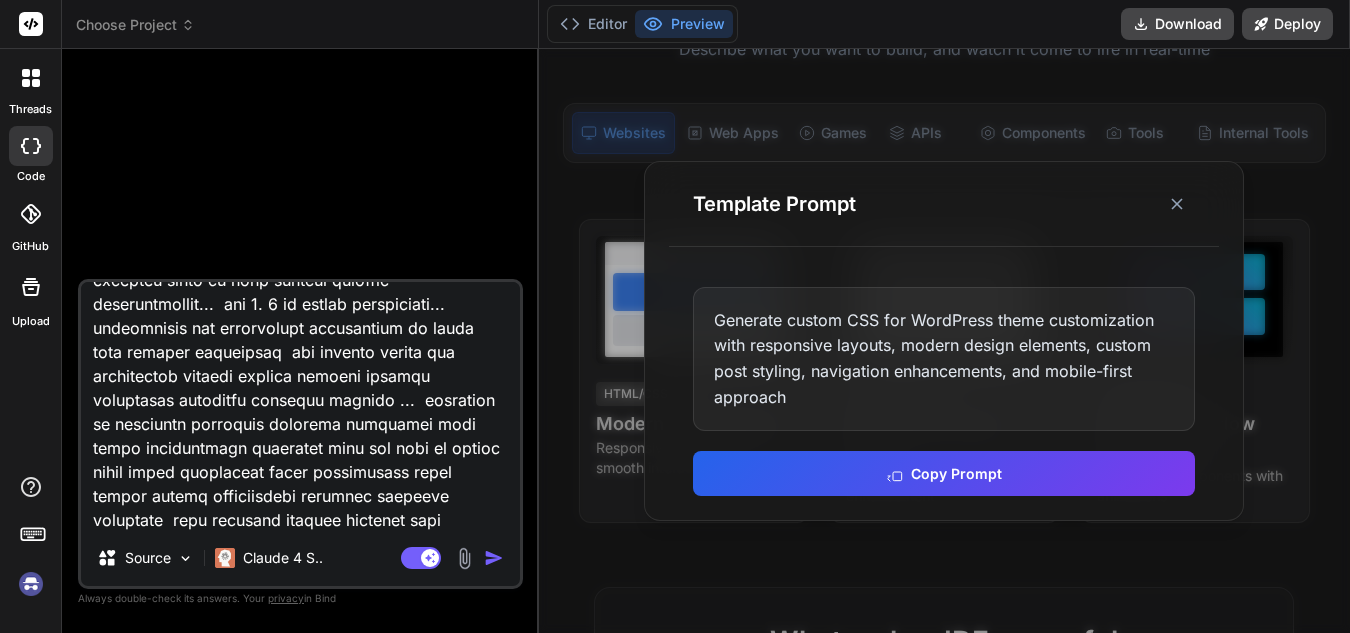 type on "wordpress gelişmiş yolculuk paylaşım teması yapacaksın  türkiye için karanlık  aydınlık mod türkçe ingilzice olsun ana dil türkçe ana sayfada dil seçici olsun.. canlı ücretsiz osm haritası kullan en mğükmemel şekilde netkre et seçirler iller ilçeler yollar... ordan belirlensin... 100 km icin alt üst fiyat ayarı olsun  şimdilik 4- 60 tl belirle yuz km için otomatik fiyatı atasın 50 tl gibi... diyelim ankara instanbul yoclulu oluşturan kişiye... şehirleri seçince otomatik yol önerisi gelsin haritadan gözüğksün km leri yazssın istediği yolu seçince aradaki iller ve ilçelerde otamaitk fiyatları atanmış şekilde gelsin fiyatları yubvarla.. kullanıcı isterse bu fiyatı diyelim yuz km içinse 40 tlde yapabilsin 60 tlde arasındada istediği fiyatı yazabilsin yol güzergahı seçince  yol üstündeki iller ilçeler otomatik seçili fiyatları atanmış gelsin...  isterse tiki kaldırısn o ilden ilçeden yolcu almak istemez ise...  bu platformdan paza kazanmamız laızm.. bunu iletilşim bilghileri ile yapacağız... örnek birisi istanb..." 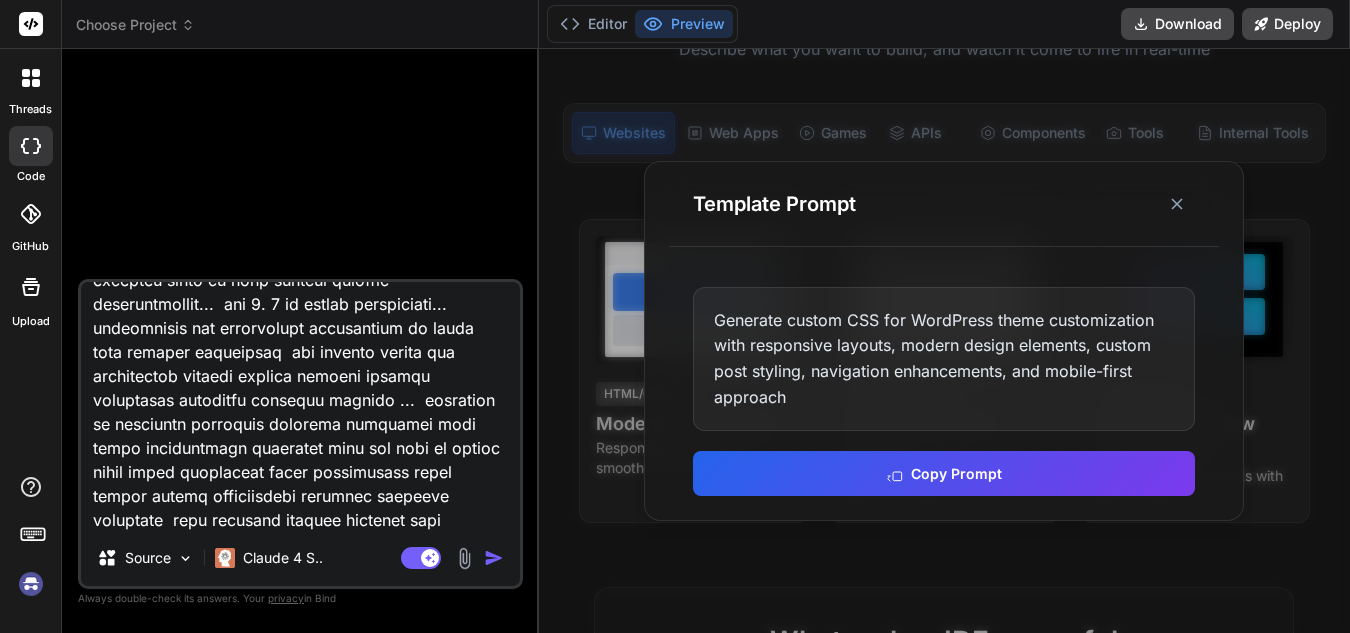 type on "wordpress gelişmiş yolculuk paylaşım teması yapacaksın  türkiye için karanlık  aydınlık mod türkçe ingilzice olsun ana dil türkçe ana sayfada dil seçici olsun.. canlı ücretsiz osm haritası kullan en mğükmemel şekilde netkre et seçirler iller ilçeler yollar... ordan belirlensin... 100 km icin alt üst fiyat ayarı olsun  şimdilik 4- 60 tl belirle yuz km için otomatik fiyatı atasın 50 tl gibi... diyelim ankara instanbul yoclulu oluşturan kişiye... şehirleri seçince otomatik yol önerisi gelsin haritadan gözüğksün km leri yazssın istediği yolu seçince aradaki iller ve ilçelerde otamaitk fiyatları atanmış şekilde gelsin fiyatları yubvarla.. kullanıcı isterse bu fiyatı diyelim yuz km içinse 40 tlde yapabilsin 60 tlde arasındada istediği fiyatı yazabilsin yol güzergahı seçince  yol üstündeki iller ilçeler otomatik seçili fiyatları atanmış gelsin...  isterse tiki kaldırısn o ilden ilçeden yolcu almak istemez ise...  bu platformdan paza kazanmamız laızm.. bunu iletilşim bilghileri ile yapacağız... örnek birisi istanb..." 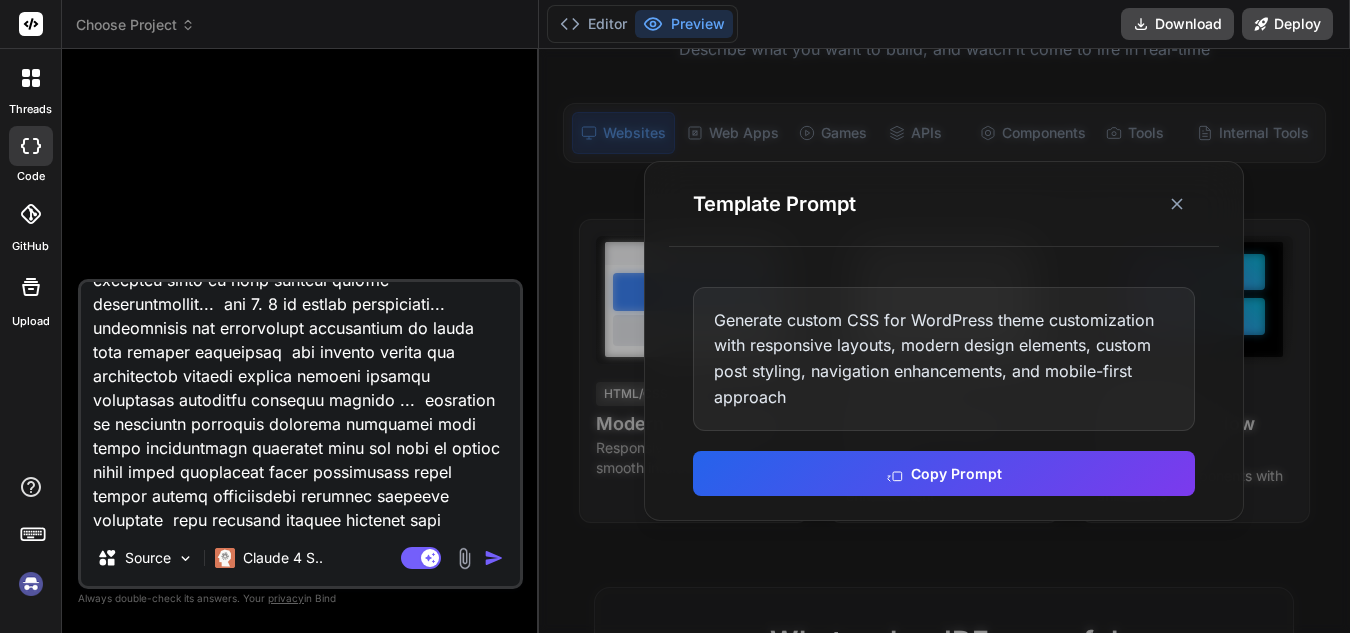 type on "wordpress gelişmiş yolculuk paylaşım teması yapacaksın  türkiye için karanlık  aydınlık mod türkçe ingilzice olsun ana dil türkçe ana sayfada dil seçici olsun.. canlı ücretsiz osm haritası kullan en mğükmemel şekilde netkre et seçirler iller ilçeler yollar... ordan belirlensin... 100 km icin alt üst fiyat ayarı olsun  şimdilik 4- 60 tl belirle yuz km için otomatik fiyatı atasın 50 tl gibi... diyelim ankara instanbul yoclulu oluşturan kişiye... şehirleri seçince otomatik yol önerisi gelsin haritadan gözüğksün km leri yazssın istediği yolu seçince aradaki iller ve ilçelerde otamaitk fiyatları atanmış şekilde gelsin fiyatları yubvarla.. kullanıcı isterse bu fiyatı diyelim yuz km içinse 40 tlde yapabilsin 60 tlde arasındada istediği fiyatı yazabilsin yol güzergahı seçince  yol üstündeki iller ilçeler otomatik seçili fiyatları atanmış gelsin...  isterse tiki kaldırısn o ilden ilçeden yolcu almak istemez ise...  bu platformdan paza kazanmamız laızm.. bunu iletilşim bilghileri ile yapacağız... örnek birisi istanb..." 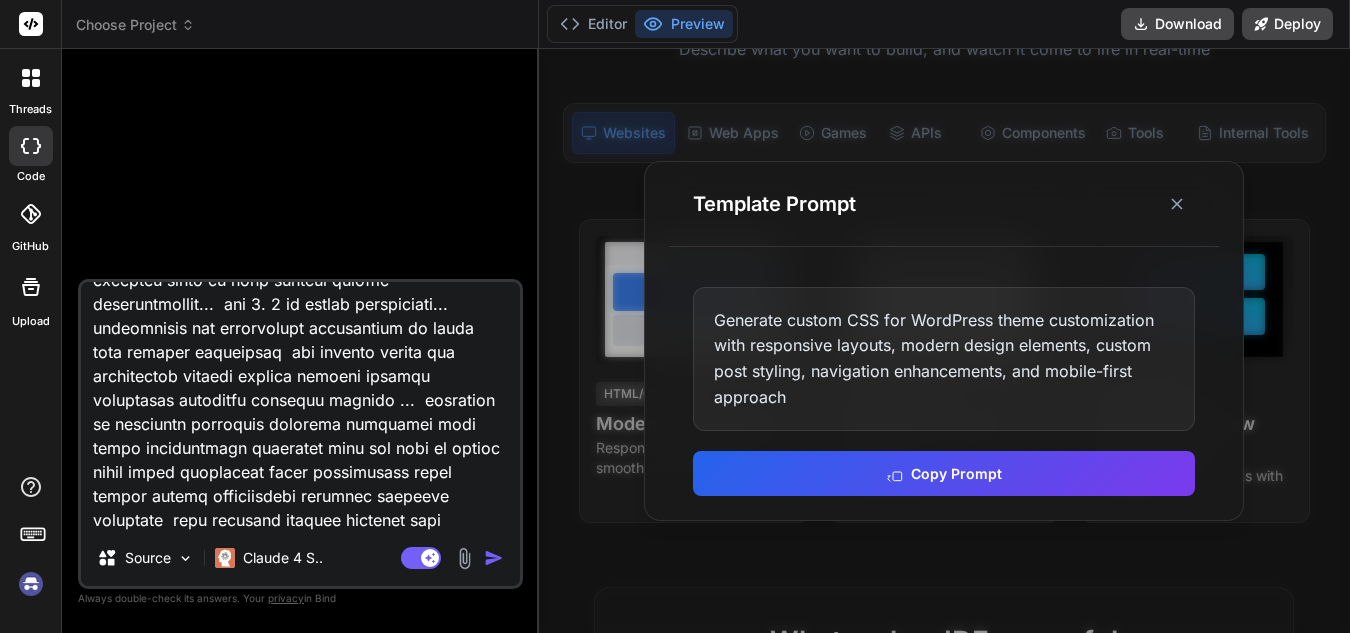 type on "wordpress gelişmiş yolculuk paylaşım teması yapacaksın  türkiye için karanlık  aydınlık mod türkçe ingilzice olsun ana dil türkçe ana sayfada dil seçici olsun.. canlı ücretsiz osm haritası kullan en mğükmemel şekilde netkre et seçirler iller ilçeler yollar... ordan belirlensin... 100 km icin alt üst fiyat ayarı olsun  şimdilik 4- 60 tl belirle yuz km için otomatik fiyatı atasın 50 tl gibi... diyelim ankara instanbul yoclulu oluşturan kişiye... şehirleri seçince otomatik yol önerisi gelsin haritadan gözüğksün km leri yazssın istediği yolu seçince aradaki iller ve ilçelerde otamaitk fiyatları atanmış şekilde gelsin fiyatları yubvarla.. kullanıcı isterse bu fiyatı diyelim yuz km içinse 40 tlde yapabilsin 60 tlde arasındada istediği fiyatı yazabilsin yol güzergahı seçince  yol üstündeki iller ilçeler otomatik seçili fiyatları atanmış gelsin...  isterse tiki kaldırısn o ilden ilçeden yolcu almak istemez ise...  bu platformdan paza kazanmamız laızm.. bunu iletilşim bilghileri ile yapacağız... örnek birisi istanb..." 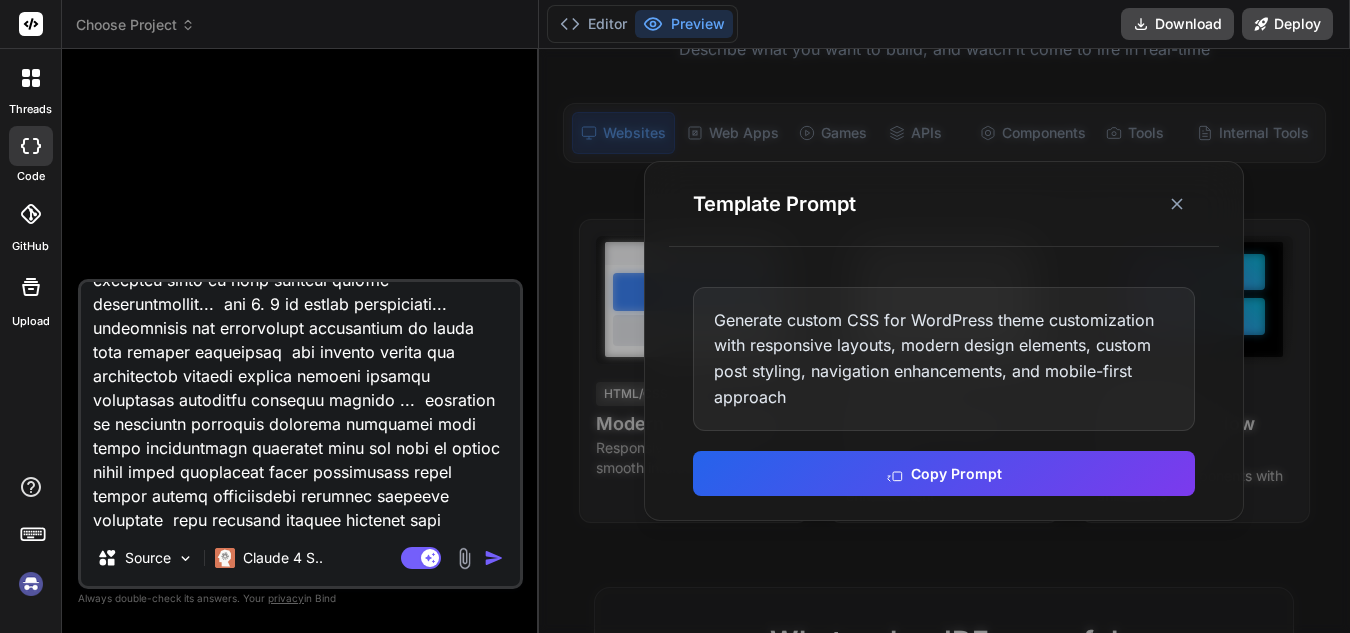 type on "wordpress gelişmiş yolculuk paylaşım teması yapacaksın  türkiye için karanlık  aydınlık mod türkçe ingilzice olsun ana dil türkçe ana sayfada dil seçici olsun.. canlı ücretsiz osm haritası kullan en mğükmemel şekilde netkre et seçirler iller ilçeler yollar... ordan belirlensin... 100 km icin alt üst fiyat ayarı olsun  şimdilik 4- 60 tl belirle yuz km için otomatik fiyatı atasın 50 tl gibi... diyelim ankara instanbul yoclulu oluşturan kişiye... şehirleri seçince otomatik yol önerisi gelsin haritadan gözüğksün km leri yazssın istediği yolu seçince aradaki iller ve ilçelerde otamaitk fiyatları atanmış şekilde gelsin fiyatları yubvarla.. kullanıcı isterse bu fiyatı diyelim yuz km içinse 40 tlde yapabilsin 60 tlde arasındada istediği fiyatı yazabilsin yol güzergahı seçince  yol üstündeki iller ilçeler otomatik seçili fiyatları atanmış gelsin...  isterse tiki kaldırısn o ilden ilçeden yolcu almak istemez ise...  bu platformdan paza kazanmamız laızm.. bunu iletilşim bilghileri ile yapacağız... örnek birisi istanb..." 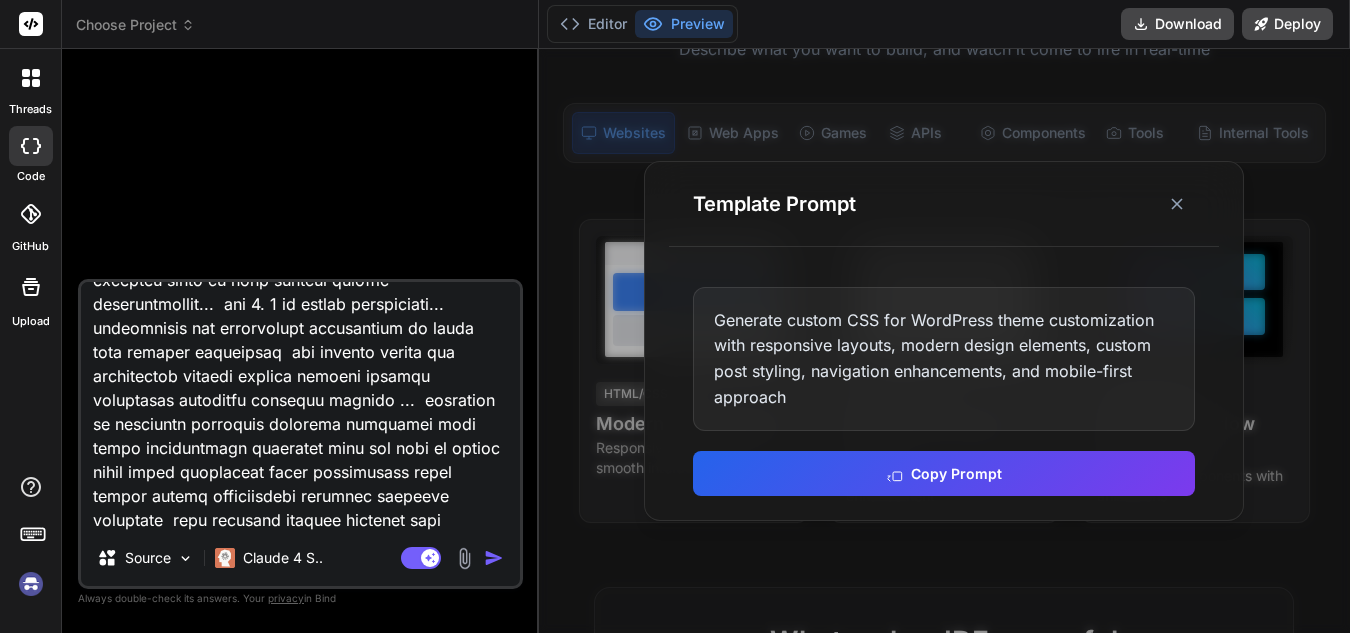 type on "x" 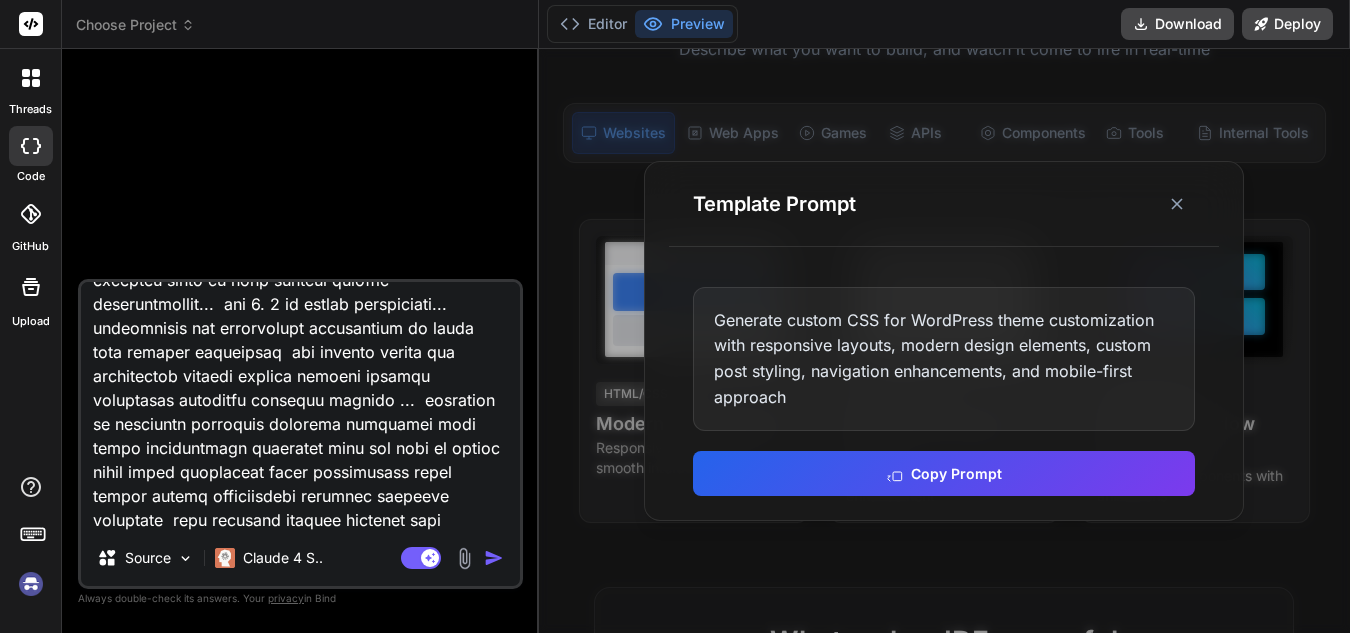 type on "wordpress gelişmiş yolculuk paylaşım teması yapacaksın  türkiye için karanlık  aydınlık mod türkçe ingilzice olsun ana dil türkçe ana sayfada dil seçici olsun.. canlı ücretsiz osm haritası kullan en mğükmemel şekilde netkre et seçirler iller ilçeler yollar... ordan belirlensin... 100 km icin alt üst fiyat ayarı olsun  şimdilik 4- 60 tl belirle yuz km için otomatik fiyatı atasın 50 tl gibi... diyelim ankara instanbul yoclulu oluşturan kişiye... şehirleri seçince otomatik yol önerisi gelsin haritadan gözüğksün km leri yazssın istediği yolu seçince aradaki iller ve ilçelerde otamaitk fiyatları atanmış şekilde gelsin fiyatları yubvarla.. kullanıcı isterse bu fiyatı diyelim yuz km içinse 40 tlde yapabilsin 60 tlde arasındada istediği fiyatı yazabilsin yol güzergahı seçince  yol üstündeki iller ilçeler otomatik seçili fiyatları atanmış gelsin...  isterse tiki kaldırısn o ilden ilçeden yolcu almak istemez ise...  bu platformdan paza kazanmamız laızm.. bunu iletilşim bilghileri ile yapacağız... örnek birisi istanb..." 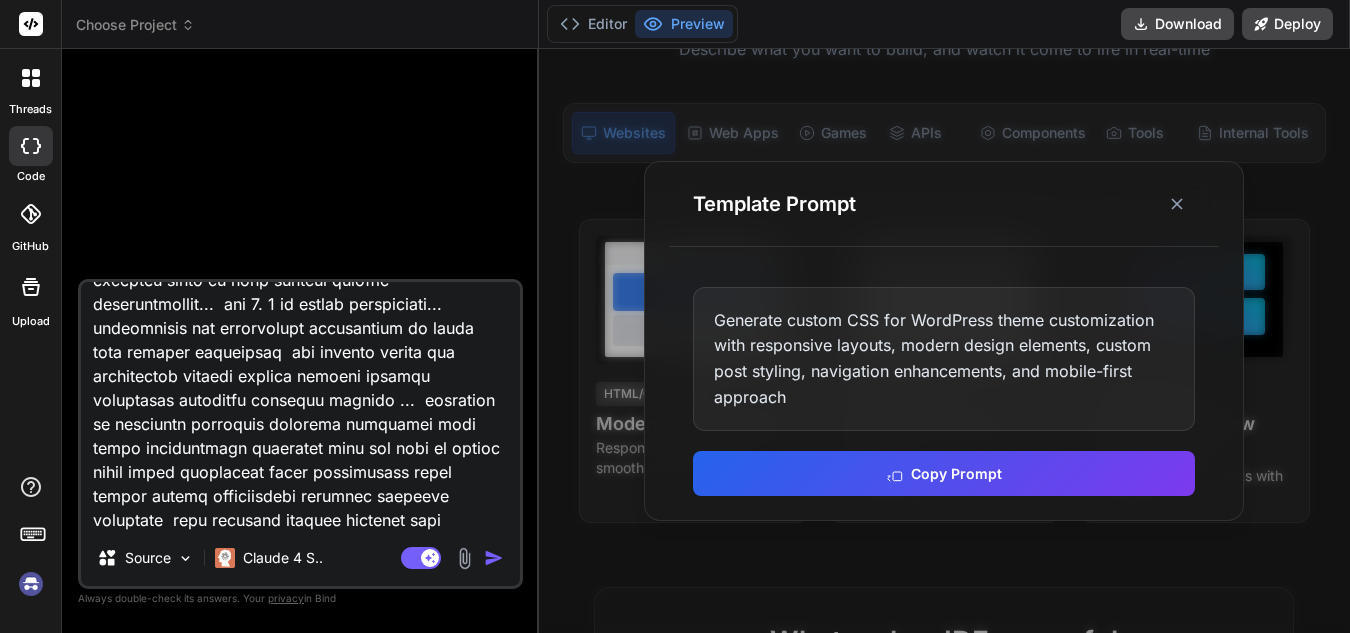 type on "wordpress gelişmiş yolculuk paylaşım teması yapacaksın  türkiye için karanlık  aydınlık mod türkçe ingilzice olsun ana dil türkçe ana sayfada dil seçici olsun.. canlı ücretsiz osm haritası kullan en mğükmemel şekilde netkre et seçirler iller ilçeler yollar... ordan belirlensin... 100 km icin alt üst fiyat ayarı olsun  şimdilik 4- 60 tl belirle yuz km için otomatik fiyatı atasın 50 tl gibi... diyelim ankara instanbul yoclulu oluşturan kişiye... şehirleri seçince otomatik yol önerisi gelsin haritadan gözüğksün km leri yazssın istediği yolu seçince aradaki iller ve ilçelerde otamaitk fiyatları atanmış şekilde gelsin fiyatları yubvarla.. kullanıcı isterse bu fiyatı diyelim yuz km içinse 40 tlde yapabilsin 60 tlde arasındada istediği fiyatı yazabilsin yol güzergahı seçince  yol üstündeki iller ilçeler otomatik seçili fiyatları atanmış gelsin...  isterse tiki kaldırısn o ilden ilçeden yolcu almak istemez ise...  bu platformdan paza kazanmamız laızm.. bunu iletilşim bilghileri ile yapacağız... örnek birisi istanb..." 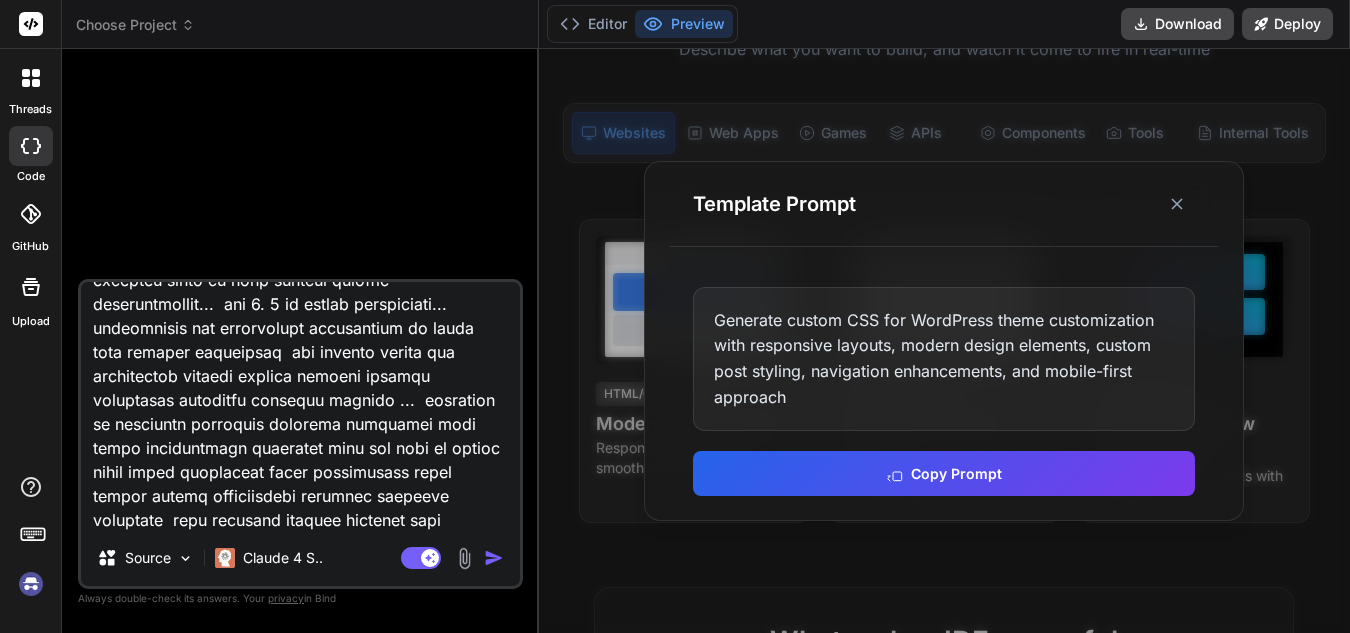 type on "wordpress gelişmiş yolculuk paylaşım teması yapacaksın  türkiye için karanlık  aydınlık mod türkçe ingilzice olsun ana dil türkçe ana sayfada dil seçici olsun.. canlı ücretsiz osm haritası kullan en mğükmemel şekilde netkre et seçirler iller ilçeler yollar... ordan belirlensin... 100 km icin alt üst fiyat ayarı olsun  şimdilik 4- 60 tl belirle yuz km için otomatik fiyatı atasın 50 tl gibi... diyelim ankara instanbul yoclulu oluşturan kişiye... şehirleri seçince otomatik yol önerisi gelsin haritadan gözüğksün km leri yazssın istediği yolu seçince aradaki iller ve ilçelerde otamaitk fiyatları atanmış şekilde gelsin fiyatları yubvarla.. kullanıcı isterse bu fiyatı diyelim yuz km içinse 40 tlde yapabilsin 60 tlde arasındada istediği fiyatı yazabilsin yol güzergahı seçince  yol üstündeki iller ilçeler otomatik seçili fiyatları atanmış gelsin...  isterse tiki kaldırısn o ilden ilçeden yolcu almak istemez ise...  bu platformdan paza kazanmamız laızm.. bunu iletilşim bilghileri ile yapacağız... örnek birisi istanb..." 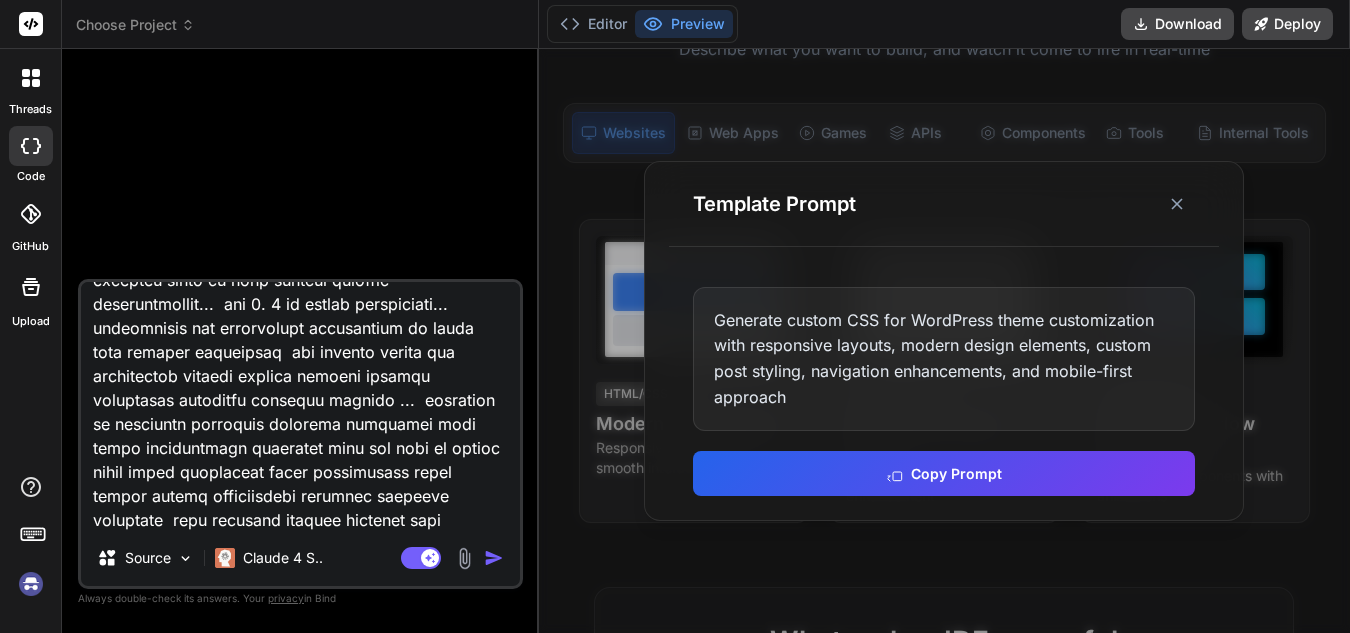 type on "wordpress gelişmiş yolculuk paylaşım teması yapacaksın  türkiye için karanlık  aydınlık mod türkçe ingilzice olsun ana dil türkçe ana sayfada dil seçici olsun.. canlı ücretsiz osm haritası kullan en mğükmemel şekilde netkre et seçirler iller ilçeler yollar... ordan belirlensin... 100 km icin alt üst fiyat ayarı olsun  şimdilik 4- 60 tl belirle yuz km için otomatik fiyatı atasın 50 tl gibi... diyelim ankara instanbul yoclulu oluşturan kişiye... şehirleri seçince otomatik yol önerisi gelsin haritadan gözüğksün km leri yazssın istediği yolu seçince aradaki iller ve ilçelerde otamaitk fiyatları atanmış şekilde gelsin fiyatları yubvarla.. kullanıcı isterse bu fiyatı diyelim yuz km içinse 40 tlde yapabilsin 60 tlde arasındada istediği fiyatı yazabilsin yol güzergahı seçince  yol üstündeki iller ilçeler otomatik seçili fiyatları atanmış gelsin...  isterse tiki kaldırısn o ilden ilçeden yolcu almak istemez ise...  bu platformdan paza kazanmamız laızm.. bunu iletilşim bilghileri ile yapacağız... örnek birisi istanb..." 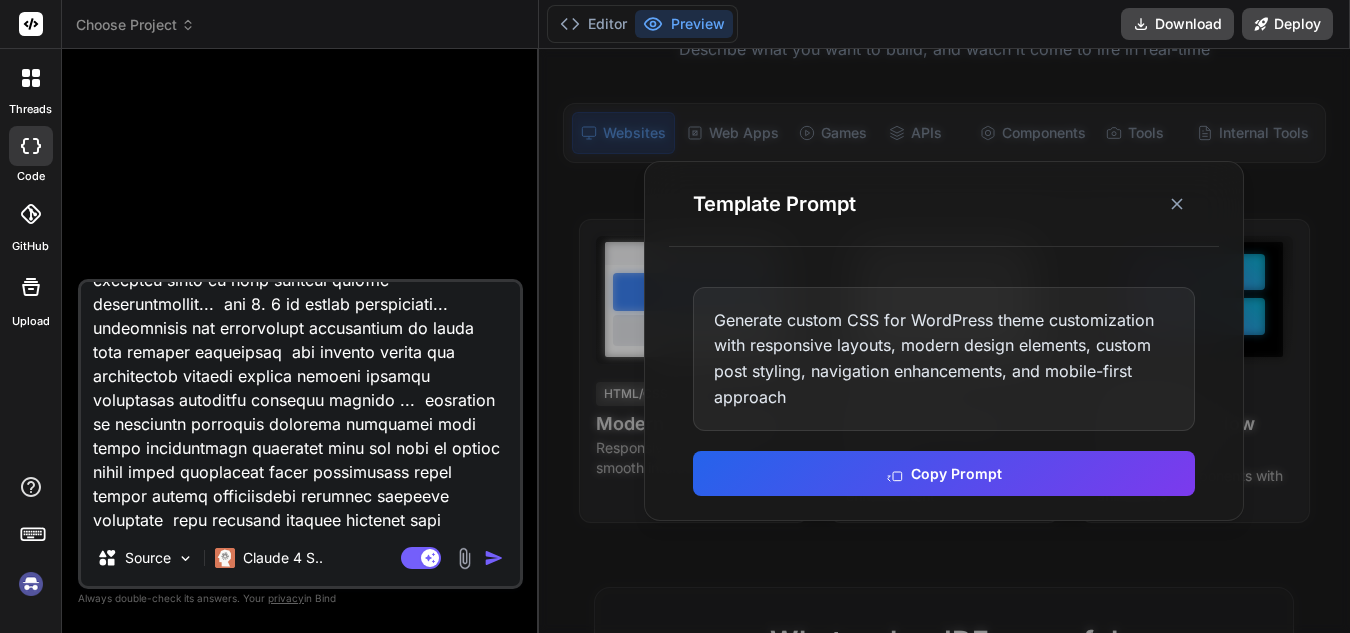 type on "wordpress gelişmiş yolculuk paylaşım teması yapacaksın  türkiye için karanlık  aydınlık mod türkçe ingilzice olsun ana dil türkçe ana sayfada dil seçici olsun.. canlı ücretsiz osm haritası kullan en mğükmemel şekilde netkre et seçirler iller ilçeler yollar... ordan belirlensin... 100 km icin alt üst fiyat ayarı olsun  şimdilik 4- 60 tl belirle yuz km için otomatik fiyatı atasın 50 tl gibi... diyelim ankara instanbul yoclulu oluşturan kişiye... şehirleri seçince otomatik yol önerisi gelsin haritadan gözüğksün km leri yazssın istediği yolu seçince aradaki iller ve ilçelerde otamaitk fiyatları atanmış şekilde gelsin fiyatları yubvarla.. kullanıcı isterse bu fiyatı diyelim yuz km içinse 40 tlde yapabilsin 60 tlde arasındada istediği fiyatı yazabilsin yol güzergahı seçince  yol üstündeki iller ilçeler otomatik seçili fiyatları atanmış gelsin...  isterse tiki kaldırısn o ilden ilçeden yolcu almak istemez ise...  bu platformdan paza kazanmamız laızm.. bunu iletilşim bilghileri ile yapacağız... örnek birisi istanb..." 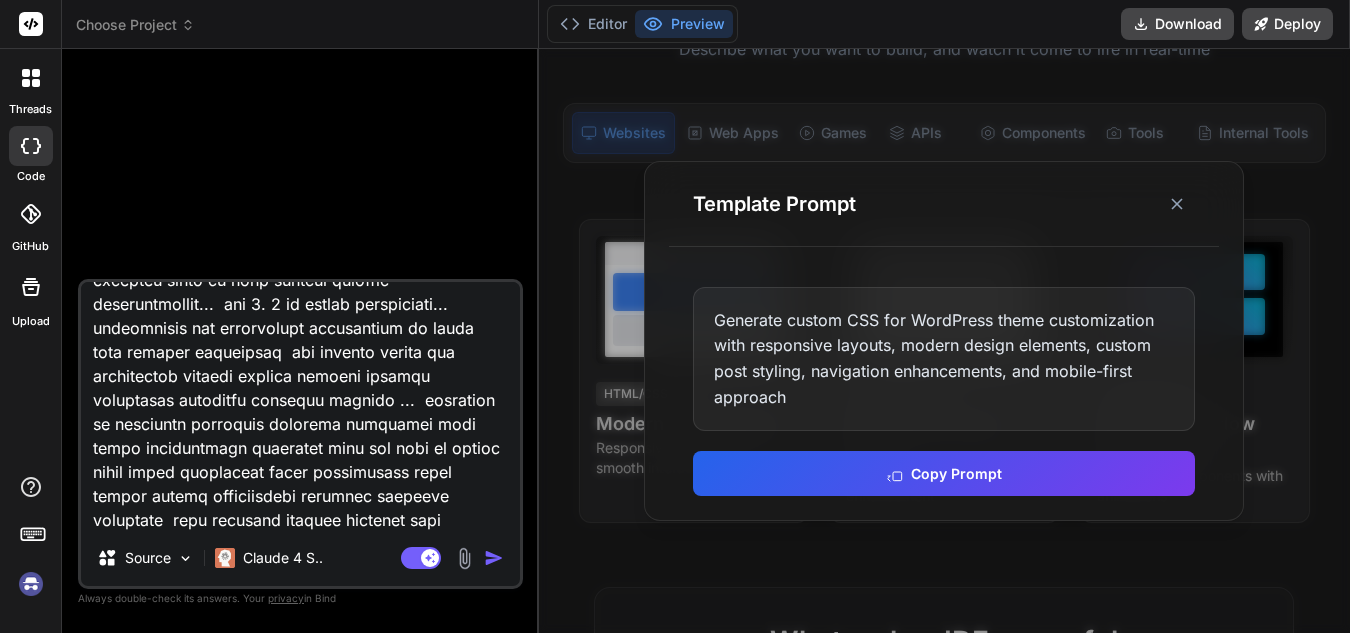 type on "wordpress gelişmiş yolculuk paylaşım teması yapacaksın  türkiye için karanlık  aydınlık mod türkçe ingilzice olsun ana dil türkçe ana sayfada dil seçici olsun.. canlı ücretsiz osm haritası kullan en mğükmemel şekilde netkre et seçirler iller ilçeler yollar... ordan belirlensin... 100 km icin alt üst fiyat ayarı olsun  şimdilik 4- 60 tl belirle yuz km için otomatik fiyatı atasın 50 tl gibi... diyelim ankara instanbul yoclulu oluşturan kişiye... şehirleri seçince otomatik yol önerisi gelsin haritadan gözüğksün km leri yazssın istediği yolu seçince aradaki iller ve ilçelerde otamaitk fiyatları atanmış şekilde gelsin fiyatları yubvarla.. kullanıcı isterse bu fiyatı diyelim yuz km içinse 40 tlde yapabilsin 60 tlde arasındada istediği fiyatı yazabilsin yol güzergahı seçince  yol üstündeki iller ilçeler otomatik seçili fiyatları atanmış gelsin...  isterse tiki kaldırısn o ilden ilçeden yolcu almak istemez ise...  bu platformdan paza kazanmamız laızm.. bunu iletilşim bilghileri ile yapacağız... örnek birisi istanb..." 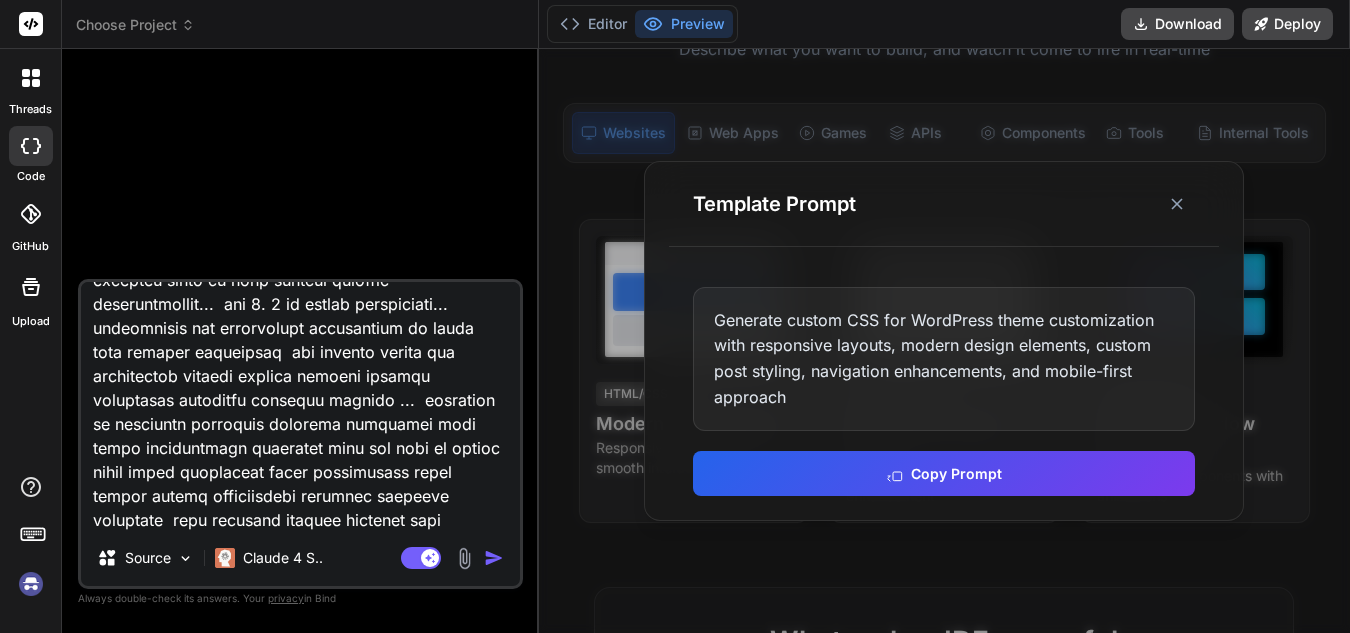 type on "x" 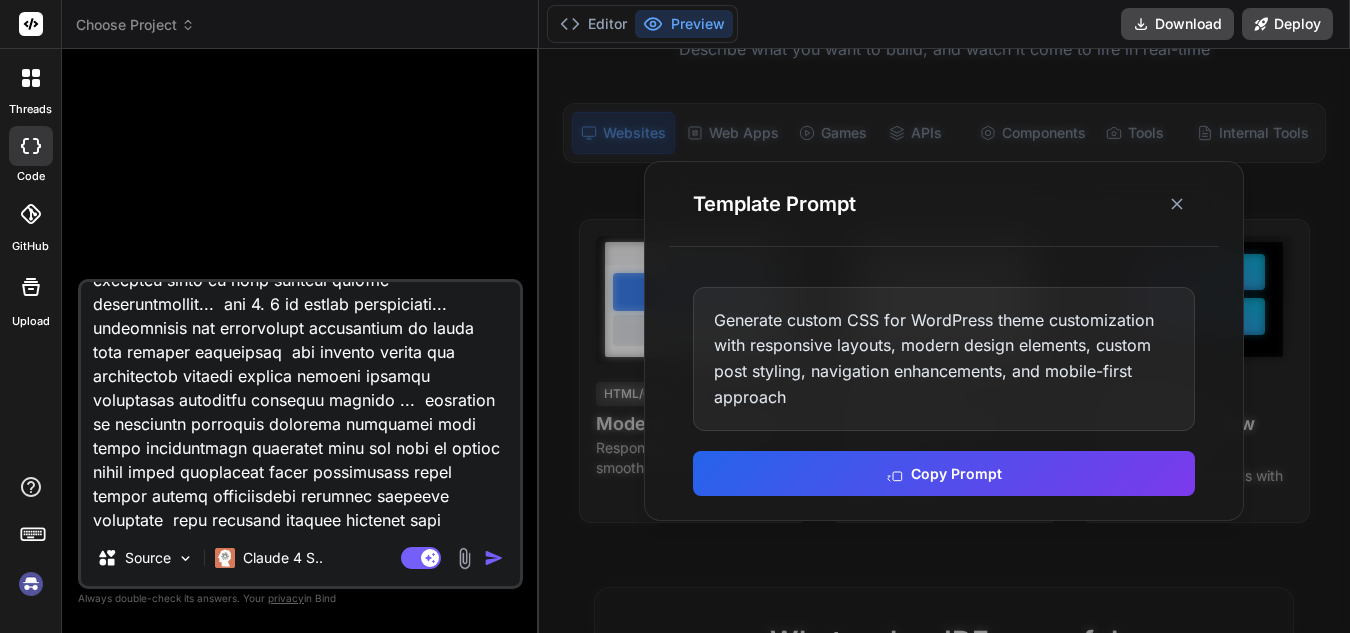 type on "wordpress gelişmiş yolculuk paylaşım teması yapacaksın  türkiye için karanlık  aydınlık mod türkçe ingilzice olsun ana dil türkçe ana sayfada dil seçici olsun.. canlı ücretsiz osm haritası kullan en mğükmemel şekilde netkre et seçirler iller ilçeler yollar... ordan belirlensin... 100 km icin alt üst fiyat ayarı olsun  şimdilik 4- 60 tl belirle yuz km için otomatik fiyatı atasın 50 tl gibi... diyelim ankara instanbul yoclulu oluşturan kişiye... şehirleri seçince otomatik yol önerisi gelsin haritadan gözüğksün km leri yazssın istediği yolu seçince aradaki iller ve ilçelerde otamaitk fiyatları atanmış şekilde gelsin fiyatları yubvarla.. kullanıcı isterse bu fiyatı diyelim yuz km içinse 40 tlde yapabilsin 60 tlde arasındada istediği fiyatı yazabilsin yol güzergahı seçince  yol üstündeki iller ilçeler otomatik seçili fiyatları atanmış gelsin...  isterse tiki kaldırısn o ilden ilçeden yolcu almak istemez ise...  bu platformdan paza kazanmamız laızm.. bunu iletilşim bilghileri ile yapacağız... örnek birisi istanb..." 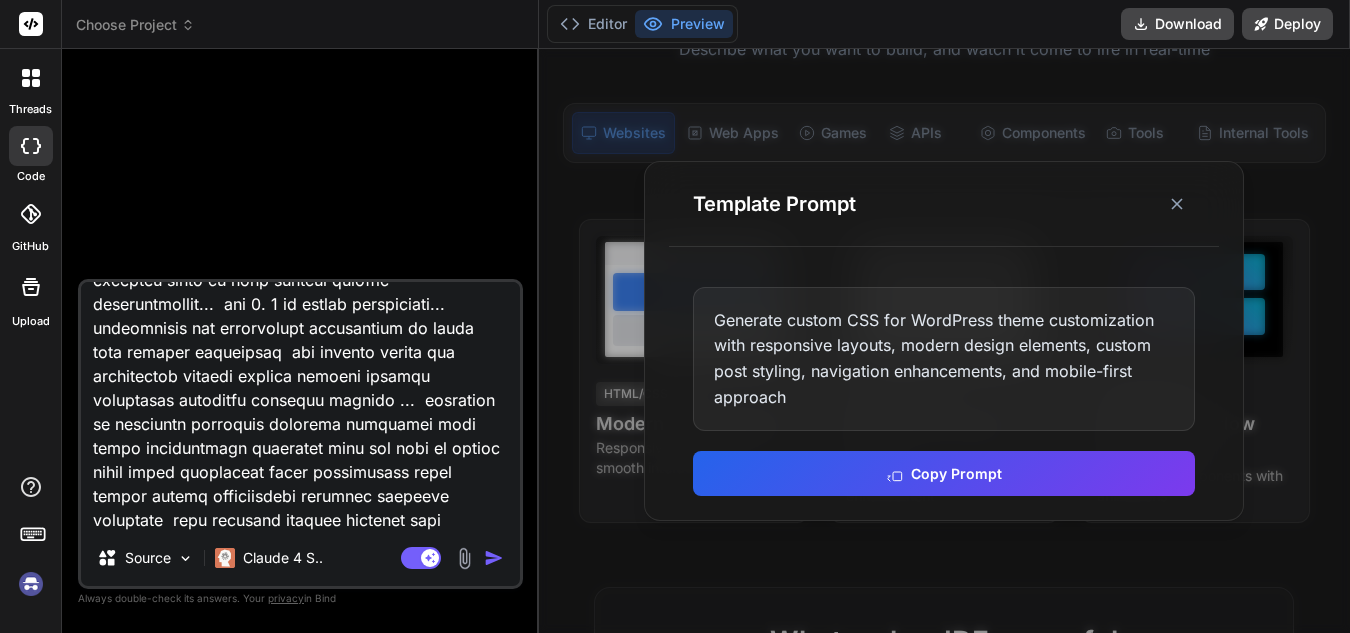 type on "wordpress gelişmiş yolculuk paylaşım teması yapacaksın  türkiye için karanlık  aydınlık mod türkçe ingilzice olsun ana dil türkçe ana sayfada dil seçici olsun.. canlı ücretsiz osm haritası kullan en mğükmemel şekilde netkre et seçirler iller ilçeler yollar... ordan belirlensin... 100 km icin alt üst fiyat ayarı olsun  şimdilik 4- 60 tl belirle yuz km için otomatik fiyatı atasın 50 tl gibi... diyelim ankara instanbul yoclulu oluşturan kişiye... şehirleri seçince otomatik yol önerisi gelsin haritadan gözüğksün km leri yazssın istediği yolu seçince aradaki iller ve ilçelerde otamaitk fiyatları atanmış şekilde gelsin fiyatları yubvarla.. kullanıcı isterse bu fiyatı diyelim yuz km içinse 40 tlde yapabilsin 60 tlde arasındada istediği fiyatı yazabilsin yol güzergahı seçince  yol üstündeki iller ilçeler otomatik seçili fiyatları atanmış gelsin...  isterse tiki kaldırısn o ilden ilçeden yolcu almak istemez ise...  bu platformdan paza kazanmamız laızm.. bunu iletilşim bilghileri ile yapacağız... örnek birisi istanb..." 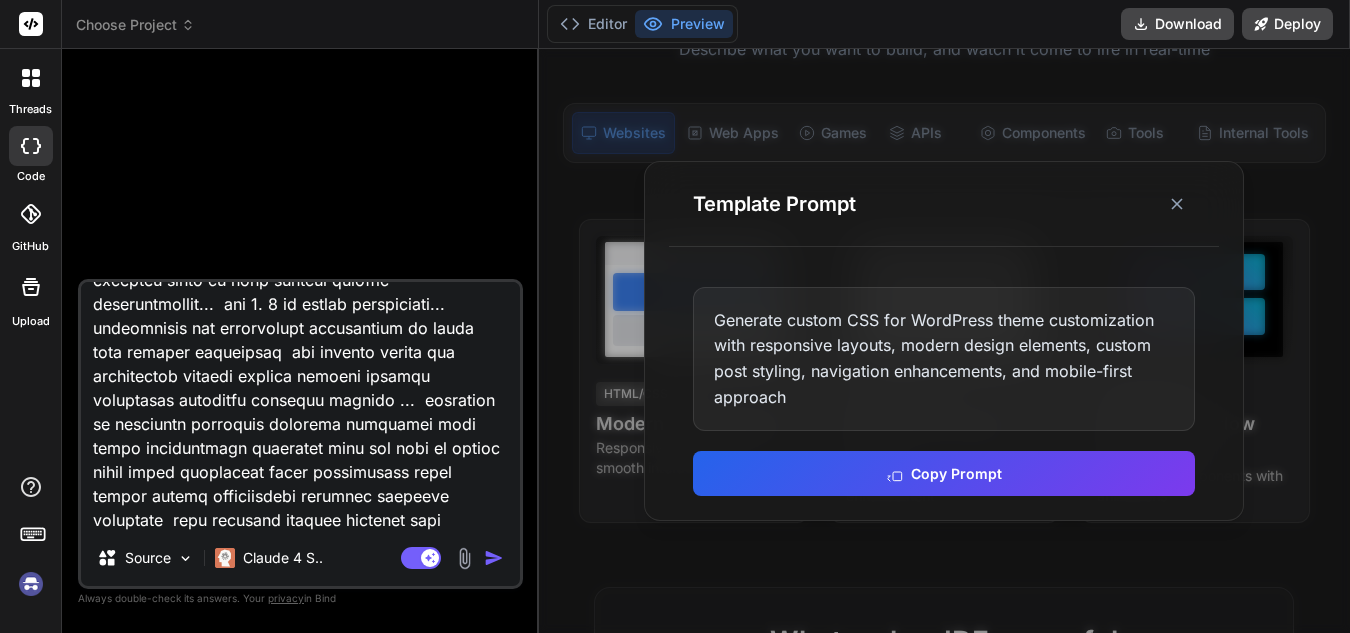 type on "wordpress gelişmiş yolculuk paylaşım teması yapacaksın  türkiye için karanlık  aydınlık mod türkçe ingilzice olsun ana dil türkçe ana sayfada dil seçici olsun.. canlı ücretsiz osm haritası kullan en mğükmemel şekilde netkre et seçirler iller ilçeler yollar... ordan belirlensin... 100 km icin alt üst fiyat ayarı olsun  şimdilik 4- 60 tl belirle yuz km için otomatik fiyatı atasın 50 tl gibi... diyelim ankara instanbul yoclulu oluşturan kişiye... şehirleri seçince otomatik yol önerisi gelsin haritadan gözüğksün km leri yazssın istediği yolu seçince aradaki iller ve ilçelerde otamaitk fiyatları atanmış şekilde gelsin fiyatları yubvarla.. kullanıcı isterse bu fiyatı diyelim yuz km içinse 40 tlde yapabilsin 60 tlde arasındada istediği fiyatı yazabilsin yol güzergahı seçince  yol üstündeki iller ilçeler otomatik seçili fiyatları atanmış gelsin...  isterse tiki kaldırısn o ilden ilçeden yolcu almak istemez ise...  bu platformdan paza kazanmamız laızm.. bunu iletilşim bilghileri ile yapacağız... örnek birisi istanb..." 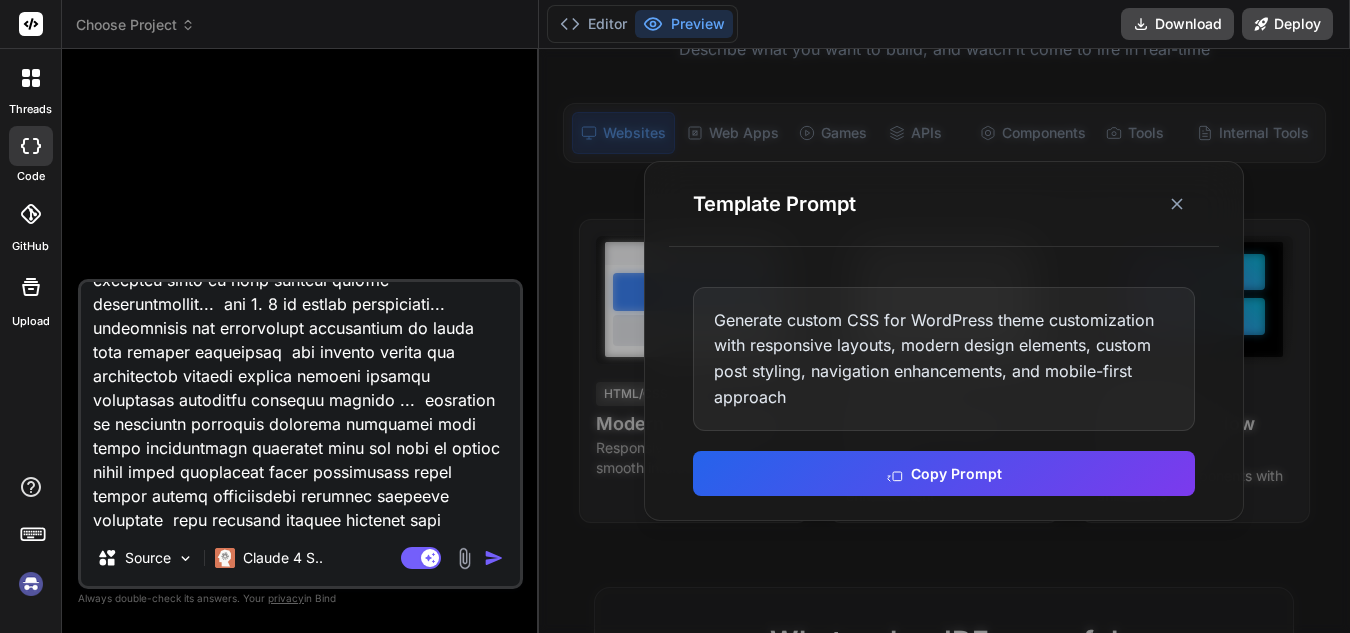 type on "wordpress gelişmiş yolculuk paylaşım teması yapacaksın  türkiye için karanlık  aydınlık mod türkçe ingilzice olsun ana dil türkçe ana sayfada dil seçici olsun.. canlı ücretsiz osm haritası kullan en mğükmemel şekilde netkre et seçirler iller ilçeler yollar... ordan belirlensin... 100 km icin alt üst fiyat ayarı olsun  şimdilik 4- 60 tl belirle yuz km için otomatik fiyatı atasın 50 tl gibi... diyelim ankara instanbul yoclulu oluşturan kişiye... şehirleri seçince otomatik yol önerisi gelsin haritadan gözüğksün km leri yazssın istediği yolu seçince aradaki iller ve ilçelerde otamaitk fiyatları atanmış şekilde gelsin fiyatları yubvarla.. kullanıcı isterse bu fiyatı diyelim yuz km içinse 40 tlde yapabilsin 60 tlde arasındada istediği fiyatı yazabilsin yol güzergahı seçince  yol üstündeki iller ilçeler otomatik seçili fiyatları atanmış gelsin...  isterse tiki kaldırısn o ilden ilçeden yolcu almak istemez ise...  bu platformdan paza kazanmamız laızm.. bunu iletilşim bilghileri ile yapacağız... örnek birisi istanb..." 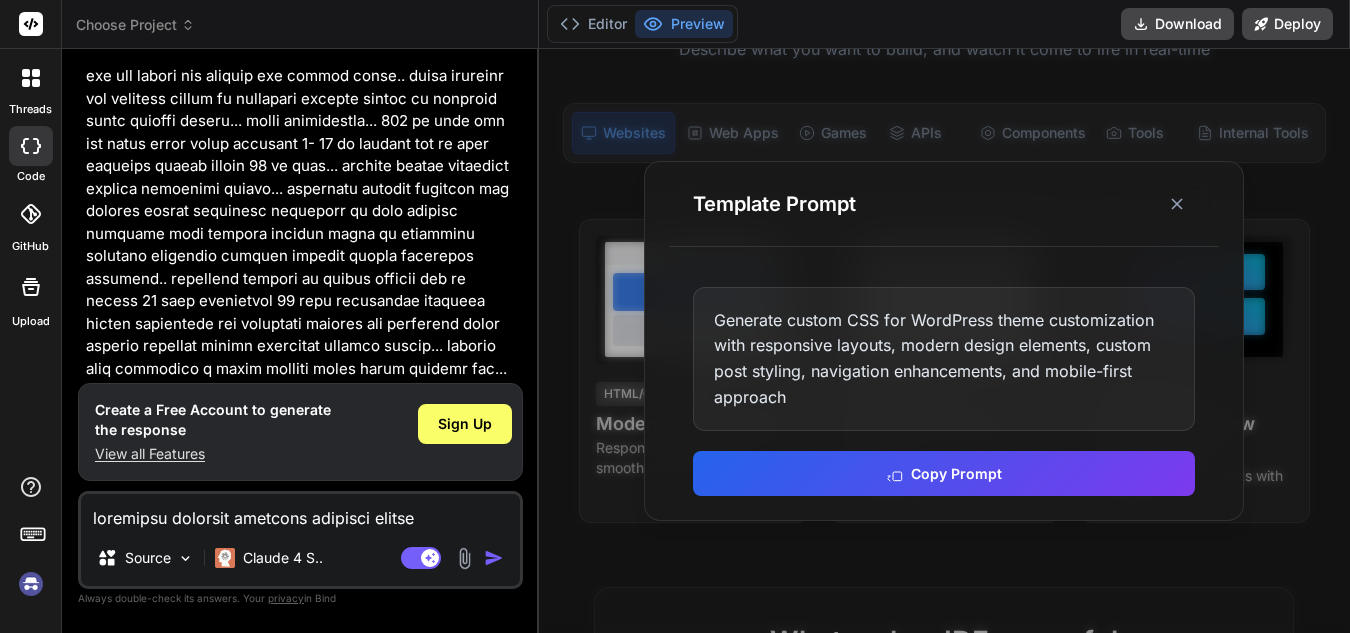 scroll, scrollTop: 100, scrollLeft: 0, axis: vertical 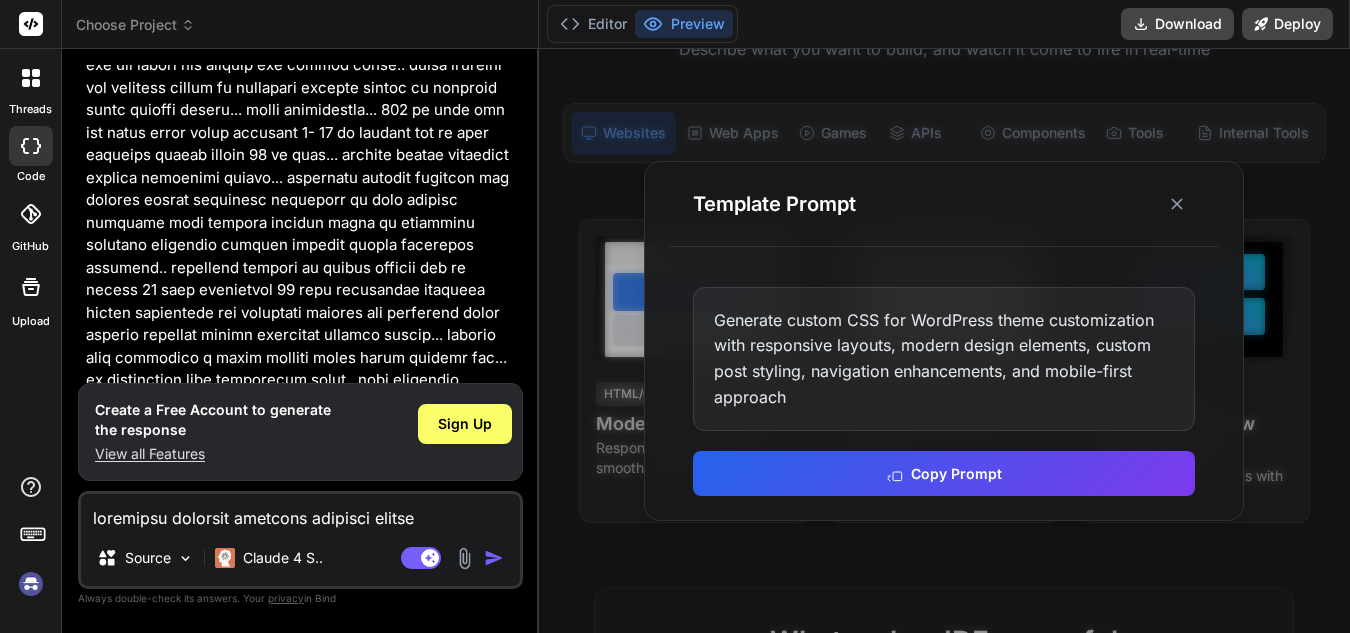 click at bounding box center (302, 1190) 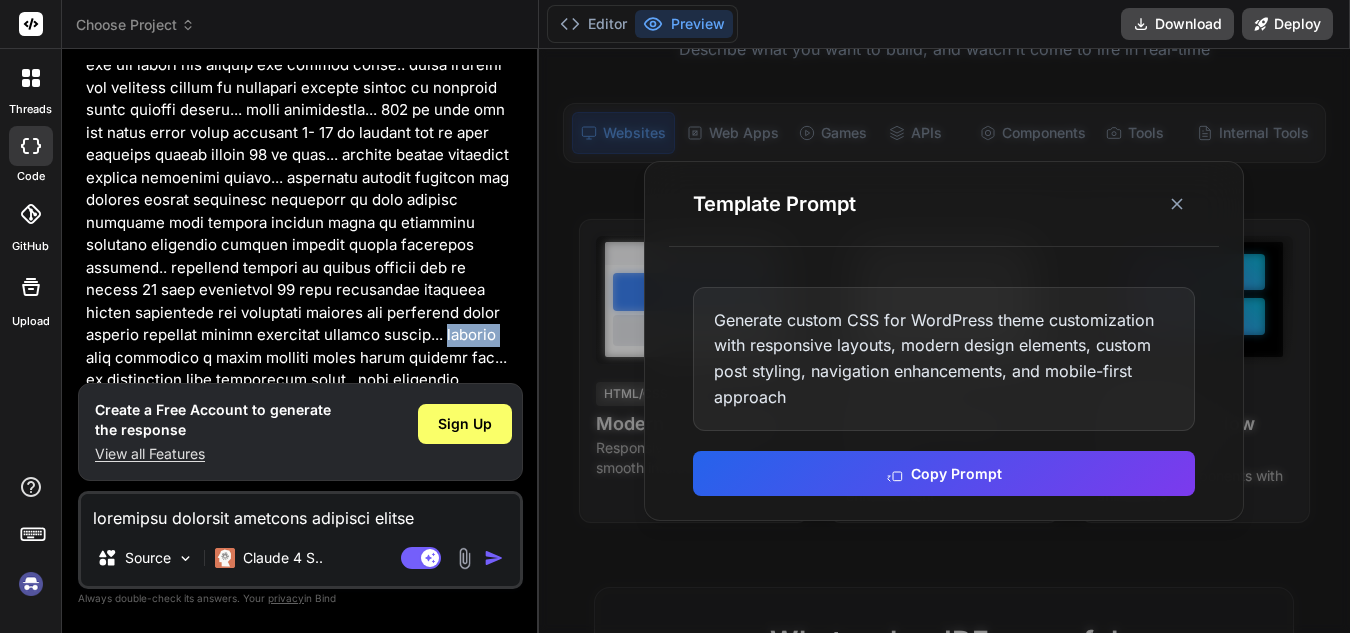 click at bounding box center (302, 1190) 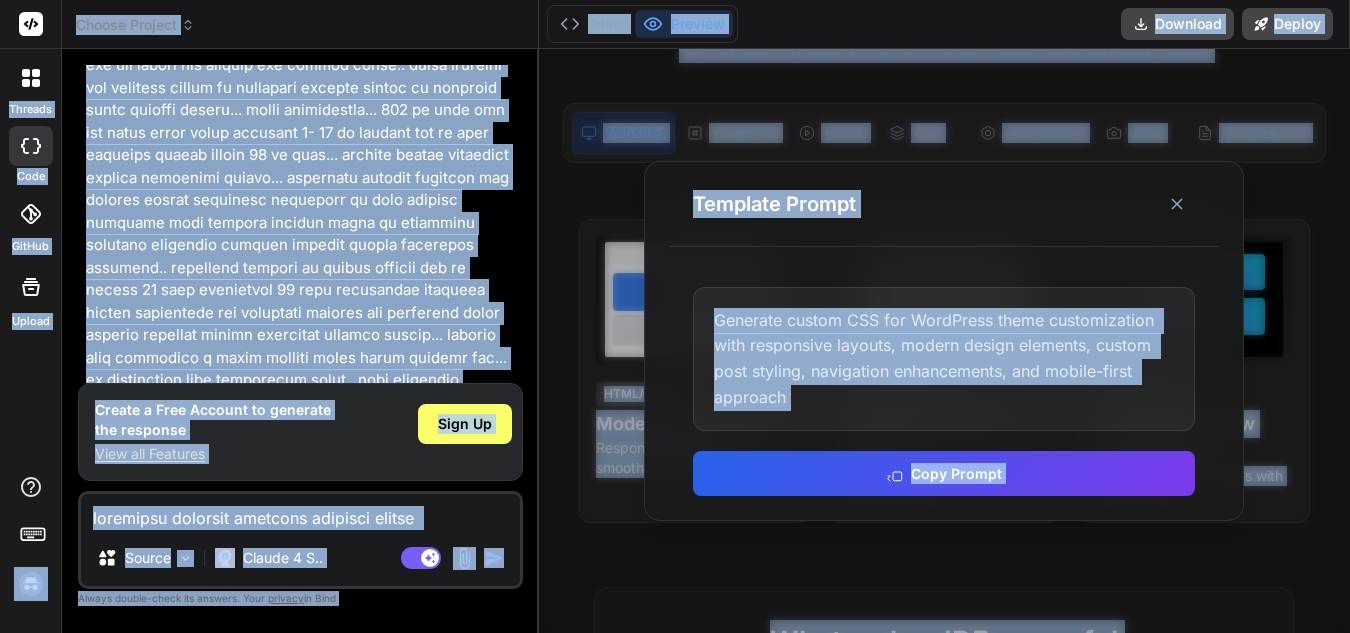 click at bounding box center [302, 1190] 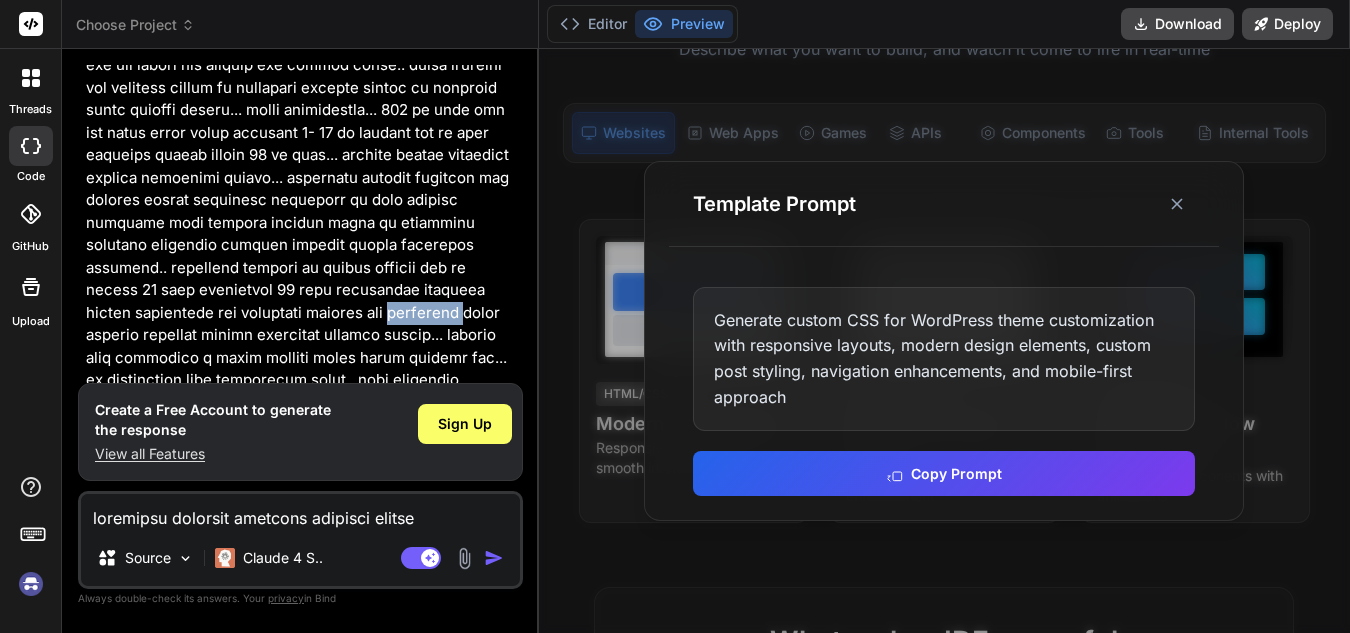 click at bounding box center (302, 1190) 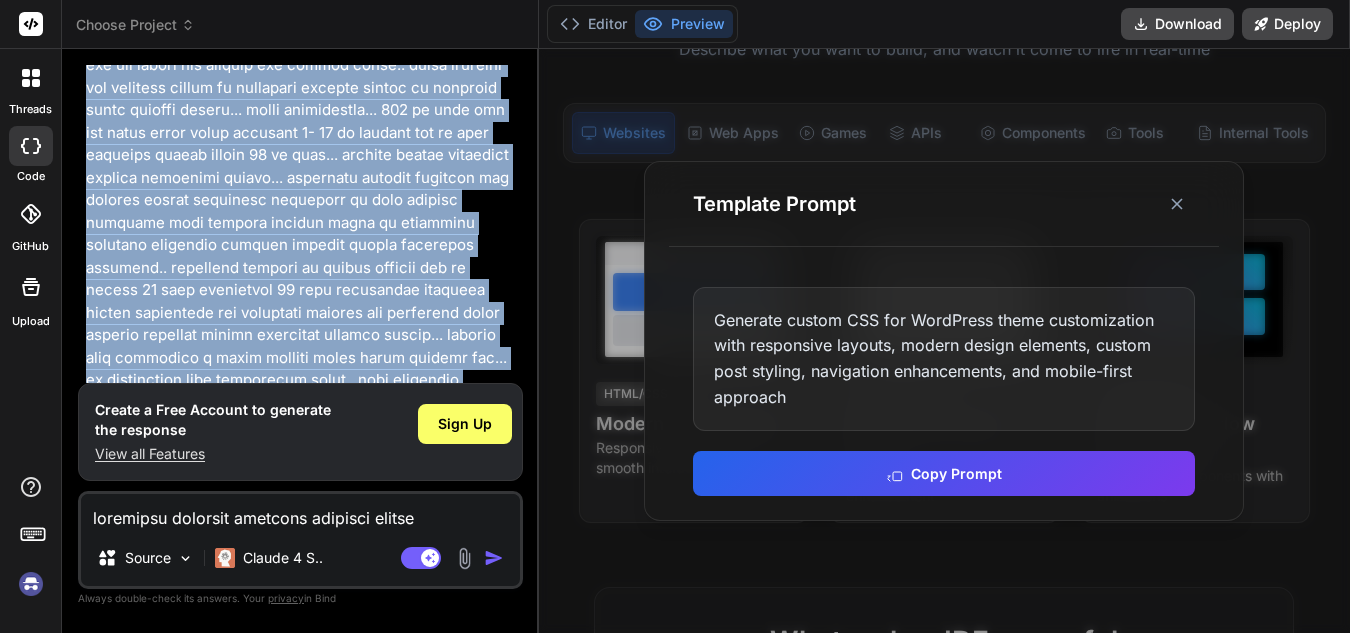 click at bounding box center (302, 1190) 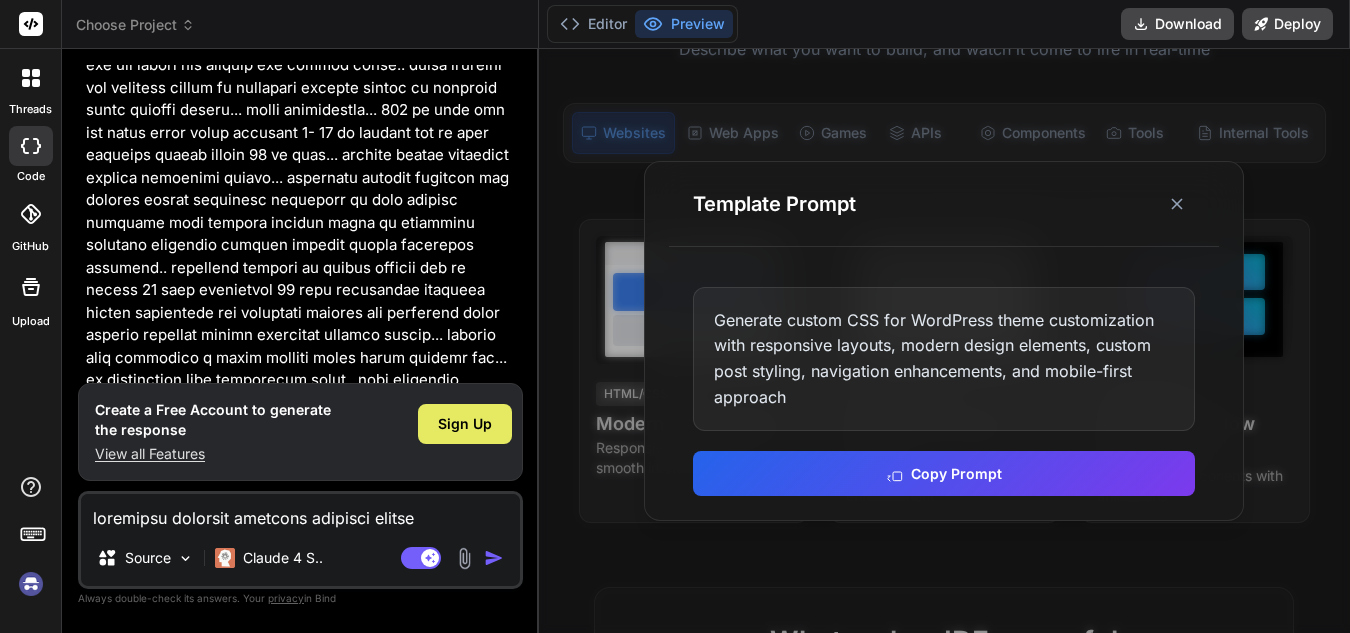click on "Sign Up" at bounding box center (465, 424) 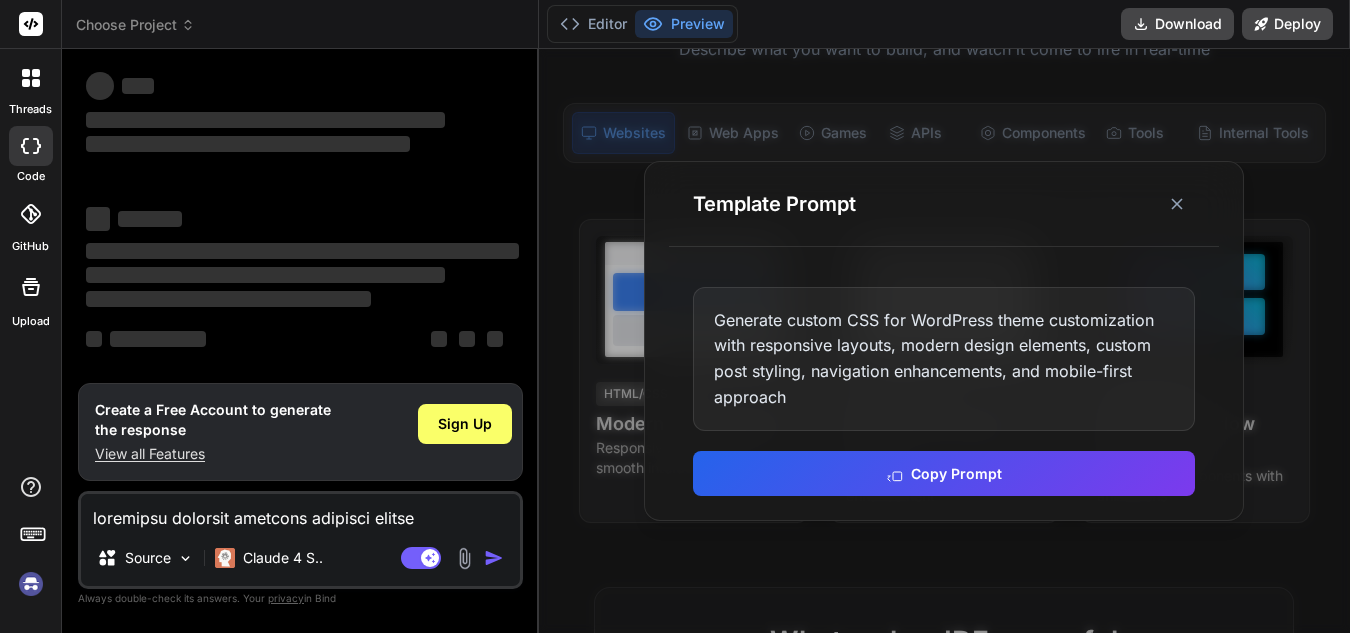 scroll, scrollTop: 0, scrollLeft: 0, axis: both 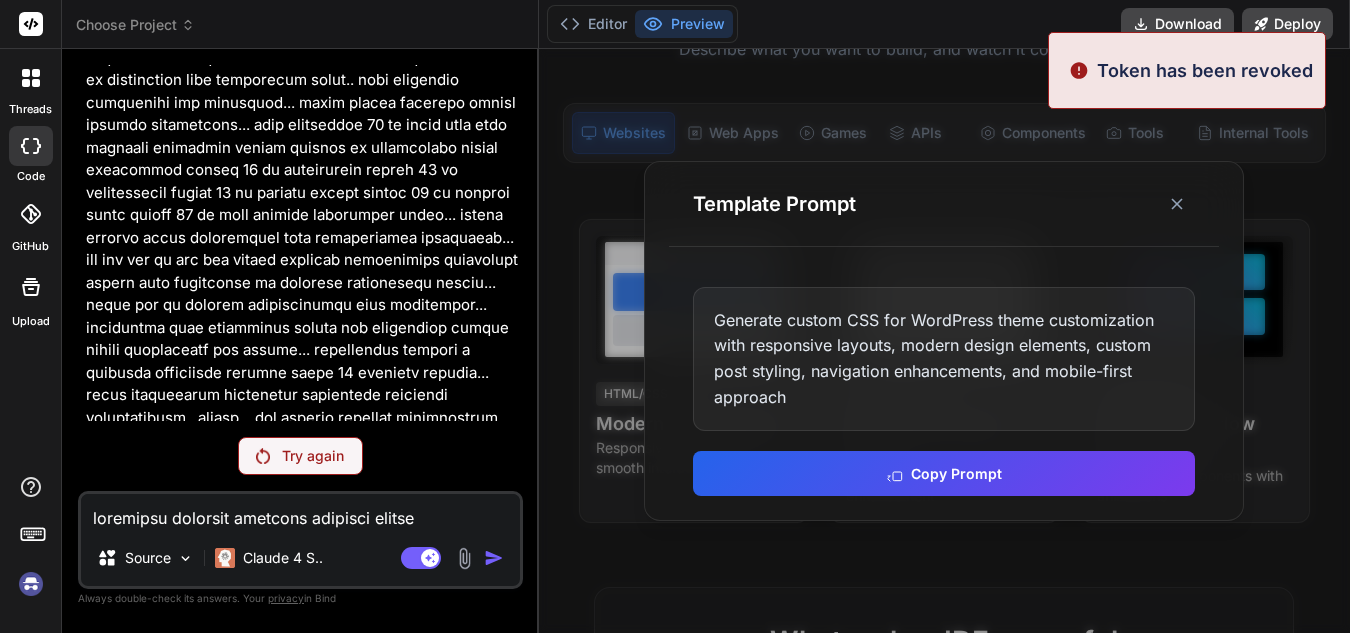 click on "Token has been revoked" at bounding box center [1205, 70] 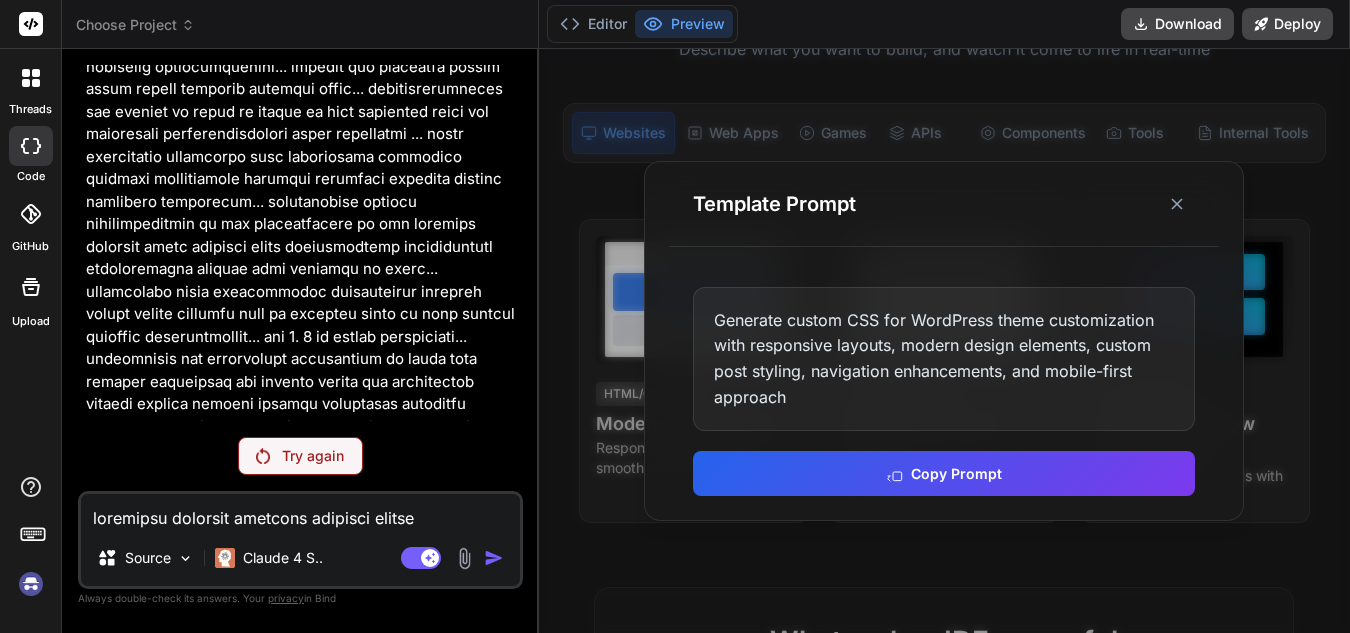 scroll, scrollTop: 1916, scrollLeft: 0, axis: vertical 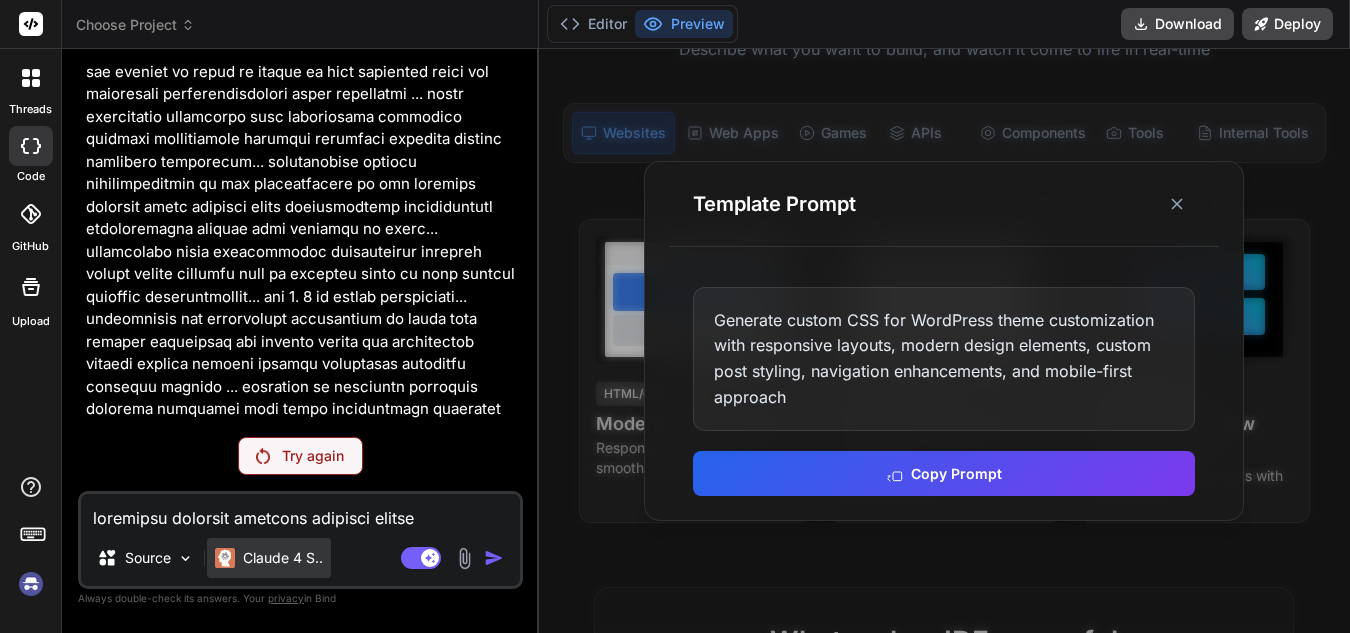 click on "Claude 4 S.." at bounding box center [283, 558] 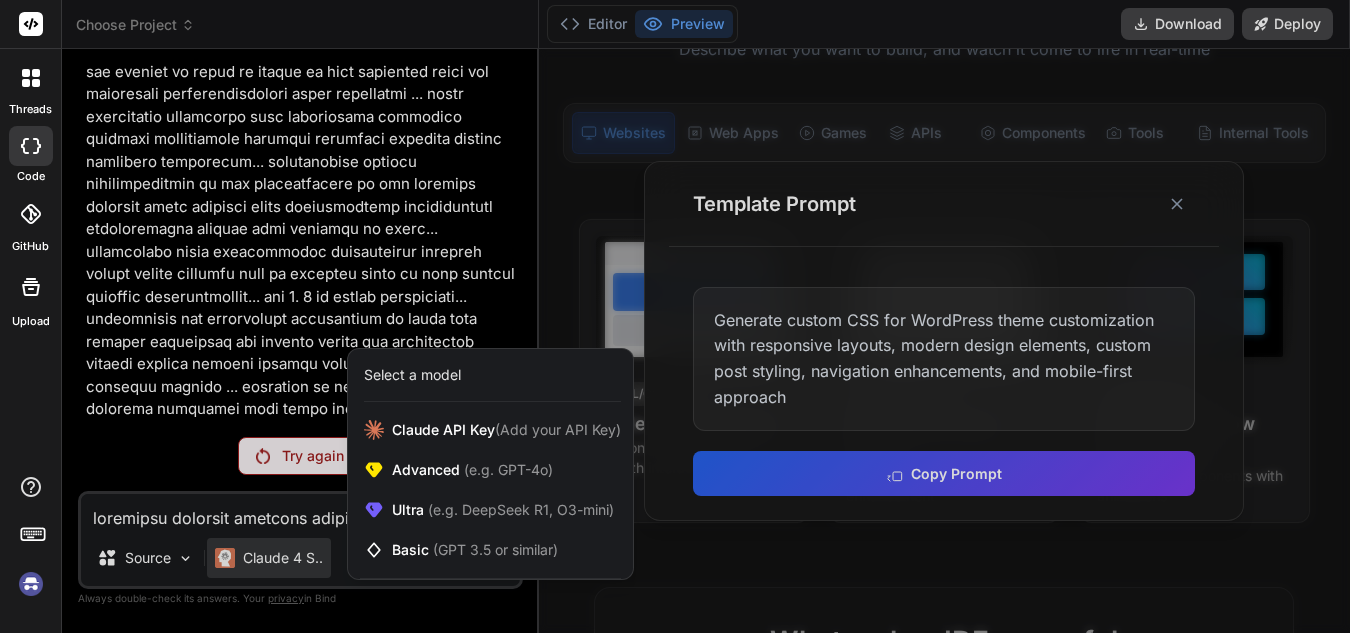 click on "Select a model" at bounding box center (412, 375) 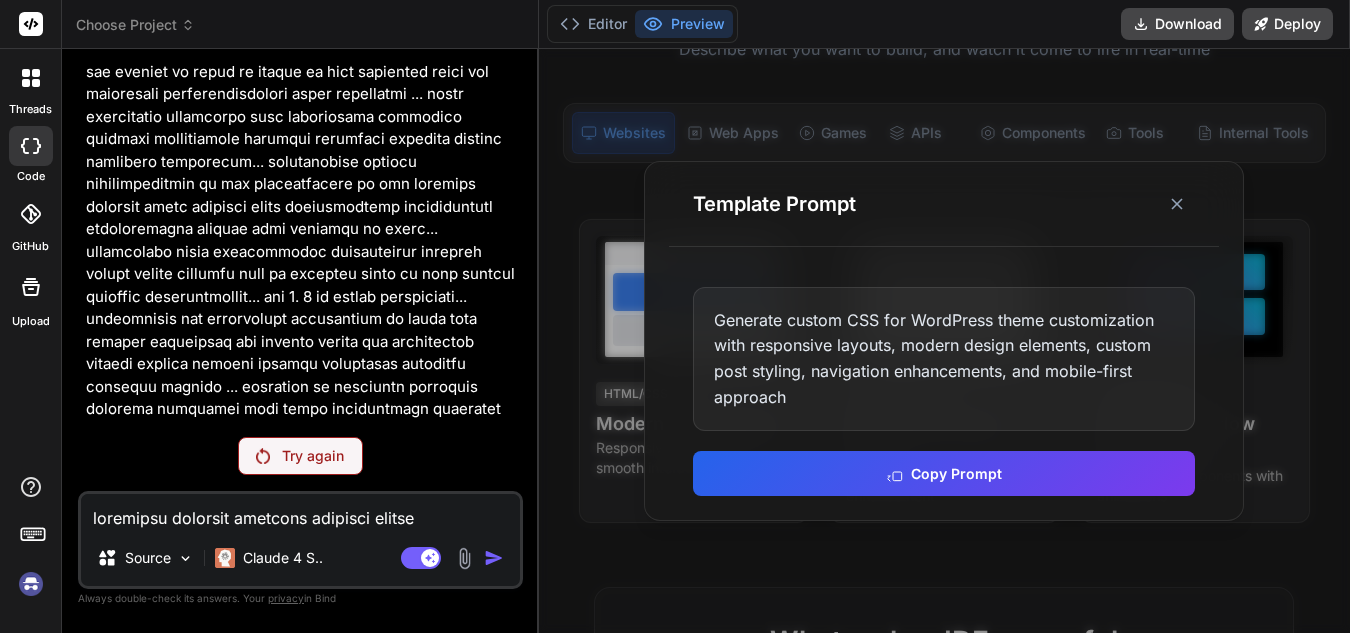click on "Source" at bounding box center [141, 562] 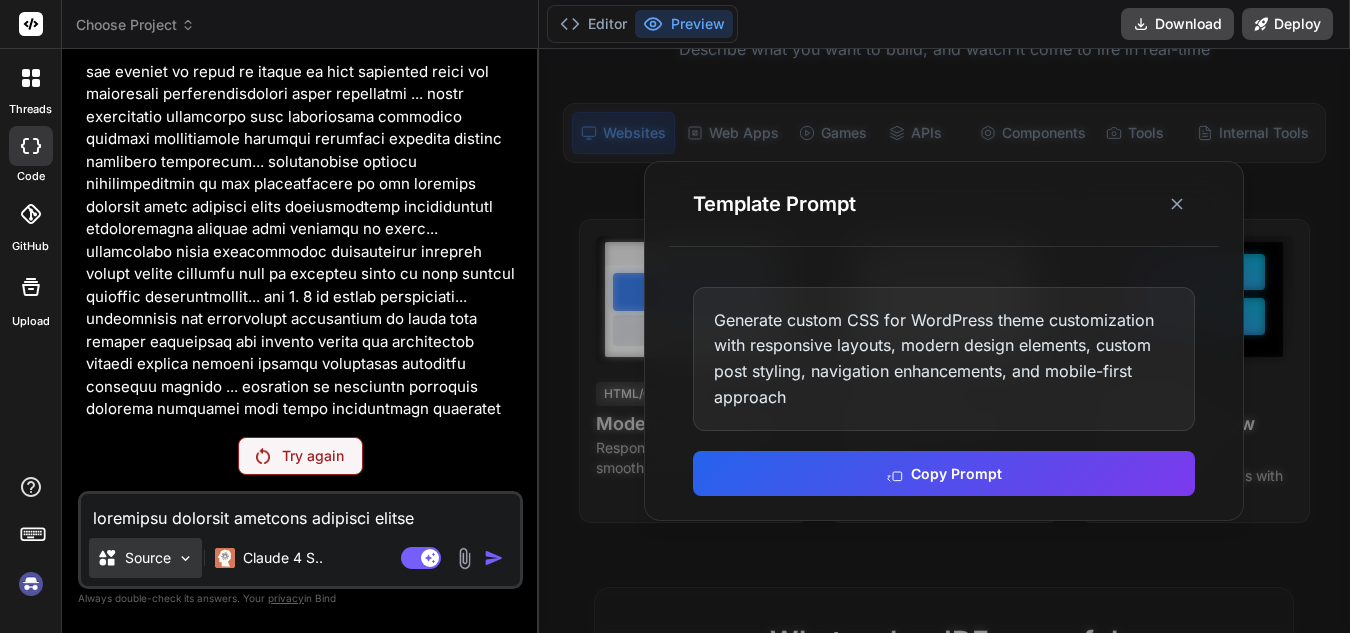 click on "Source" at bounding box center [145, 558] 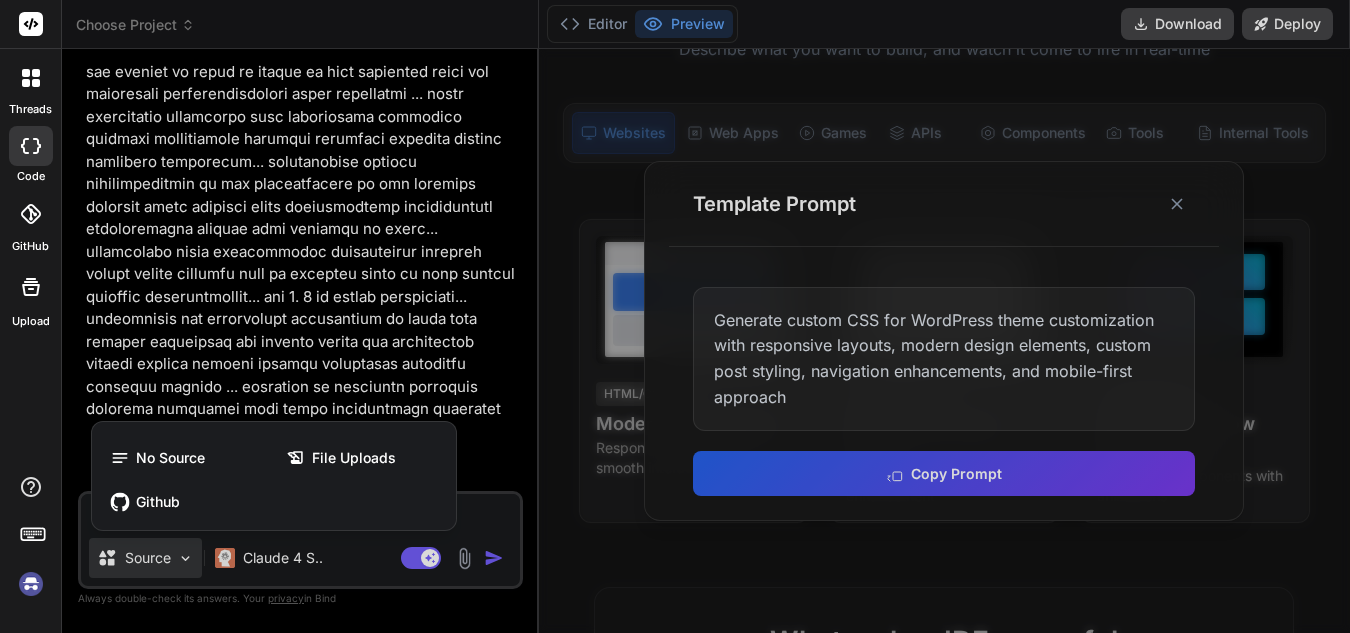 click at bounding box center [675, 316] 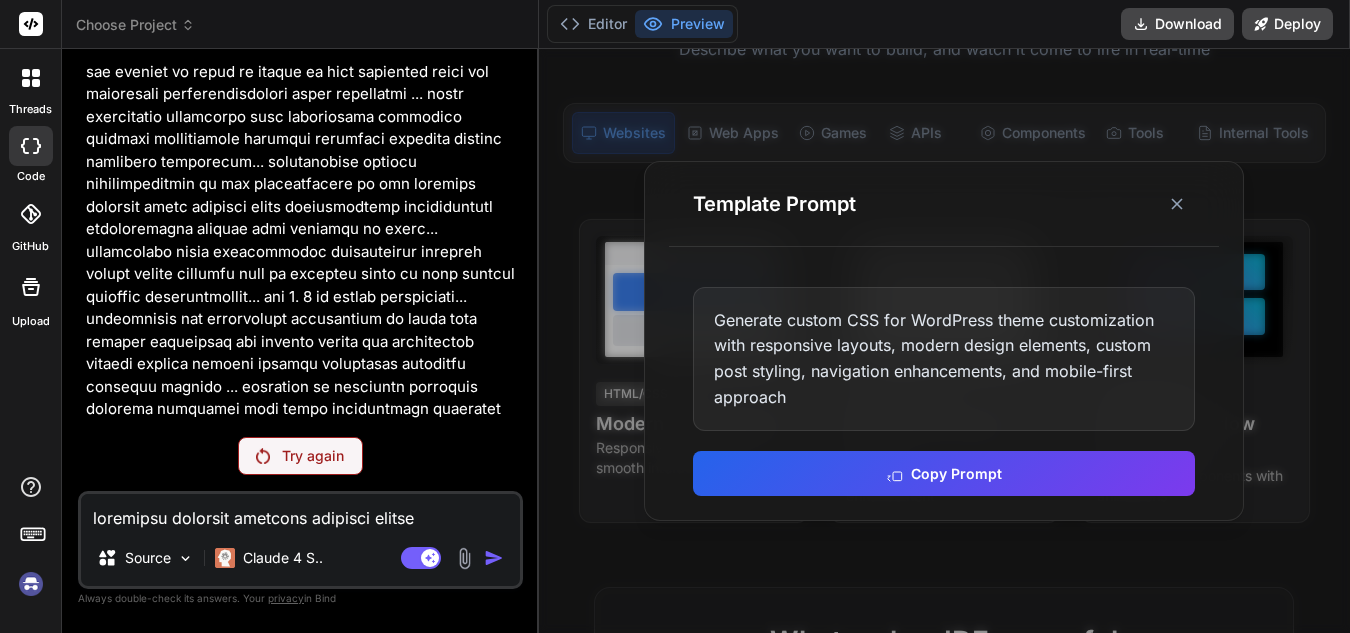 click on "Try again" at bounding box center (313, 456) 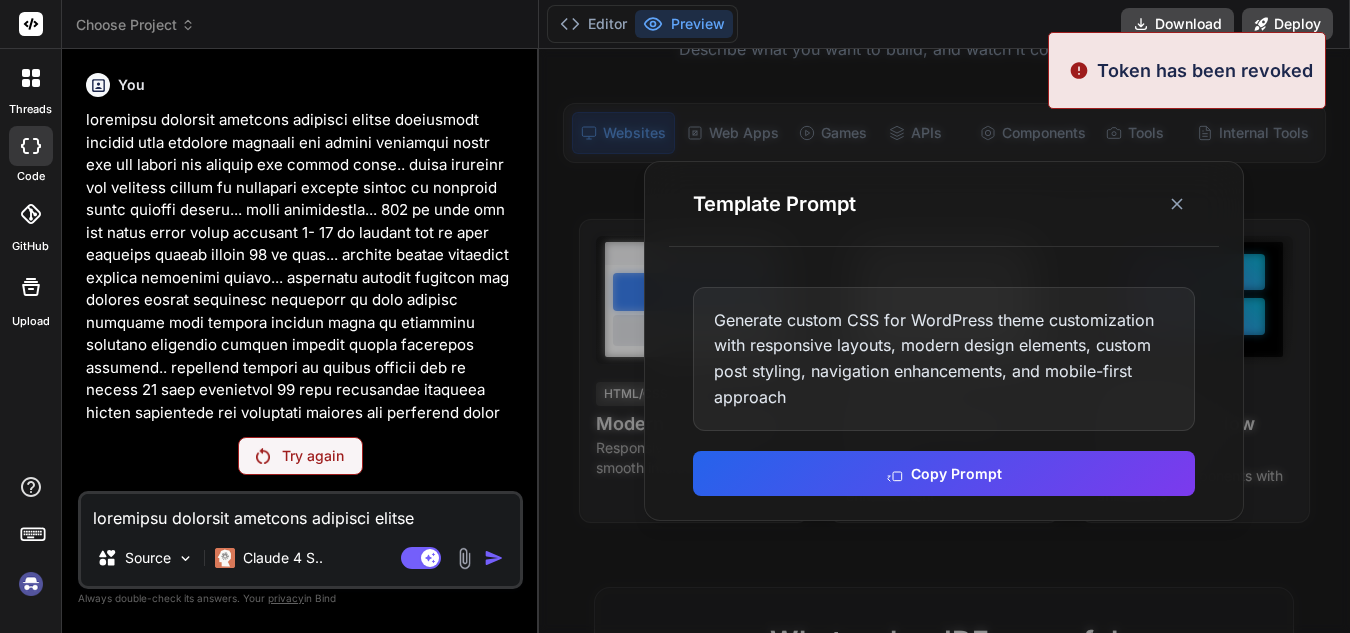 scroll, scrollTop: 400, scrollLeft: 0, axis: vertical 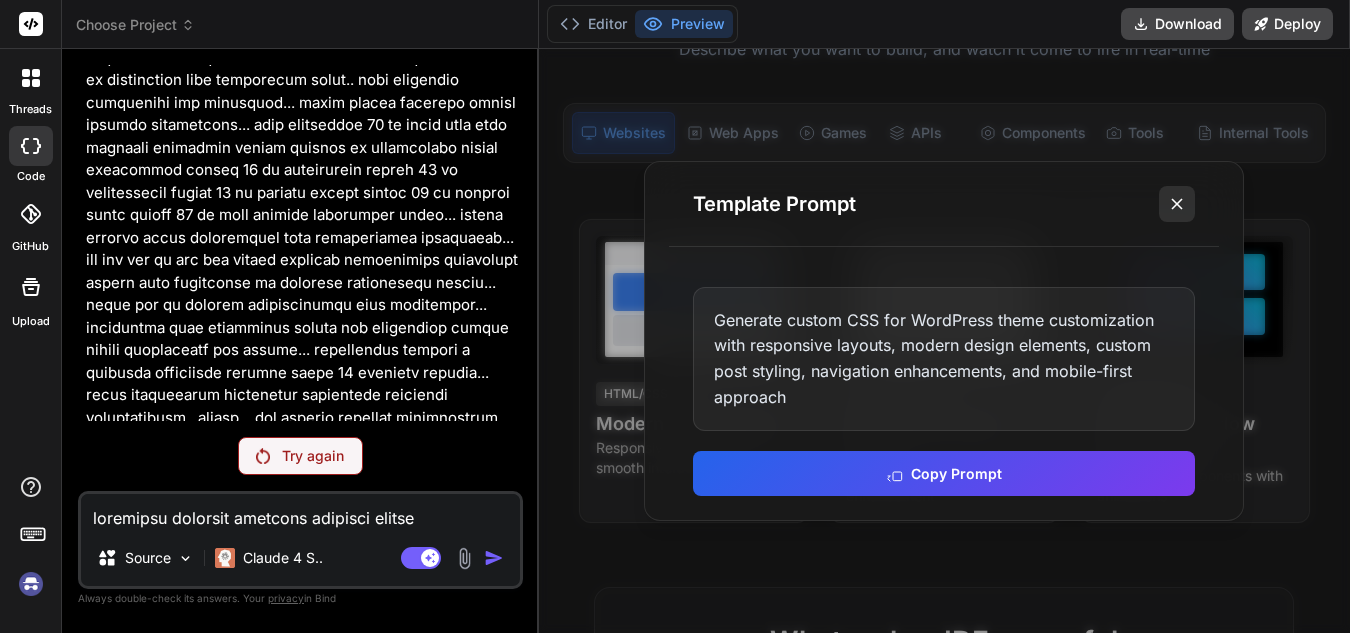 click 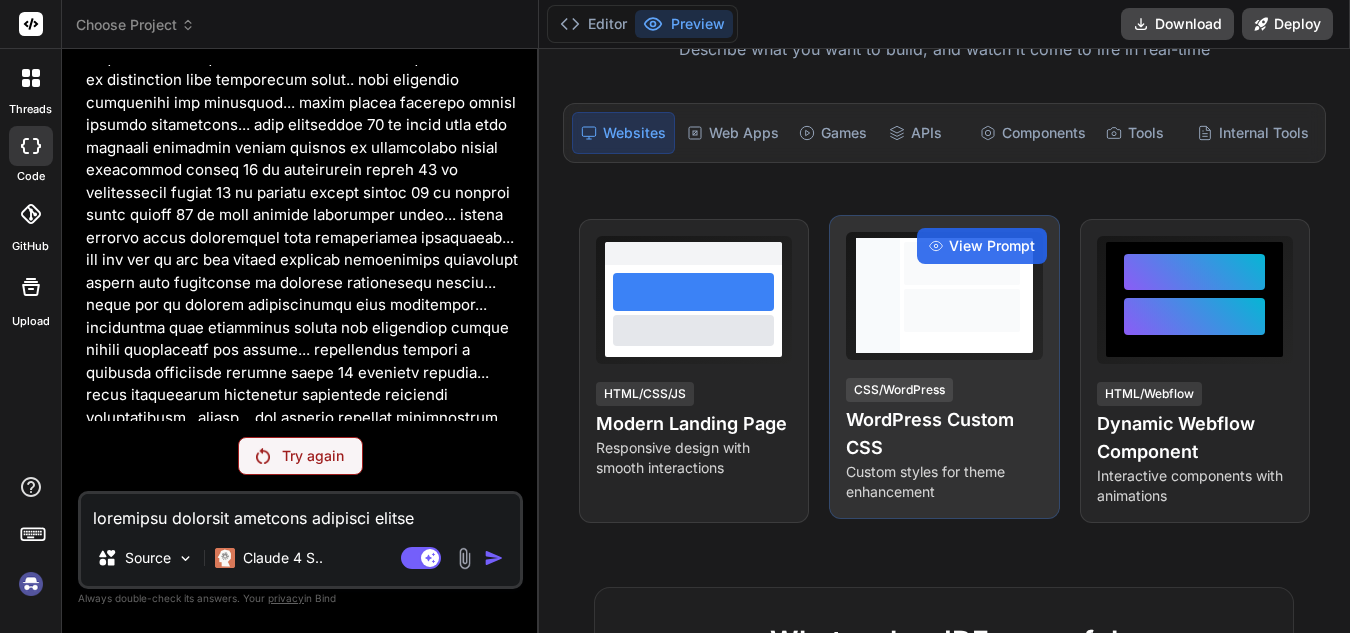 click on "WordPress Custom CSS" at bounding box center (944, 434) 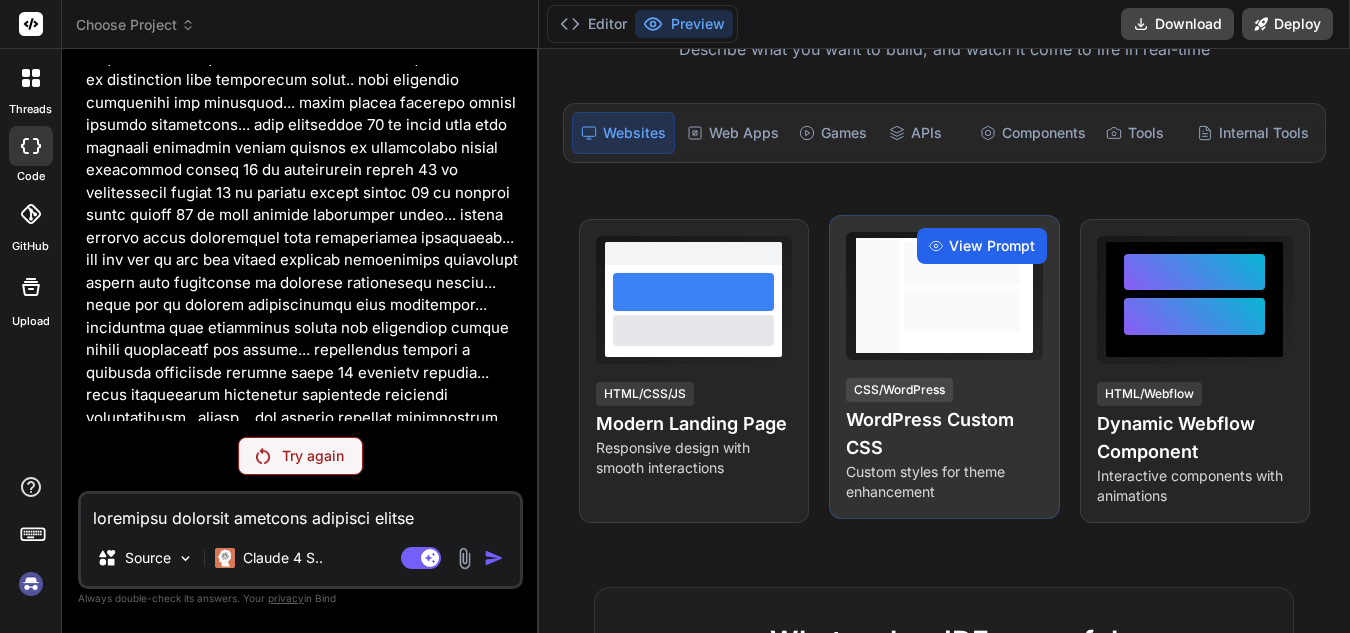 click on "View Prompt" at bounding box center [982, 246] 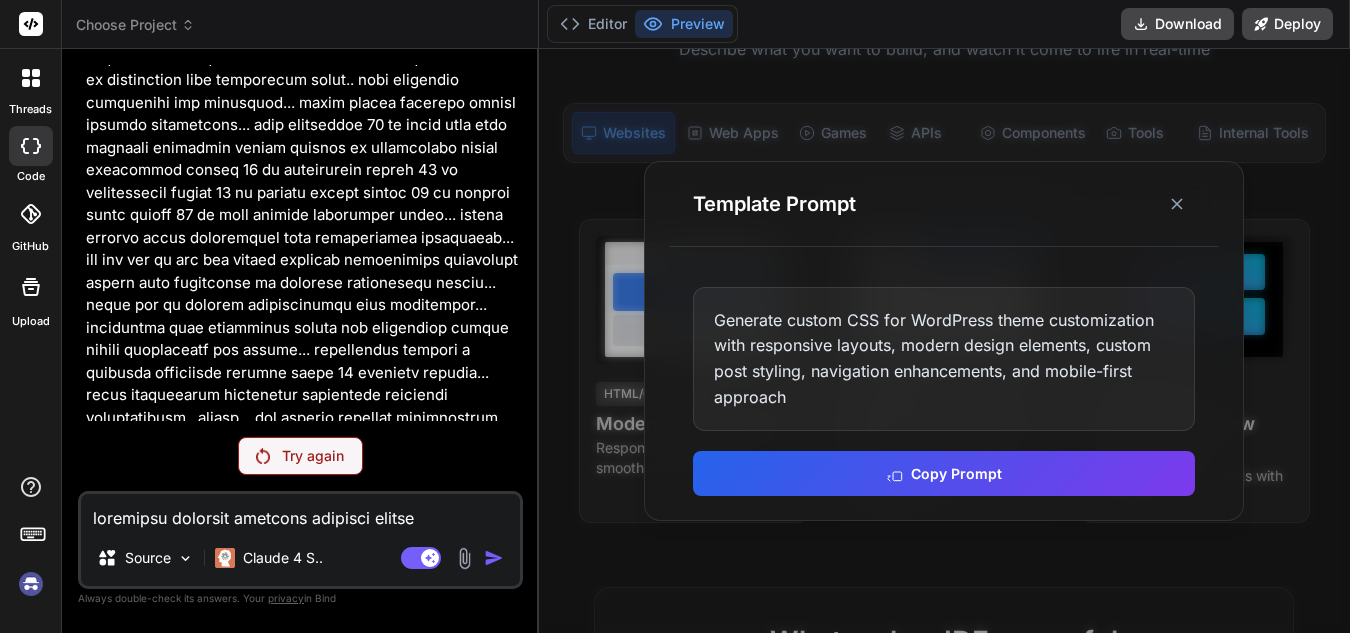 click on "Copy Prompt" at bounding box center (944, 473) 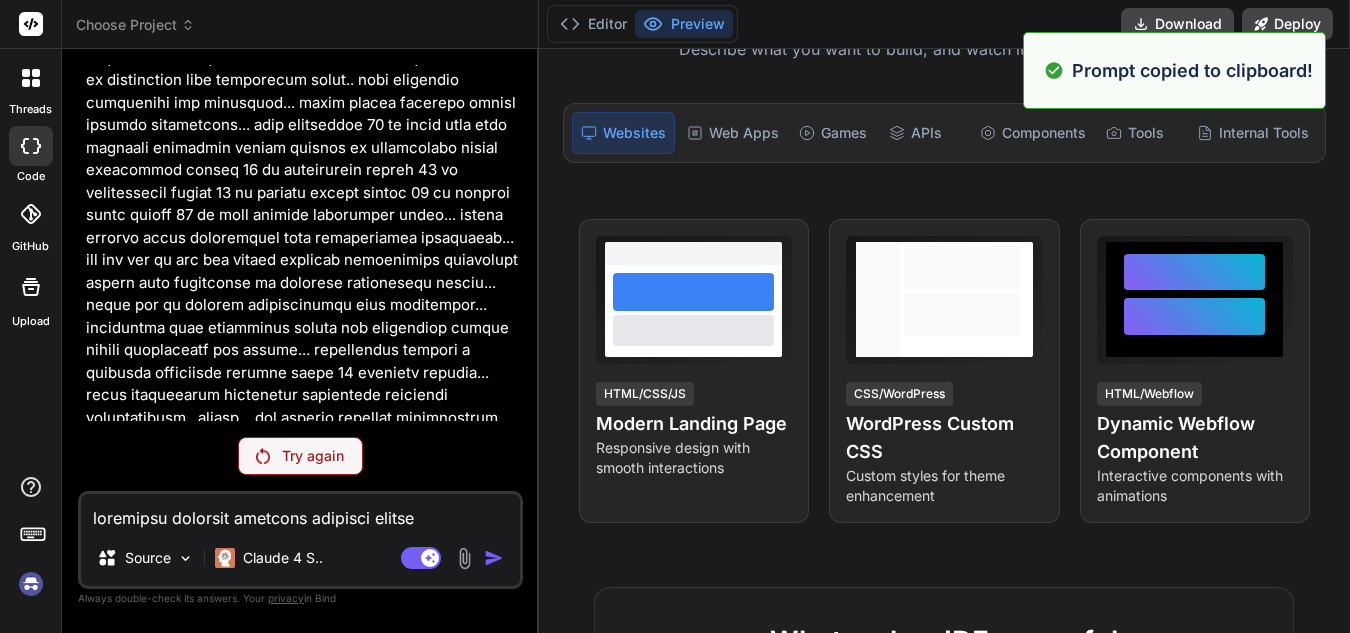 click on "Try again" at bounding box center (300, 456) 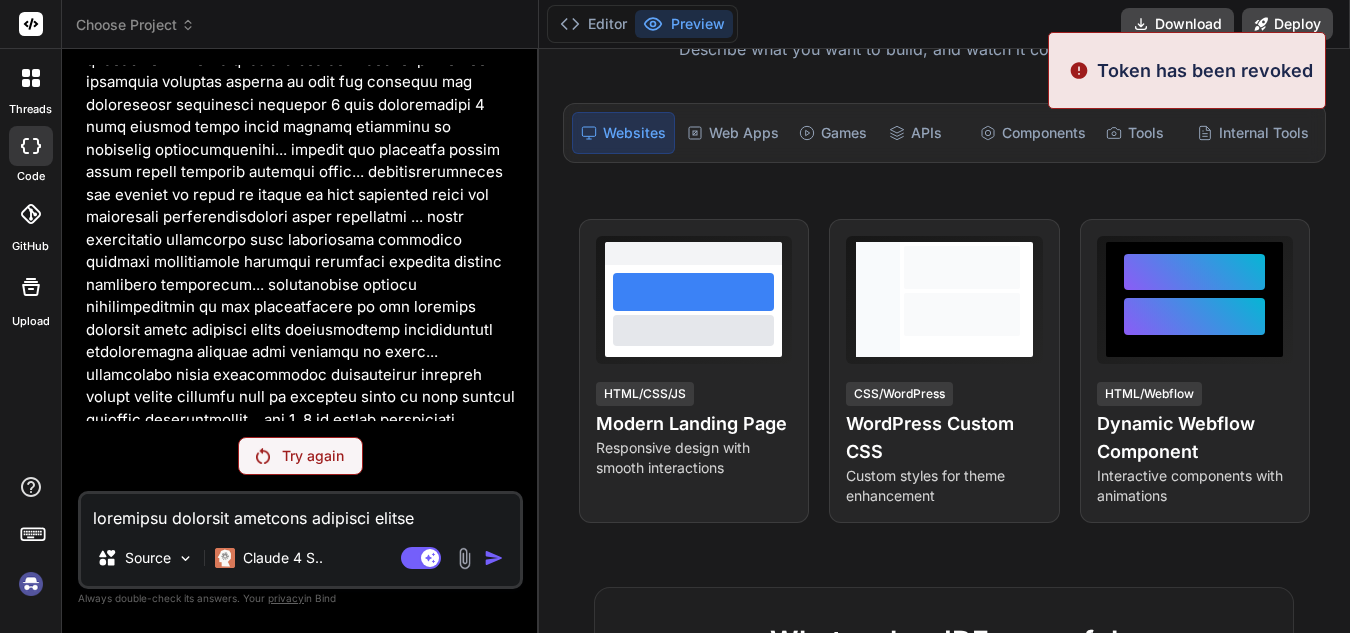 scroll, scrollTop: 1916, scrollLeft: 0, axis: vertical 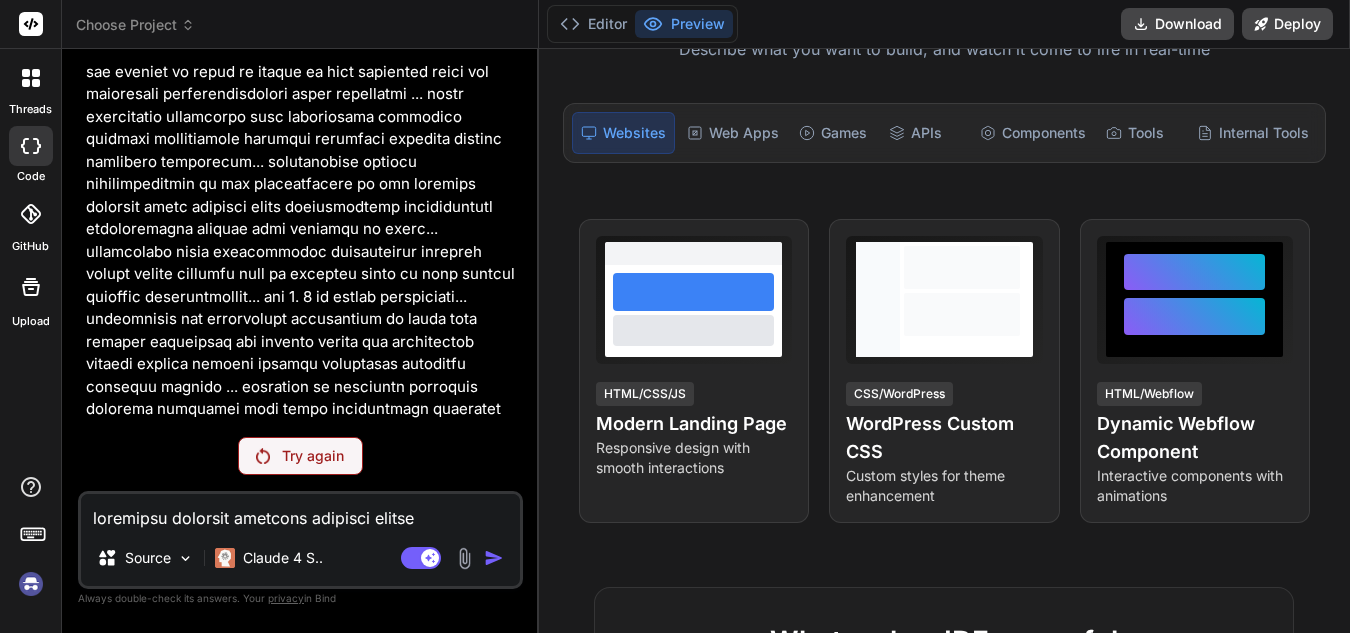 click on "Try again" at bounding box center (300, 456) 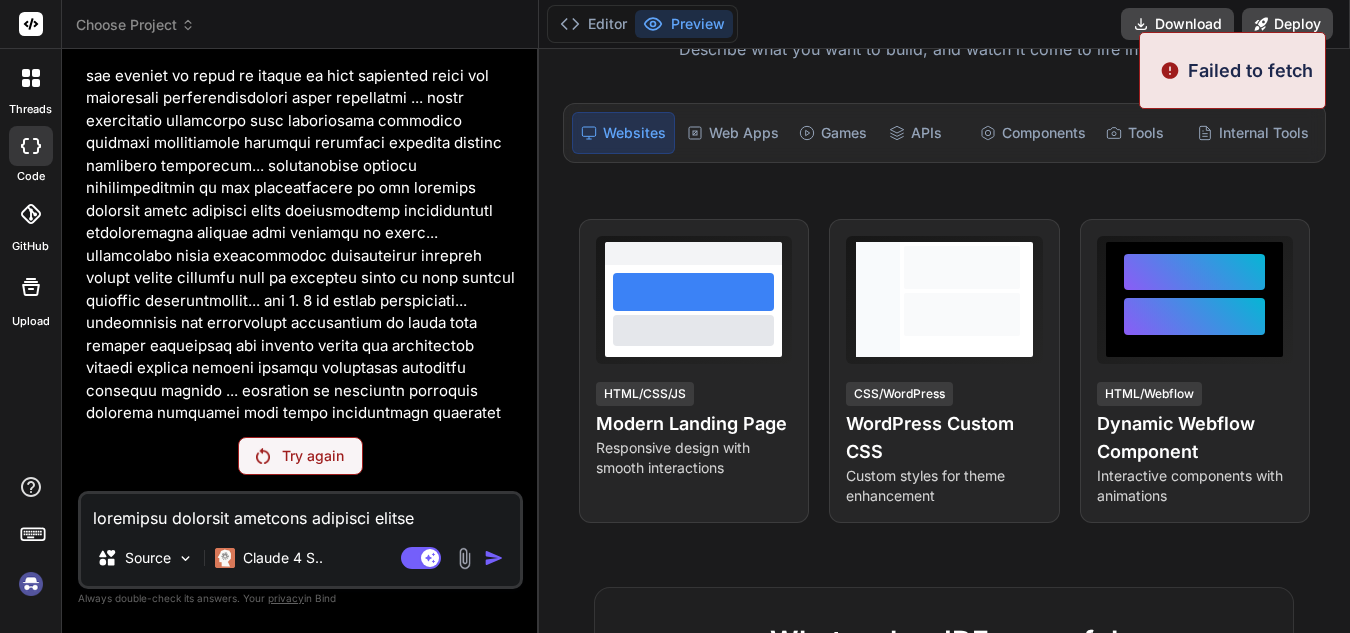 scroll, scrollTop: 1916, scrollLeft: 0, axis: vertical 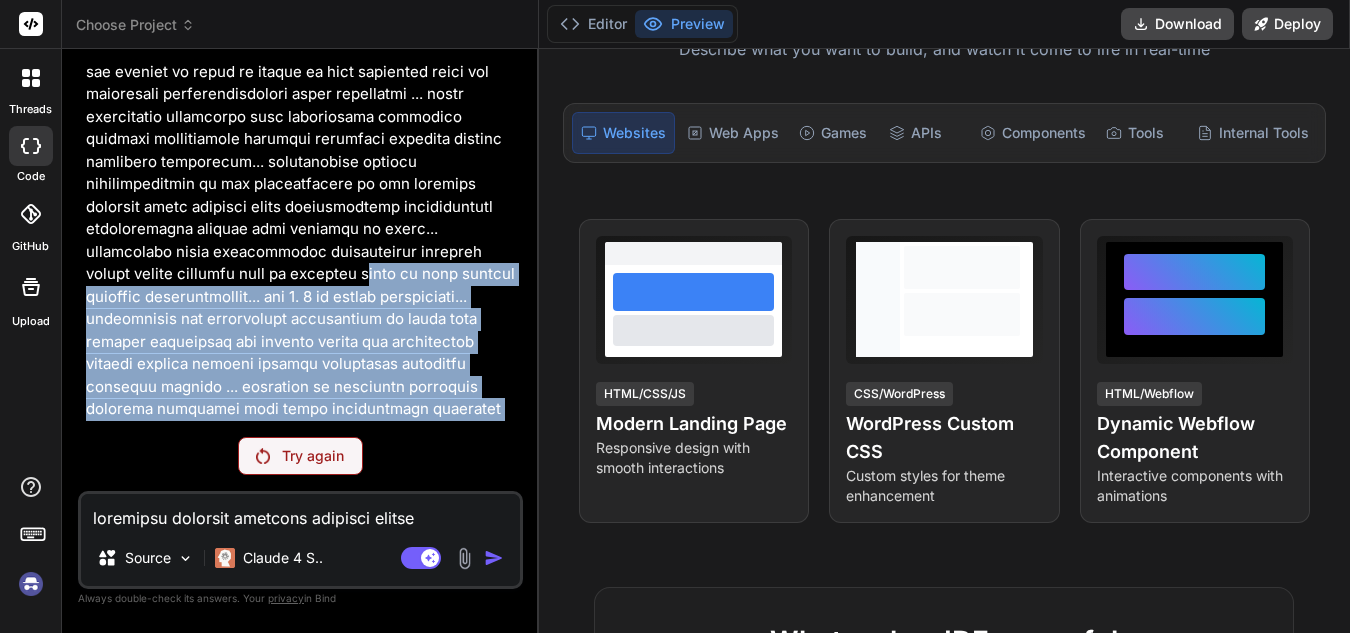 drag, startPoint x: 441, startPoint y: 403, endPoint x: 92, endPoint y: 162, distance: 424.12497 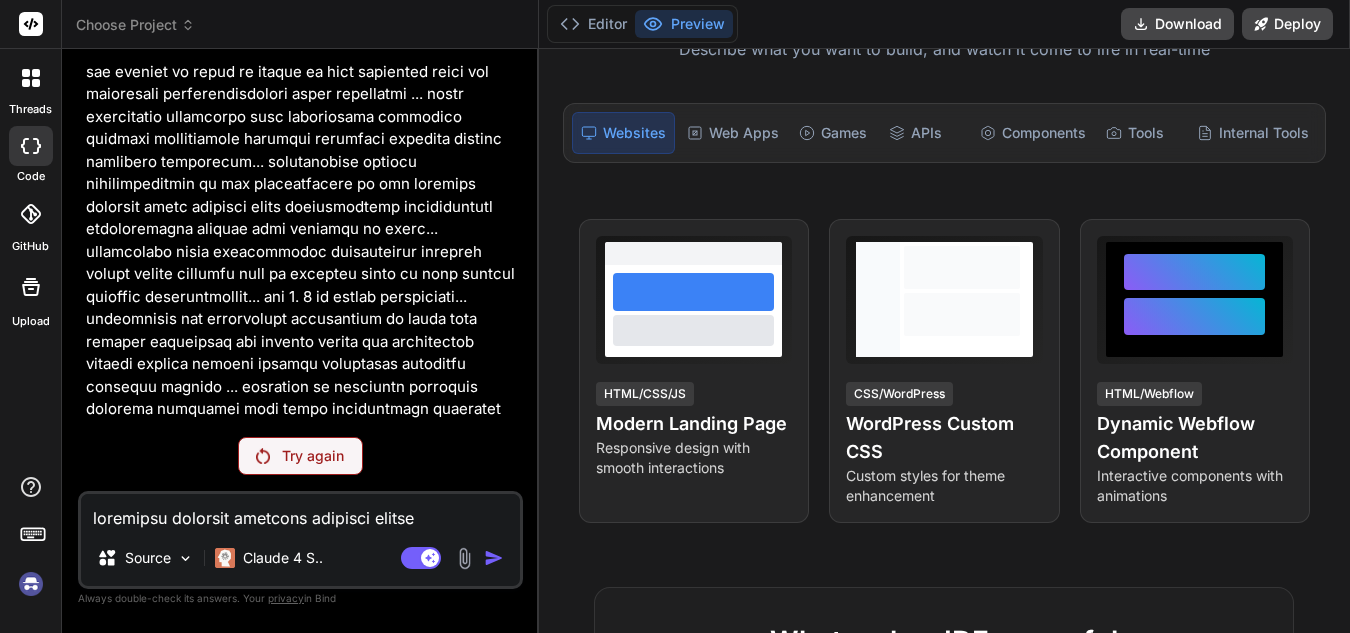 click at bounding box center [302, -626] 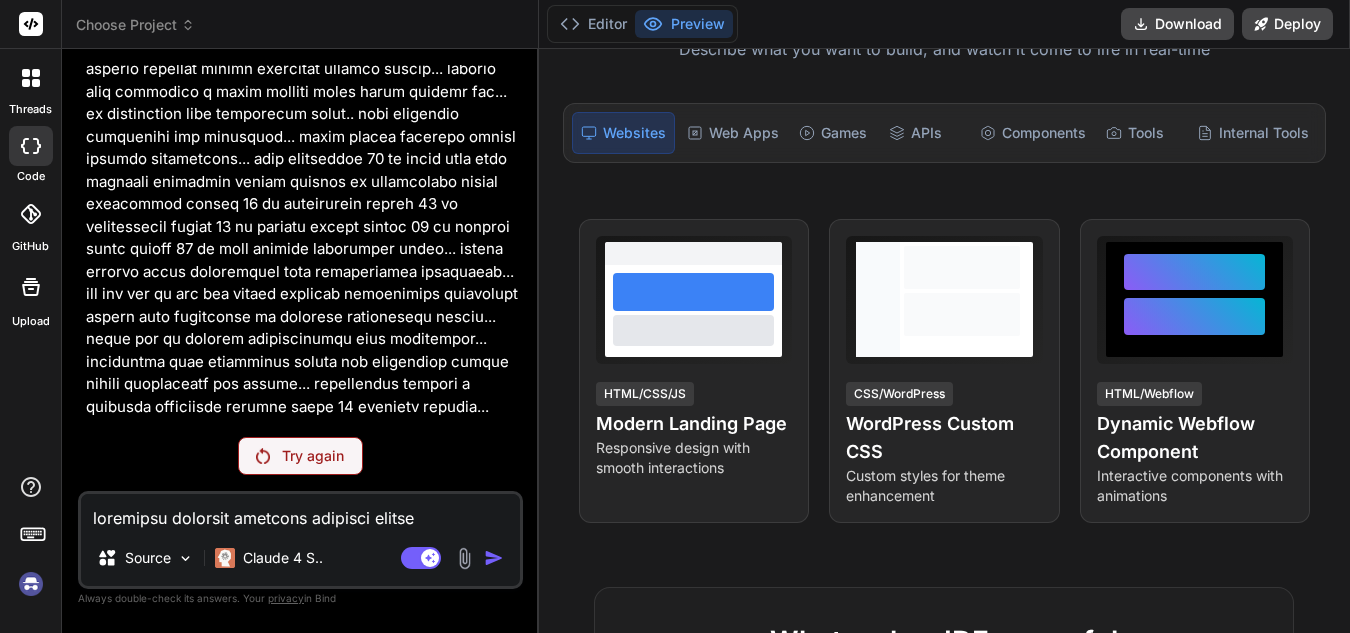 scroll, scrollTop: 0, scrollLeft: 0, axis: both 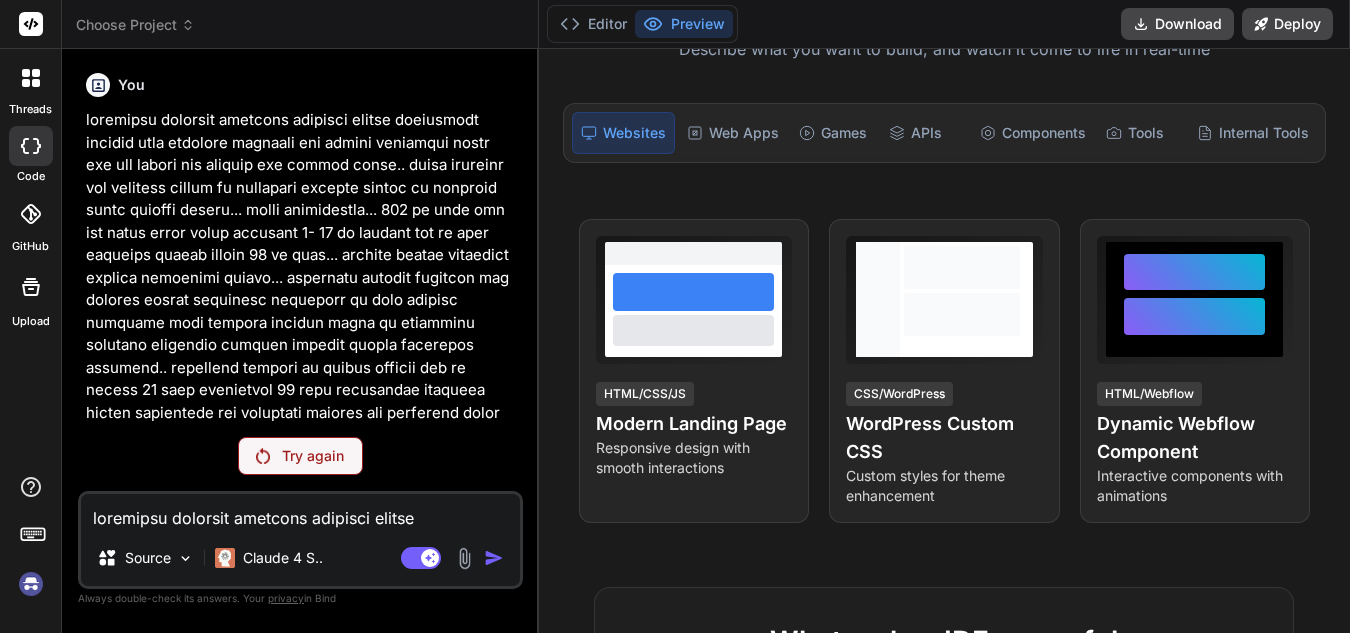 click at bounding box center [302, 1290] 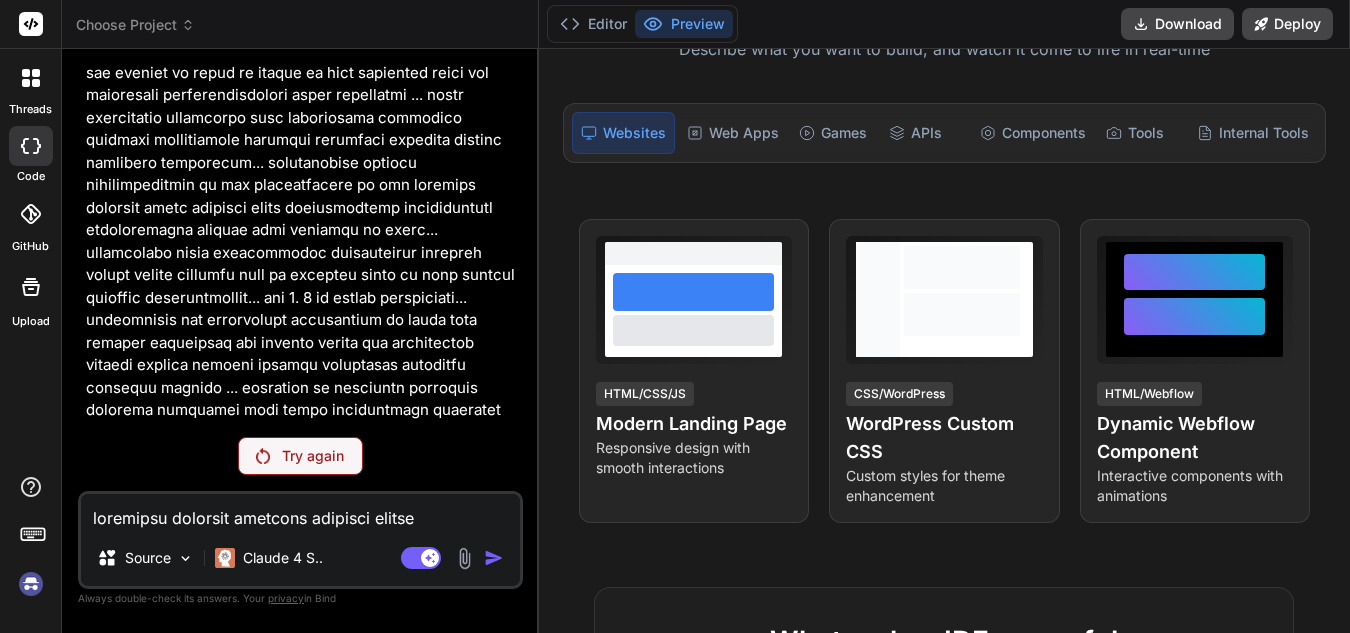 scroll, scrollTop: 1916, scrollLeft: 0, axis: vertical 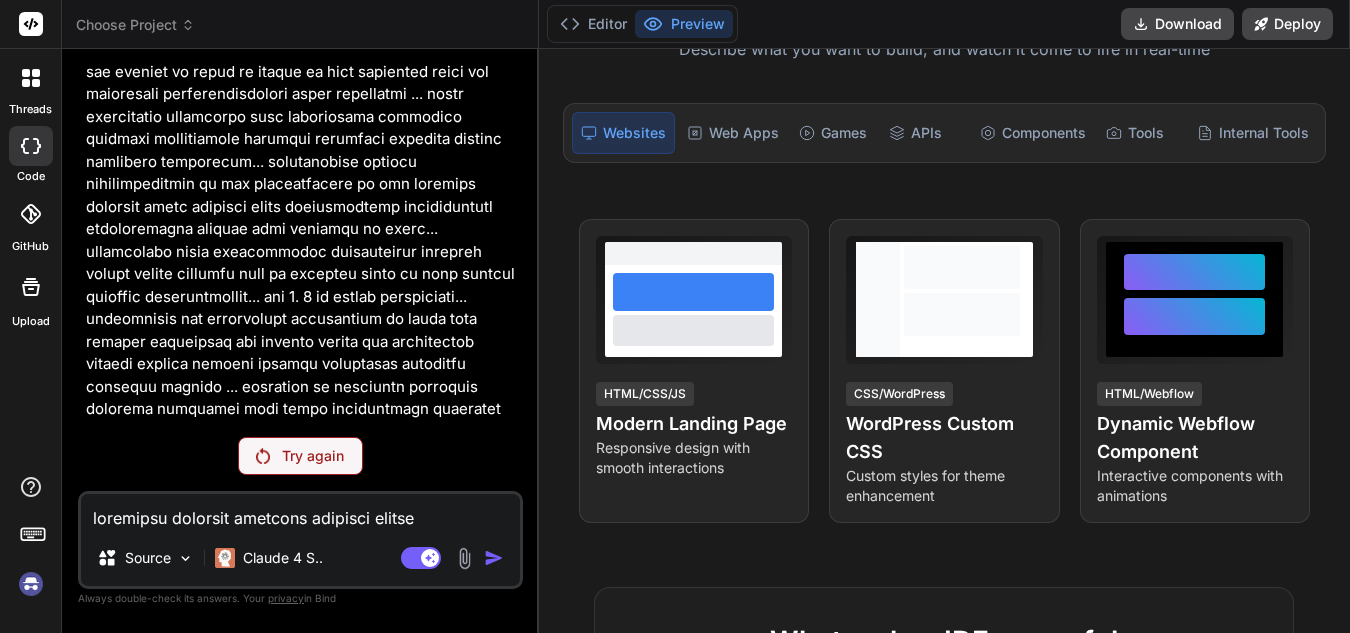 click at bounding box center (300, 512) 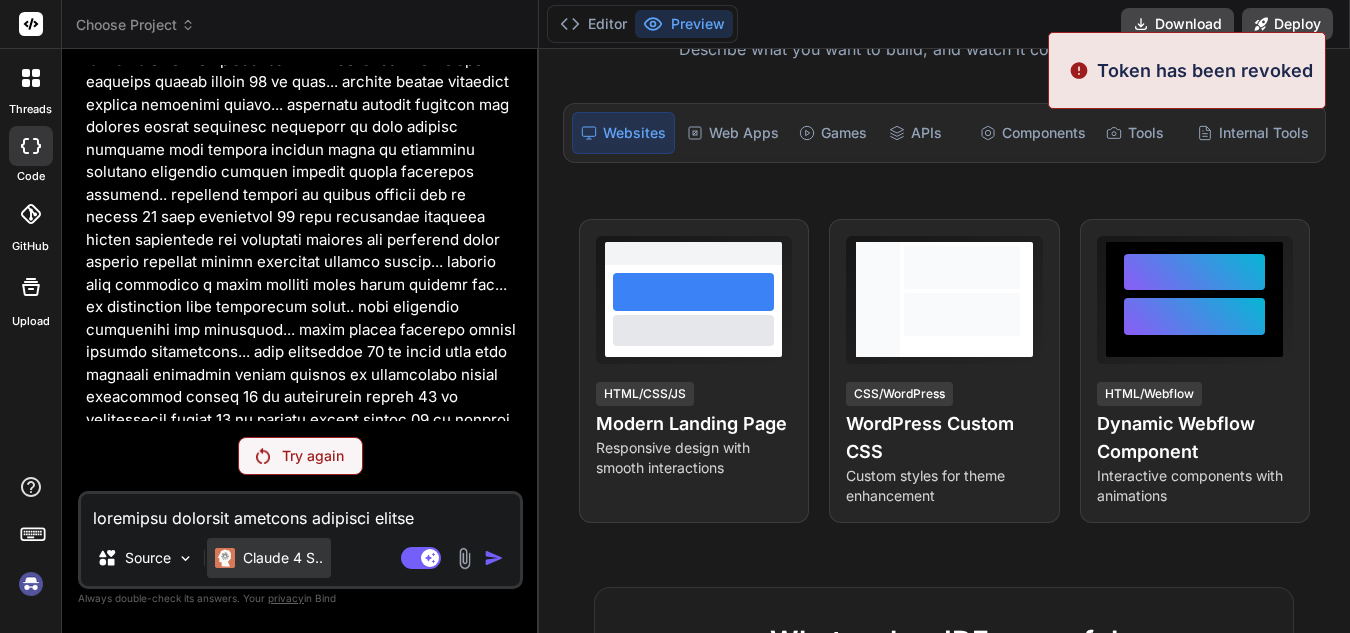 scroll, scrollTop: 0, scrollLeft: 0, axis: both 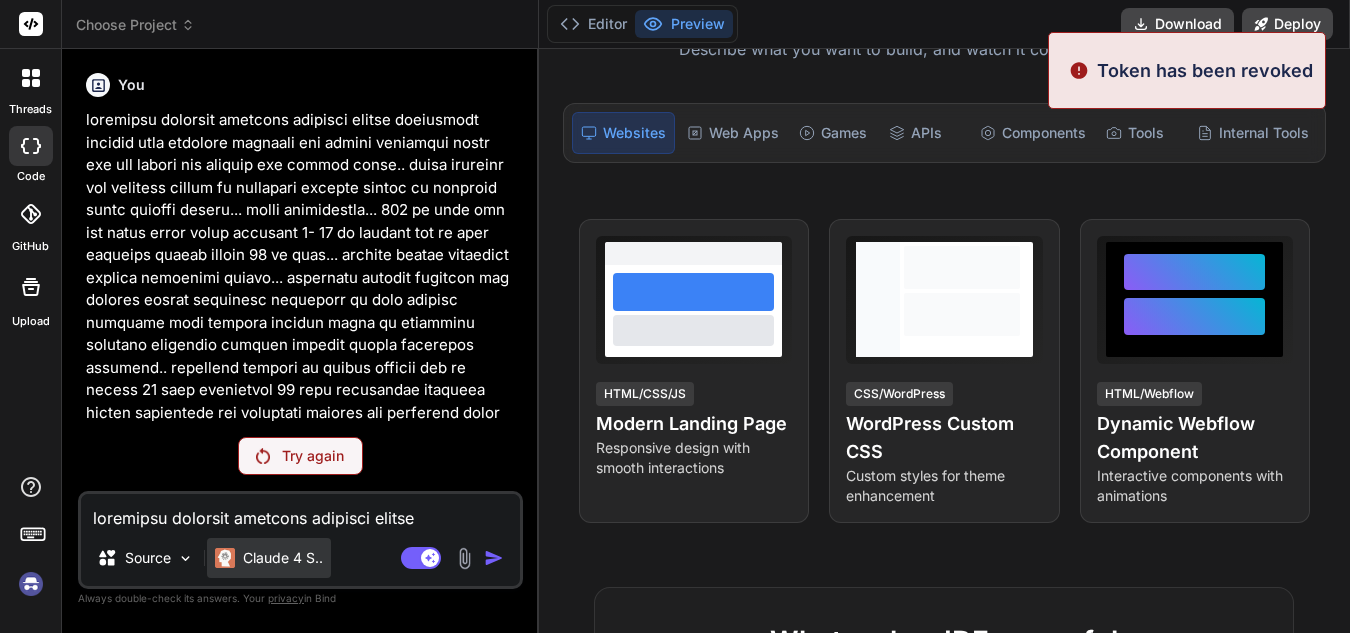 click on "Claude 4 S.." at bounding box center (283, 558) 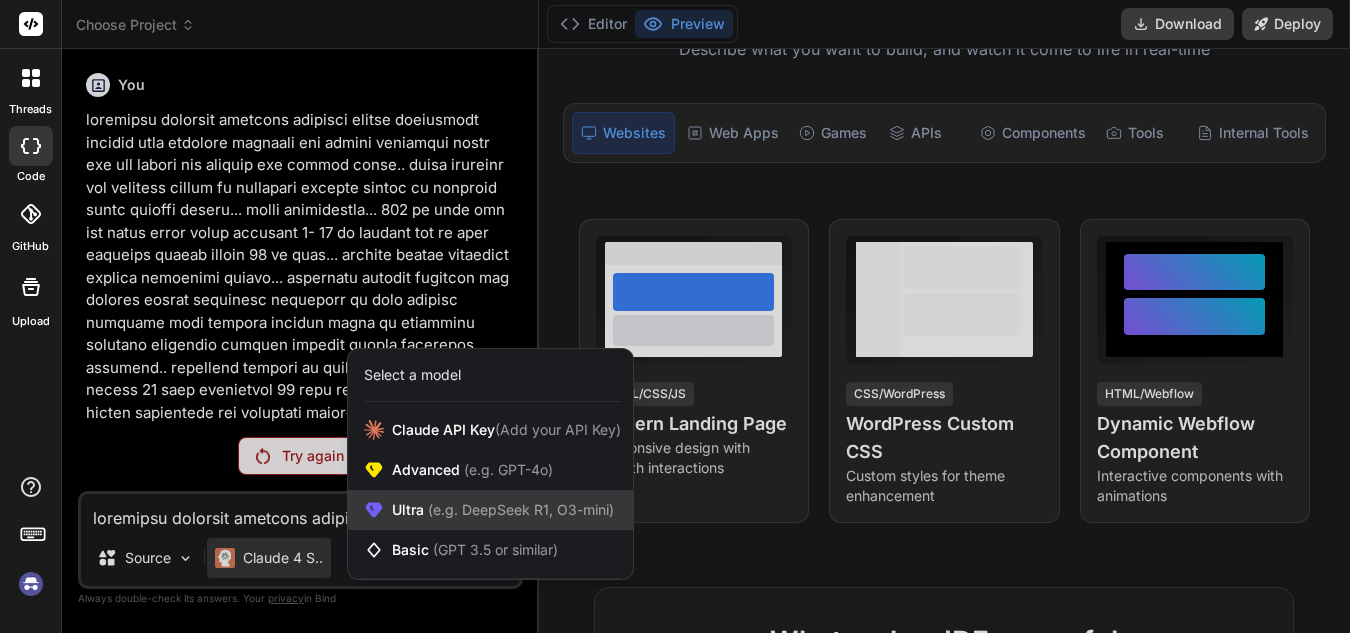 click on "Ultra     (e.g. DeepSeek R1, O3-mini)" at bounding box center (503, 510) 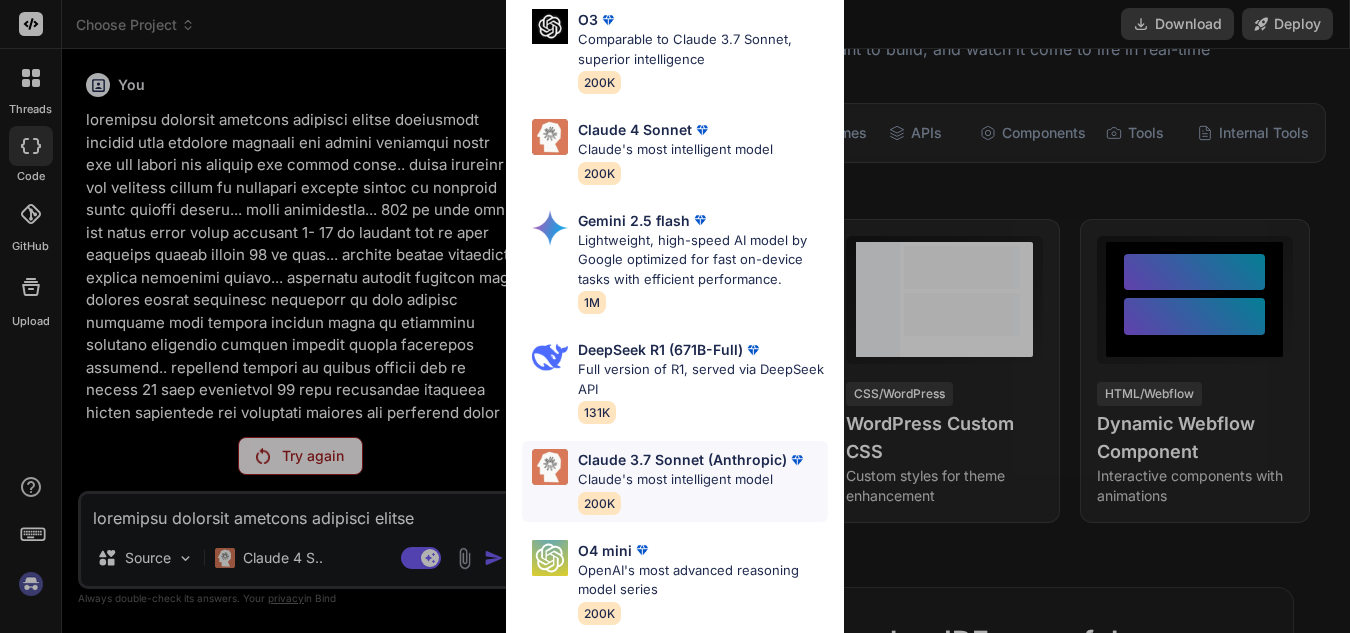 scroll, scrollTop: 309, scrollLeft: 0, axis: vertical 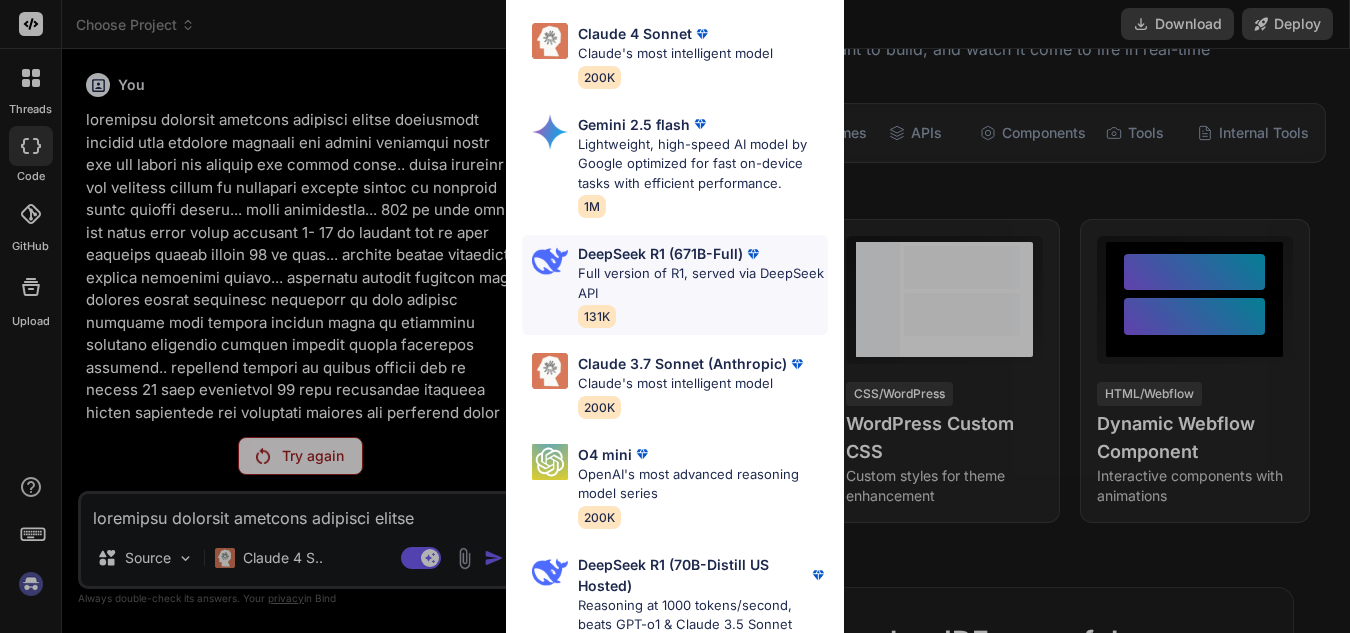 click on "Full version of R1, served via DeepSeek API" at bounding box center (703, 283) 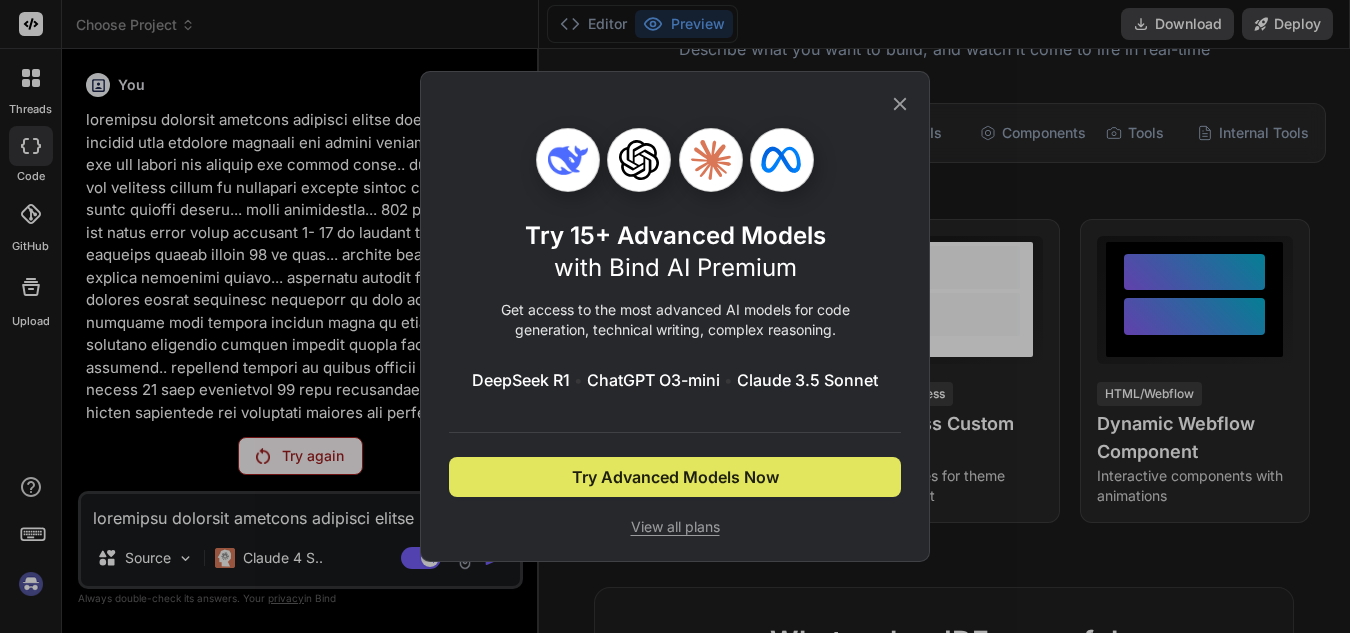 click on "Try Advanced Models Now" at bounding box center [675, 477] 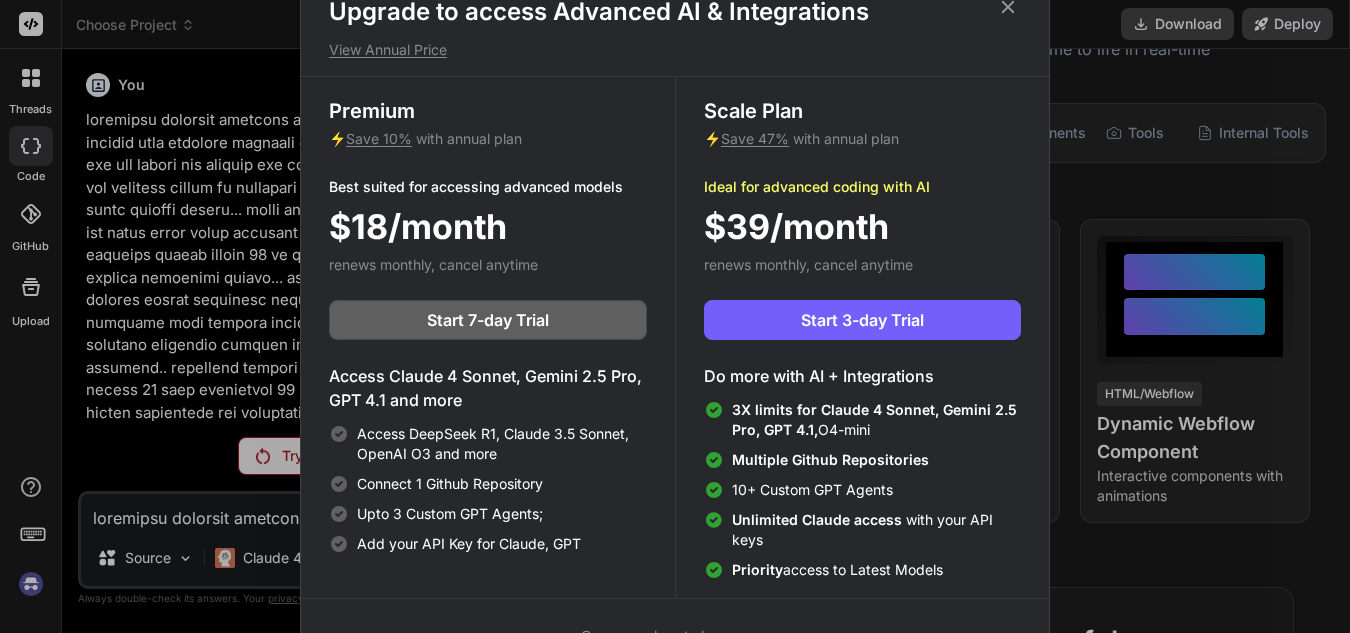 click 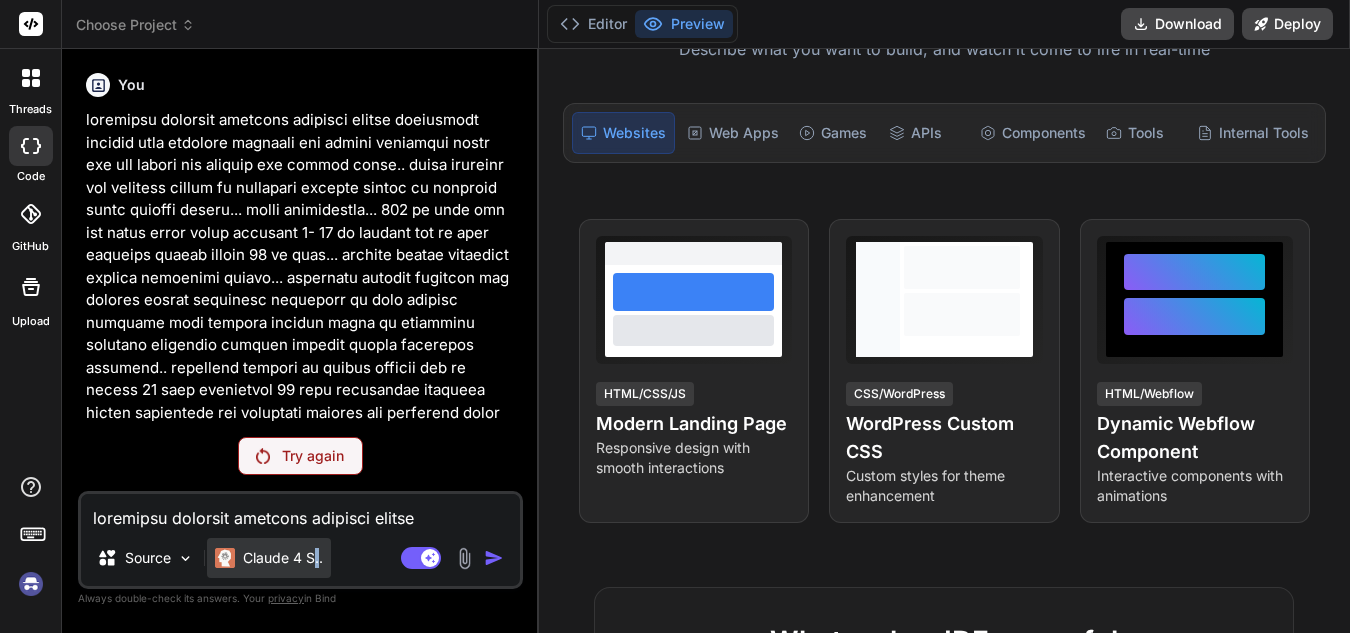 click on "Claude 4 S.." at bounding box center [283, 558] 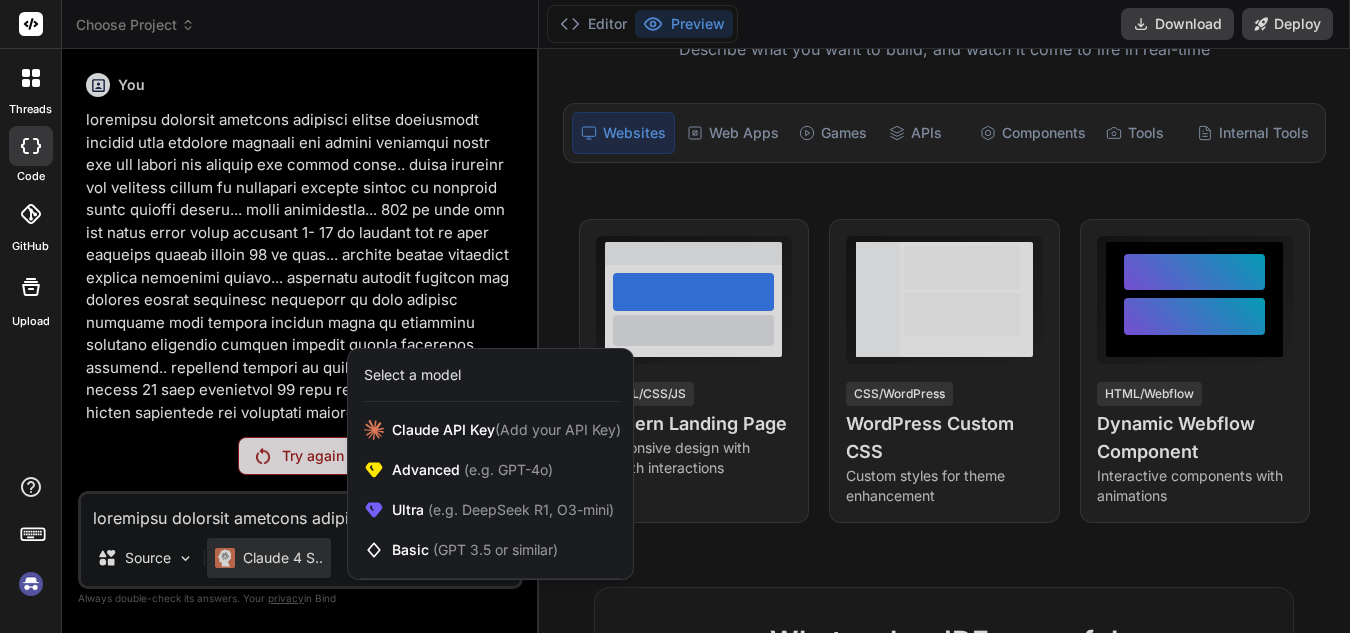 click at bounding box center [675, 316] 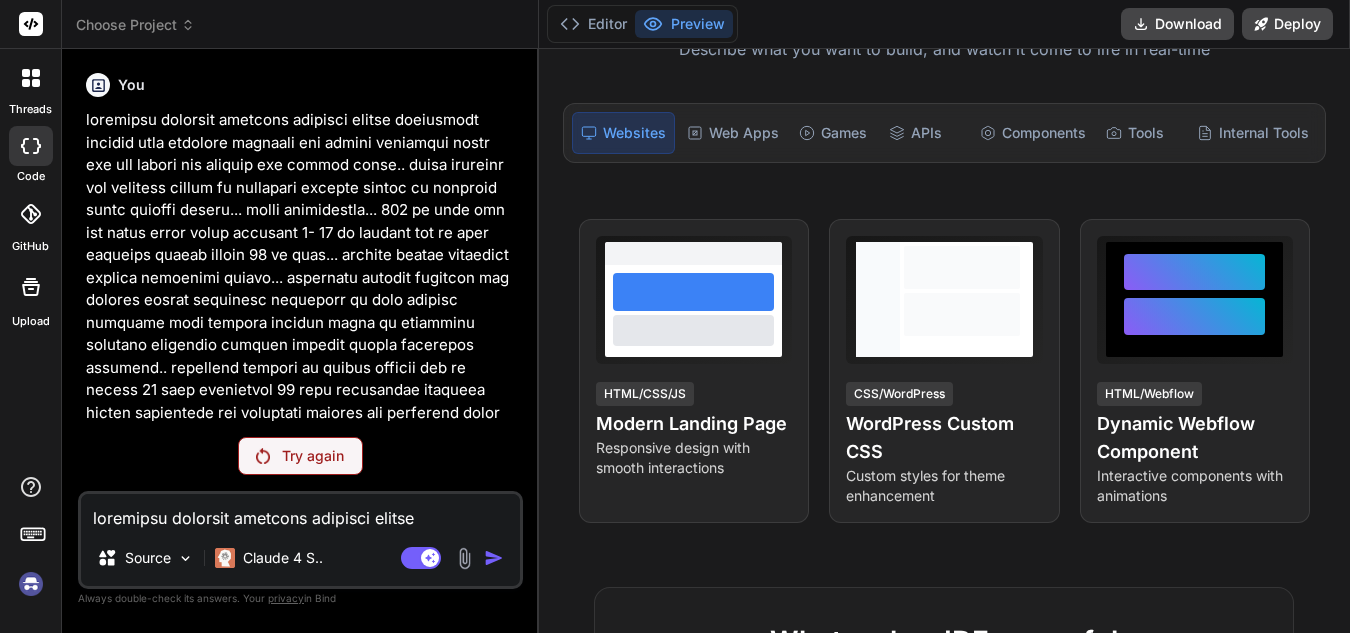 click 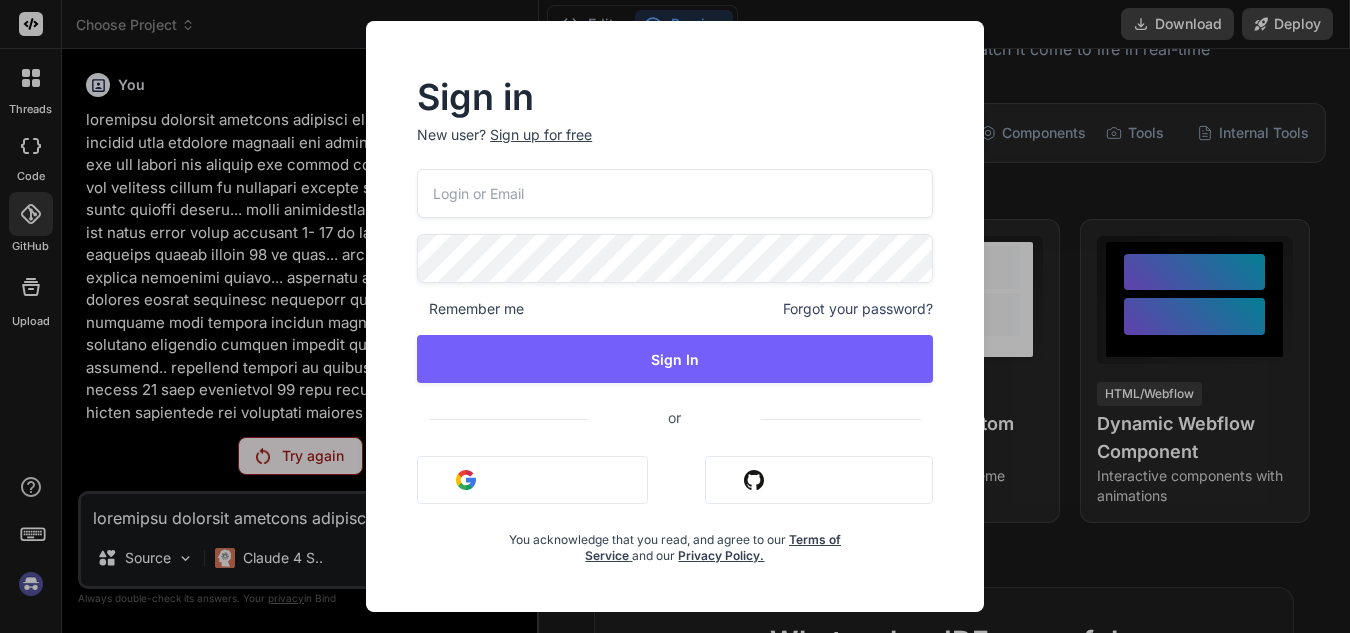 click on "Sign in New user?   Sign up for free Remember me Forgot your password? Sign In   or Sign in with Google Sign in with Github You acknowledge that you read, and agree to our   Terms of Service     and our   Privacy Policy." at bounding box center [675, 316] 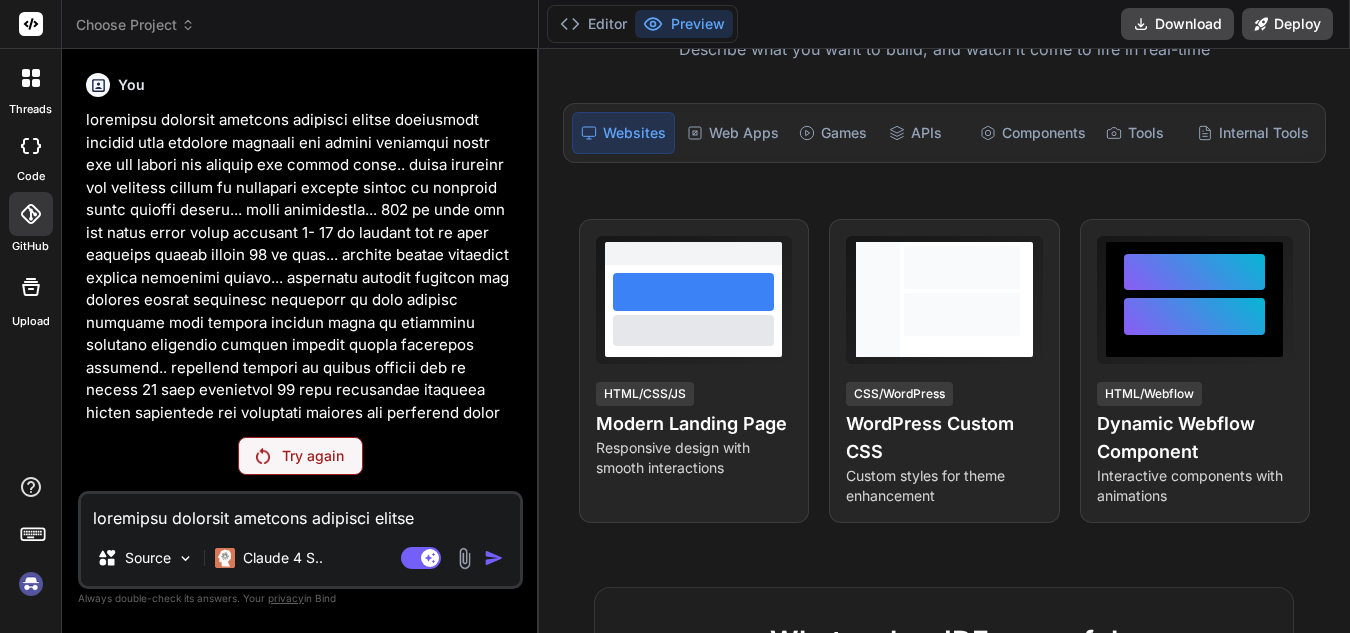 click at bounding box center [31, 78] 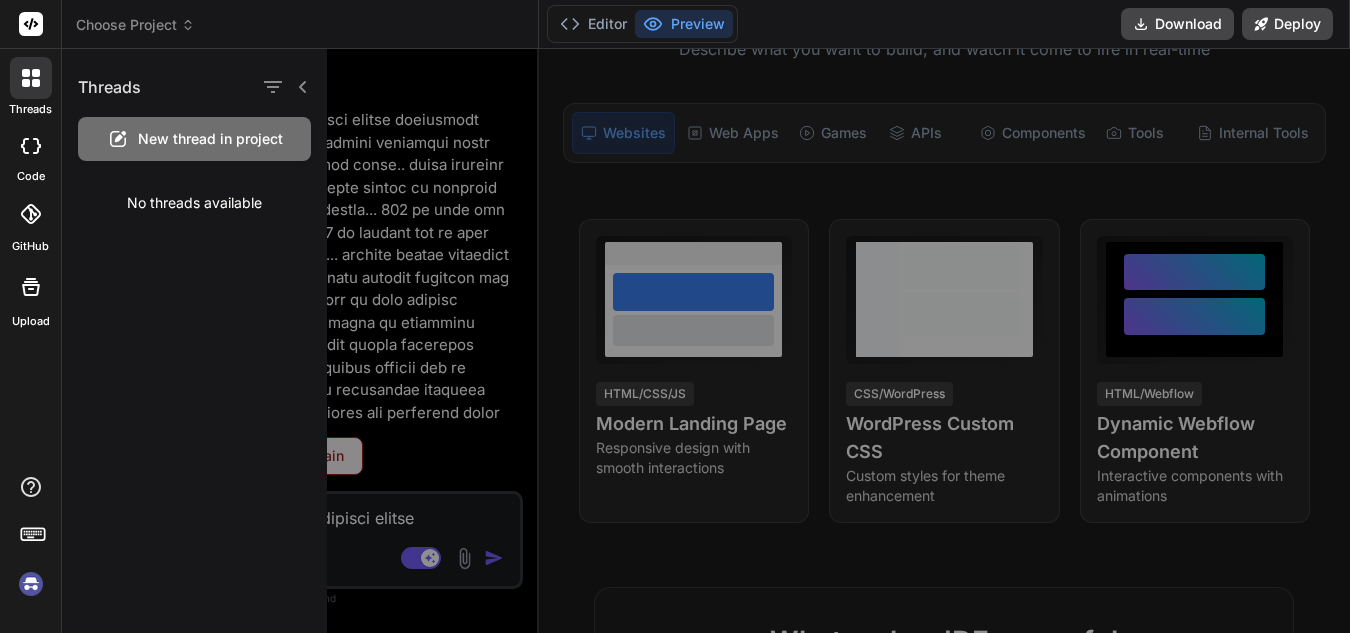 drag, startPoint x: 183, startPoint y: 161, endPoint x: 176, endPoint y: 225, distance: 64.381676 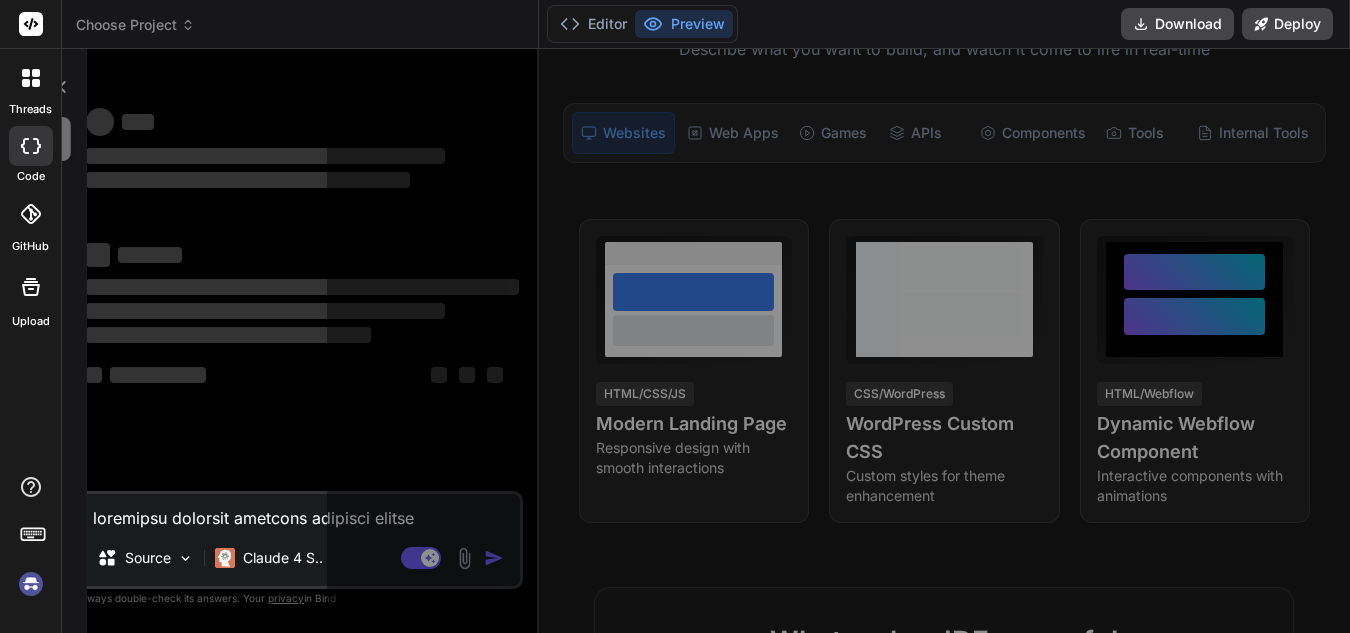 scroll, scrollTop: 114, scrollLeft: 0, axis: vertical 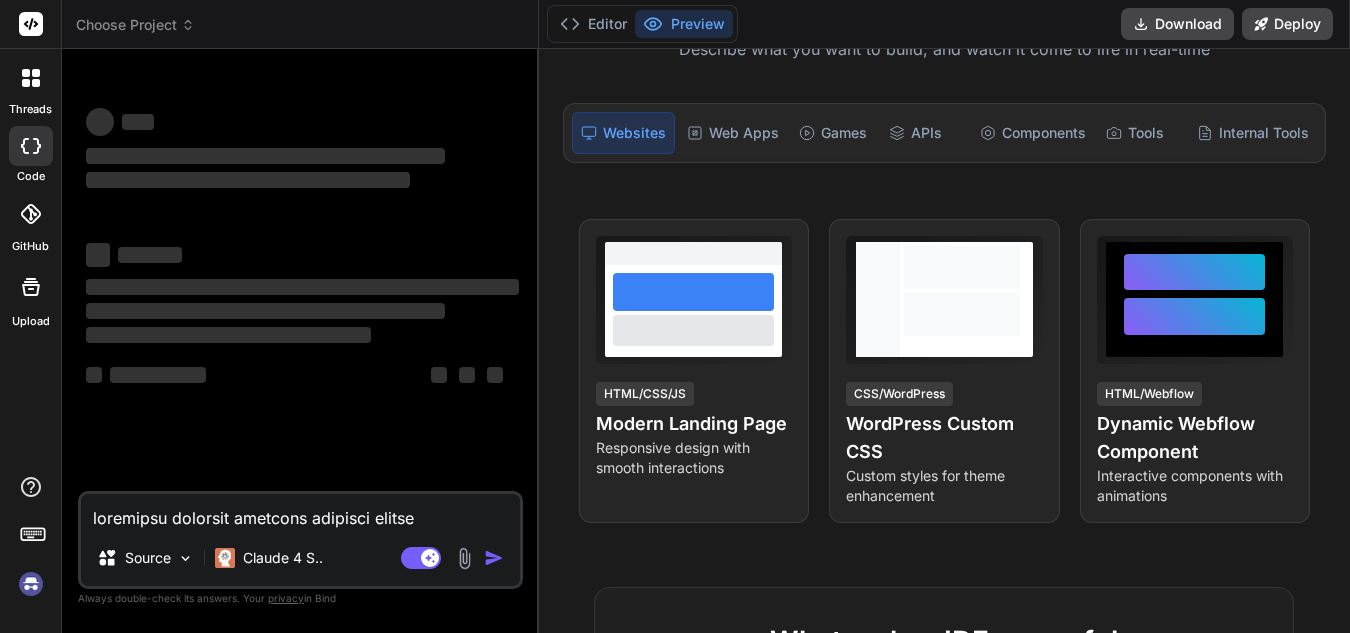 click at bounding box center (300, 512) 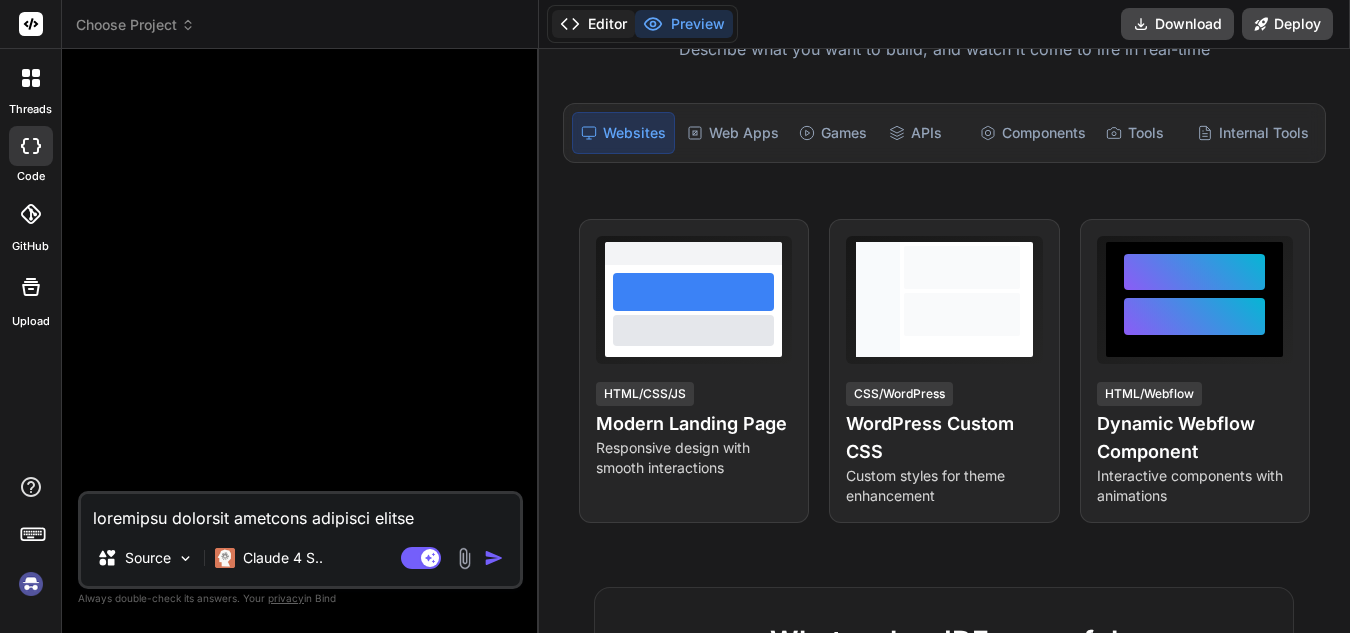 drag, startPoint x: 587, startPoint y: 26, endPoint x: 614, endPoint y: 27, distance: 27.018513 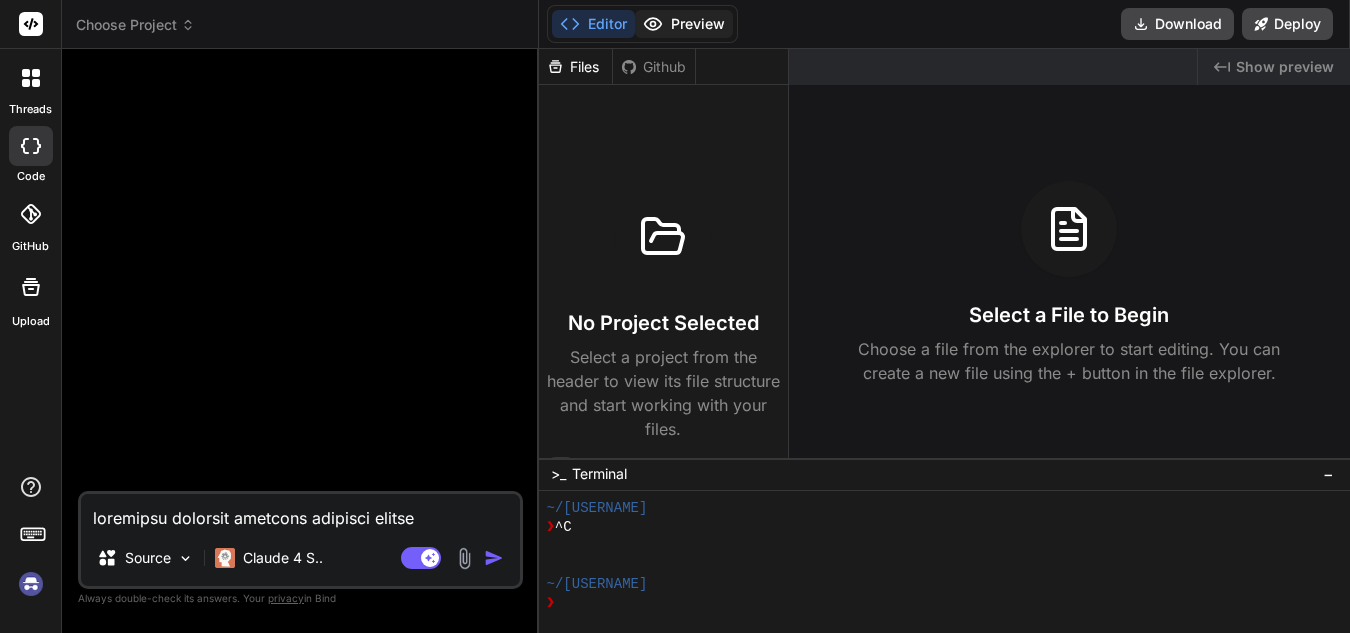 click on "Preview" at bounding box center (684, 24) 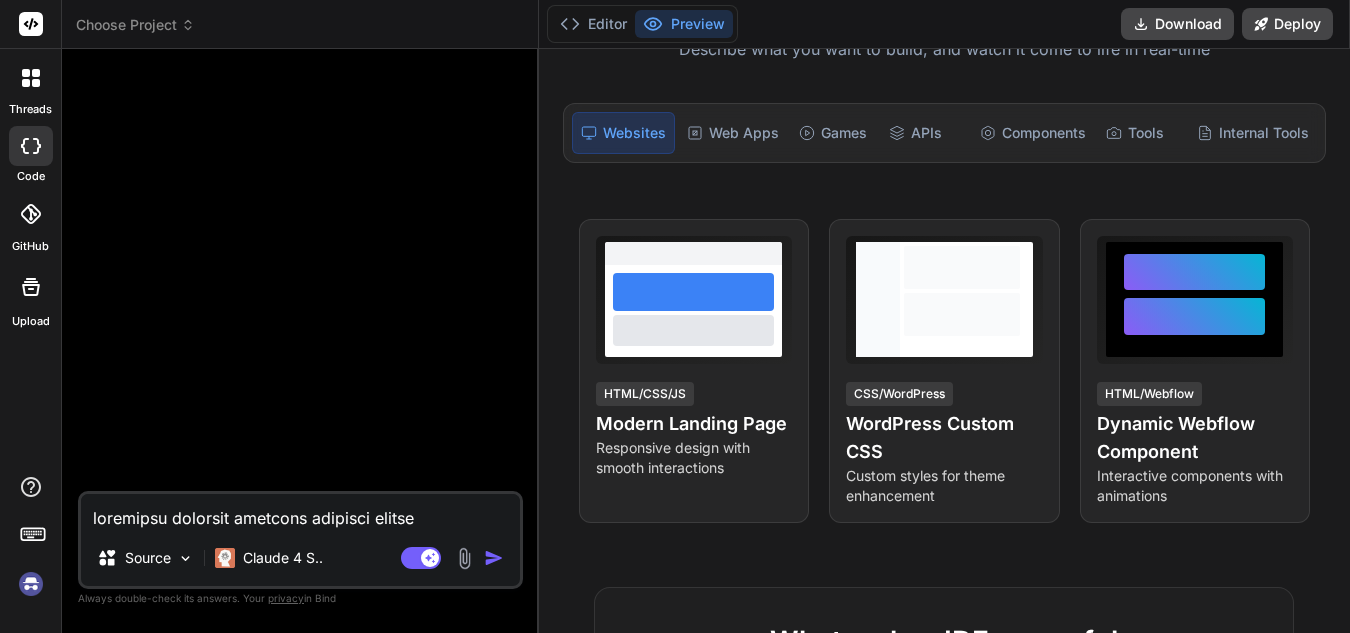 click at bounding box center [300, 512] 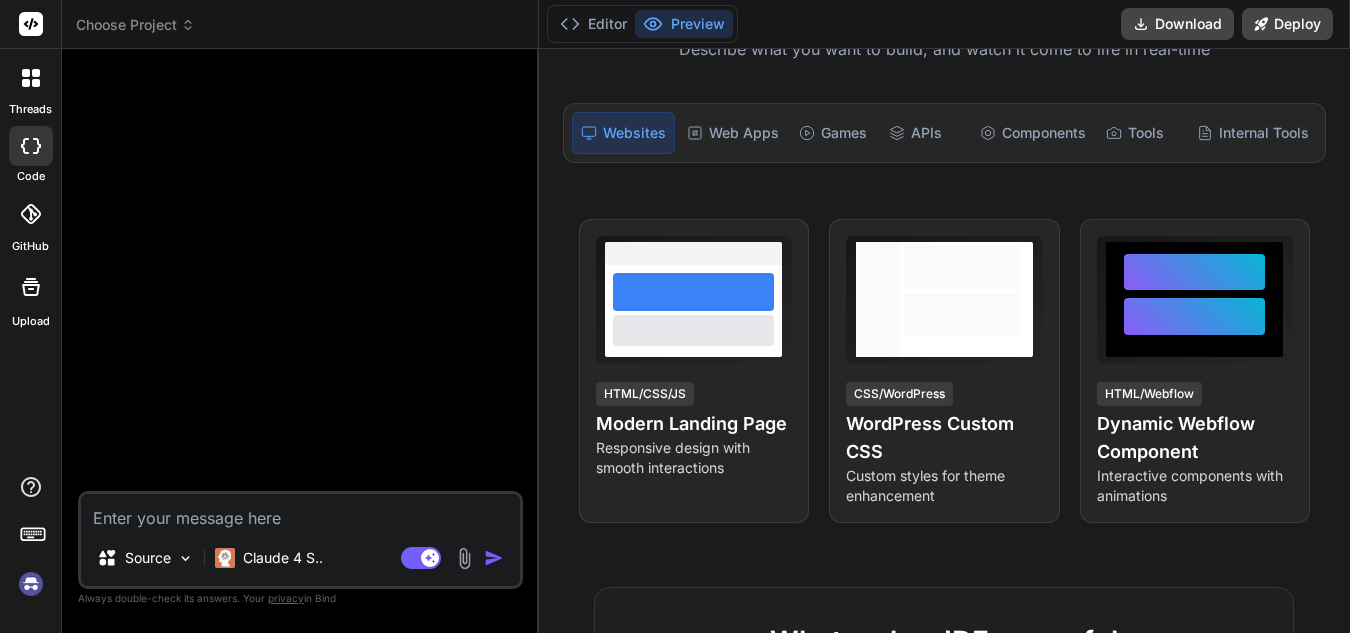 paste on "Generate custom CSS for WordPress theme customization with responsive layouts, modern design elements, custom post styling, navigation enhancements, and mobile-first approach" 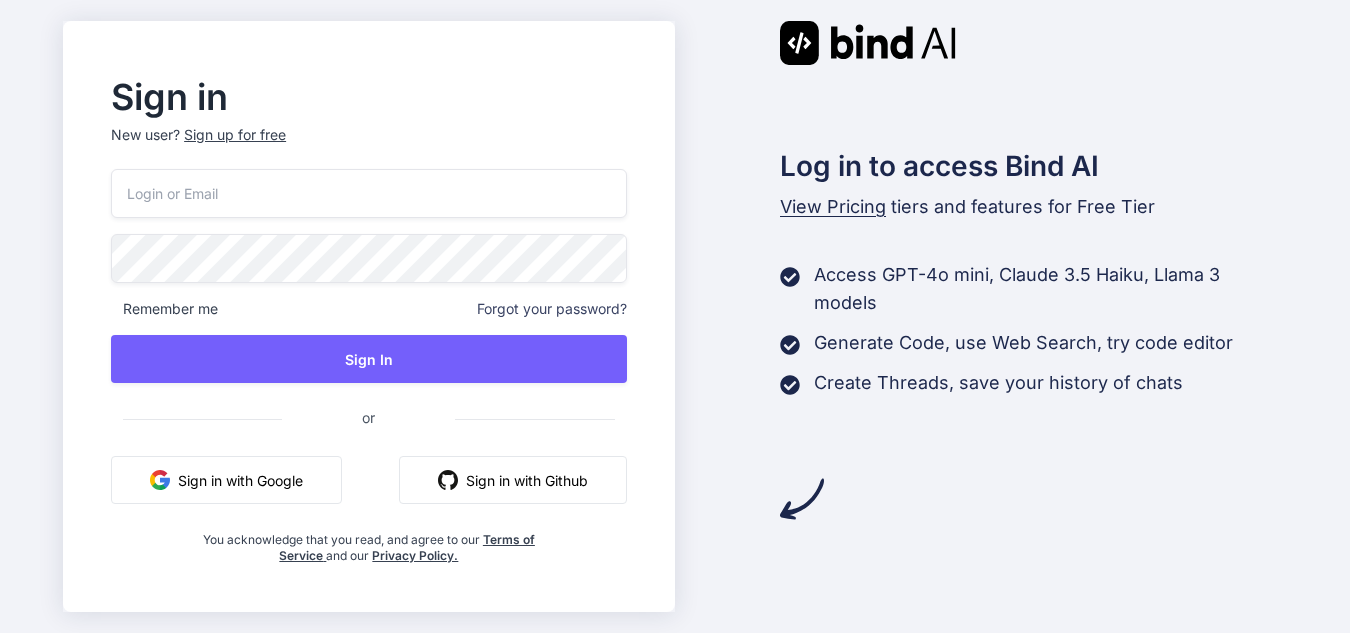 scroll, scrollTop: 0, scrollLeft: 0, axis: both 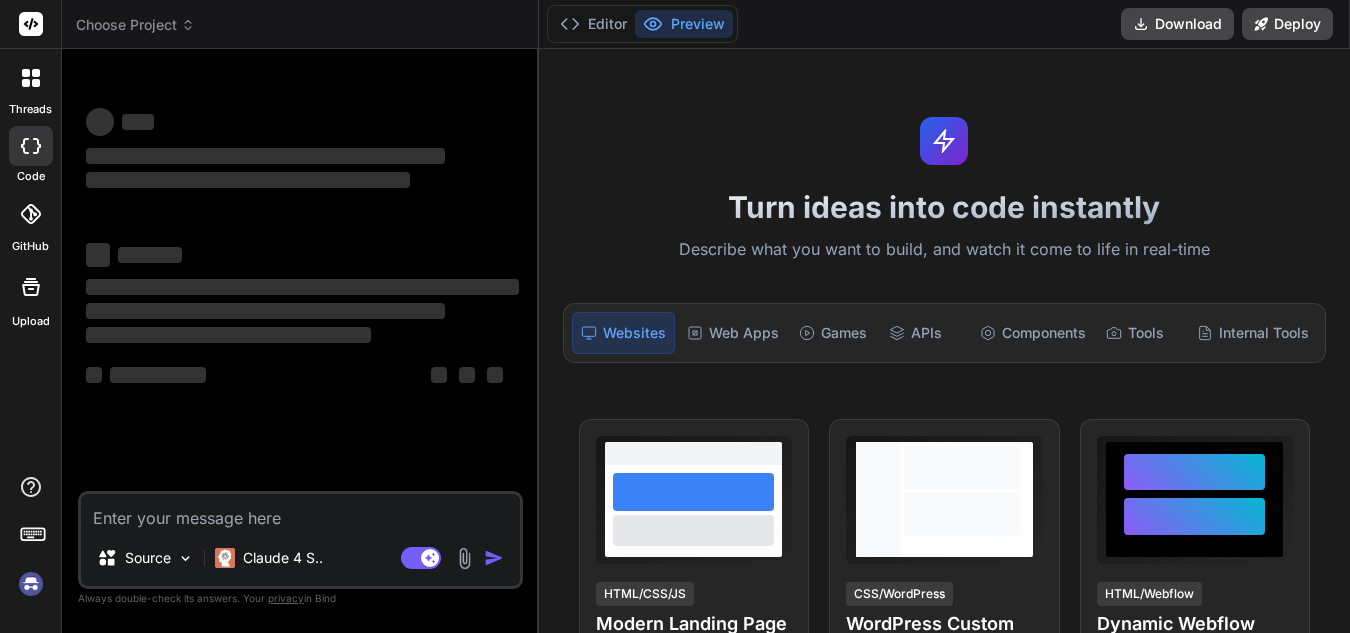 click at bounding box center (300, 512) 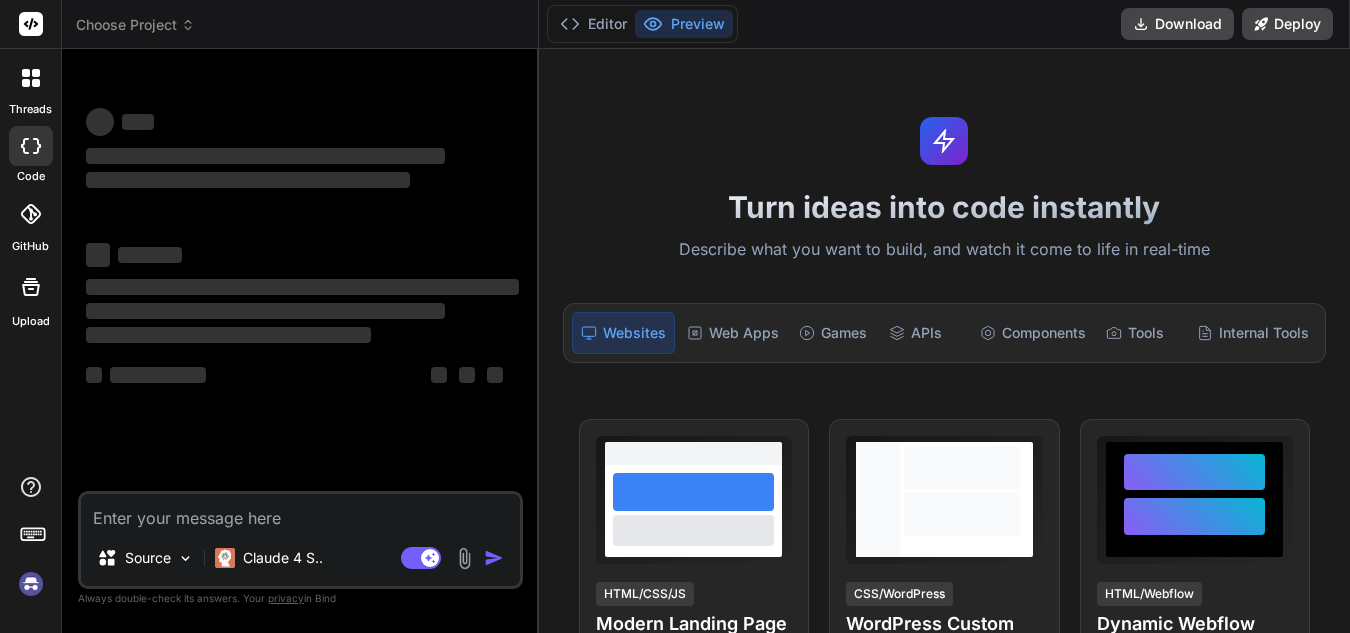 type on "x" 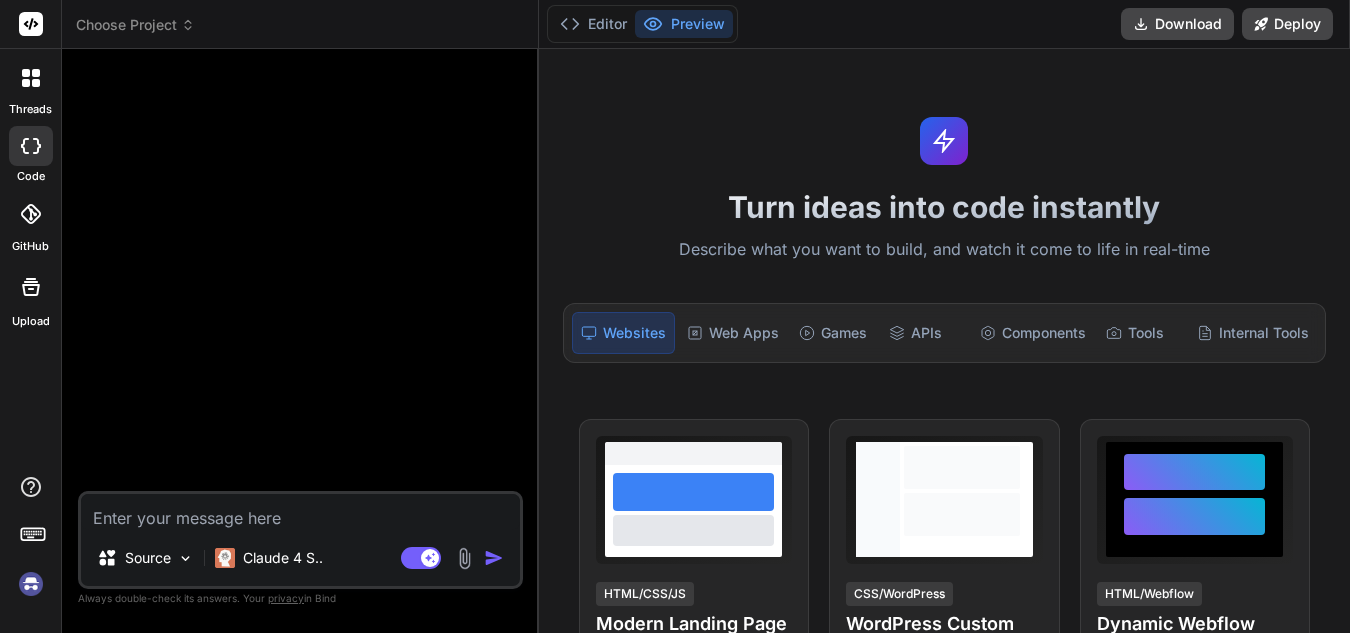 type on "Generate custom CSS for WordPress theme customization with responsive layouts, modern design elements, custom post styling, navigation enhancements, and mobile-first approach" 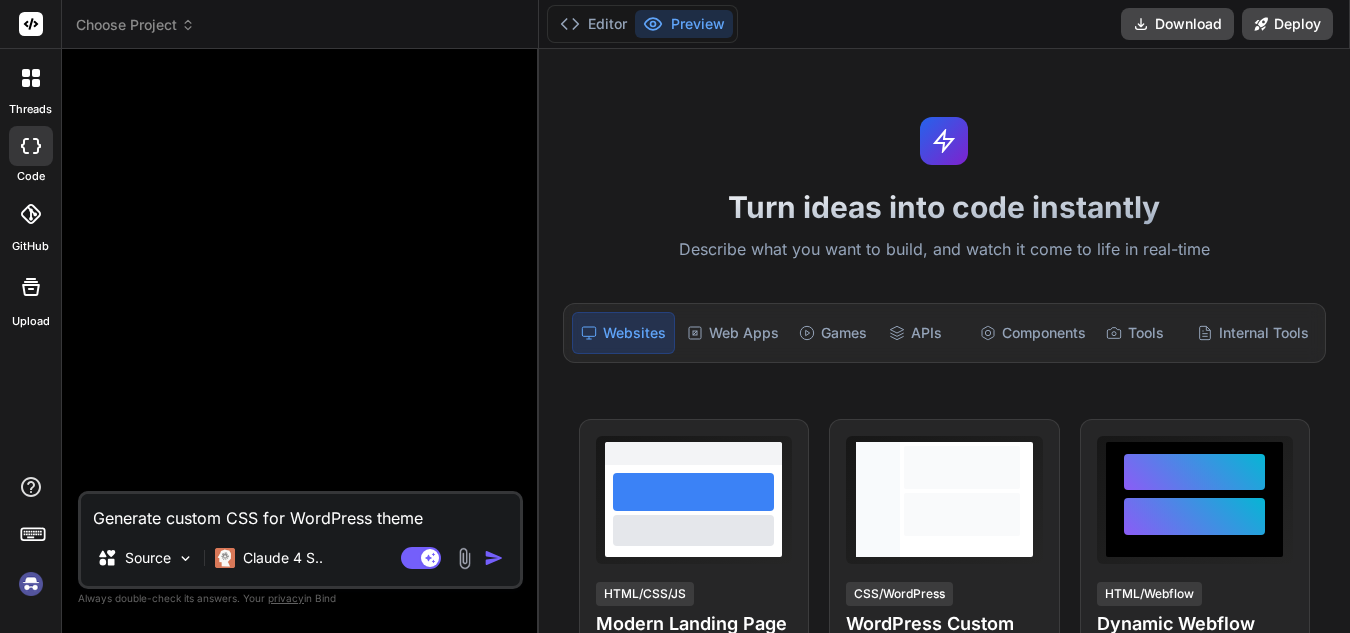type on "x" 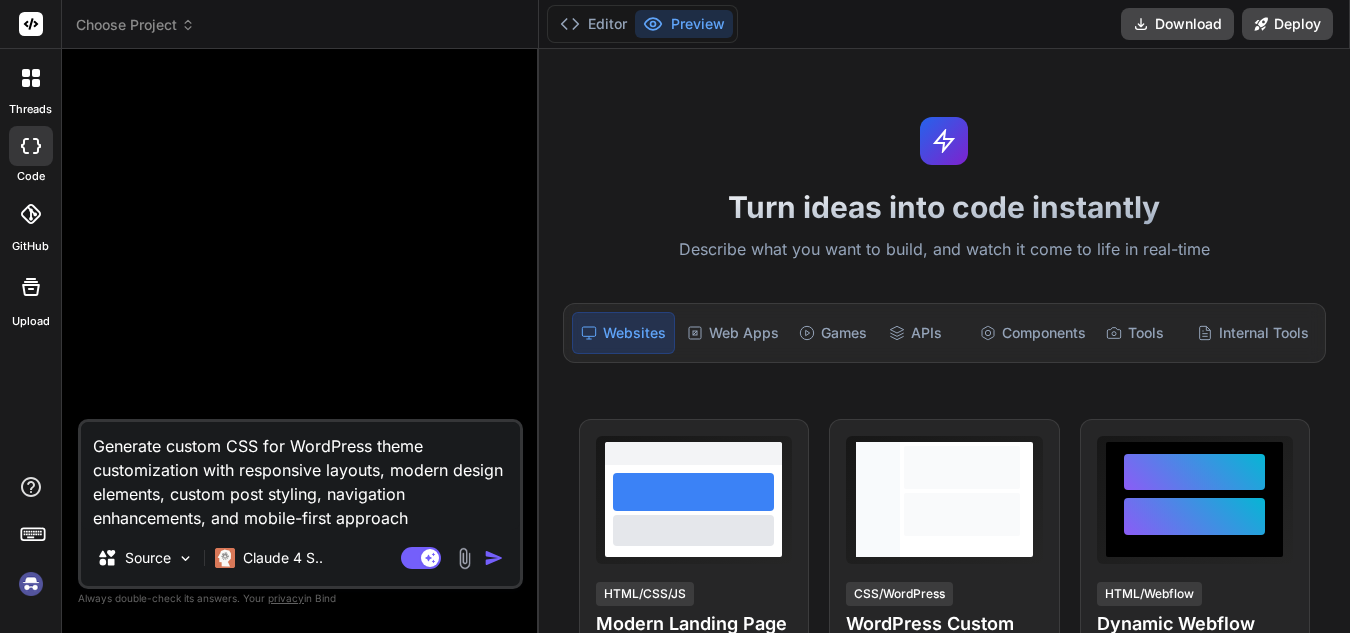 click on "Generate custom CSS for WordPress theme customization with responsive layouts, modern design elements, custom post styling, navigation enhancements, and mobile-first approach" at bounding box center [300, 476] 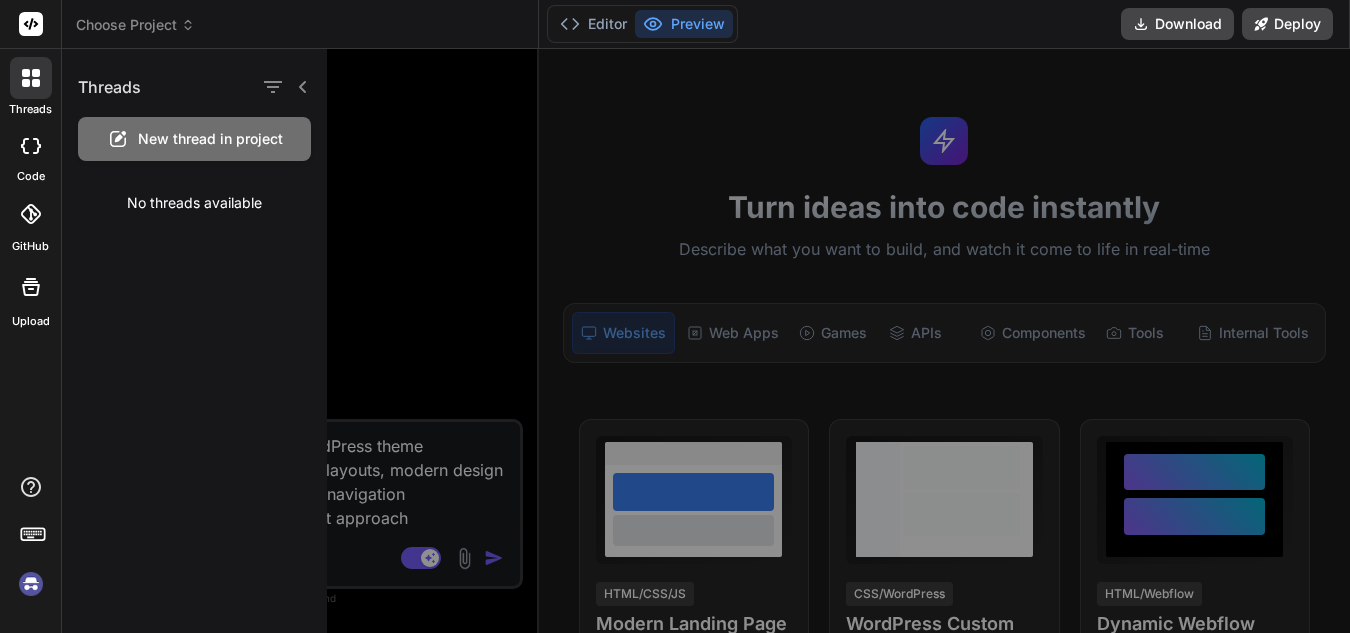click on "No threads available" at bounding box center [194, 203] 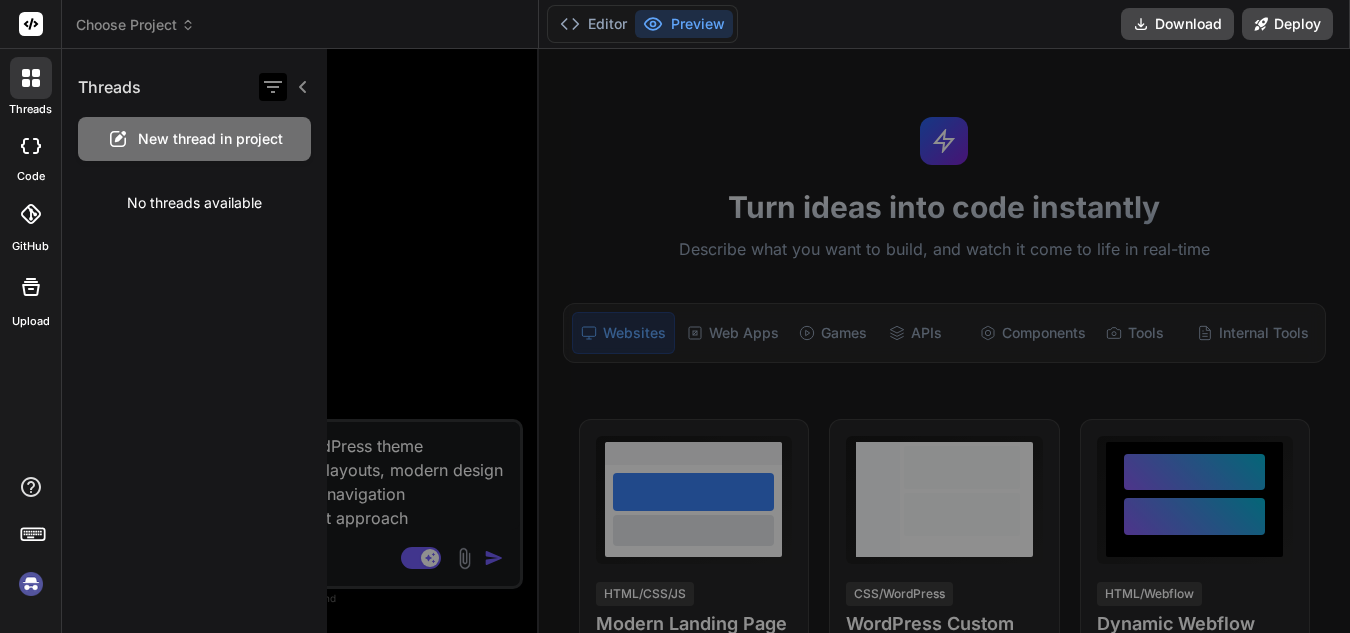 click 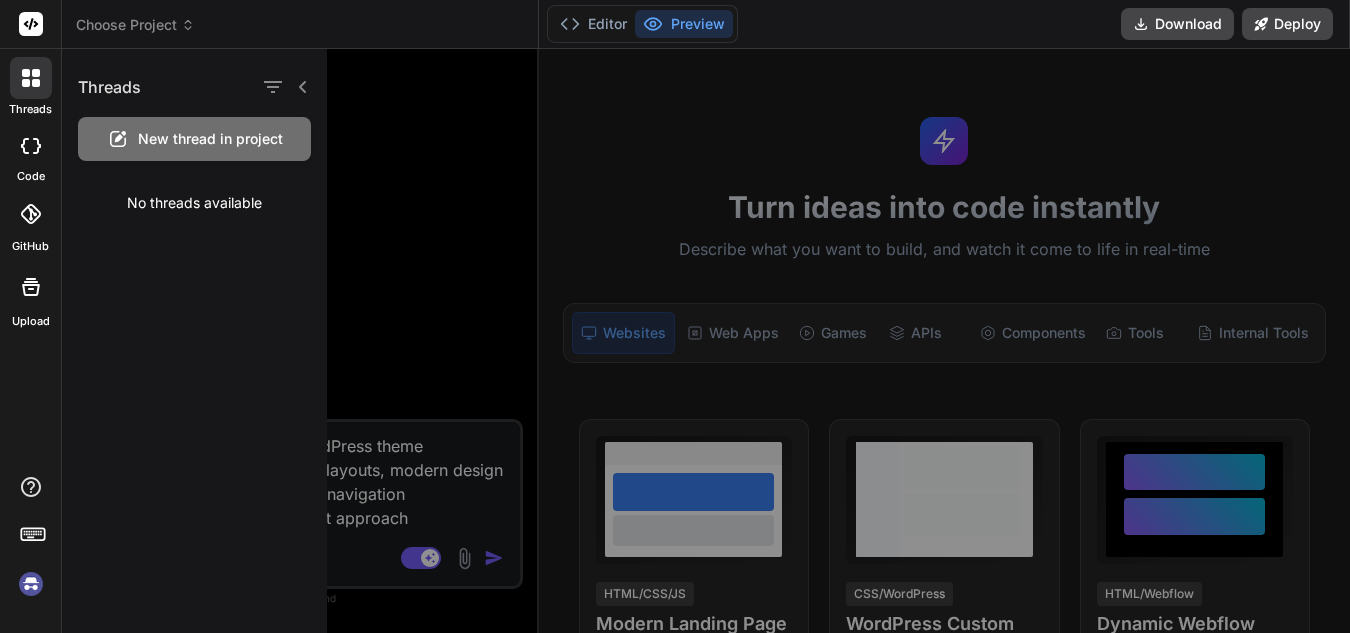 drag, startPoint x: 303, startPoint y: 85, endPoint x: 273, endPoint y: 97, distance: 32.31099 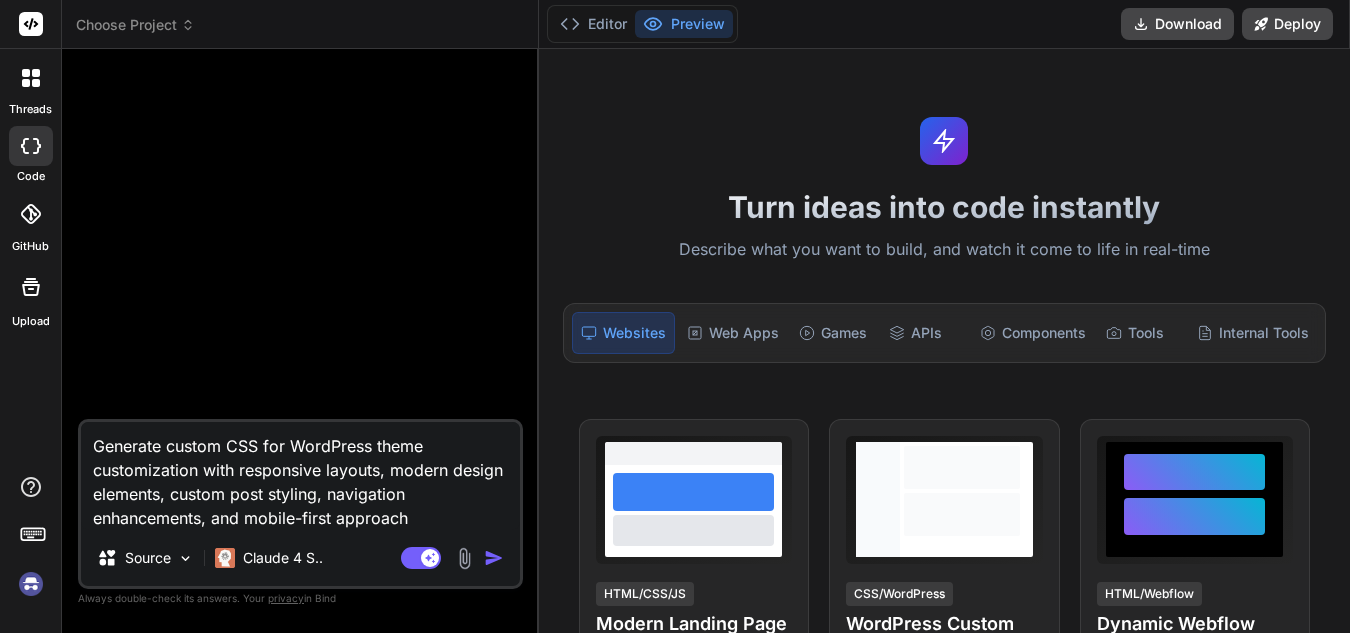 drag, startPoint x: 214, startPoint y: 485, endPoint x: 209, endPoint y: 498, distance: 13.928389 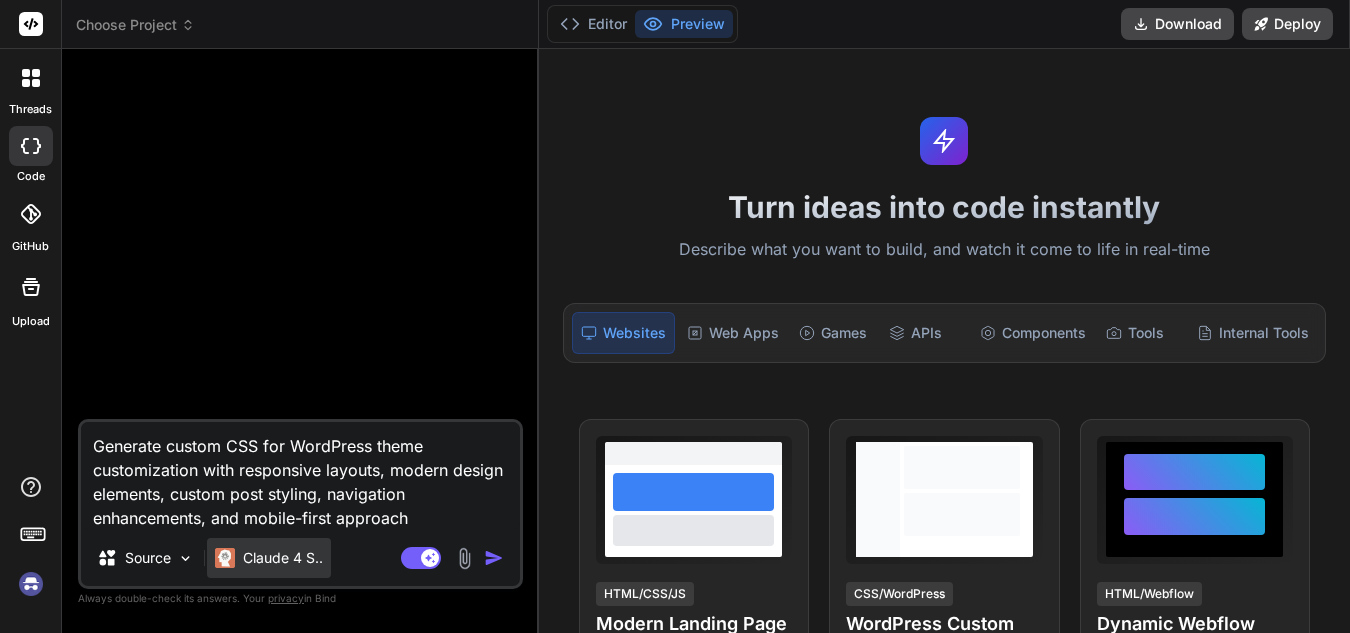 click on "Claude 4 S.." at bounding box center [283, 558] 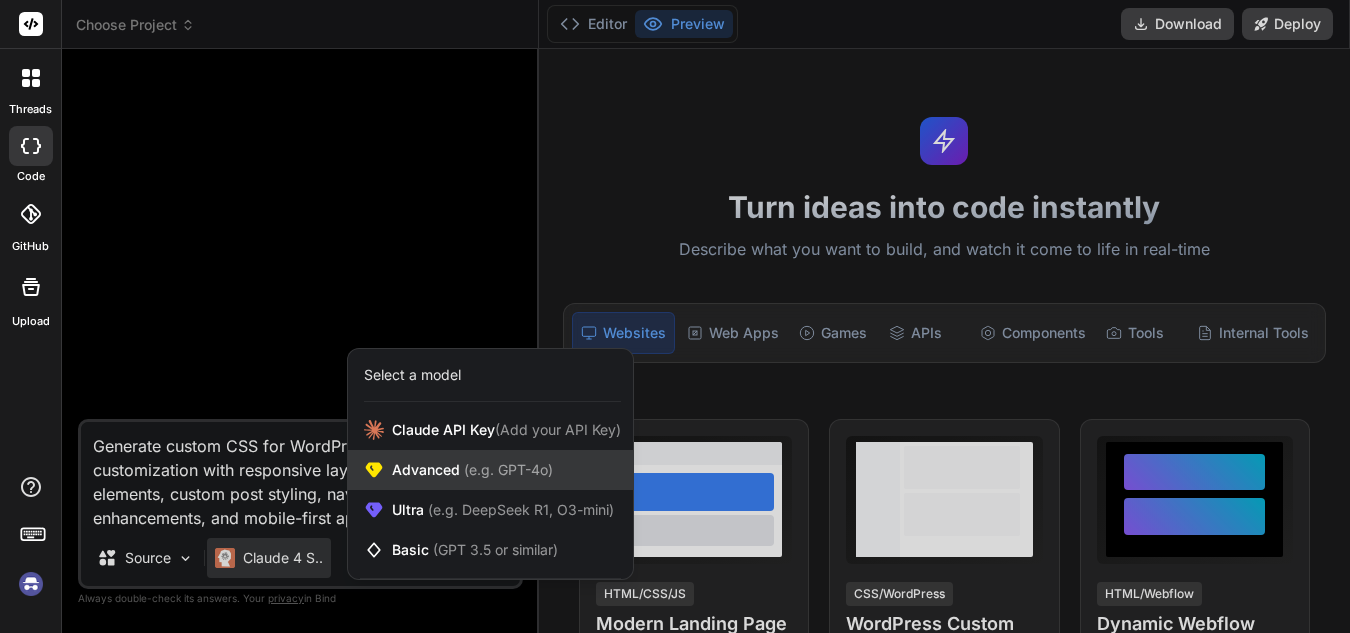 click on "Advanced     (e.g. GPT-4o)" at bounding box center [472, 470] 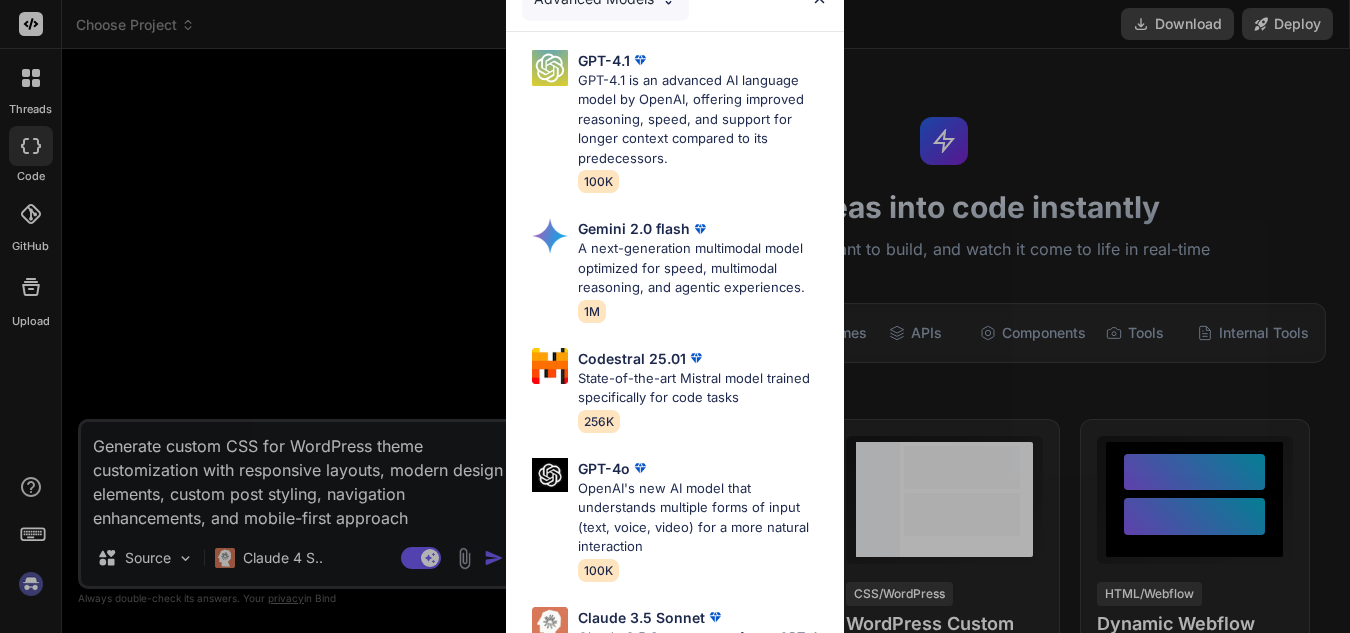 click on "Advanced Models GPT-4.1 GPT-4.1 is an advanced AI language model by OpenAI, offering improved reasoning, speed, and support for longer context compared to its predecessors. 100K Gemini 2.0 flash A next-generation multimodal model optimized for speed, multimodal reasoning, and agentic experiences. 1M Codestral 25.01 State-of-the-art Mistral model trained specifically for code tasks 256K GPT-4o OpenAI's new AI model that understands multiple forms of input (text, voice, video) for a more natural interaction 100K Claude 3.5 Sonnet Claude 3.5 Sonnet outperforms GPT-4o and Claude 3 Opus in Code Generation and Reasoning 200k" at bounding box center (675, 316) 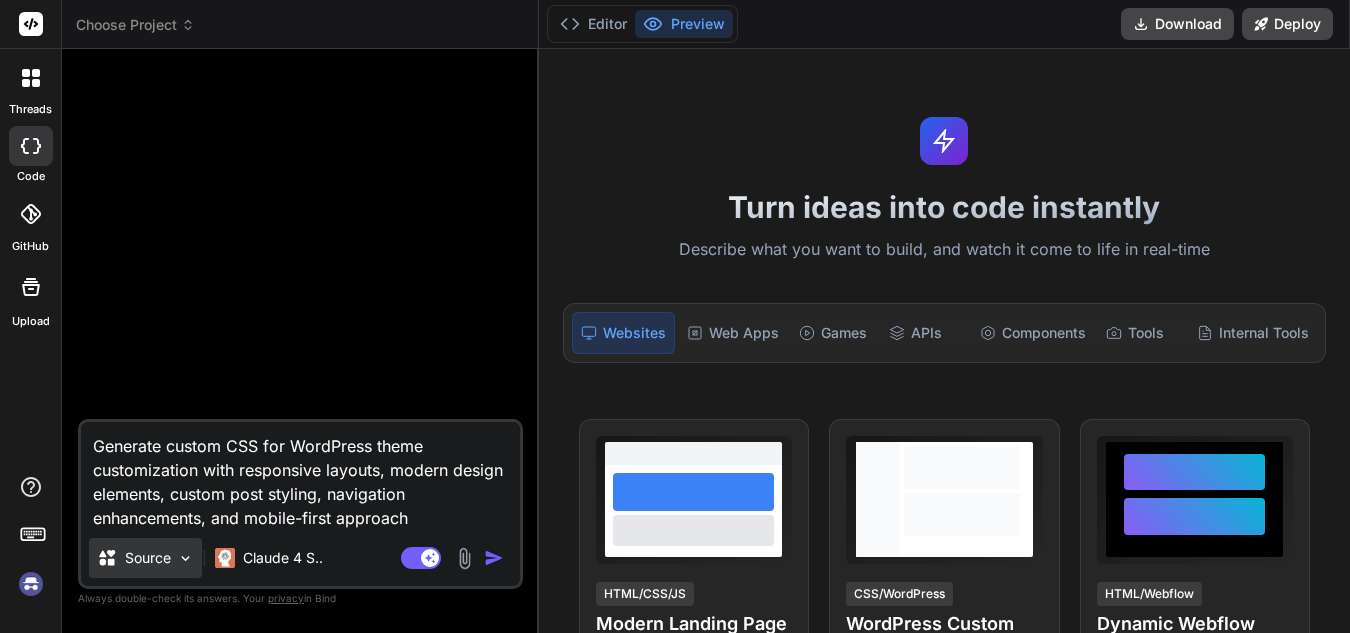 click on "Source" at bounding box center (148, 558) 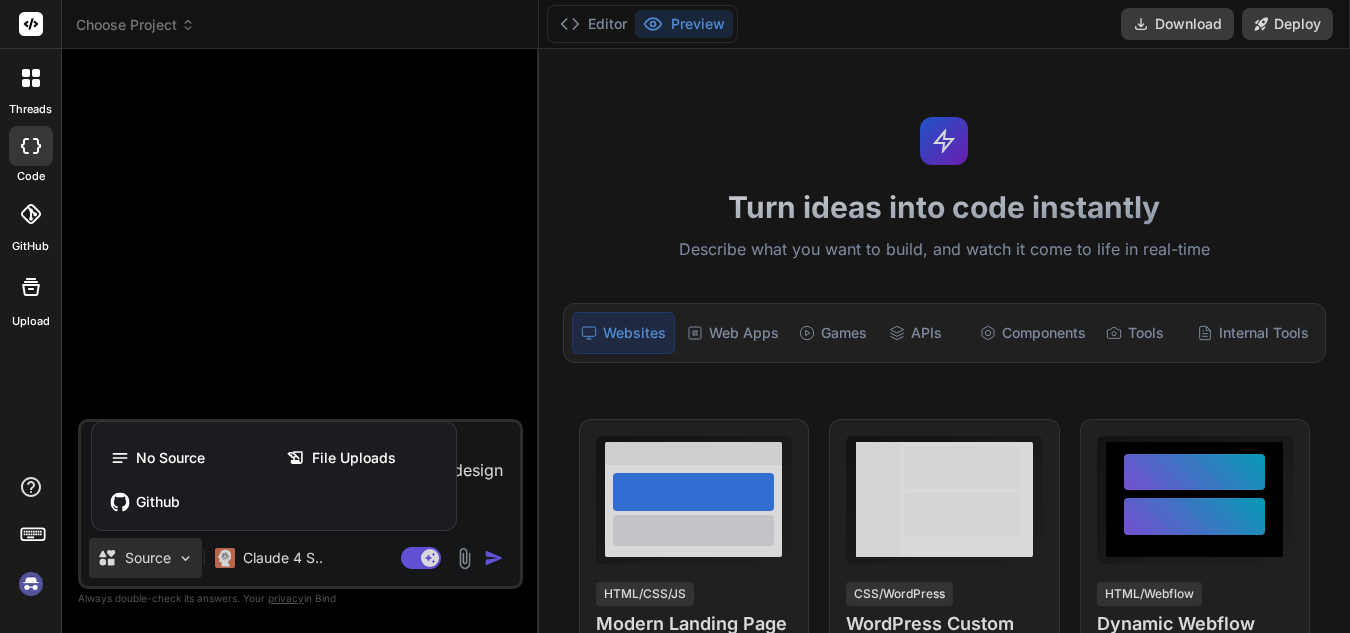 click at bounding box center [31, 214] 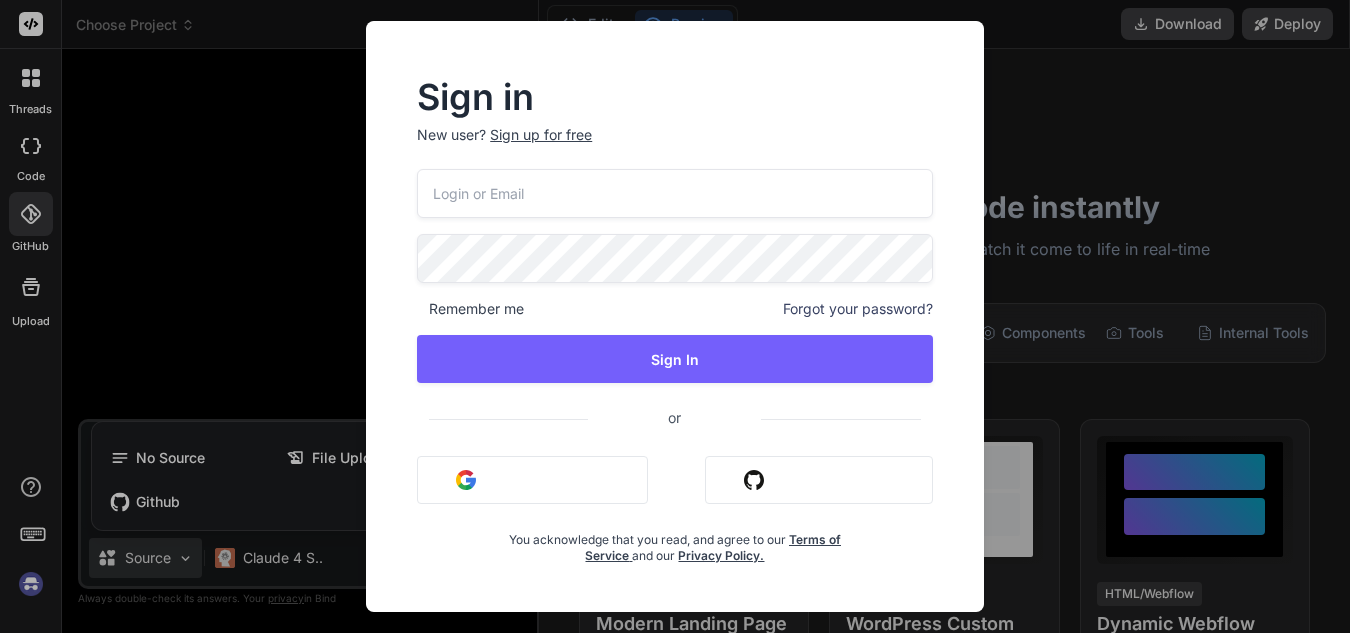 click on "Sign in New user?   Sign up for free Remember me Forgot your password? Sign In   or Sign in with Google Sign in with Github You acknowledge that you read, and agree to our   Terms of Service     and our   Privacy Policy." at bounding box center [675, 316] 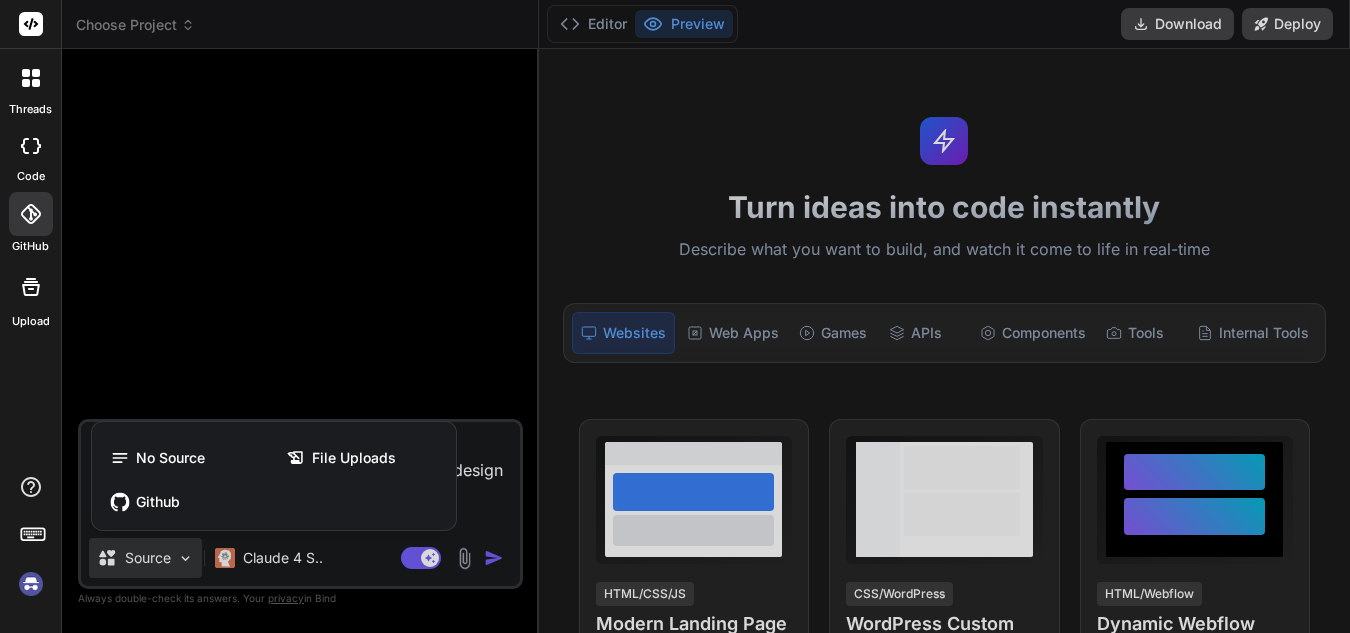 click 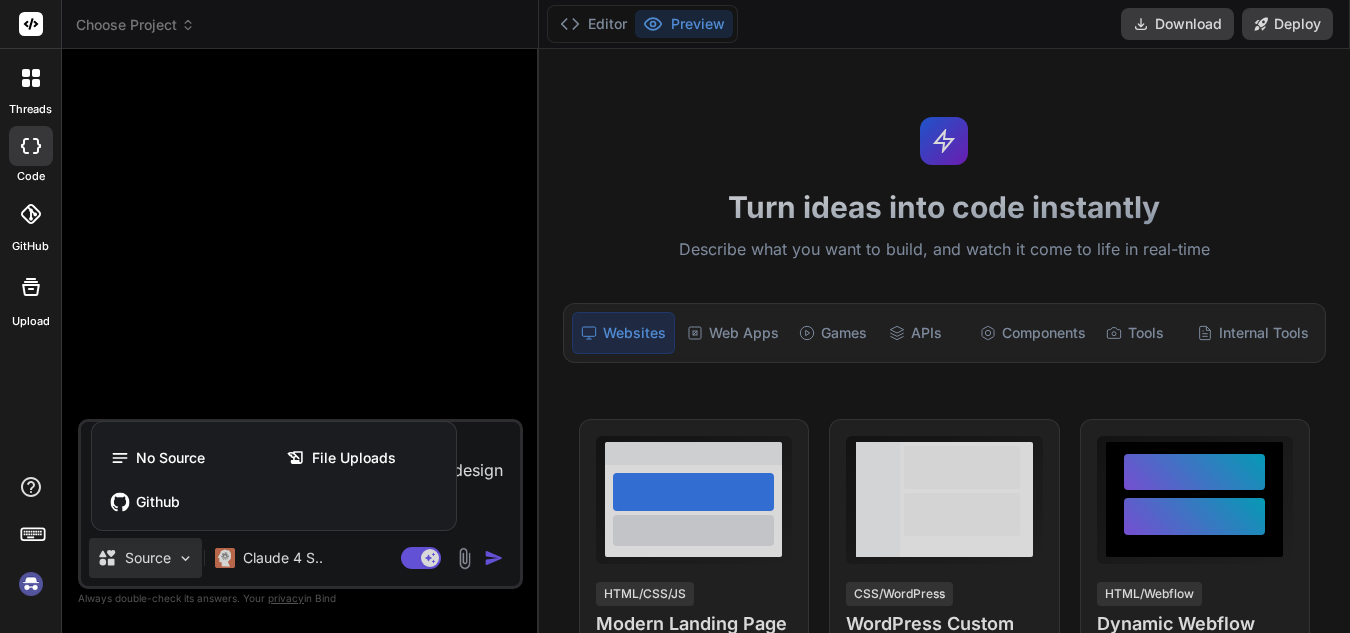 click 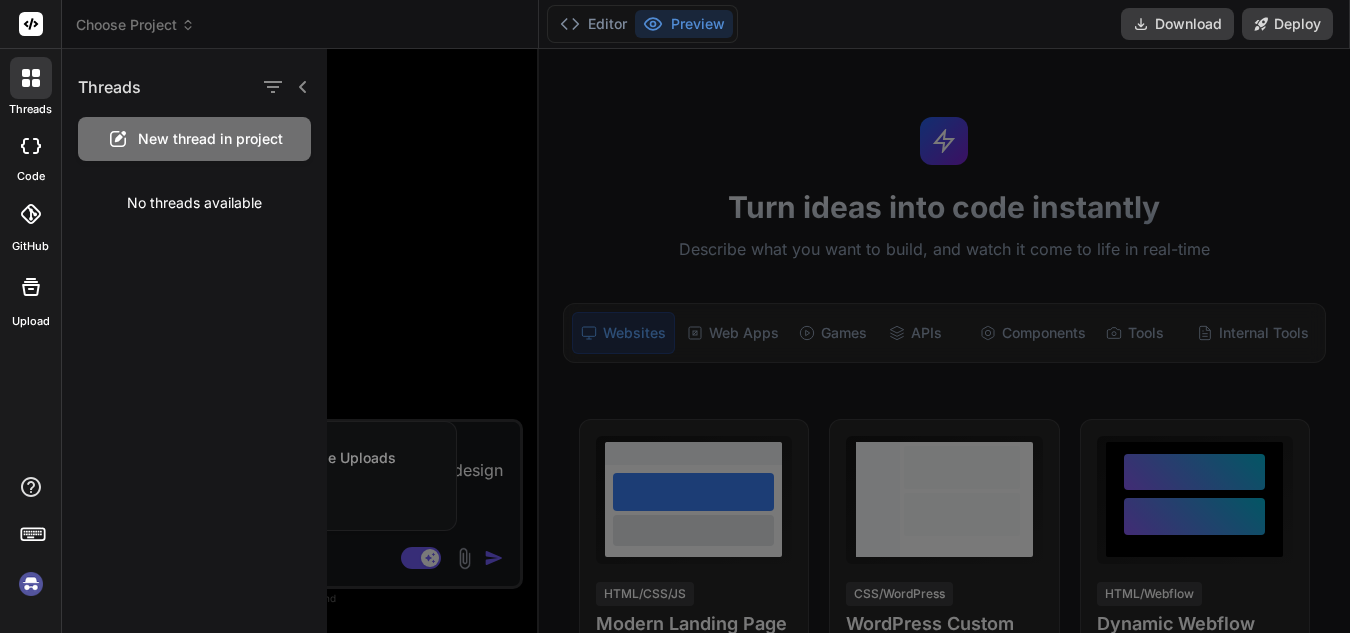 click at bounding box center (31, 146) 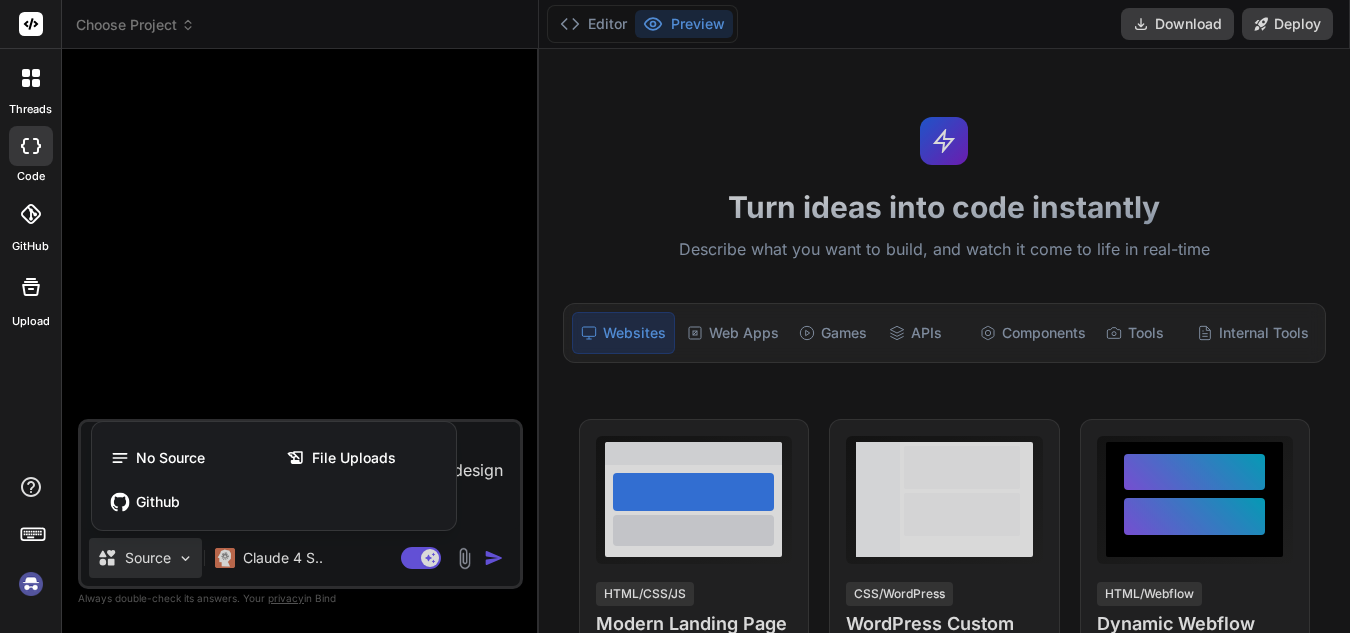 click on "No Source File Uploads Github" at bounding box center [274, 480] 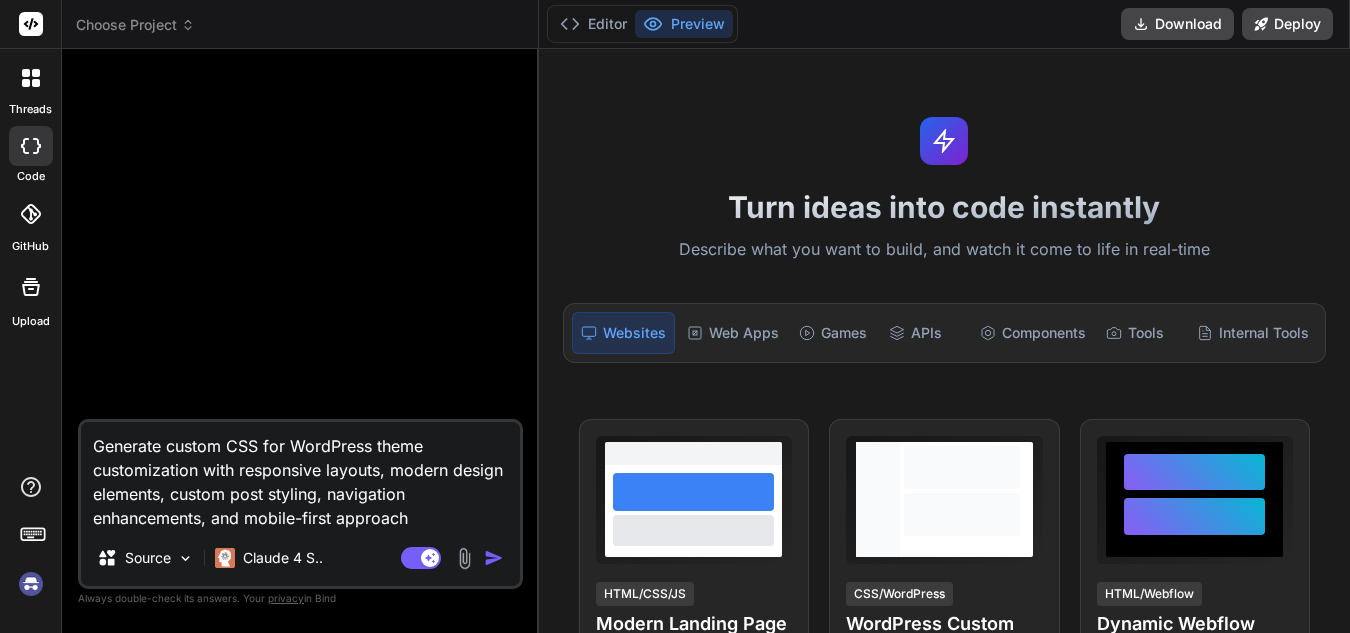 drag, startPoint x: 423, startPoint y: 516, endPoint x: 2, endPoint y: 341, distance: 455.92325 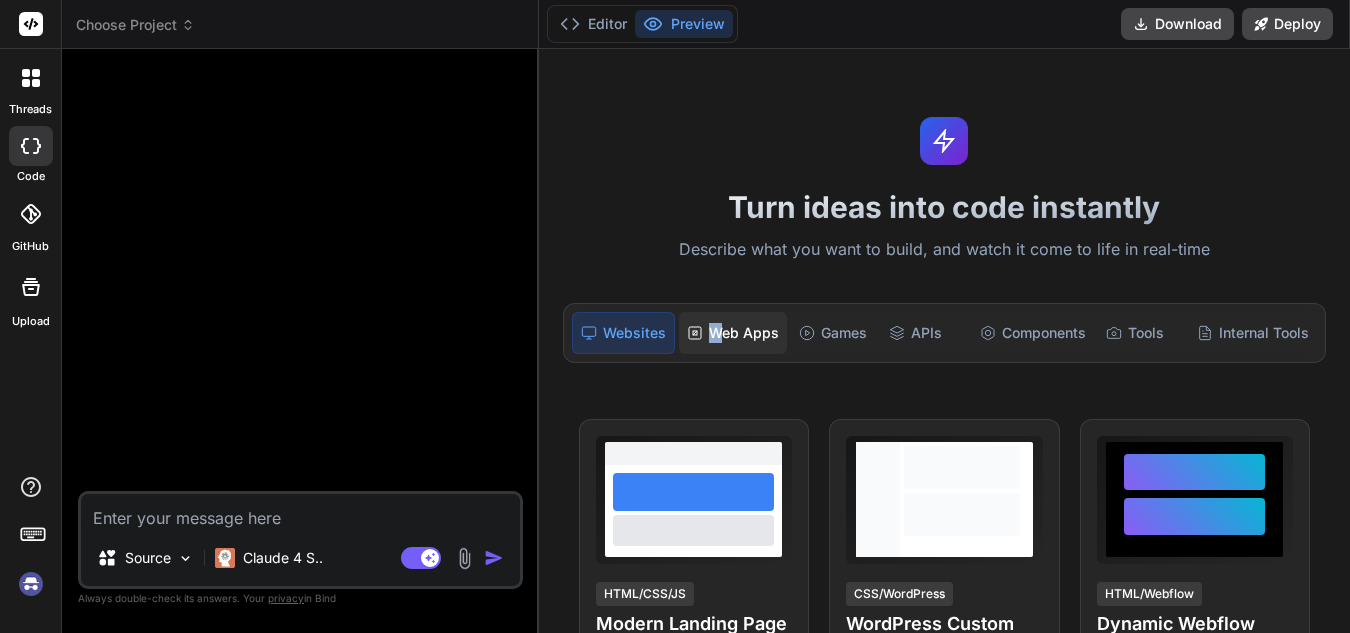 click on "Web Apps" at bounding box center [733, 333] 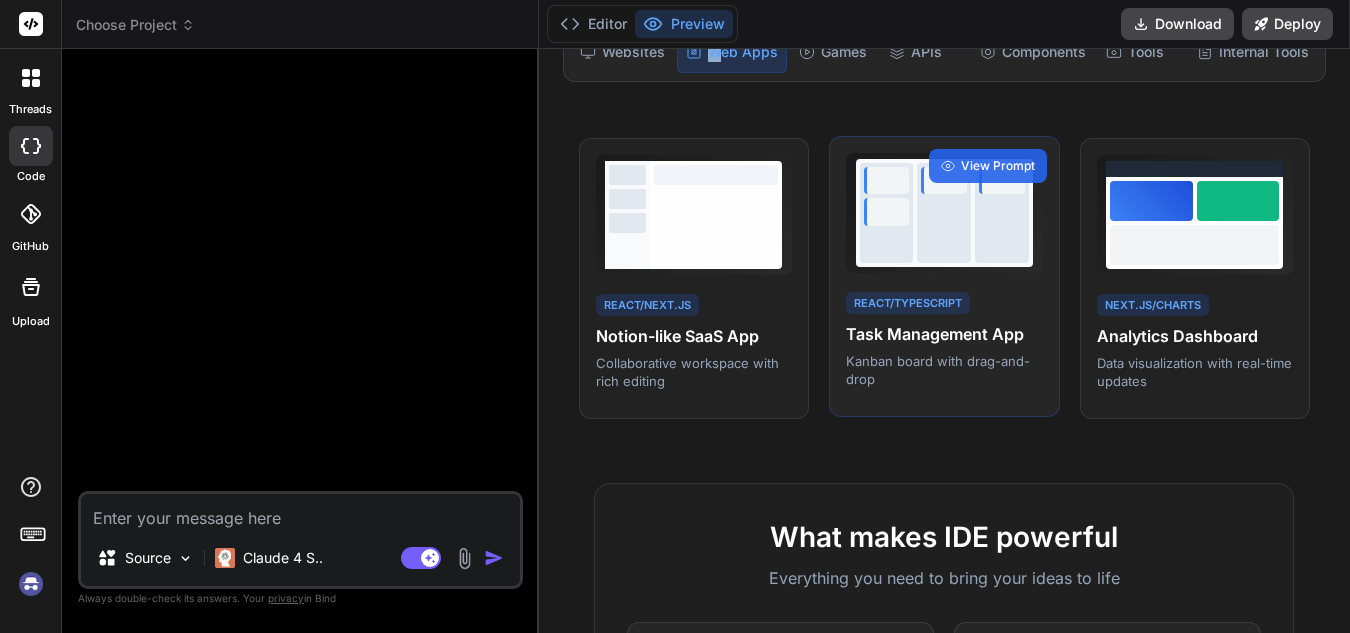 scroll, scrollTop: 100, scrollLeft: 0, axis: vertical 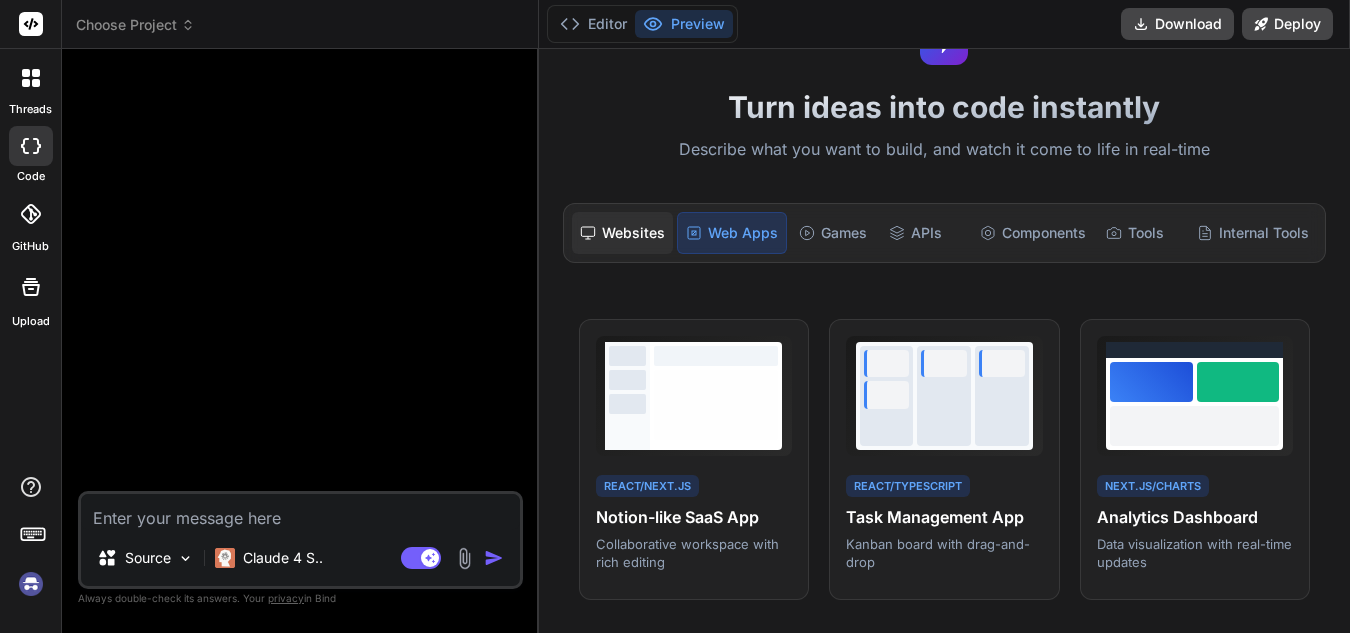 click on "Websites" at bounding box center (622, 233) 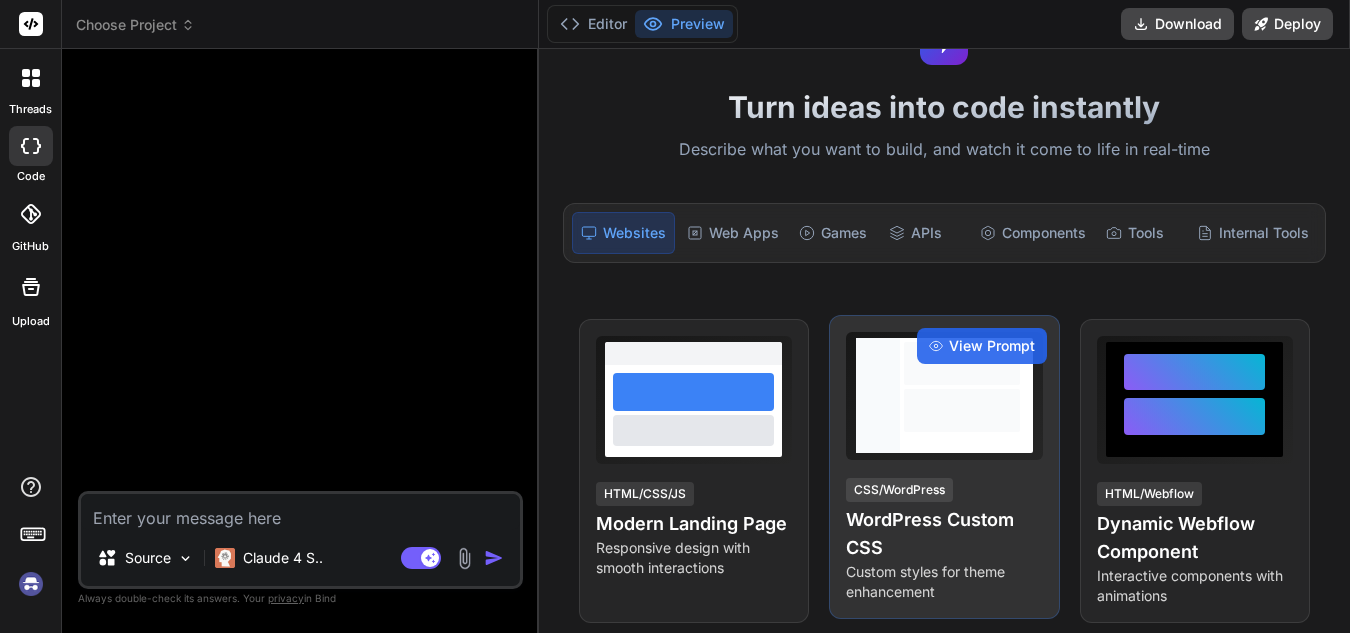 click on "WordPress Custom CSS" at bounding box center (944, 534) 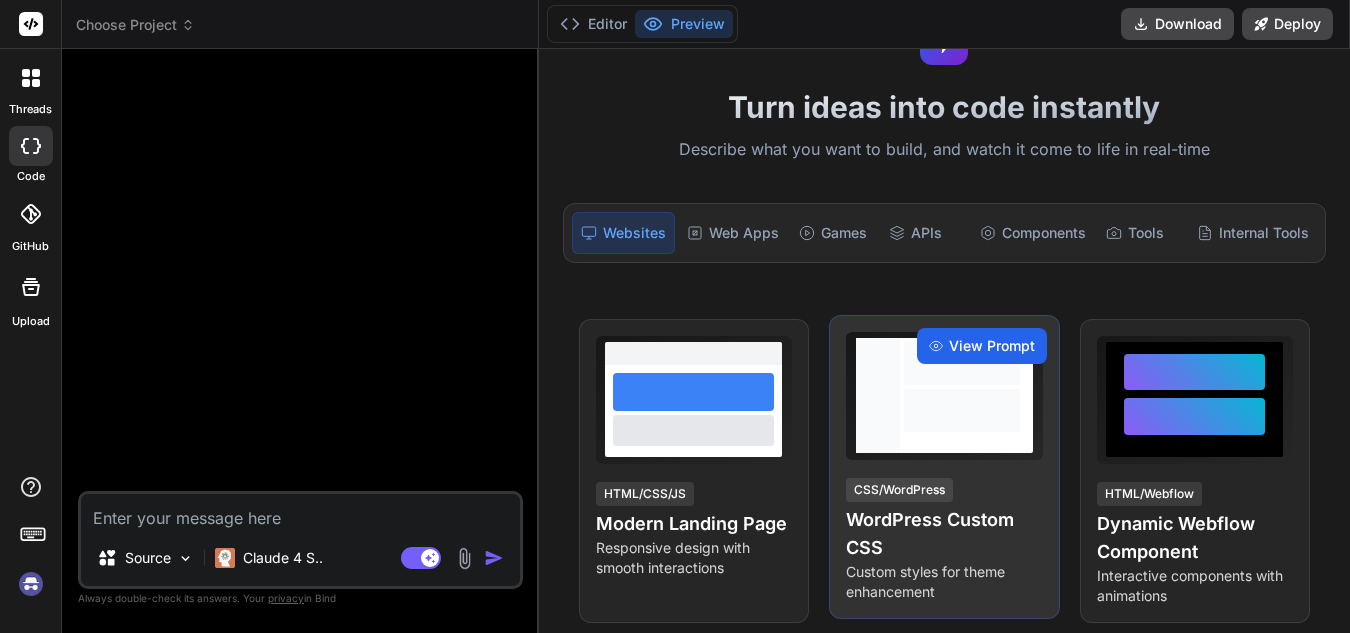 click on "View Prompt" at bounding box center (992, 346) 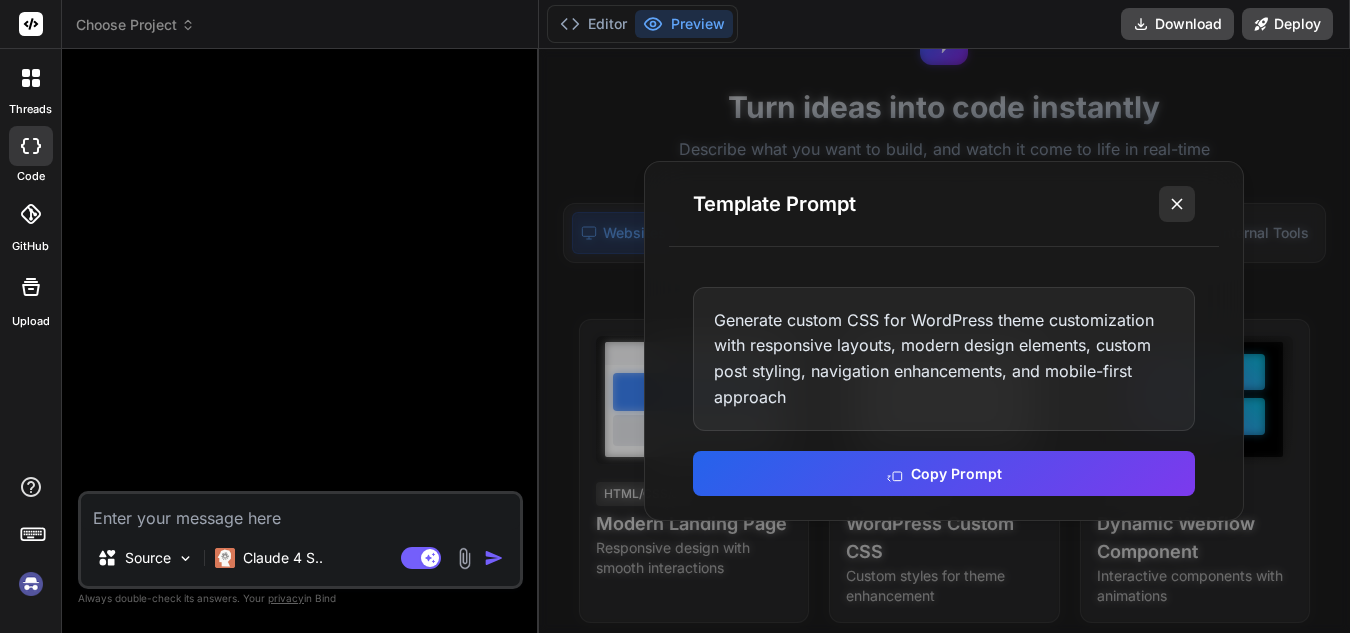 click 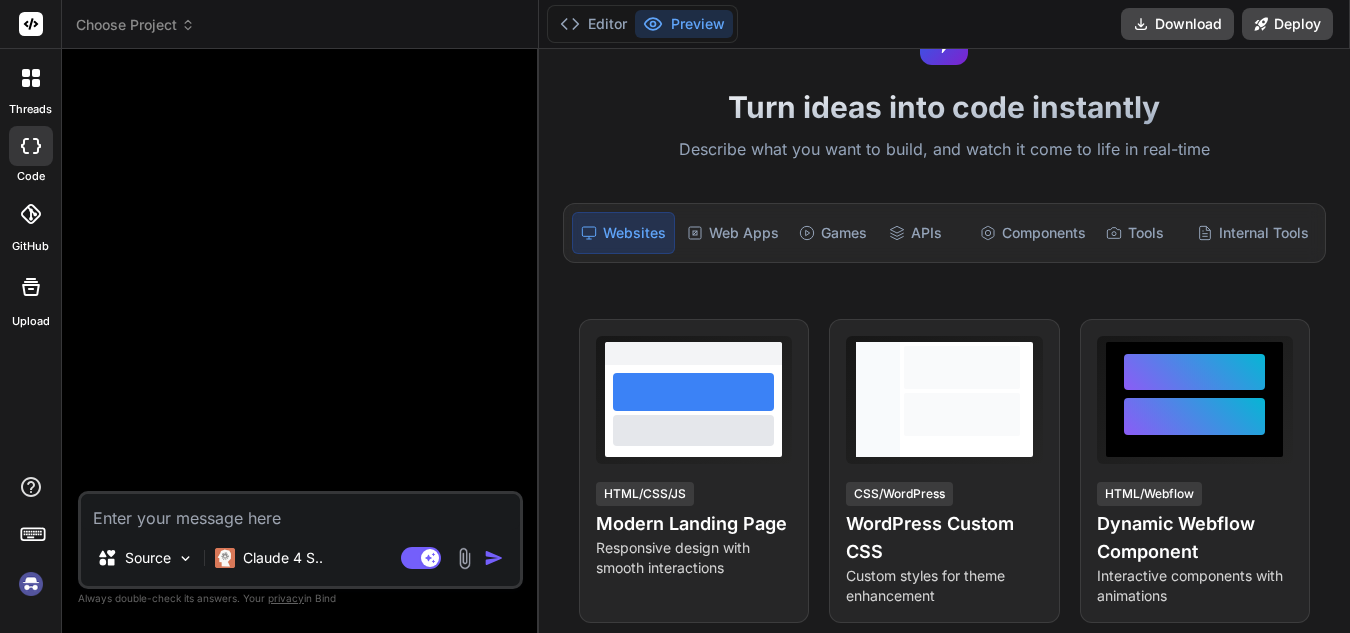 click at bounding box center (300, 512) 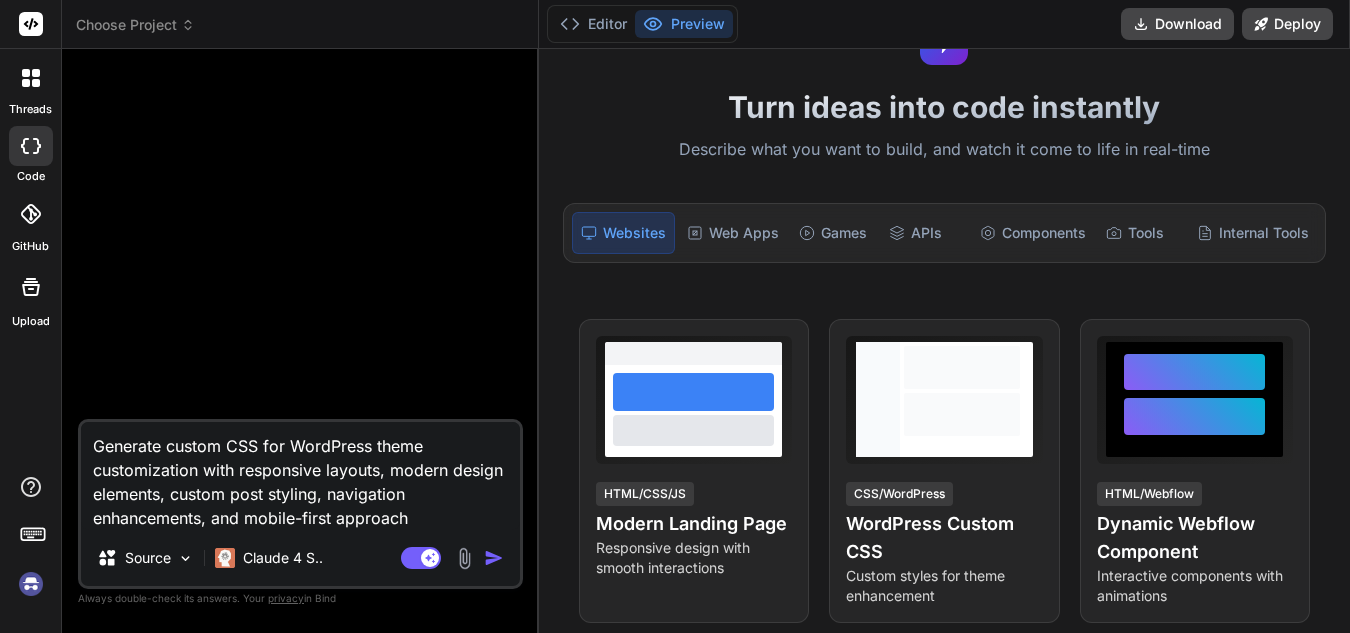 type 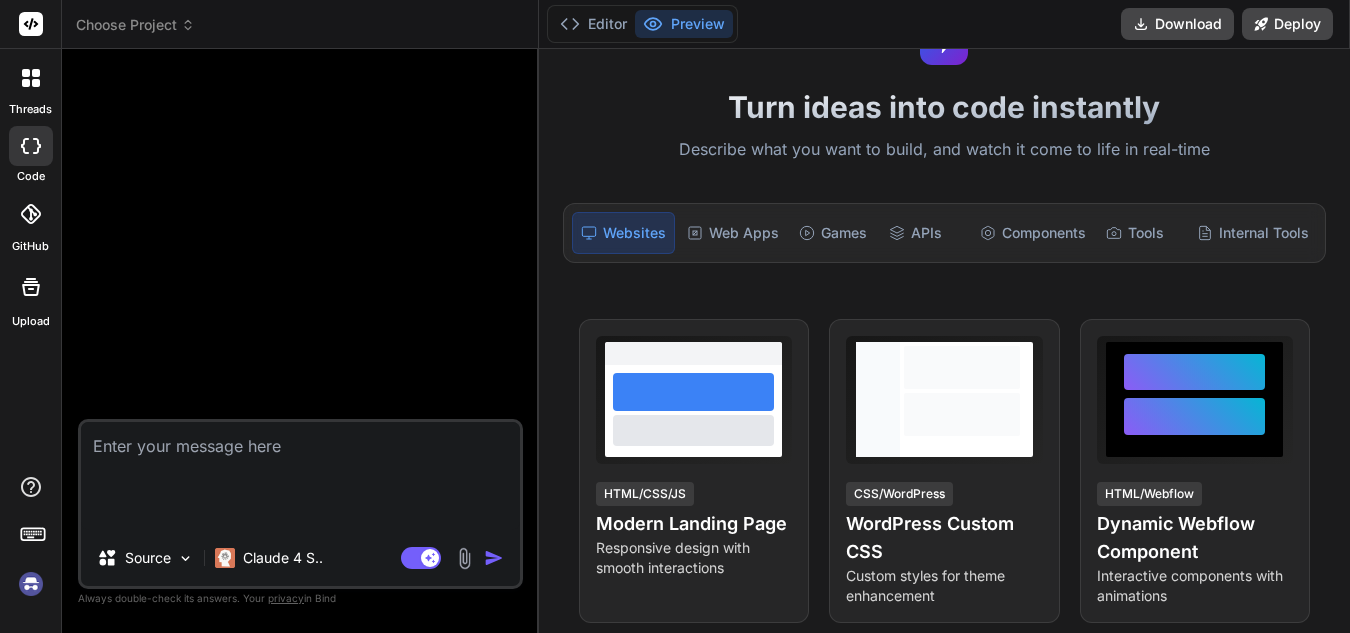 type on "Generate custom CSS for WordPress theme customization with responsive layouts, modern design elements, custom post styling, navigation enhancements, and mobile-first approach" 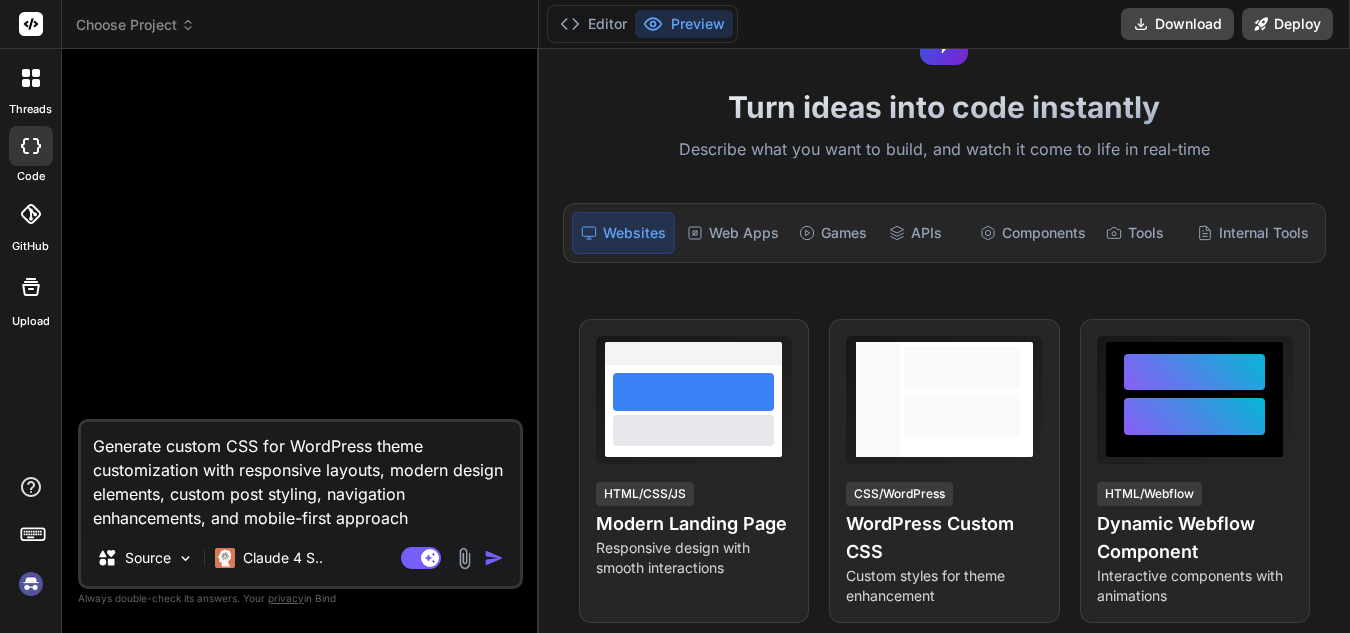 type 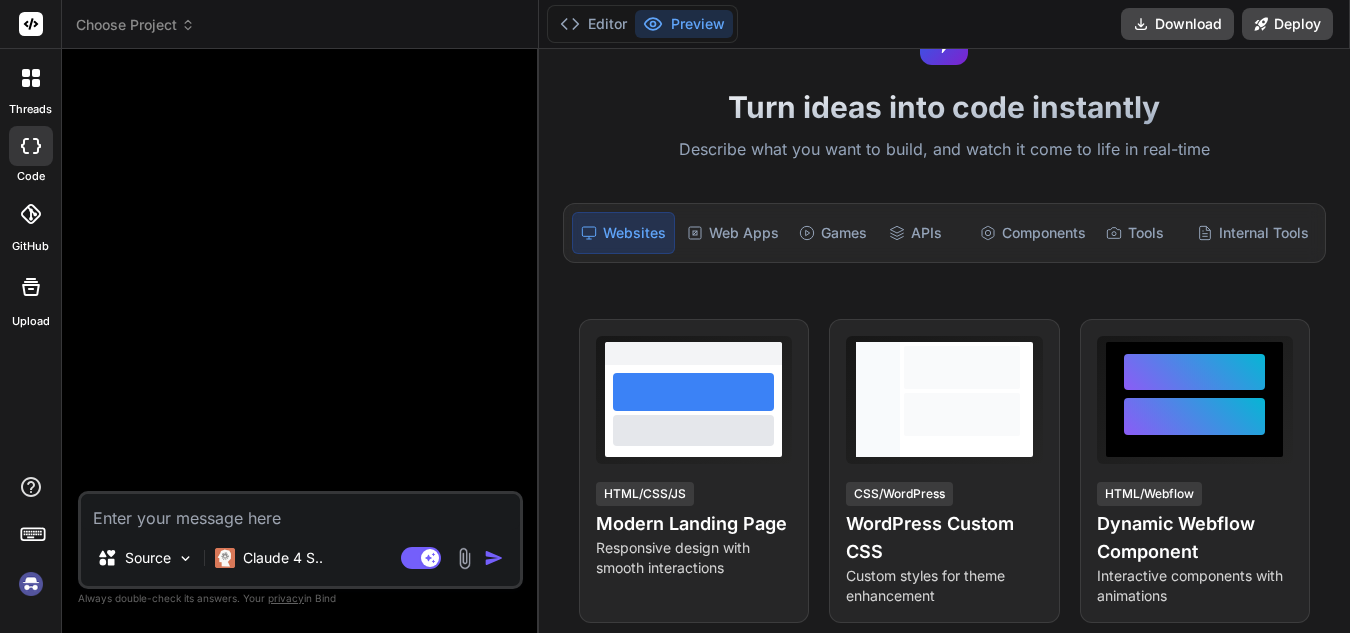 click at bounding box center [300, 512] 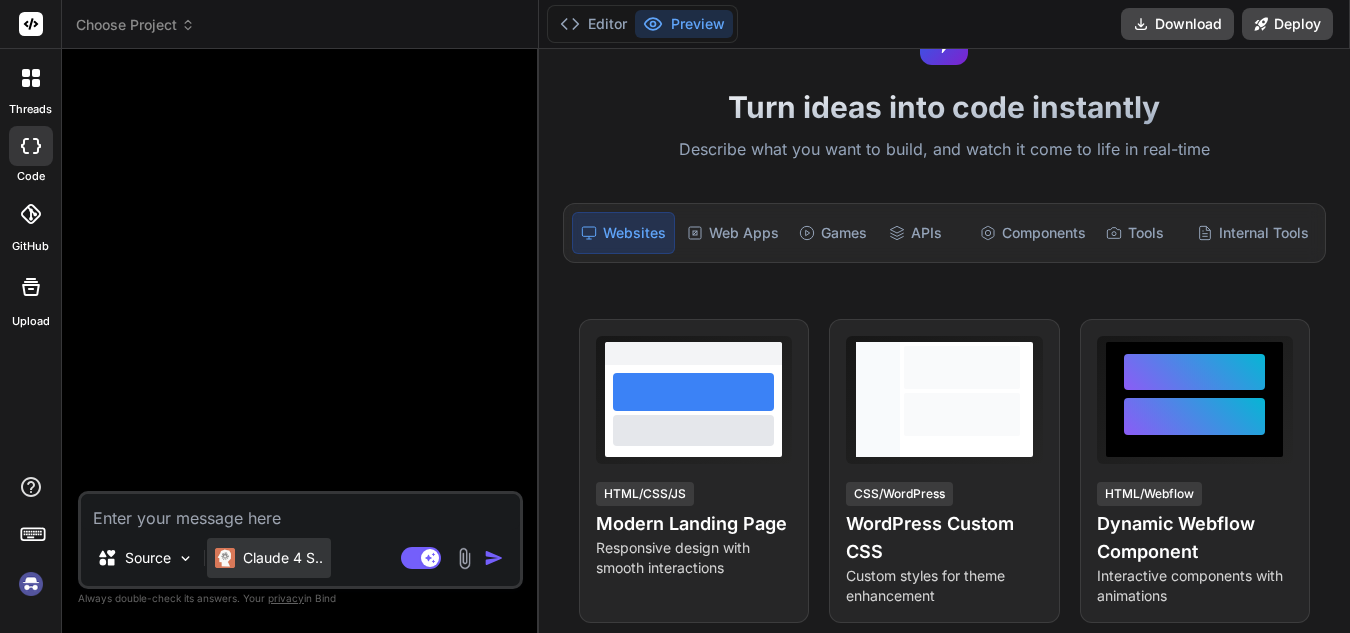 click on "Claude 4 S.." at bounding box center (269, 558) 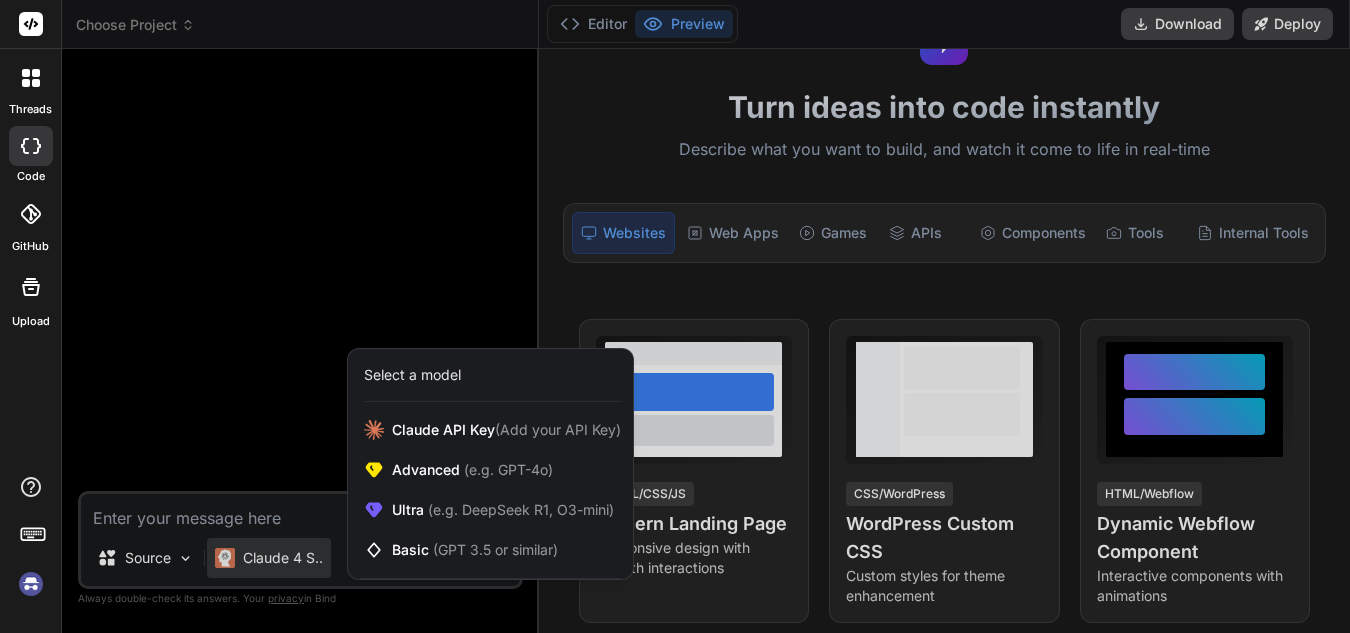 click at bounding box center [675, 316] 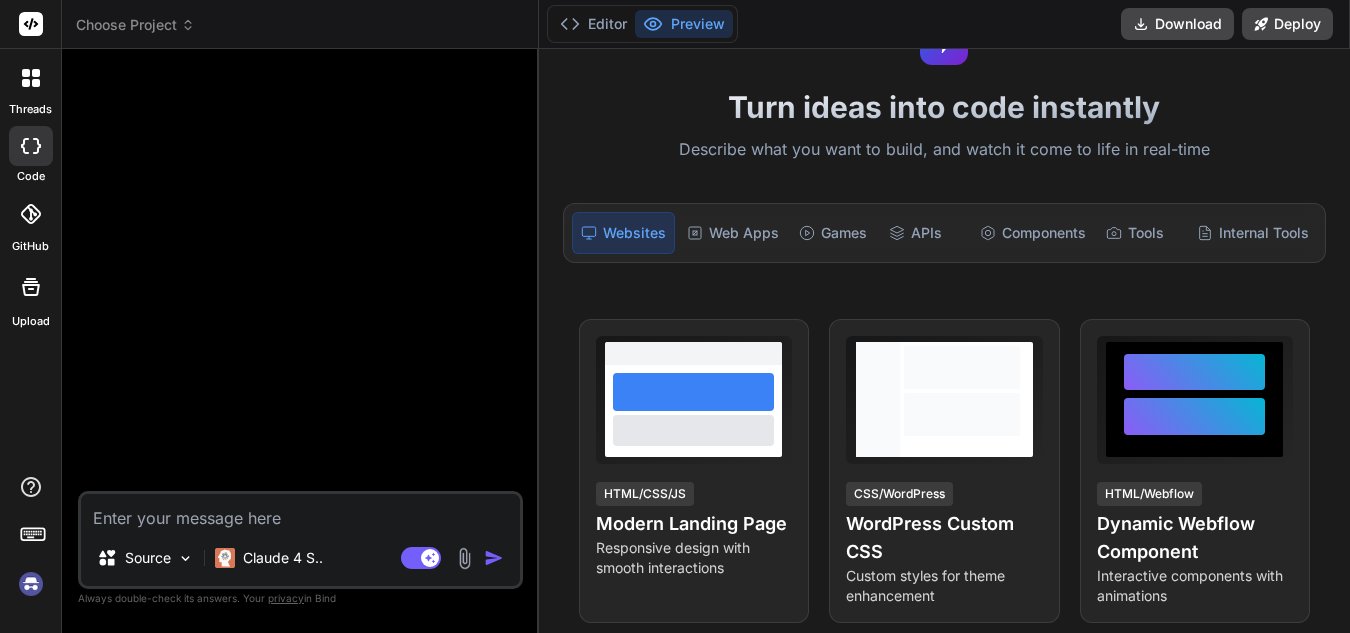 click at bounding box center (300, 512) 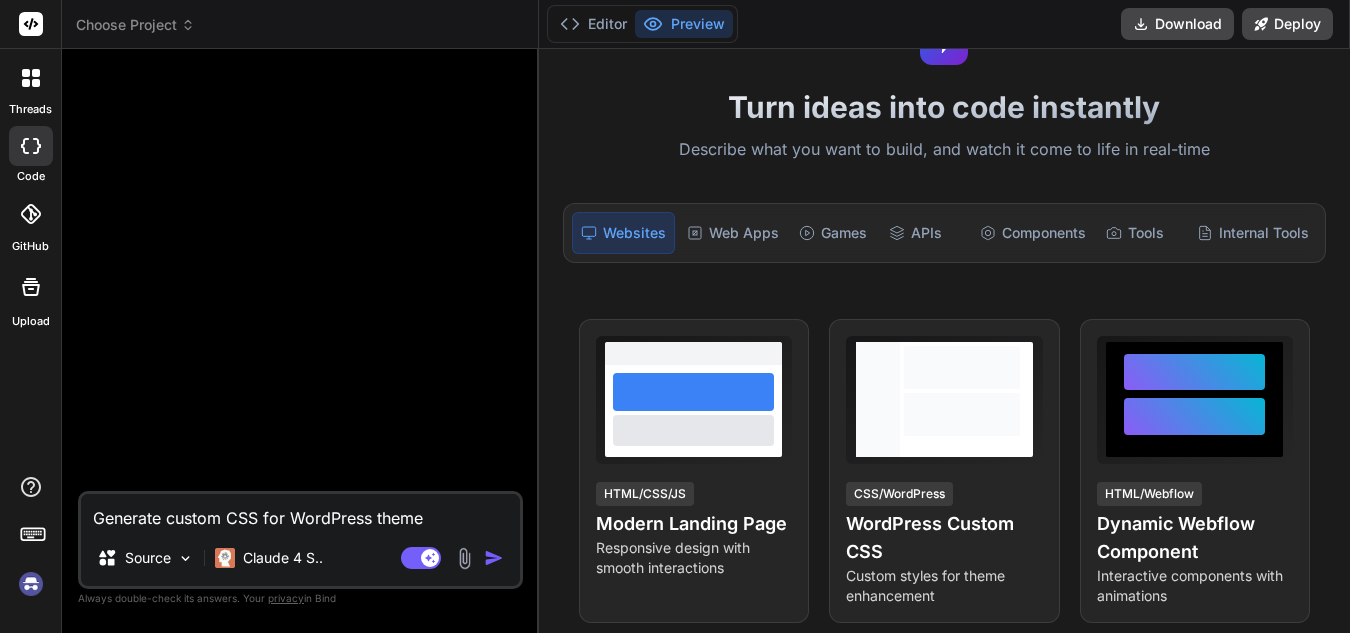 type on "x" 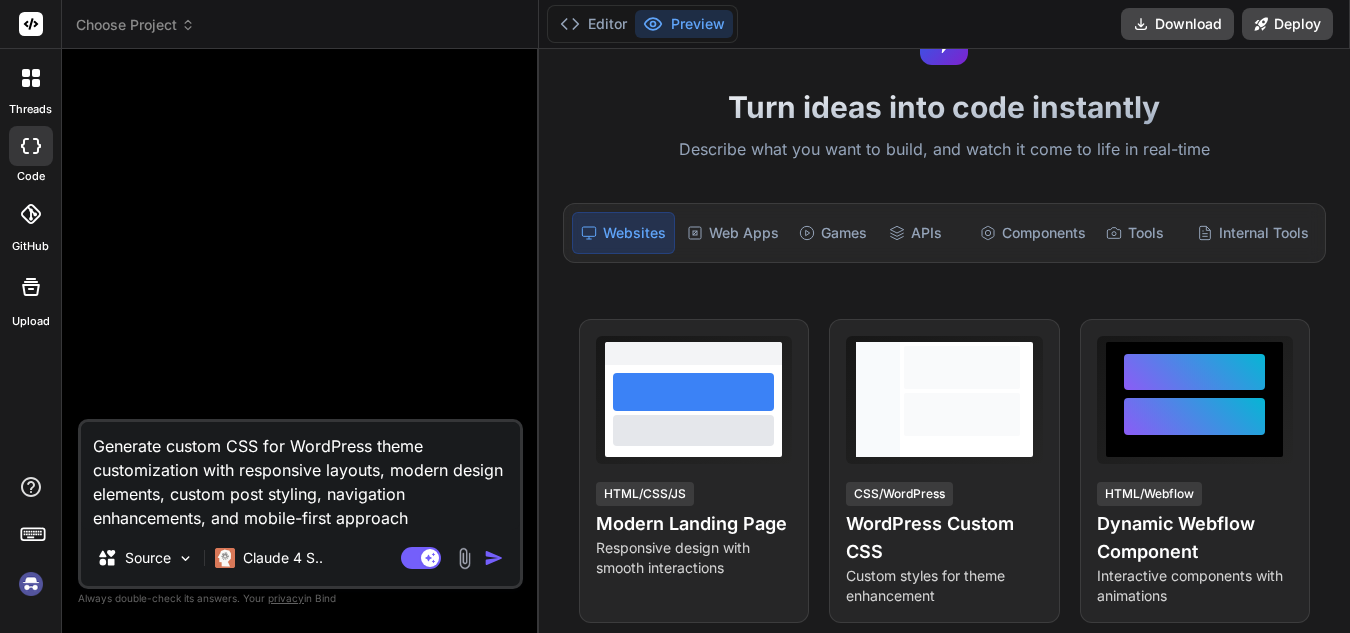 drag, startPoint x: 412, startPoint y: 524, endPoint x: -18, endPoint y: 214, distance: 530.09436 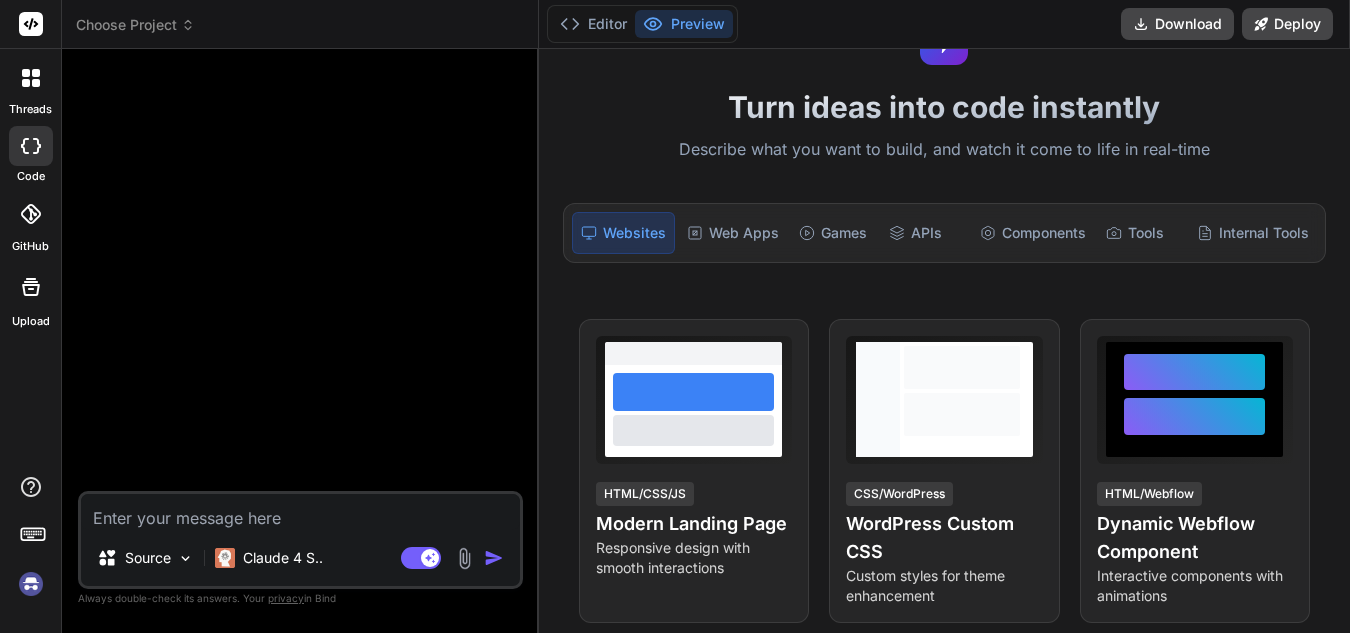 click at bounding box center (300, 512) 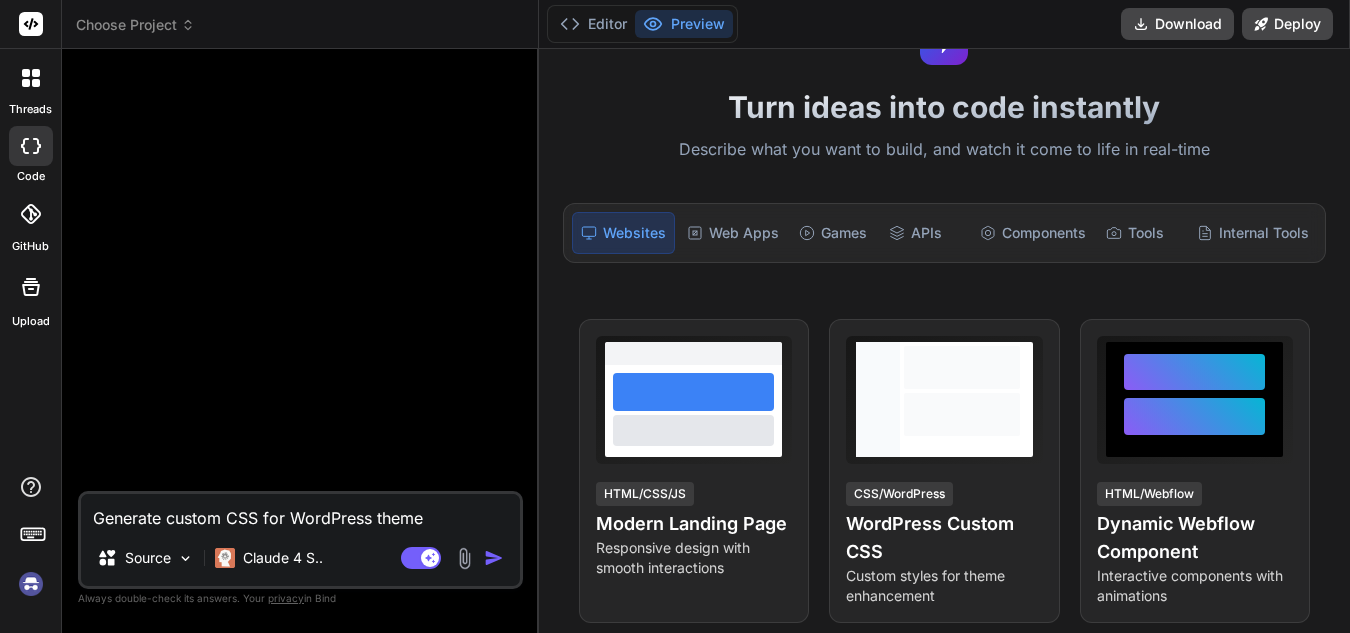 type on "x" 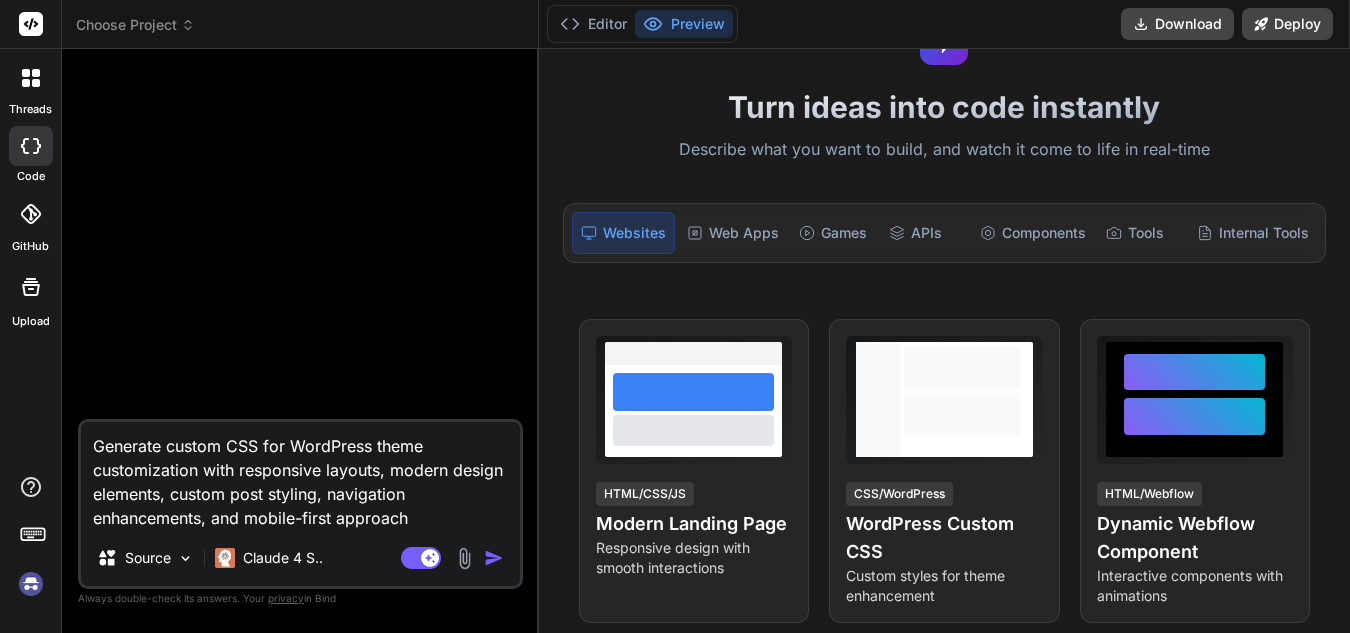 type 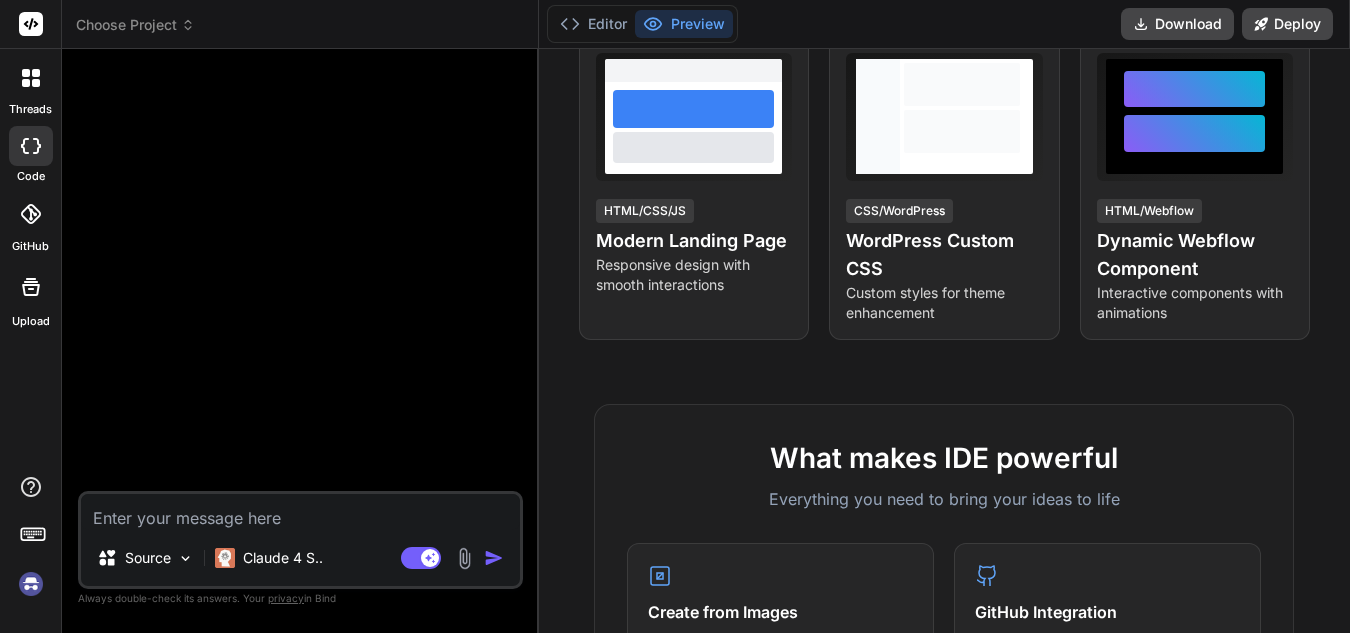 scroll, scrollTop: 800, scrollLeft: 0, axis: vertical 